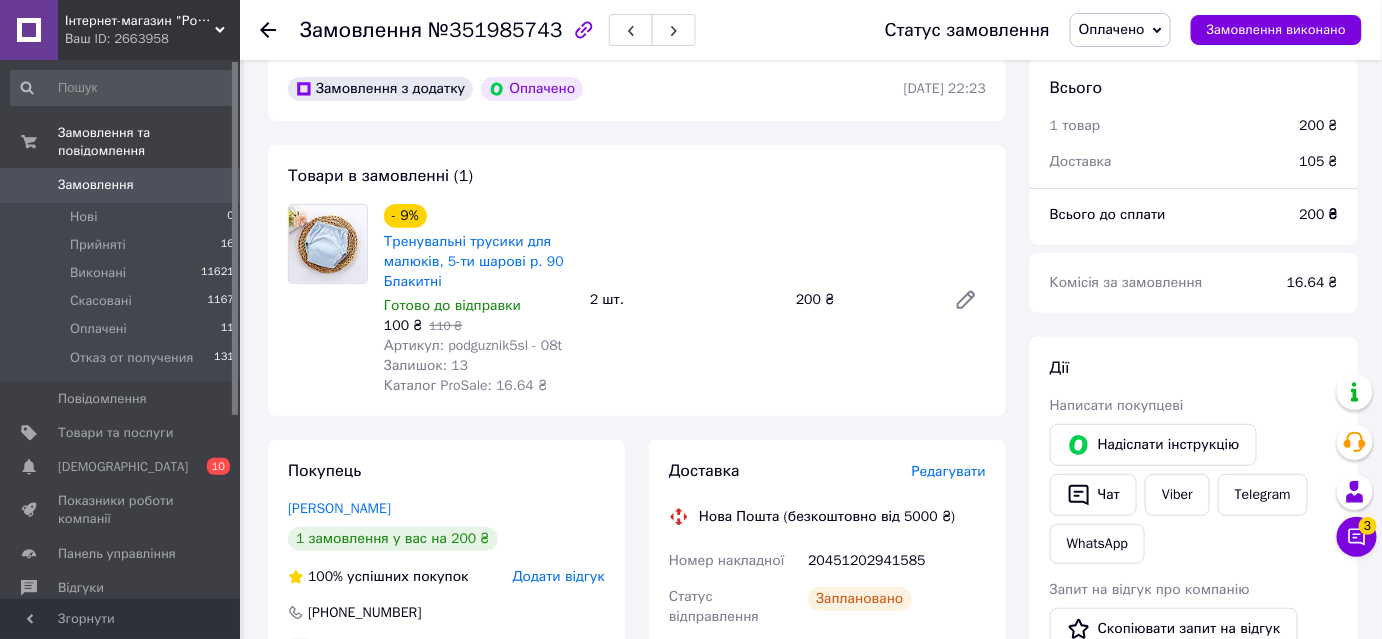 scroll, scrollTop: 0, scrollLeft: 0, axis: both 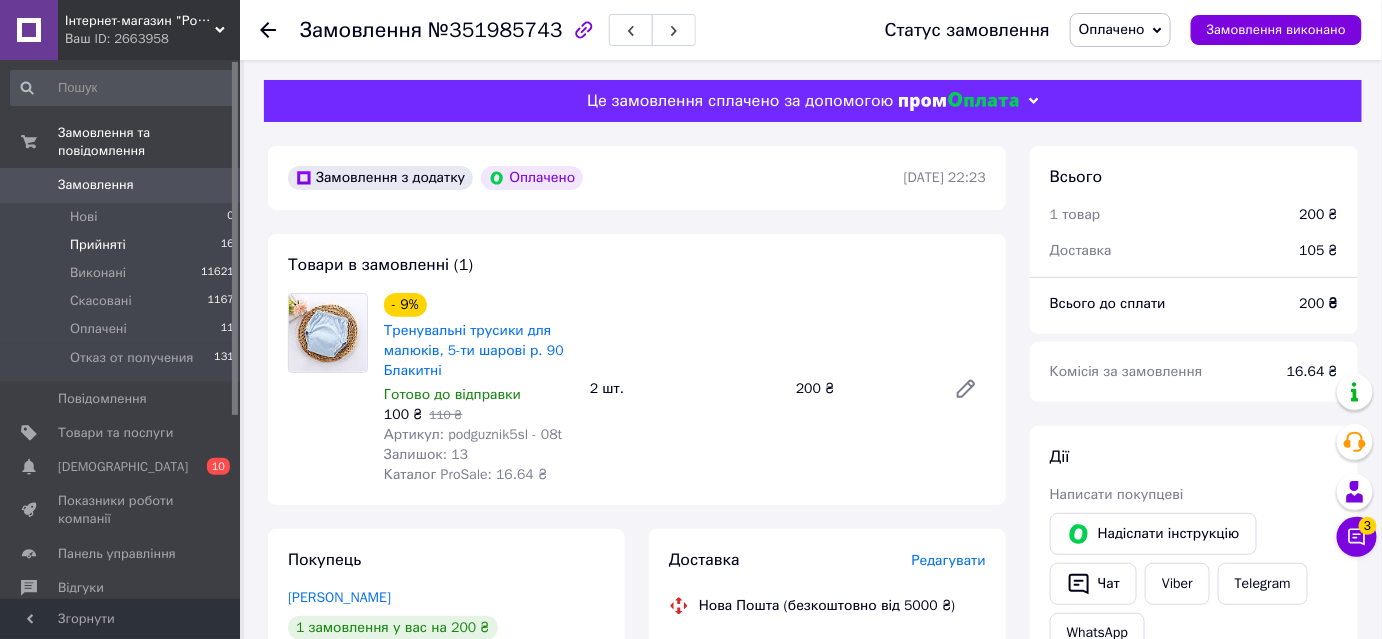 click on "Прийняті" at bounding box center [98, 245] 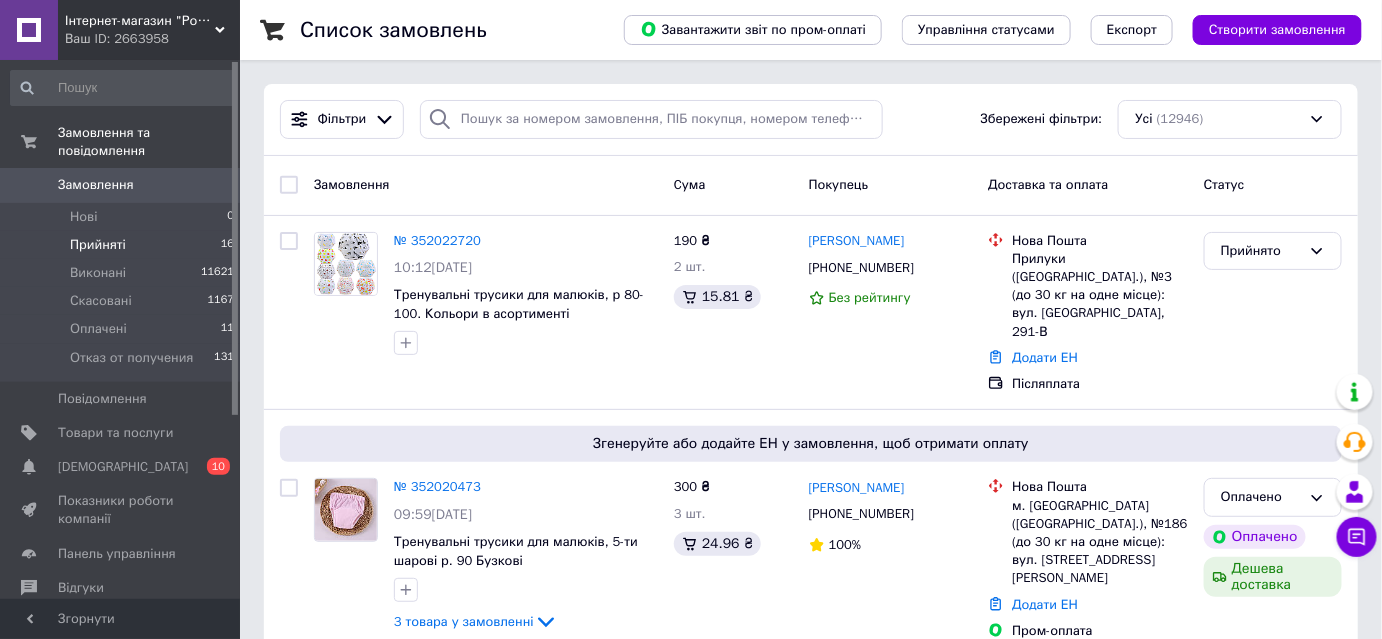 drag, startPoint x: 90, startPoint y: 231, endPoint x: 98, endPoint y: 223, distance: 11.313708 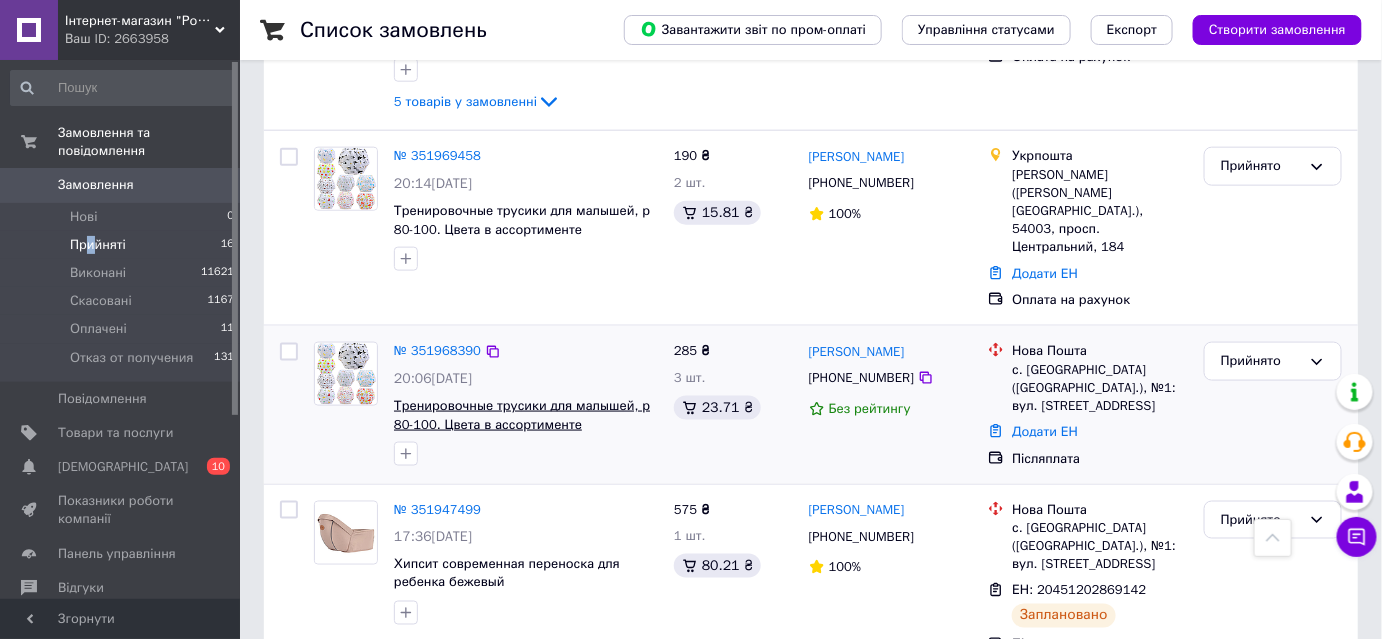 scroll, scrollTop: 727, scrollLeft: 0, axis: vertical 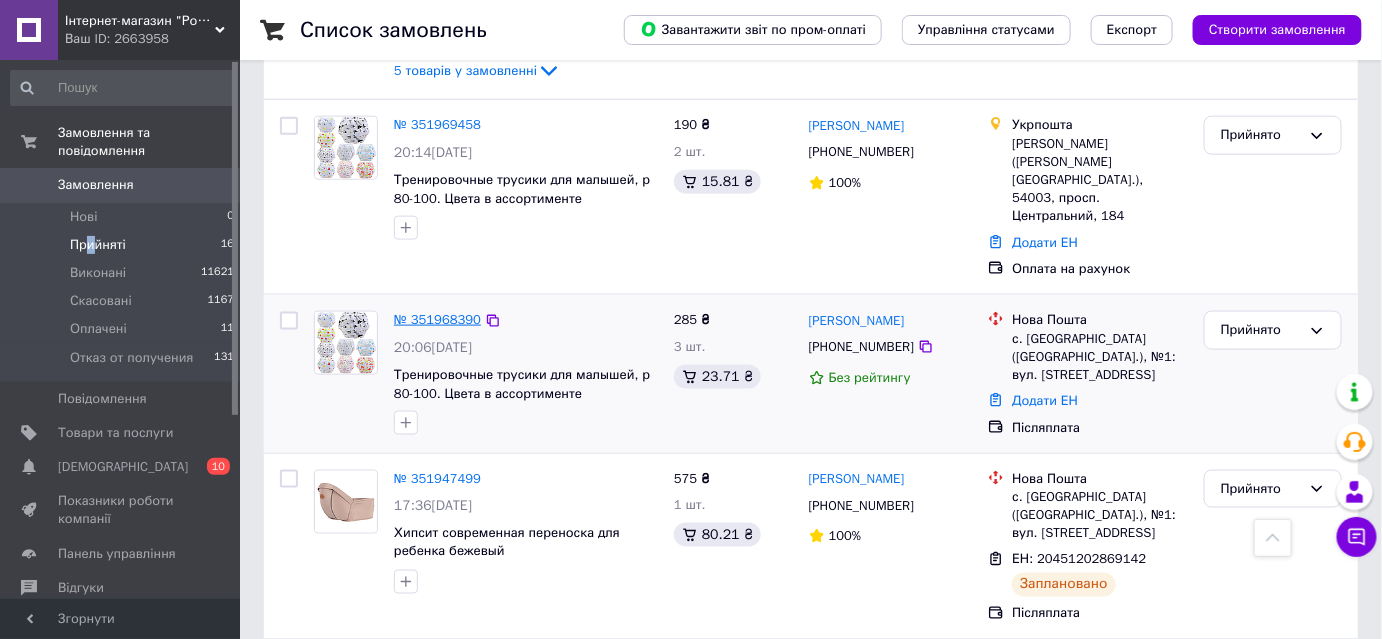 click on "№ 351968390" at bounding box center (437, 319) 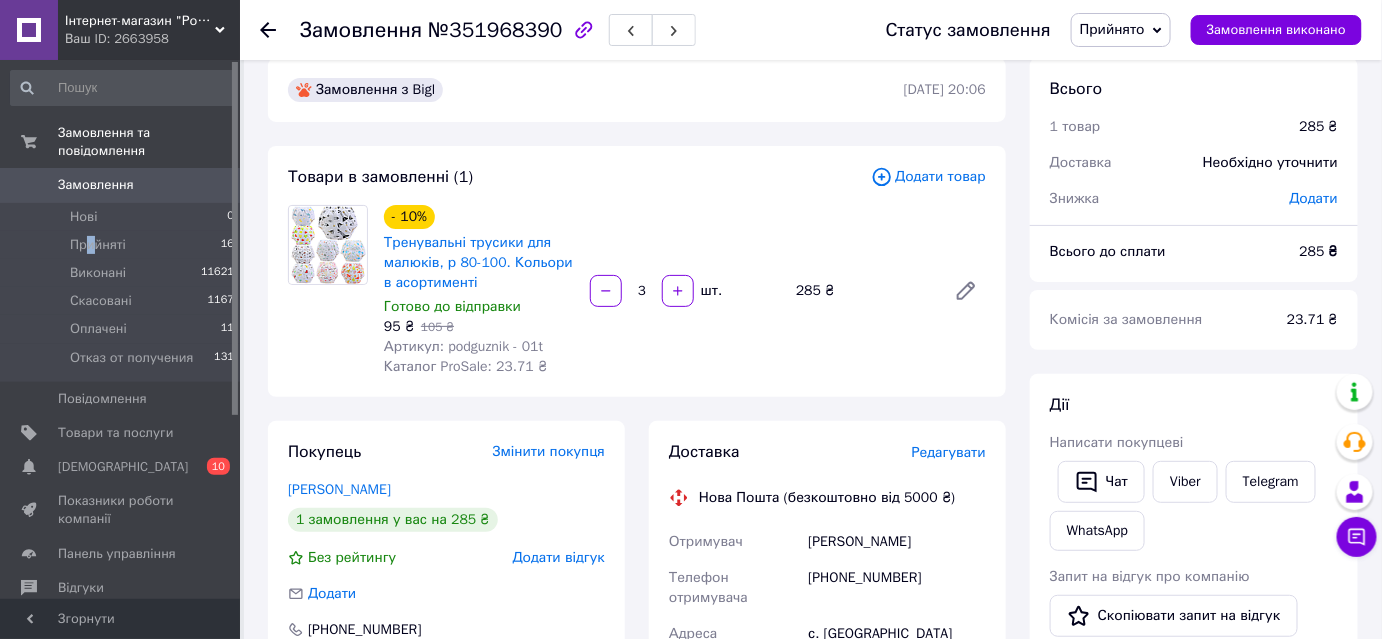 scroll, scrollTop: 0, scrollLeft: 0, axis: both 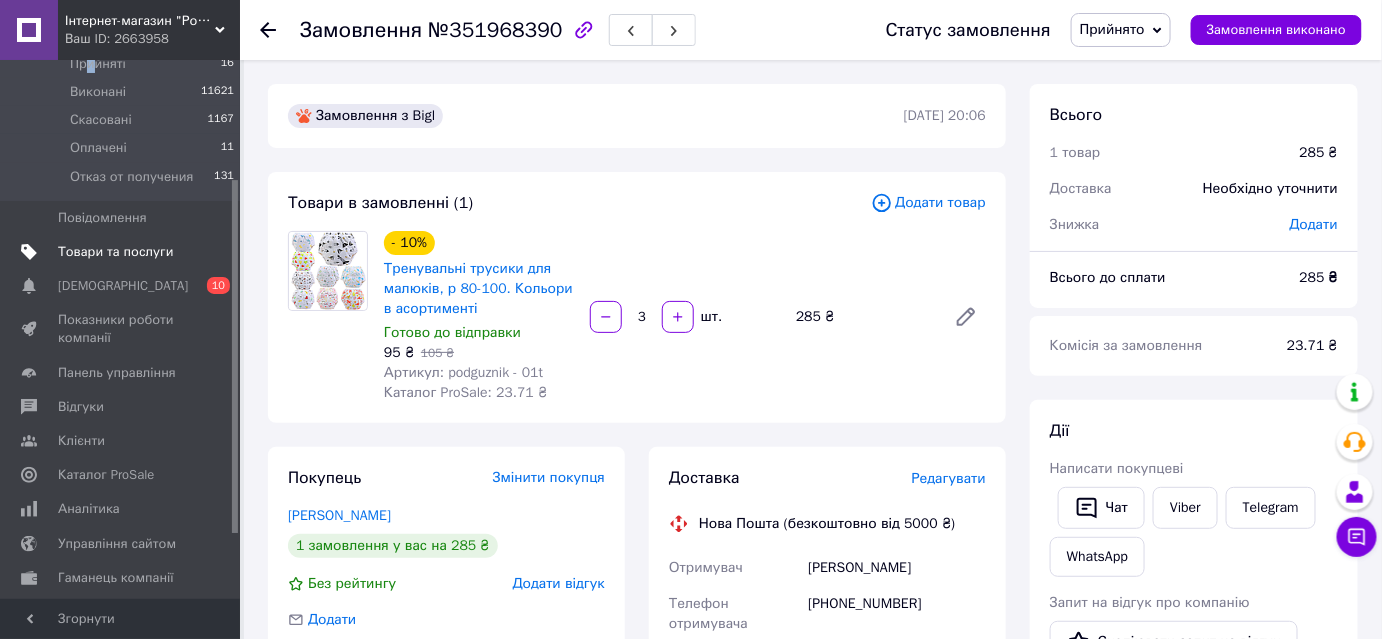 click on "Товари та послуги" at bounding box center [115, 252] 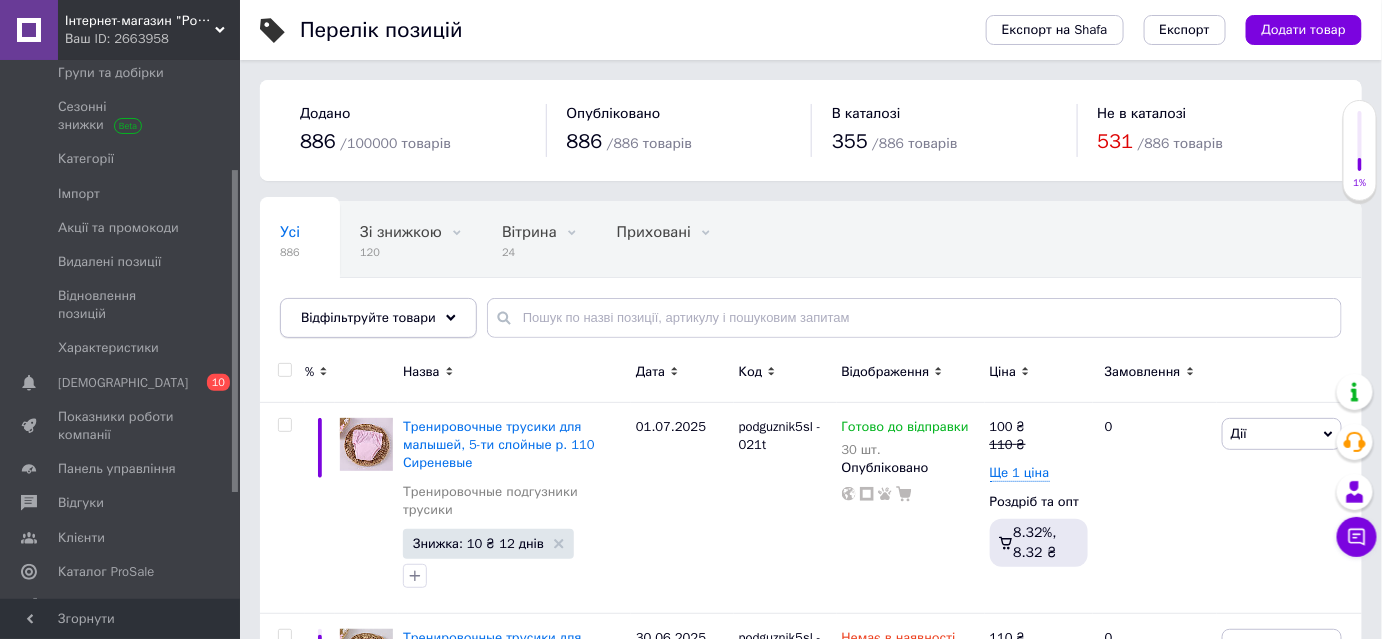 click on "Відфільтруйте товари" at bounding box center (368, 317) 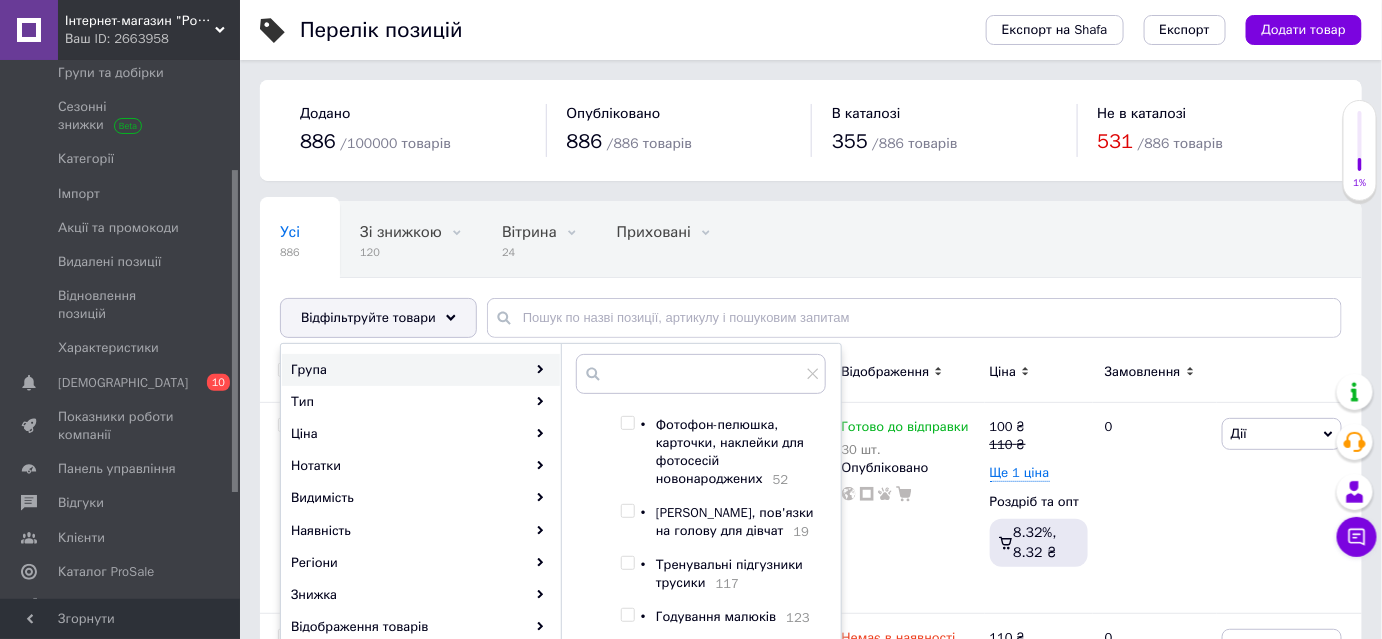 scroll, scrollTop: 90, scrollLeft: 0, axis: vertical 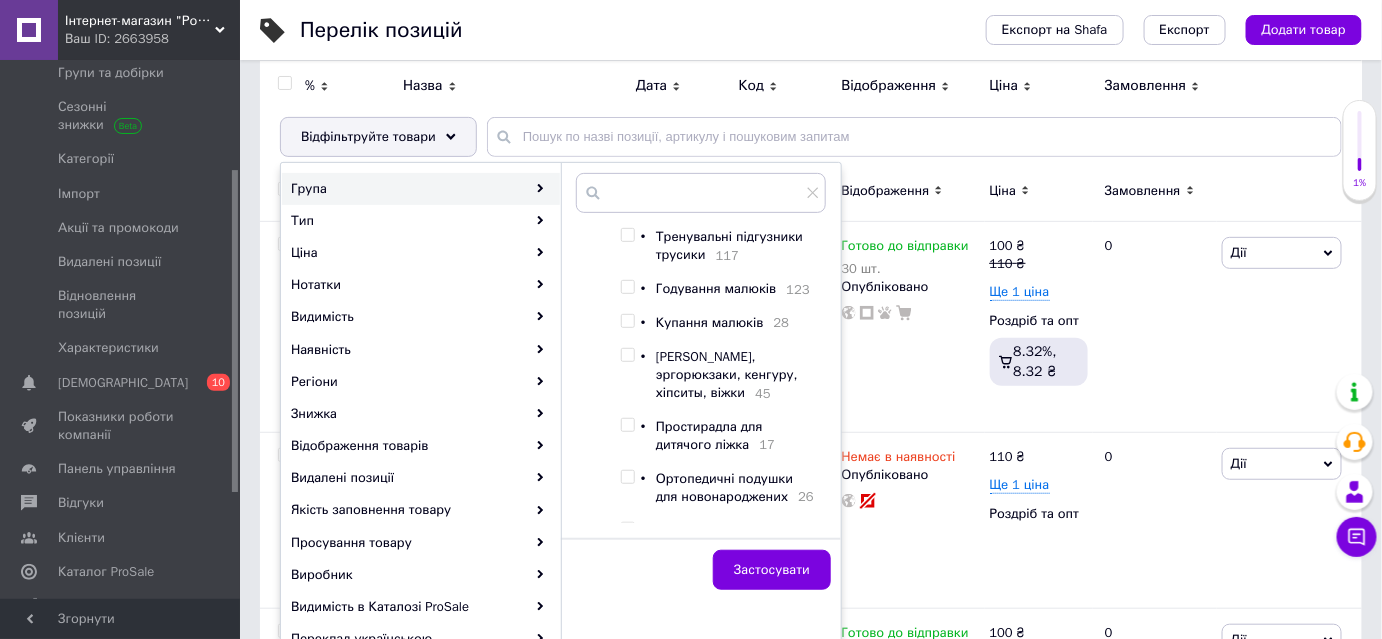 click at bounding box center (627, 235) 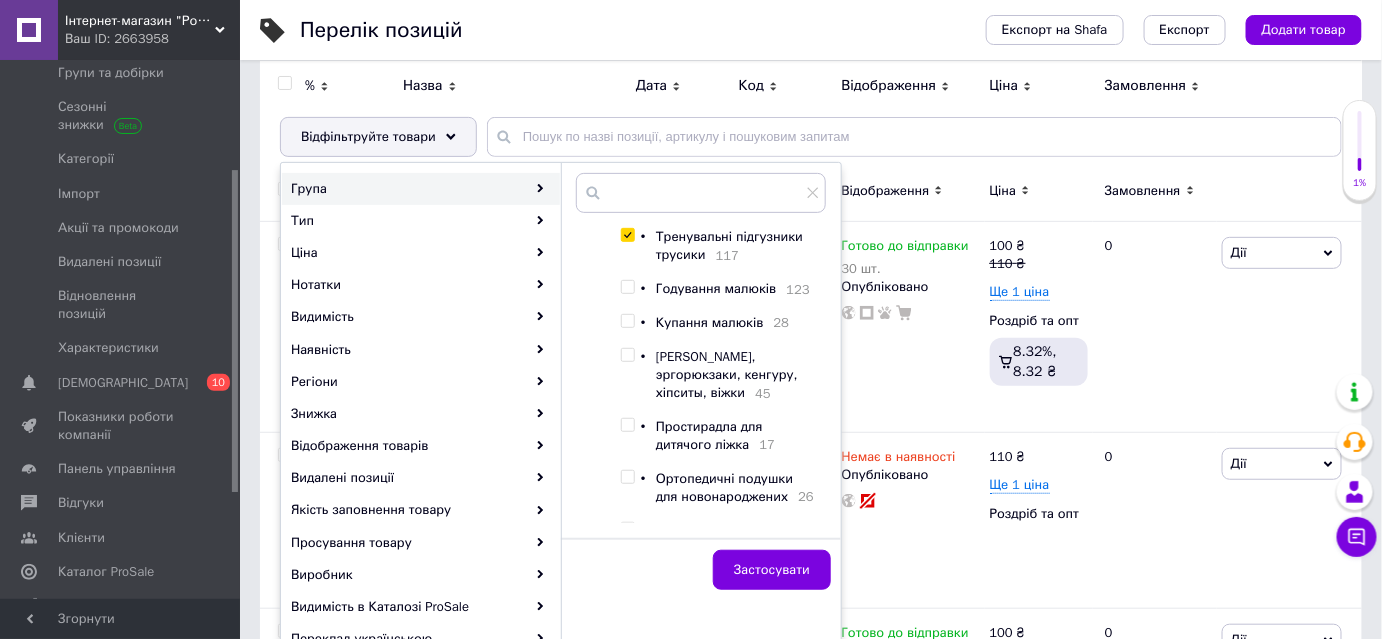 checkbox on "true" 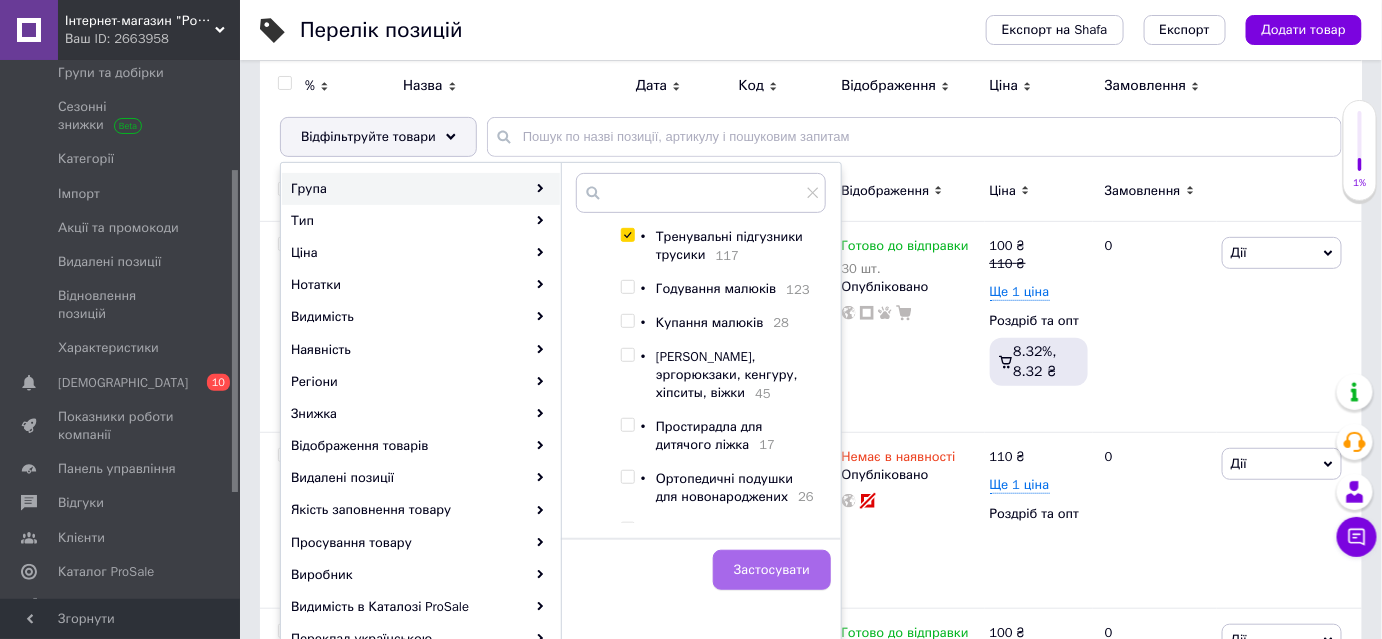 click on "Застосувати" at bounding box center [772, 570] 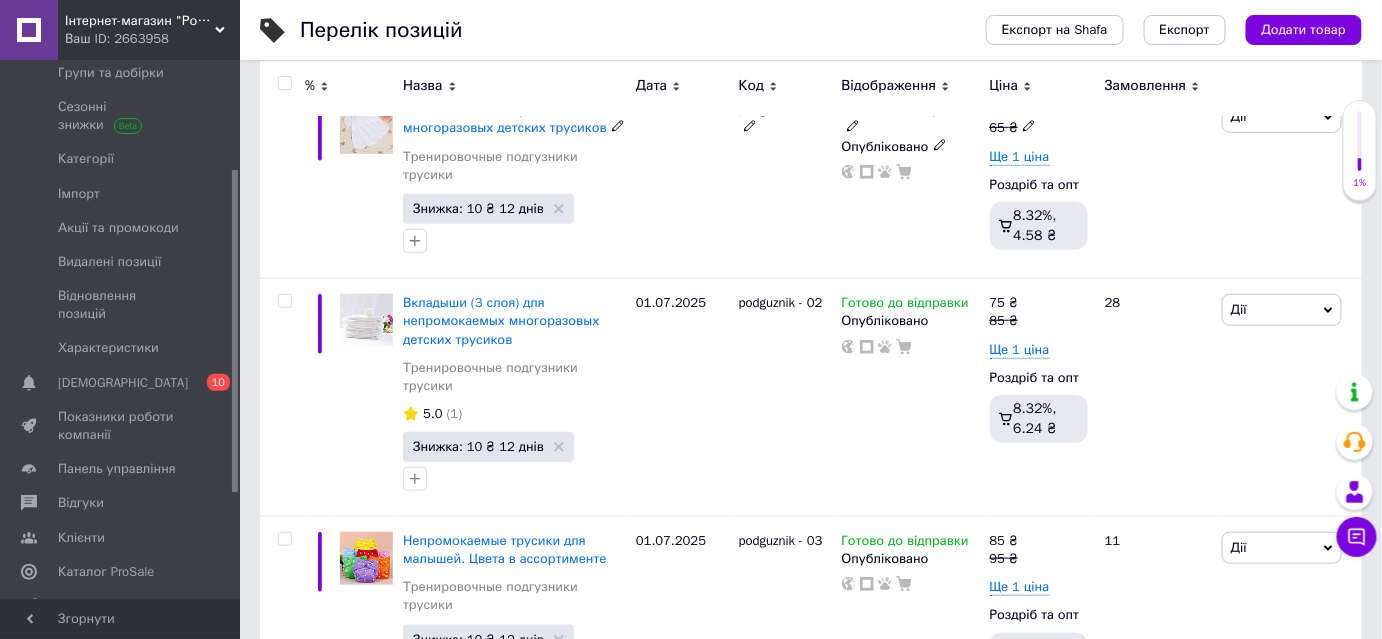 scroll, scrollTop: 363, scrollLeft: 0, axis: vertical 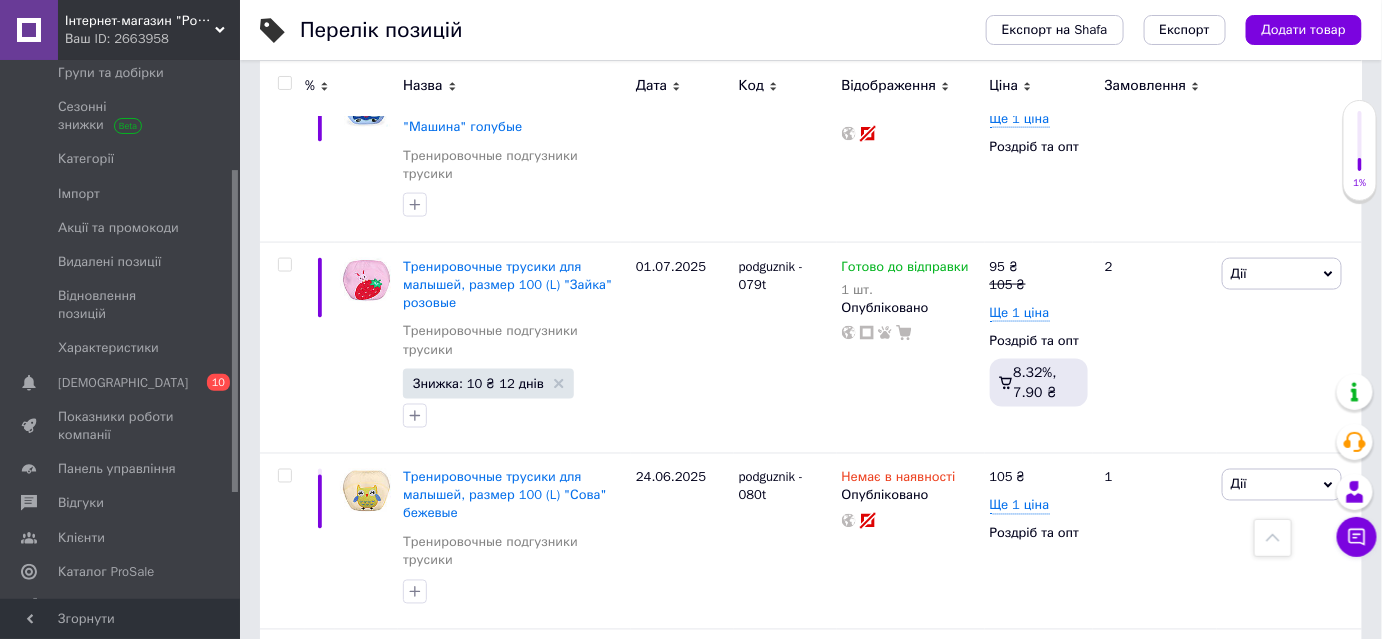 click on "2" at bounding box center (327, 2350) 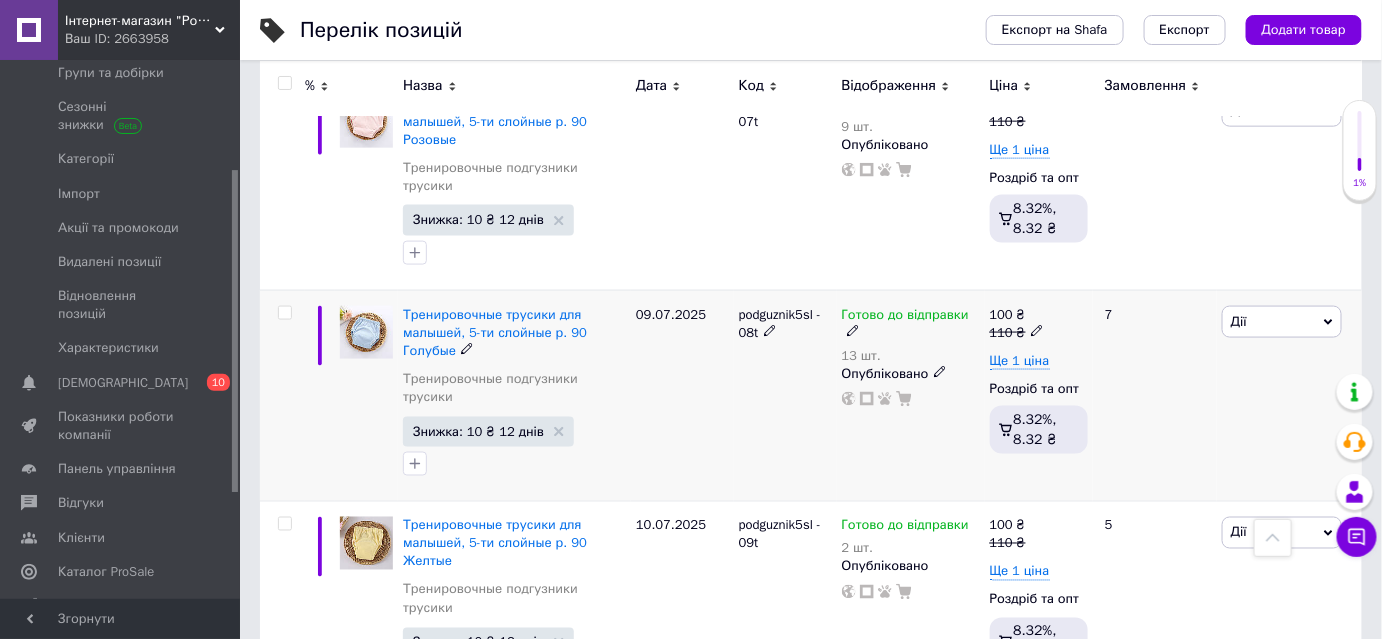 scroll, scrollTop: 812, scrollLeft: 0, axis: vertical 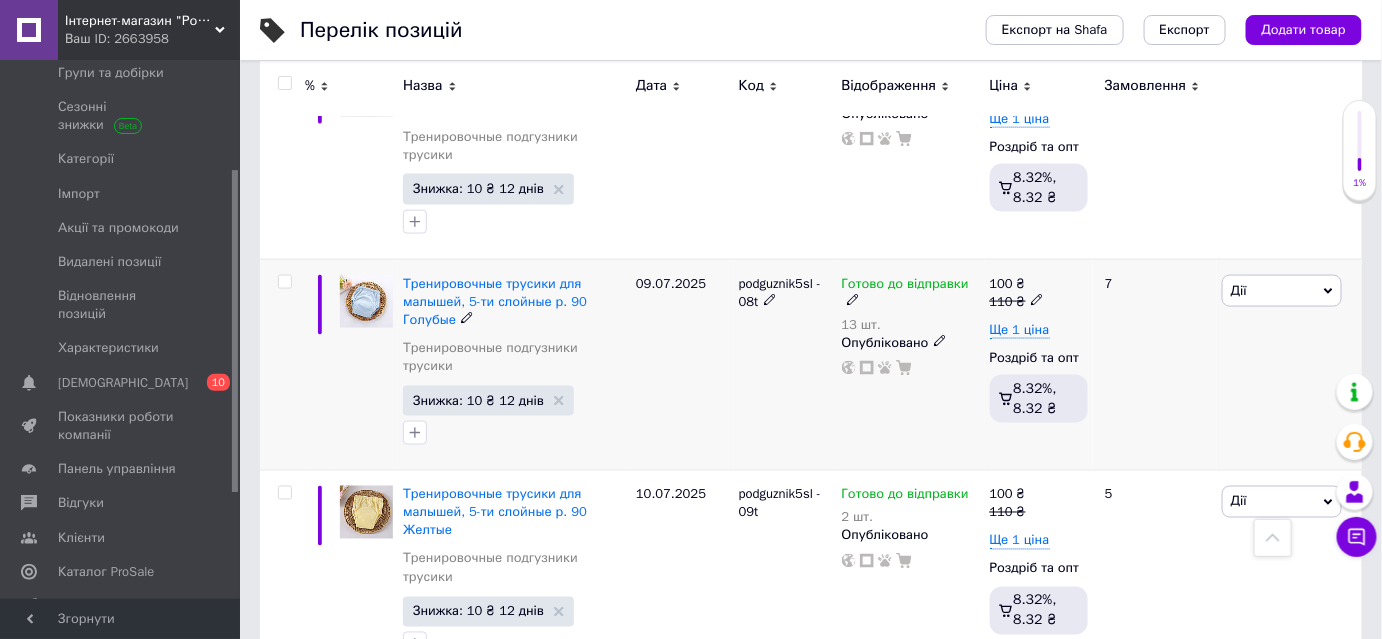 click 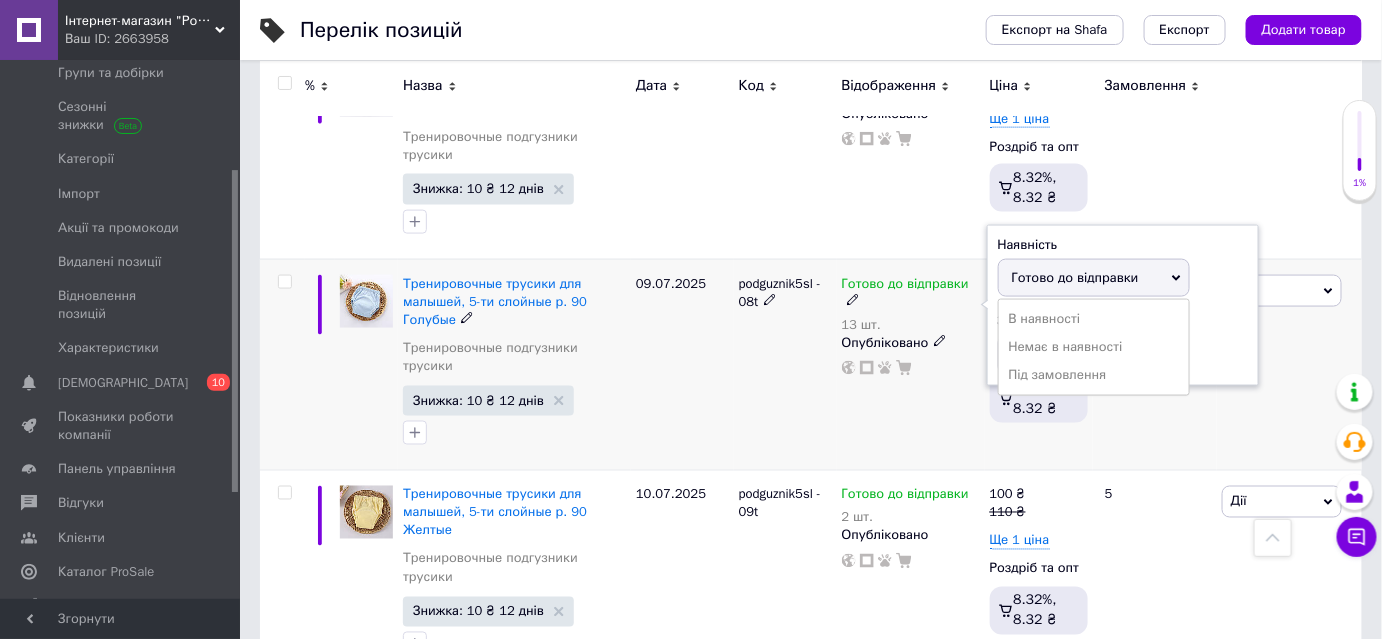 click on "Готово до відправки" at bounding box center (1075, 277) 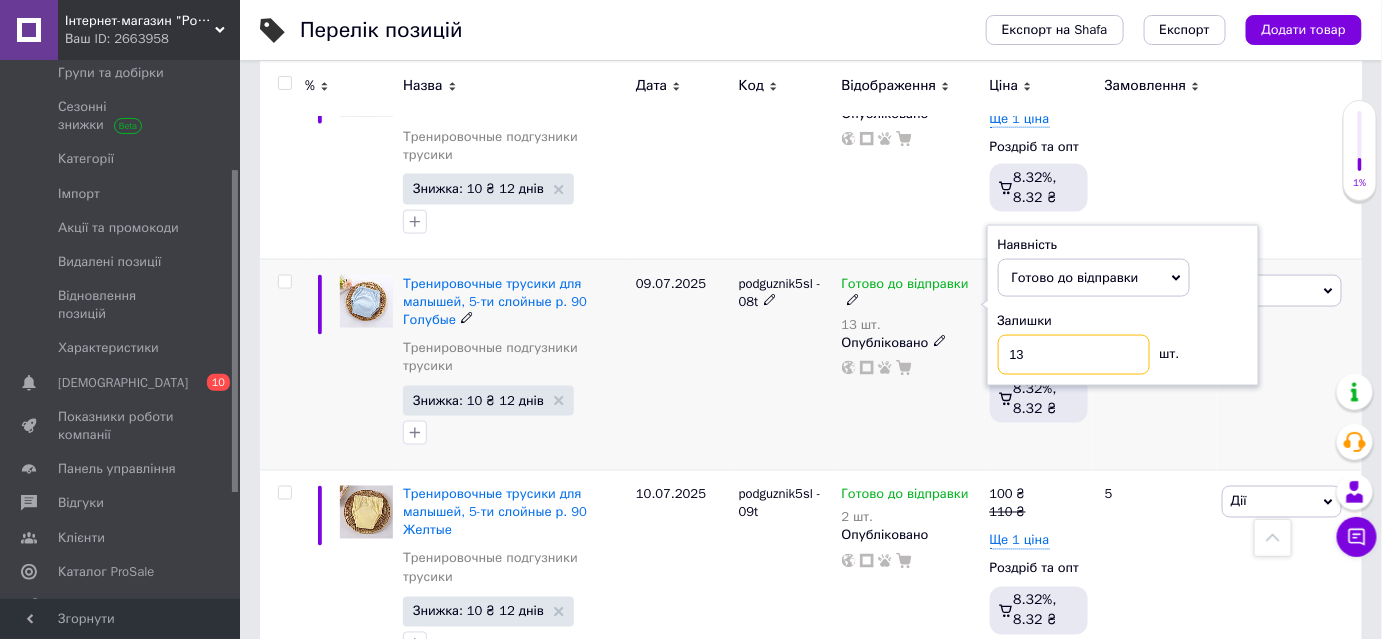 click on "13" at bounding box center (1074, 355) 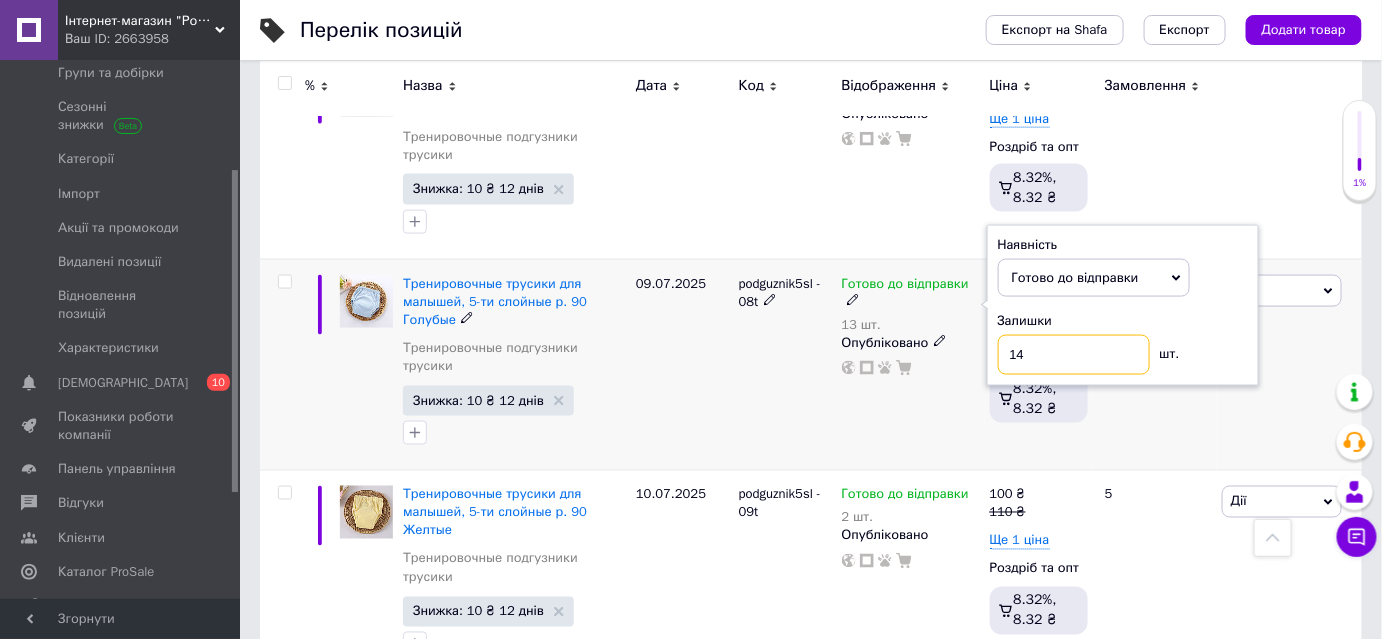 type on "14" 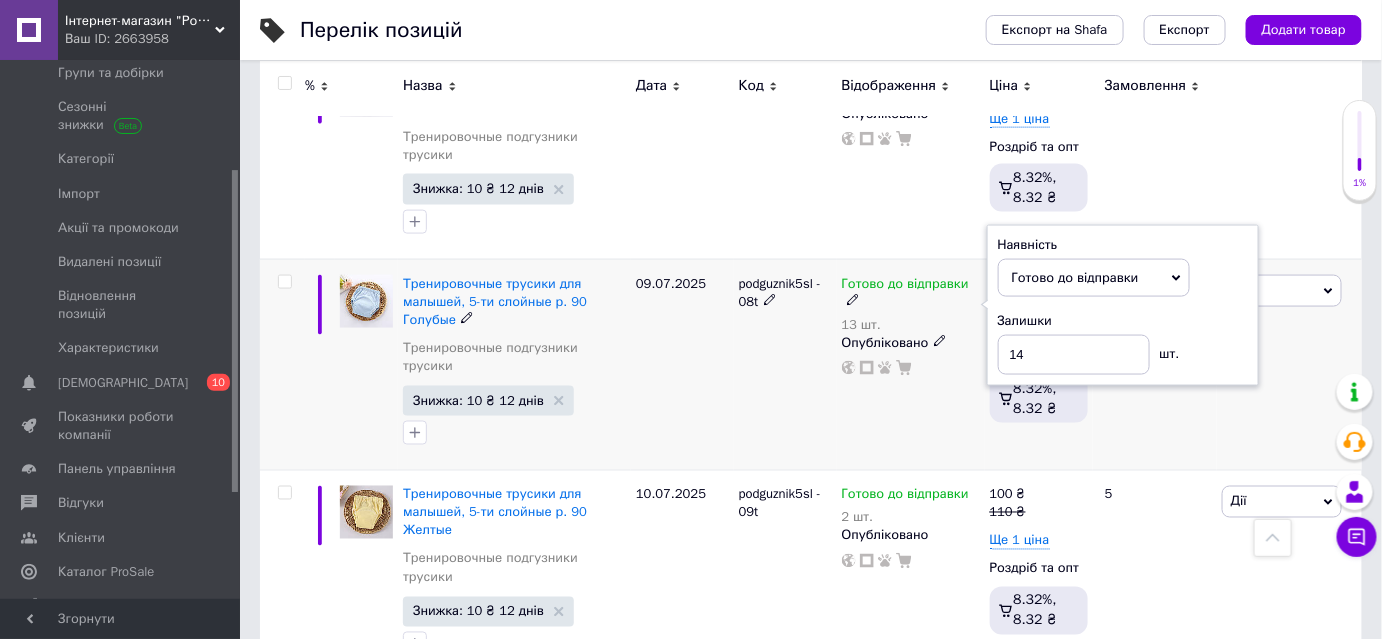 click on "podguznik5sl - 08t" at bounding box center [785, 364] 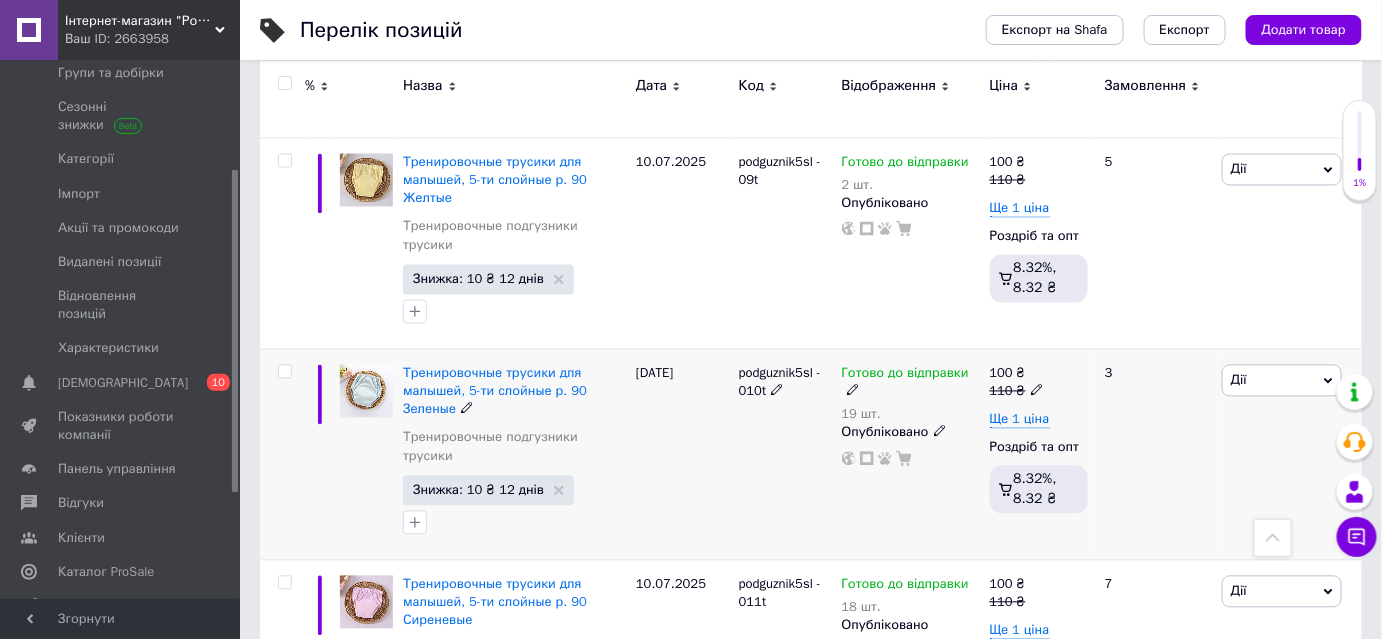 scroll, scrollTop: 1176, scrollLeft: 0, axis: vertical 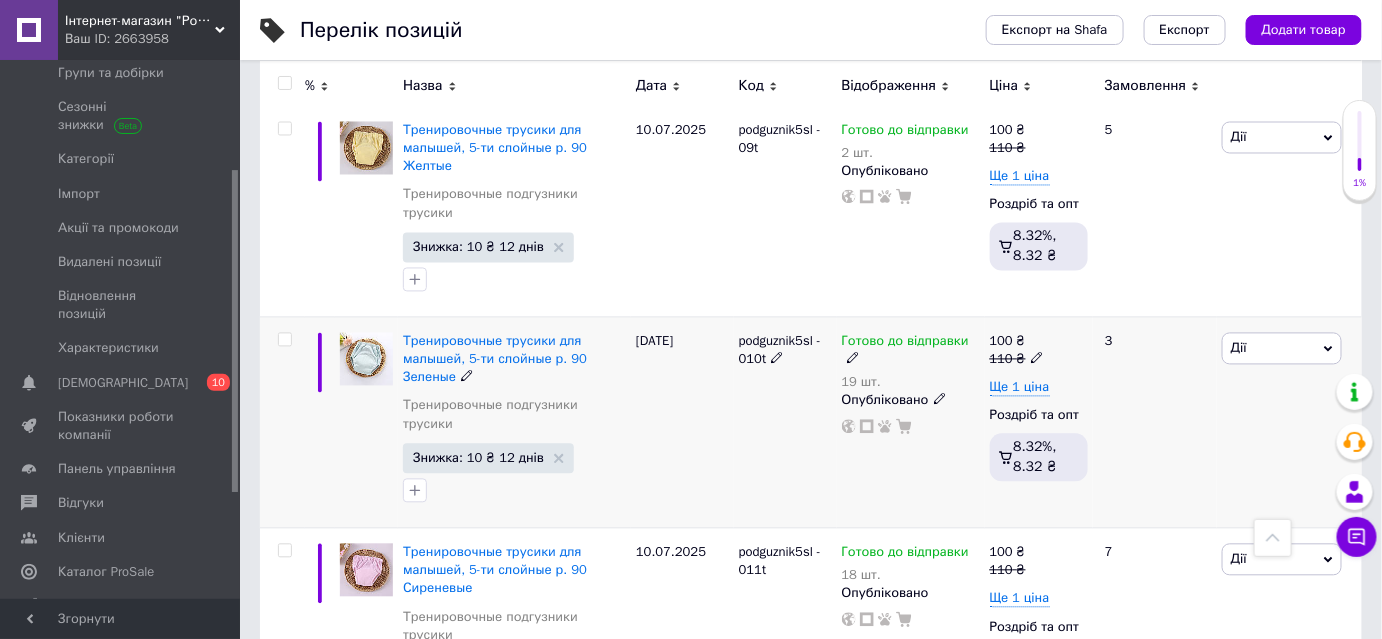 click 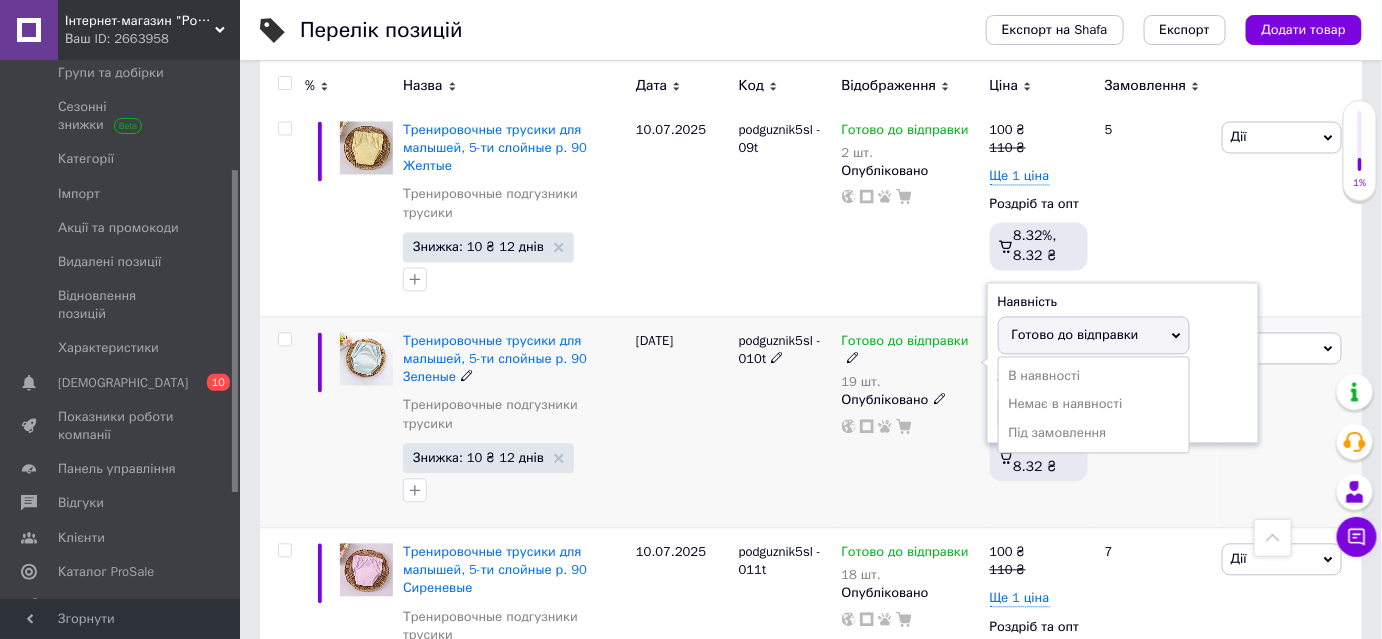 click on "Готово до відправки" at bounding box center (1075, 335) 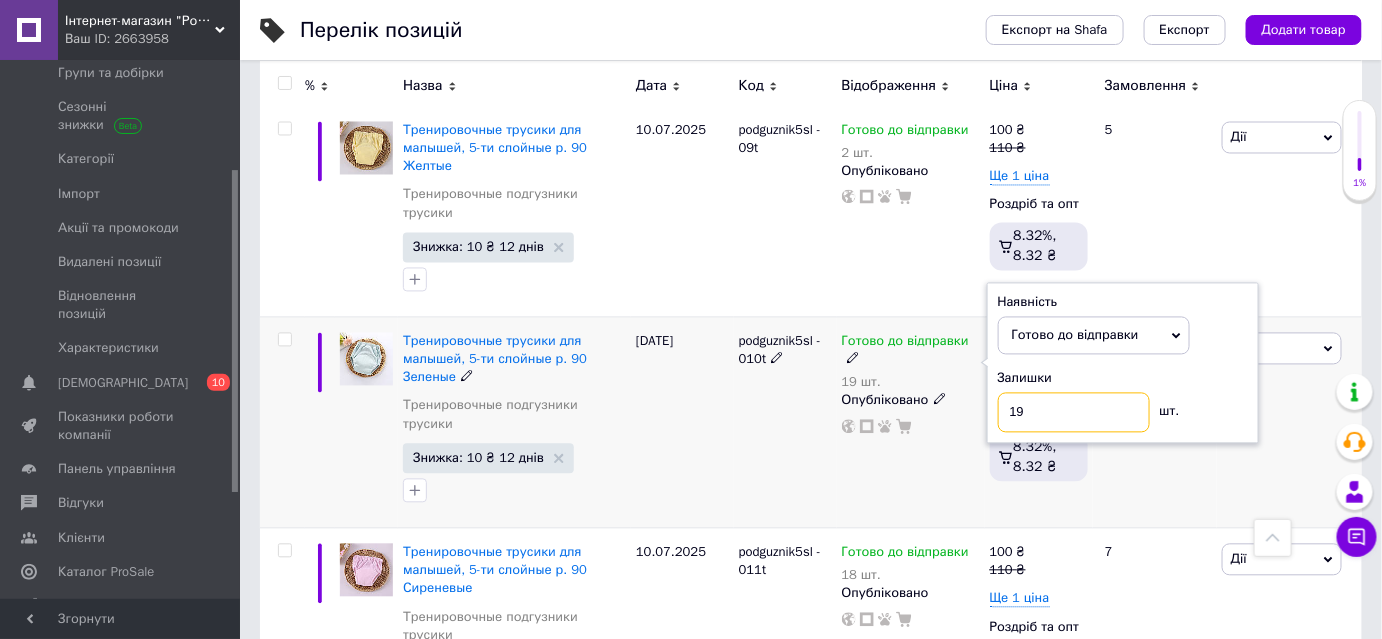 click on "19" at bounding box center (1074, 413) 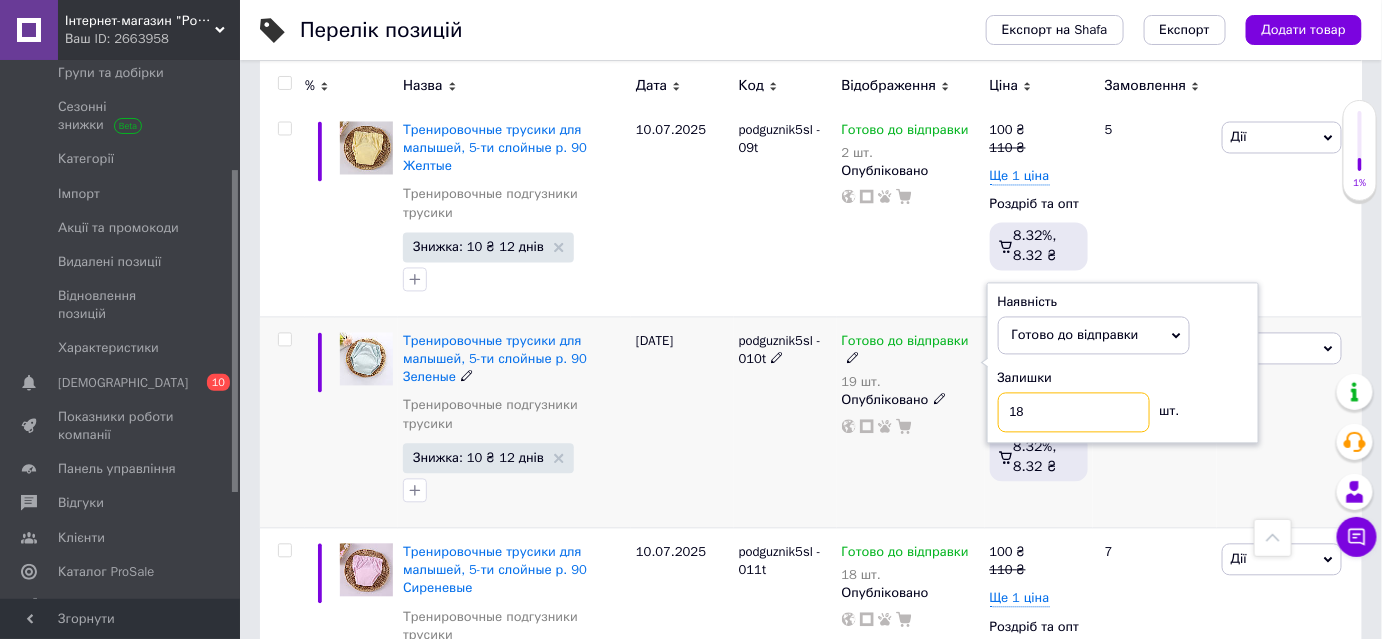 type on "18" 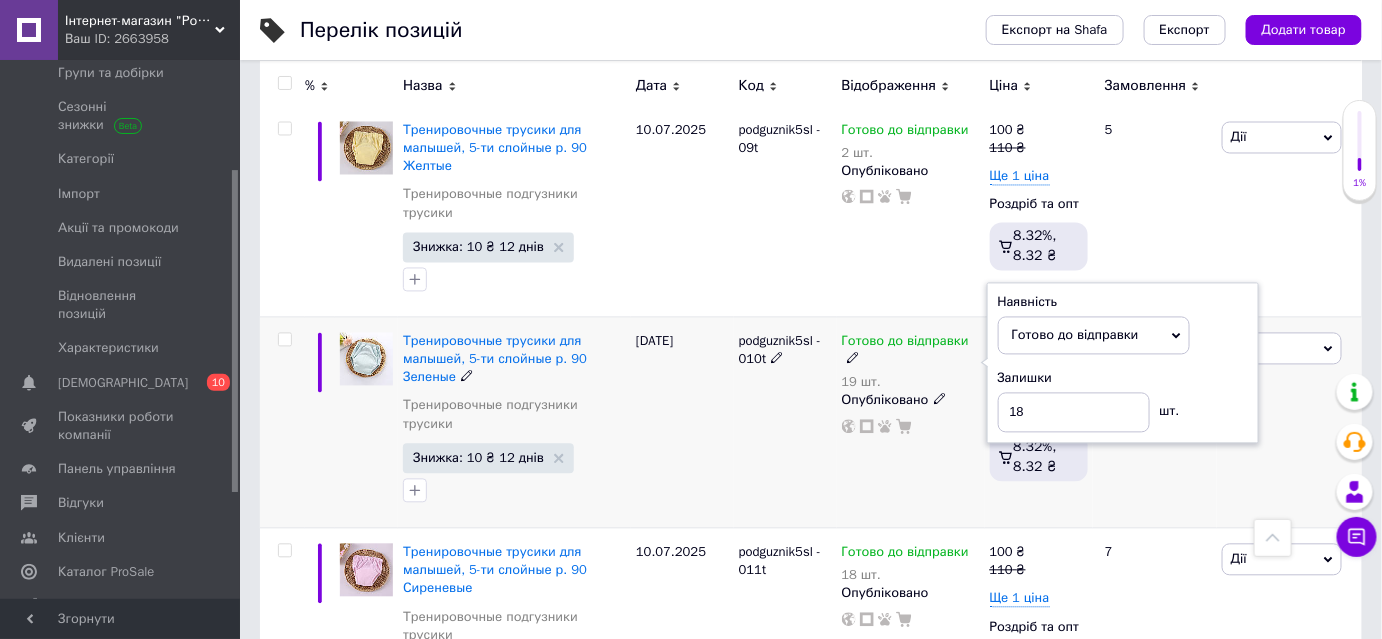 click on "[DATE]" at bounding box center (682, 422) 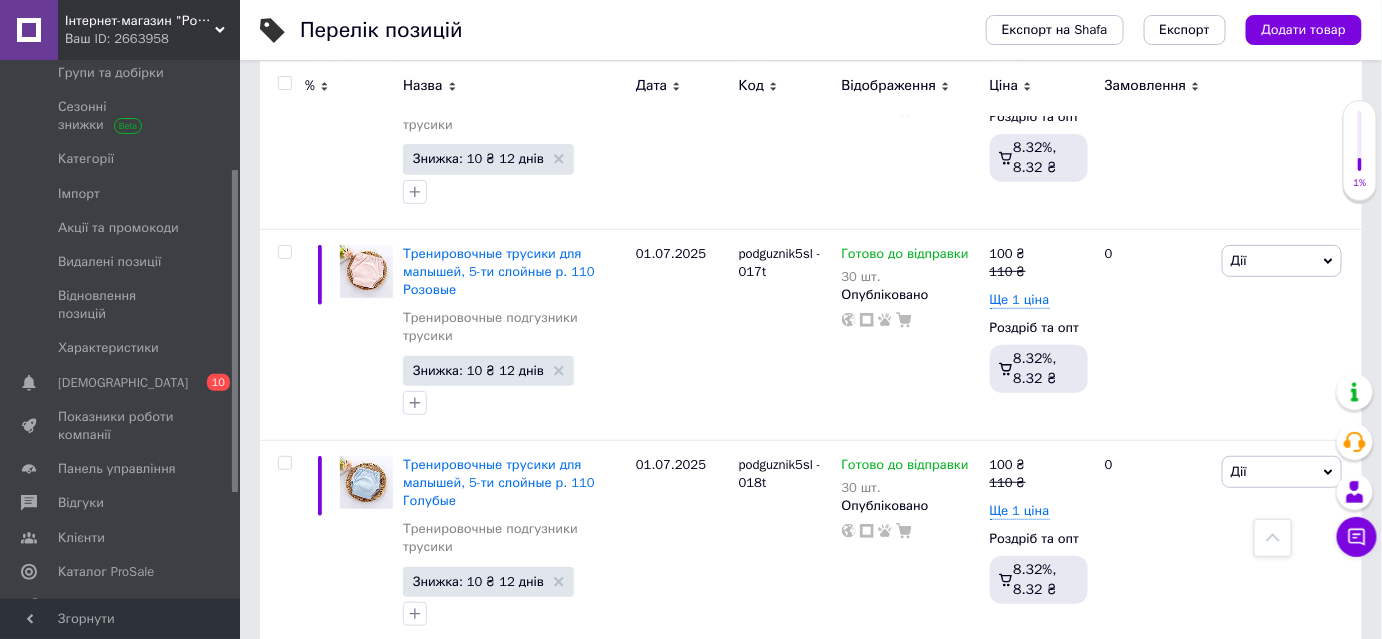 scroll, scrollTop: 3085, scrollLeft: 0, axis: vertical 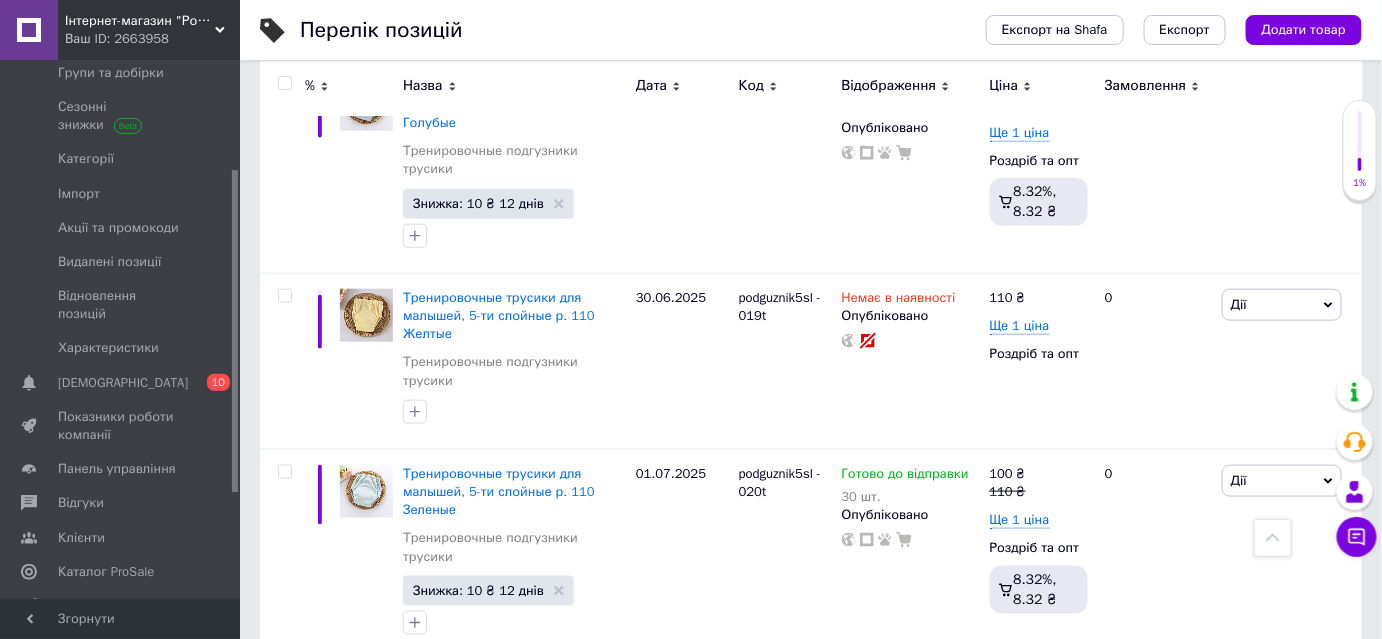 click on "1" at bounding box center [404, 912] 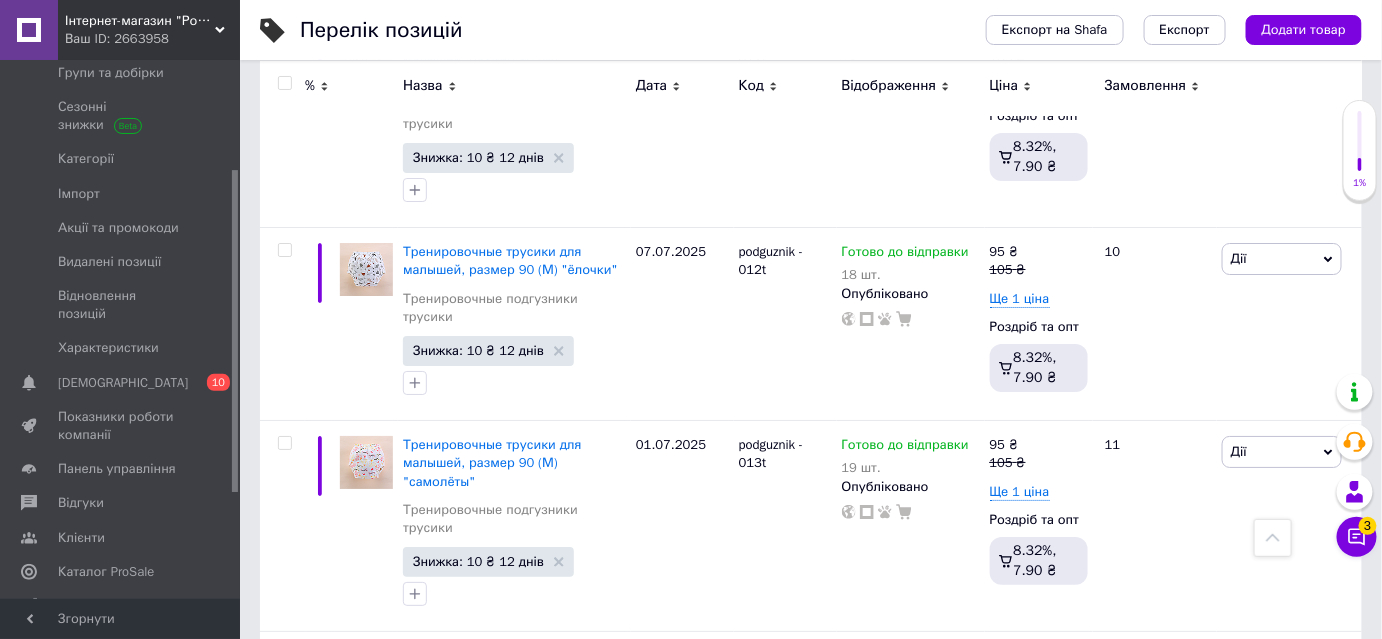 scroll, scrollTop: 4794, scrollLeft: 0, axis: vertical 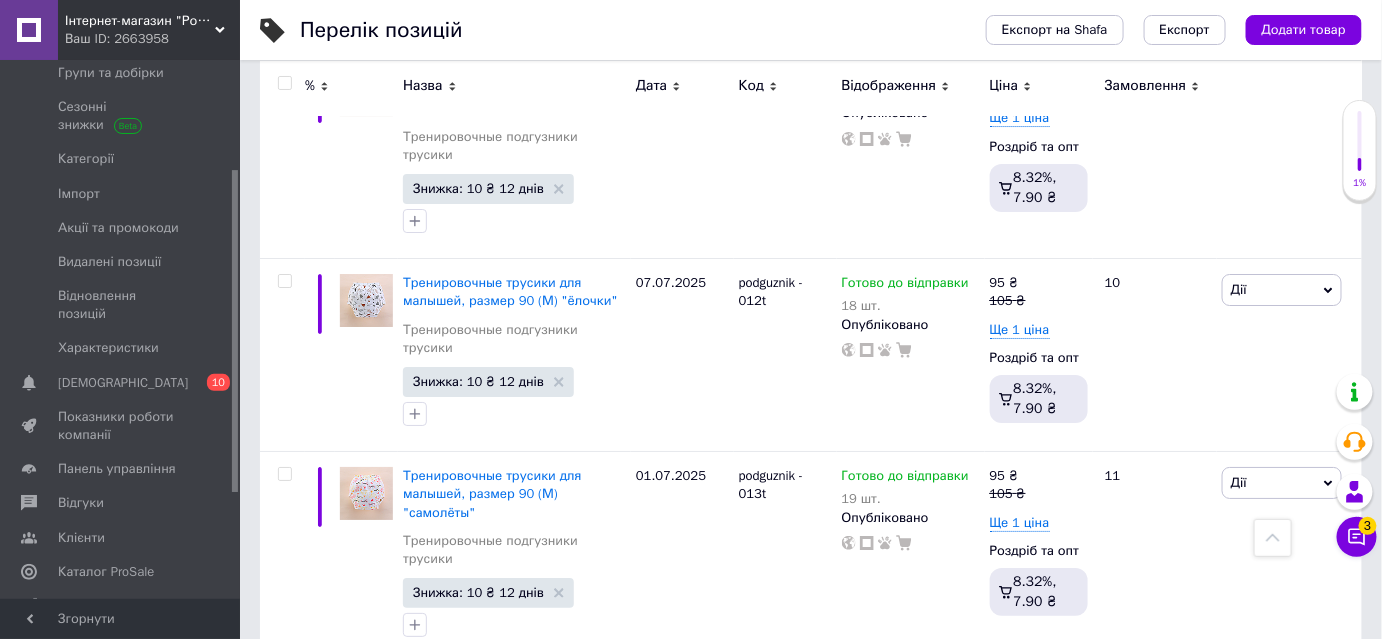 click 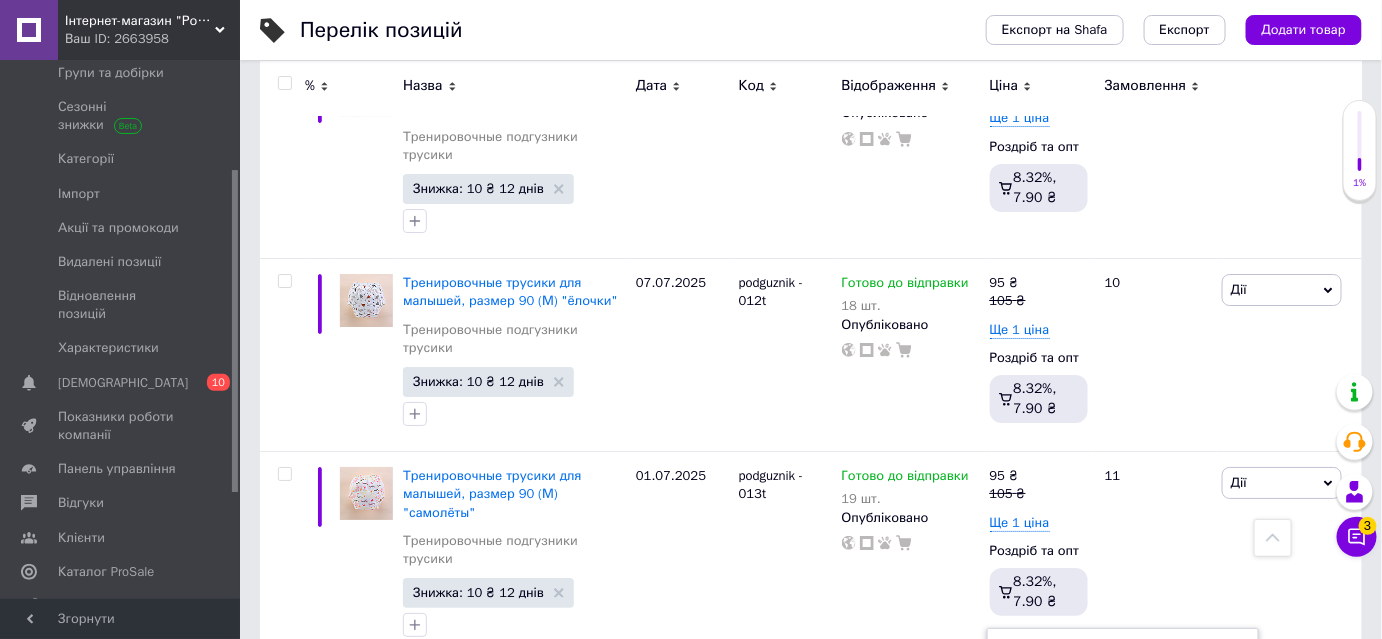 click on "Готово до відправки" at bounding box center [1075, 680] 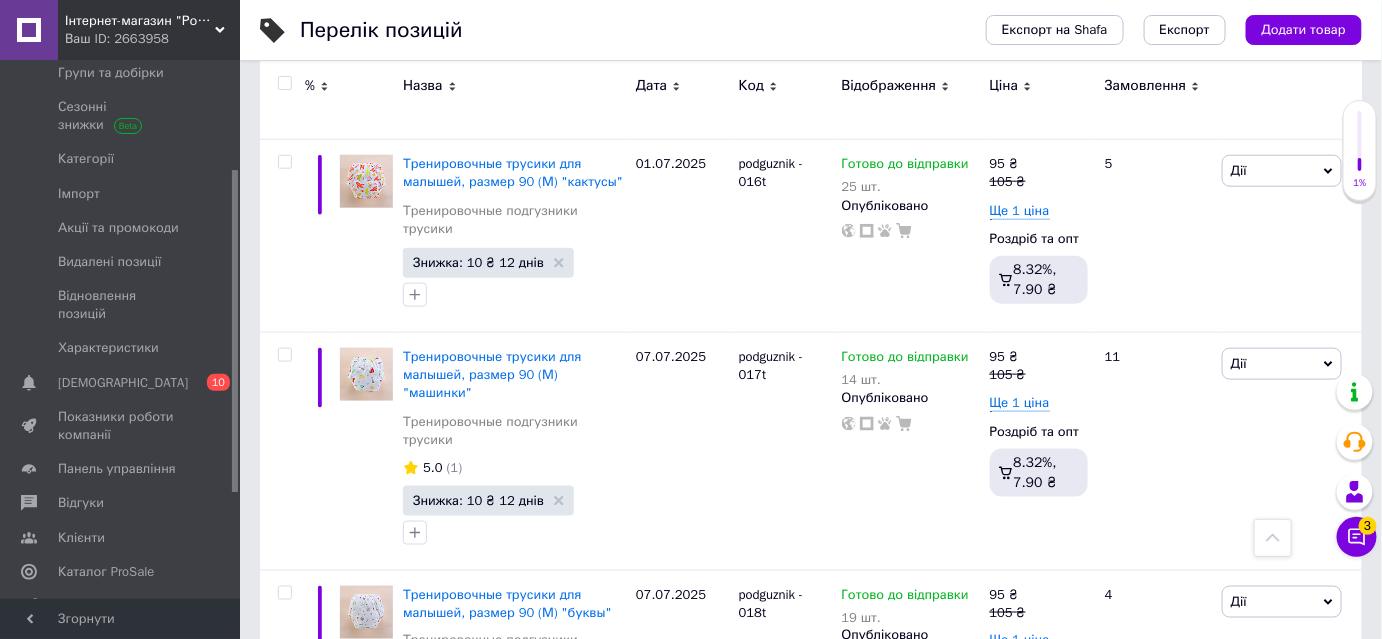 scroll, scrollTop: 5521, scrollLeft: 0, axis: vertical 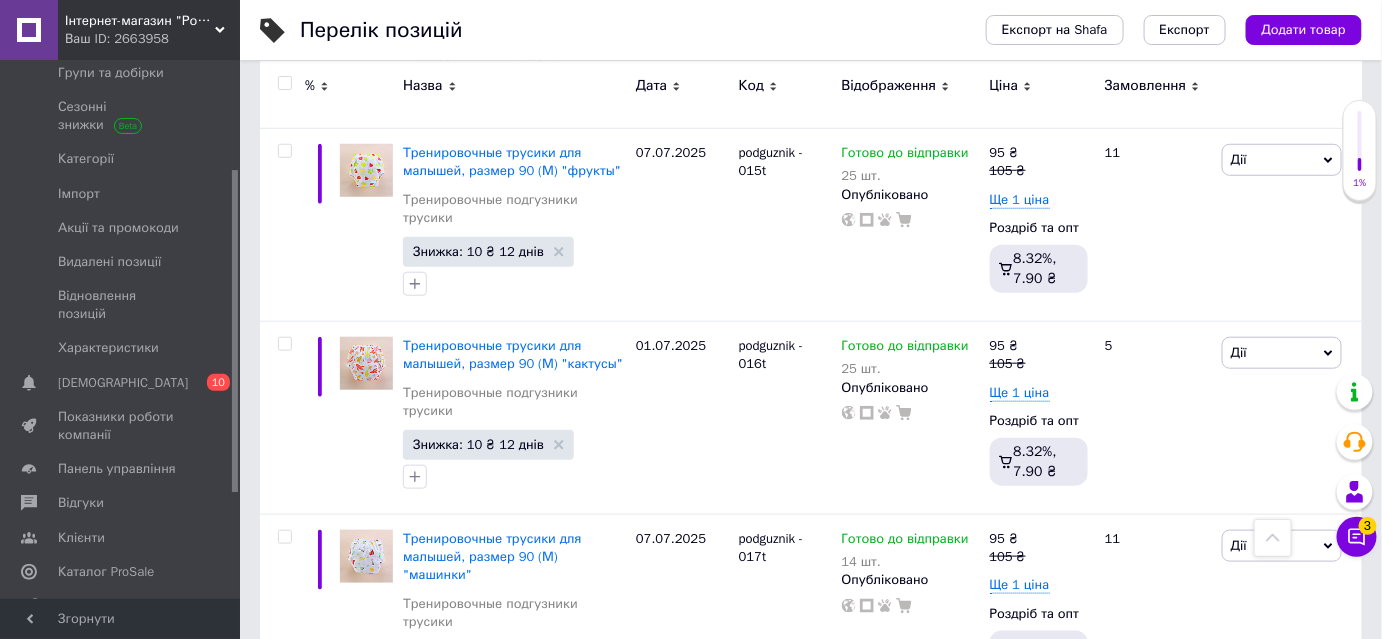 click 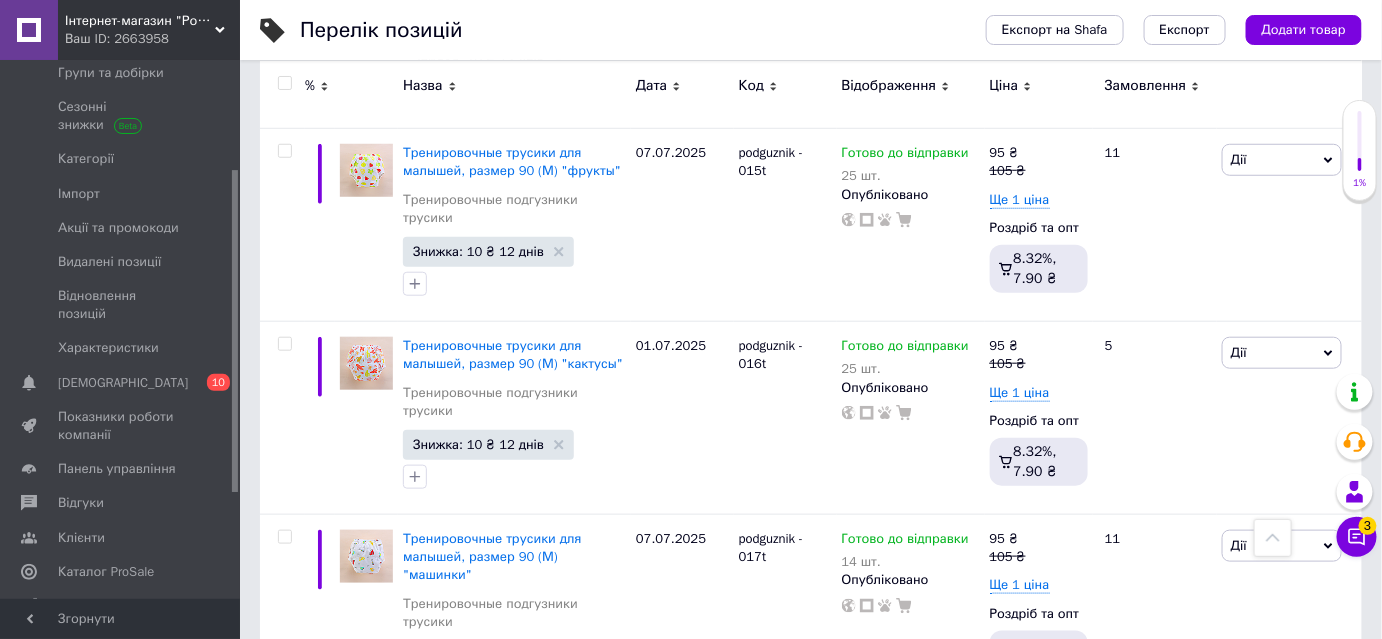 type on "18" 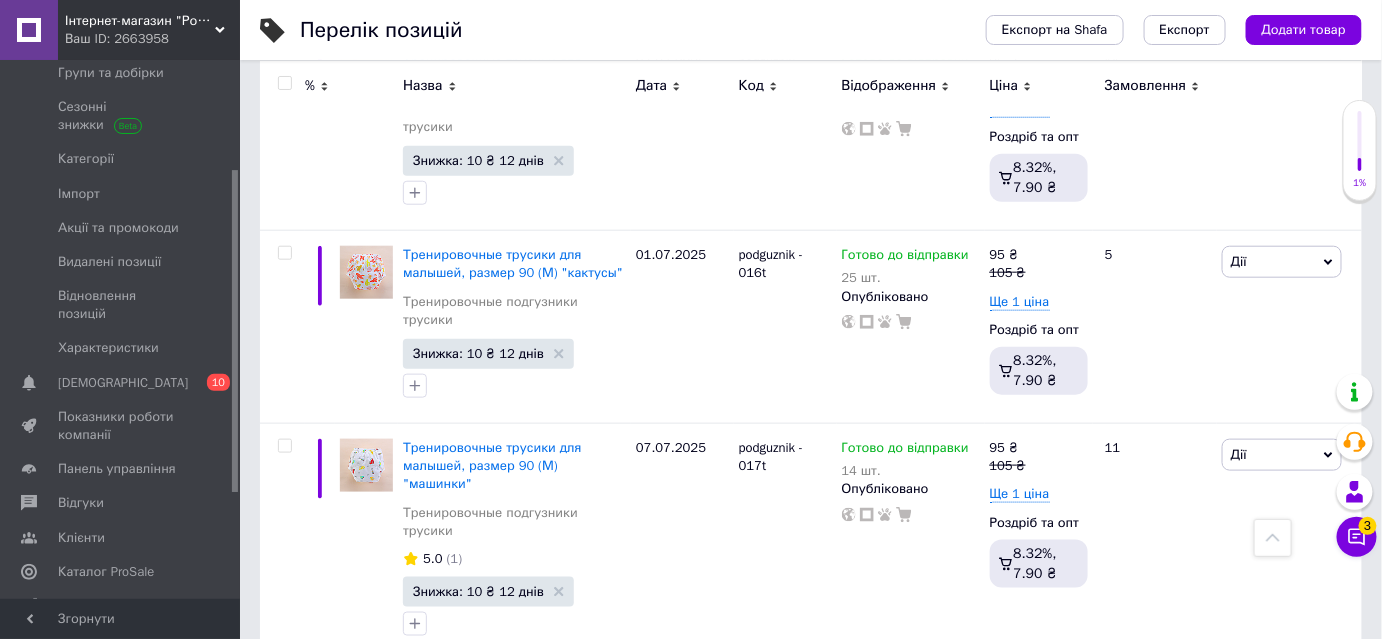 scroll, scrollTop: 5703, scrollLeft: 0, axis: vertical 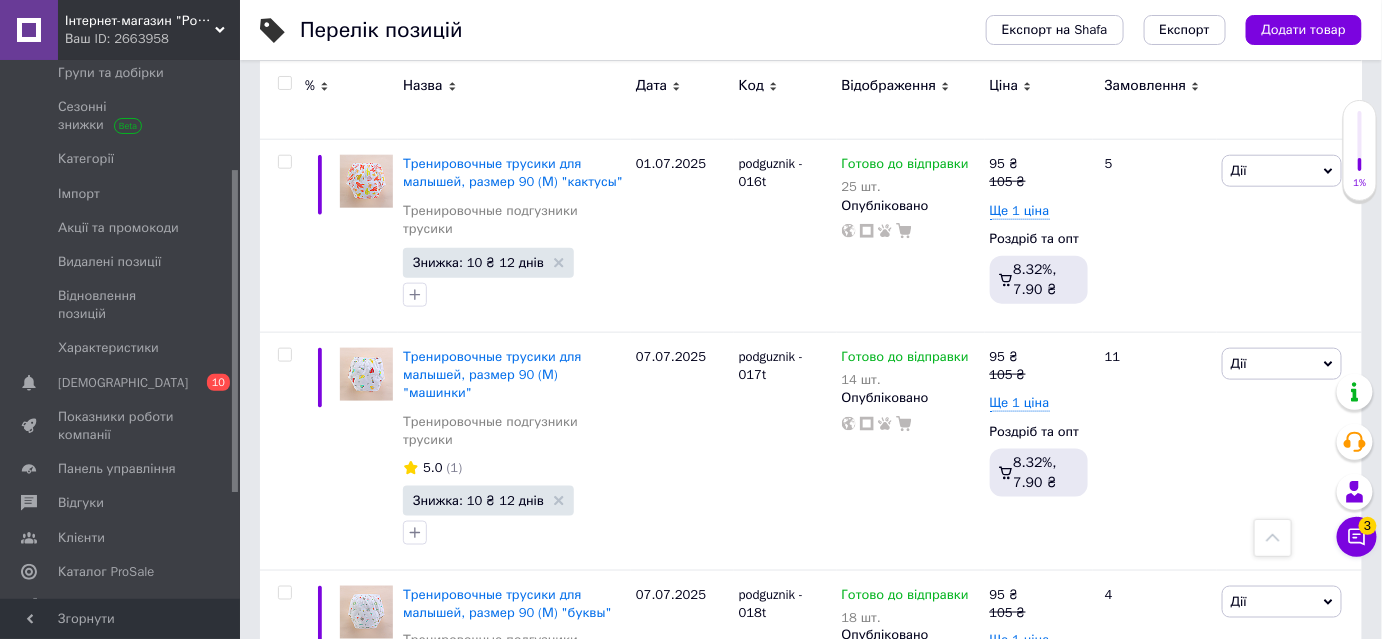 click 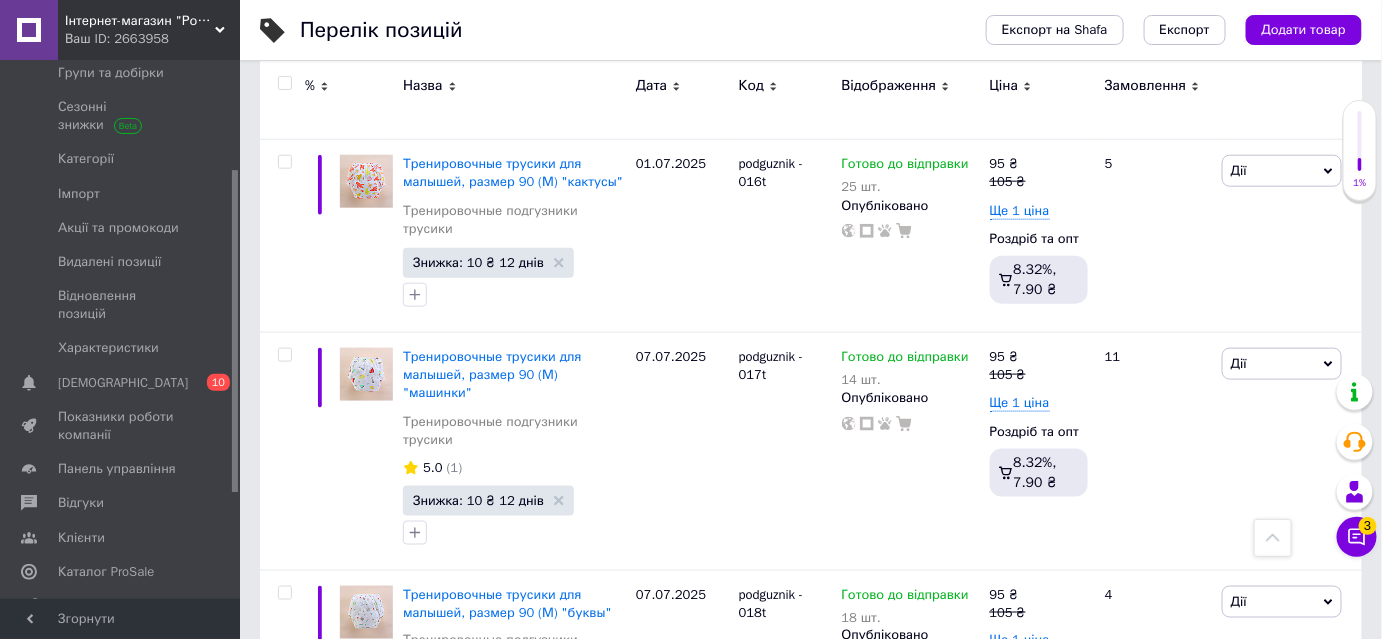 type on "19" 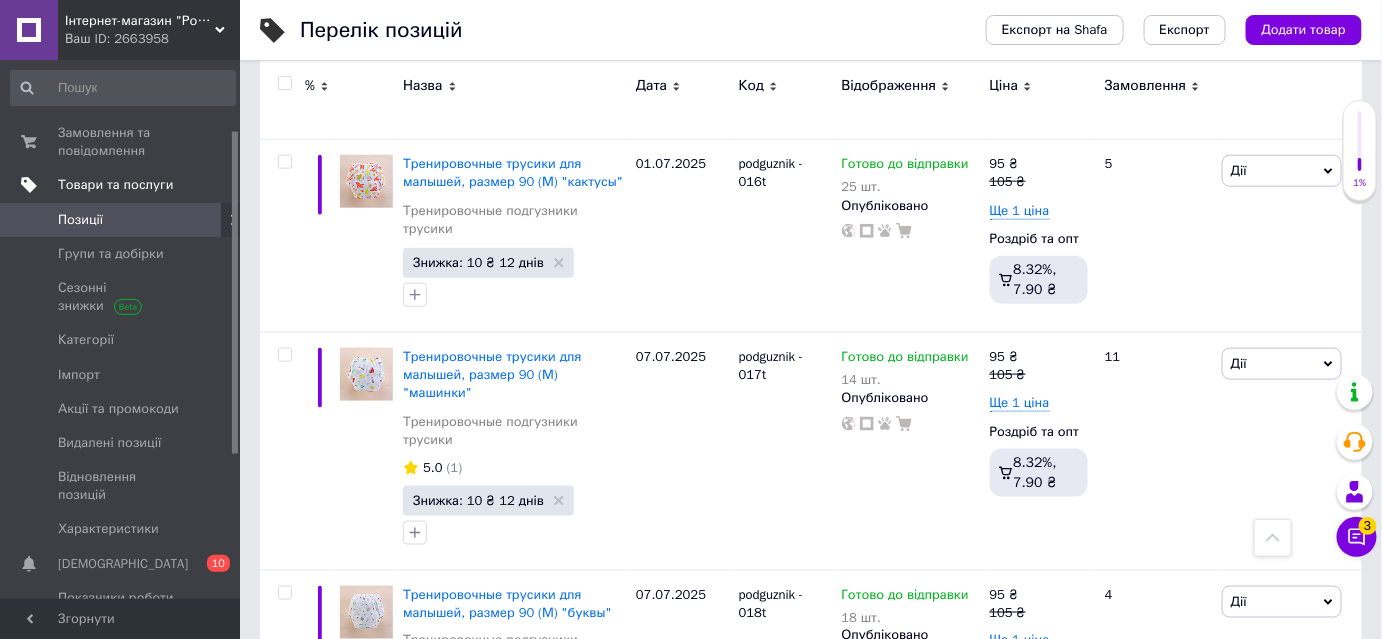 scroll, scrollTop: 0, scrollLeft: 0, axis: both 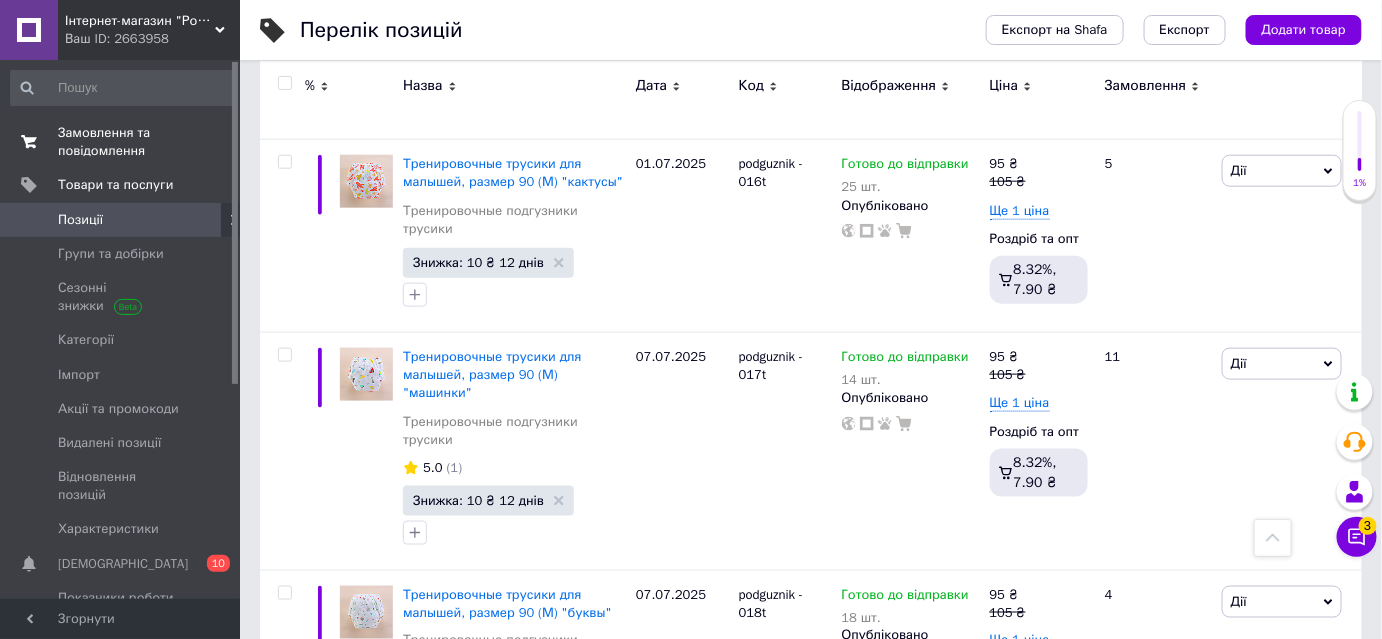 click on "Замовлення та повідомлення" at bounding box center [121, 142] 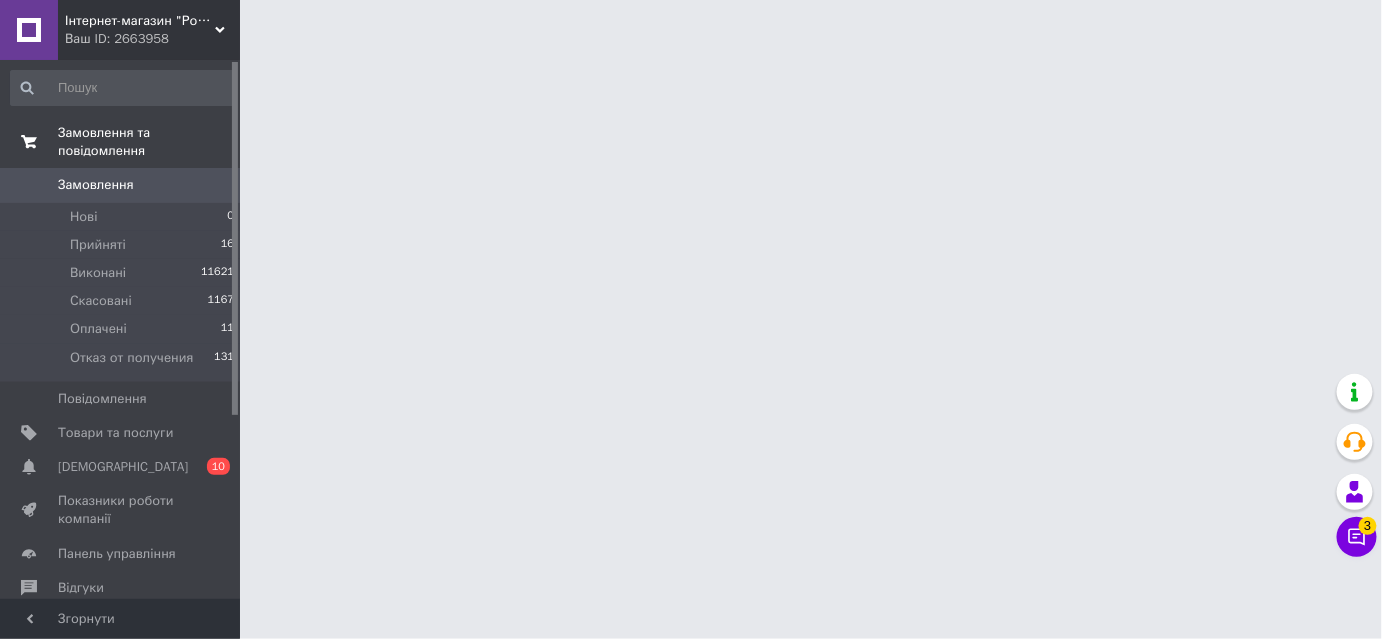 scroll, scrollTop: 0, scrollLeft: 0, axis: both 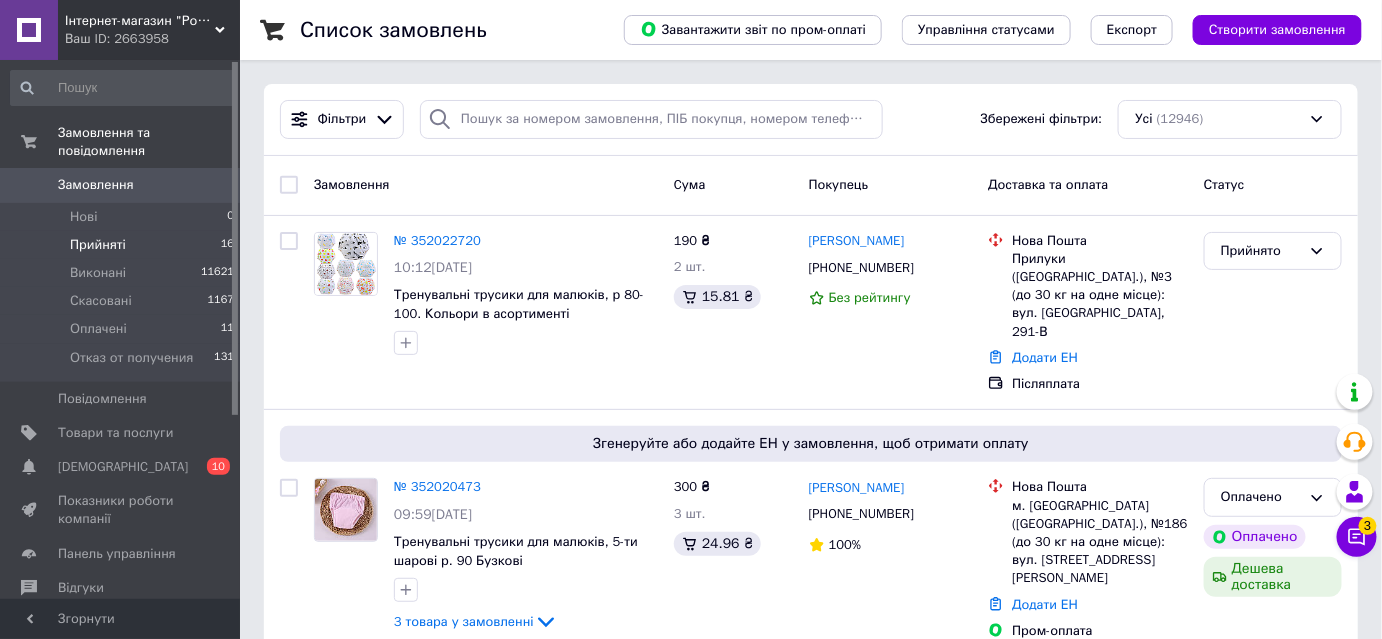 click on "Прийняті" at bounding box center (98, 245) 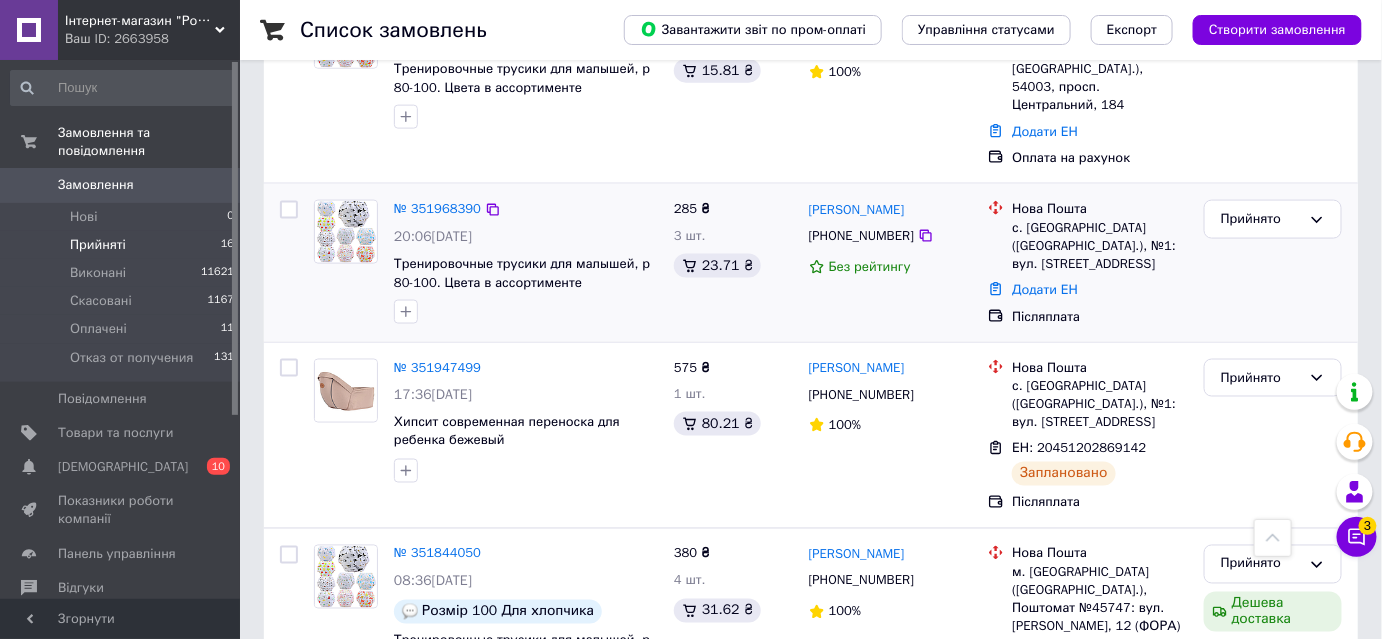 scroll, scrollTop: 727, scrollLeft: 0, axis: vertical 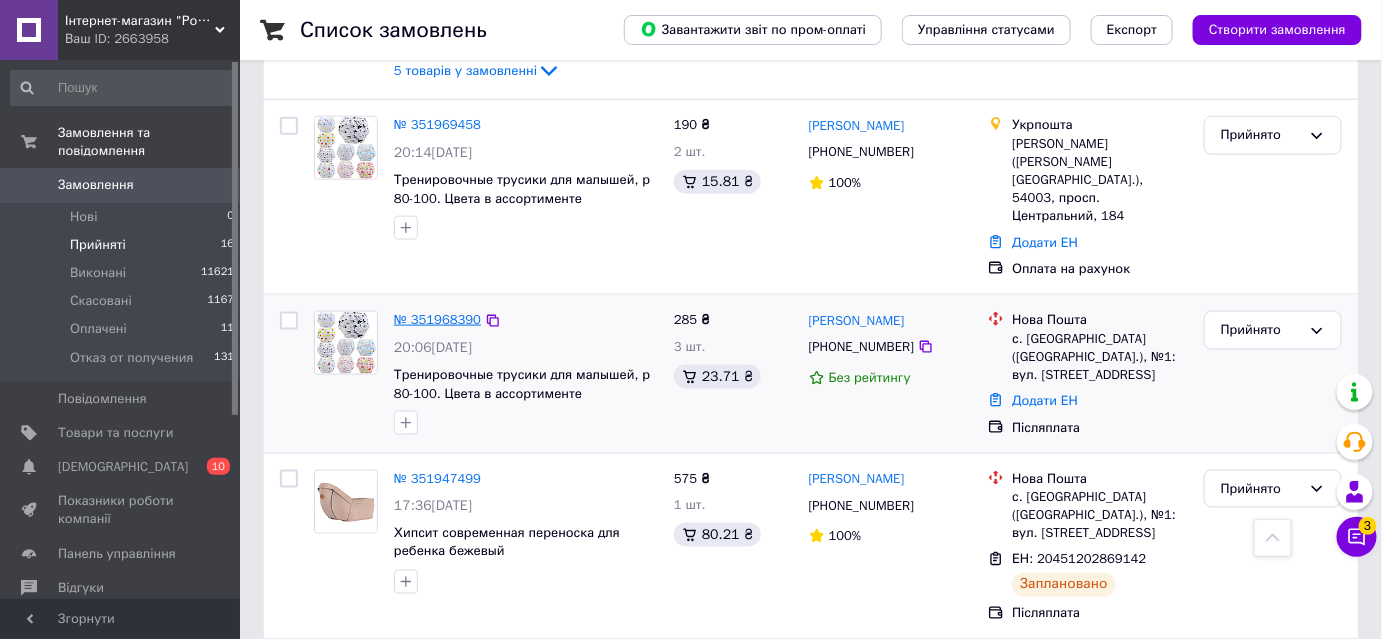 click on "№ 351968390" at bounding box center [437, 319] 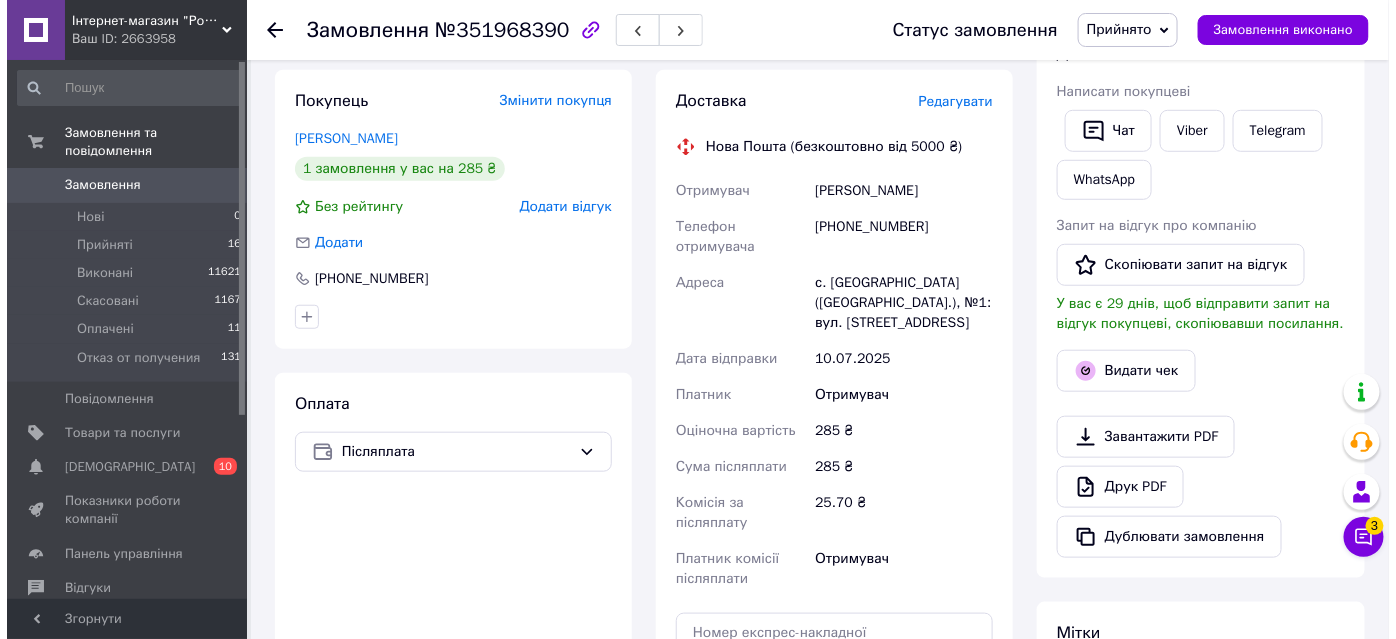 scroll, scrollTop: 272, scrollLeft: 0, axis: vertical 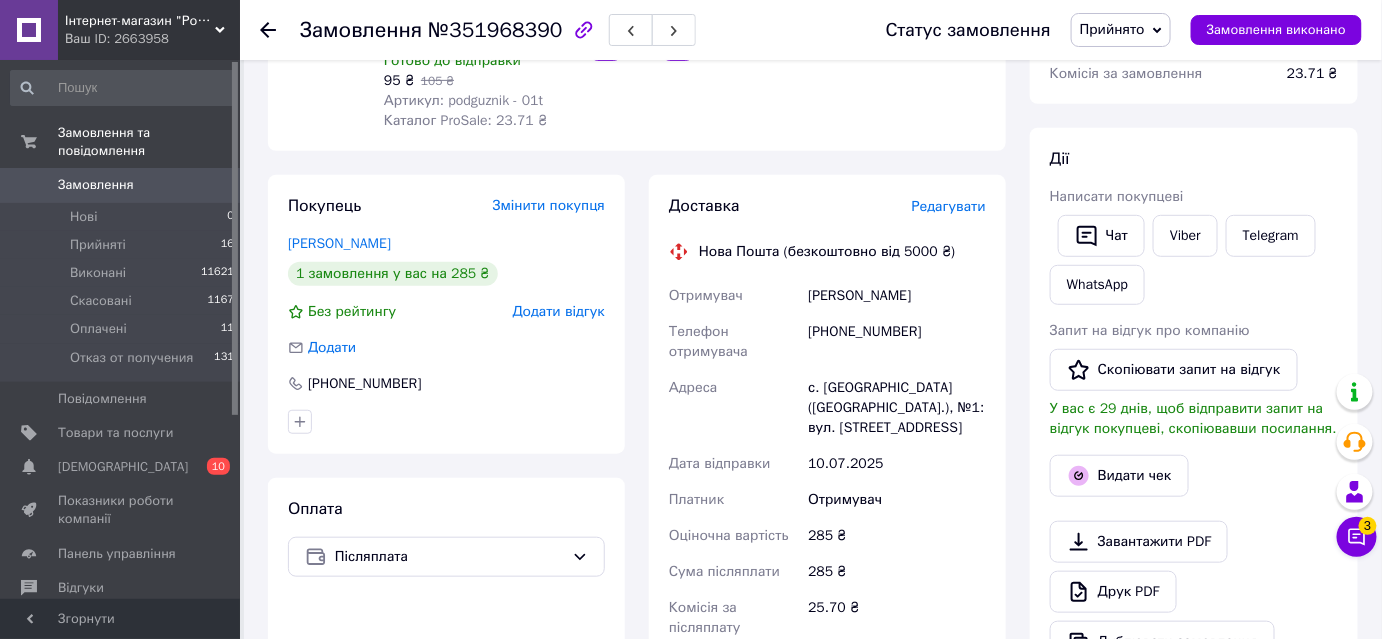click on "Редагувати" at bounding box center [949, 206] 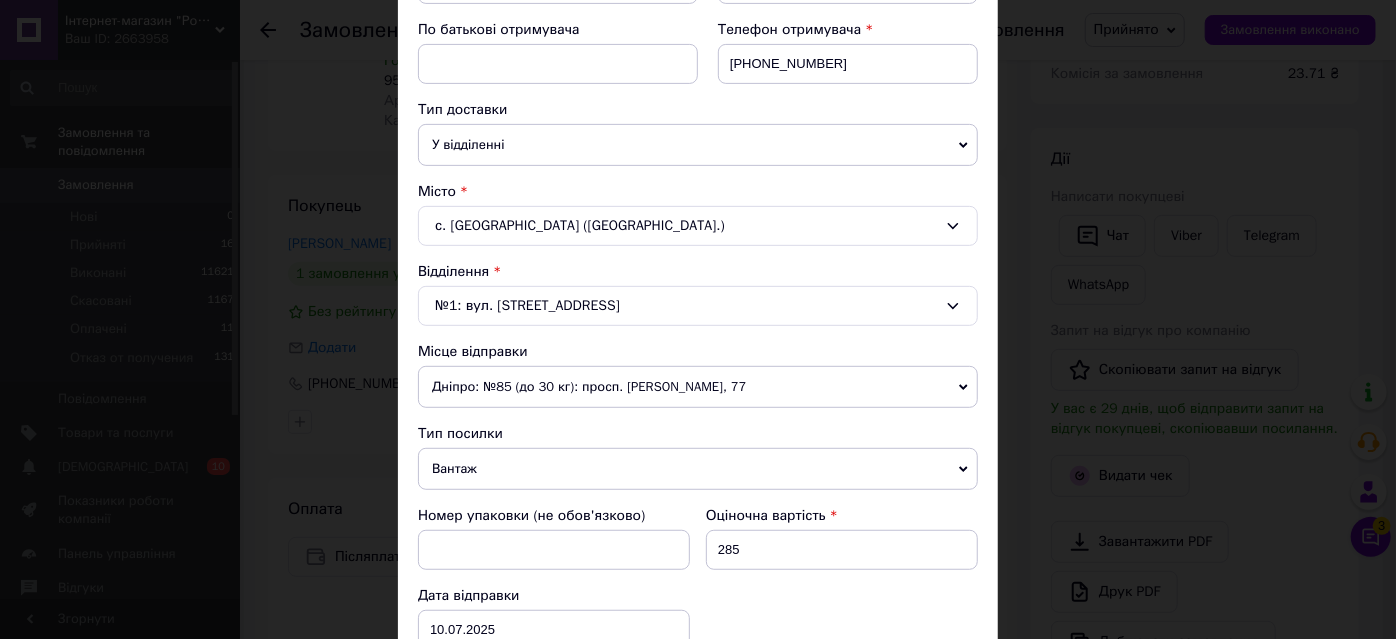 scroll, scrollTop: 545, scrollLeft: 0, axis: vertical 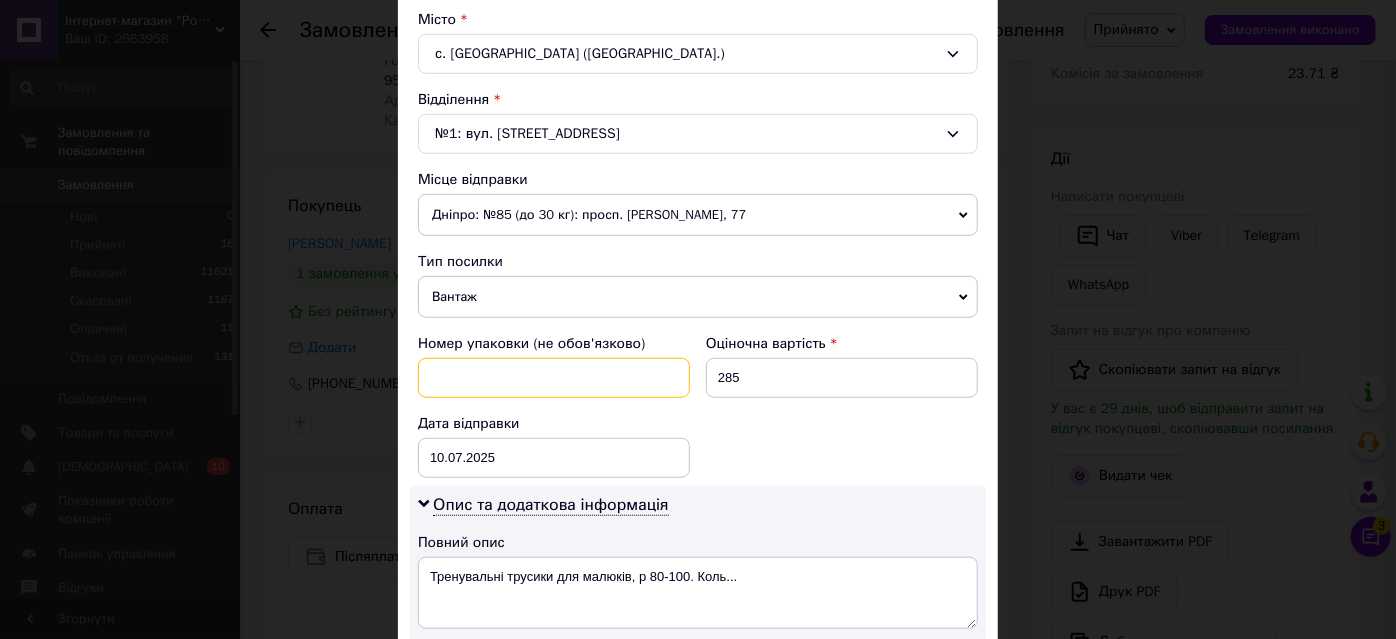 click at bounding box center (554, 378) 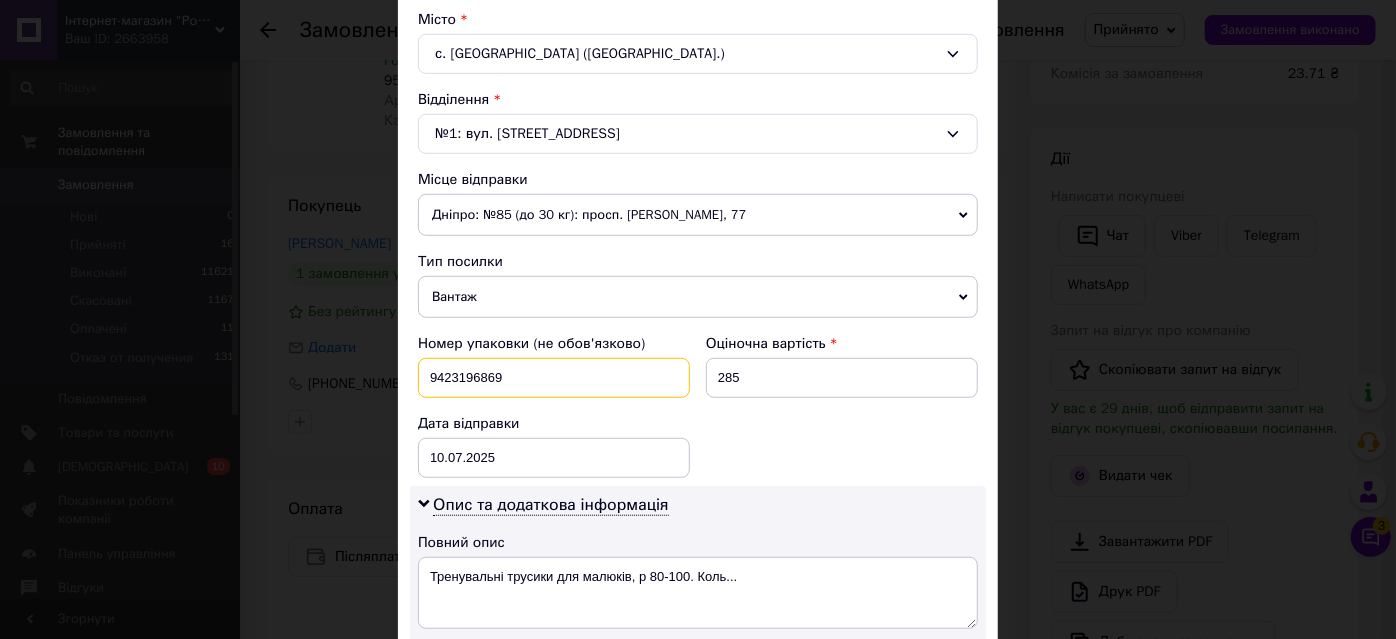 click on "9423196869" at bounding box center [554, 378] 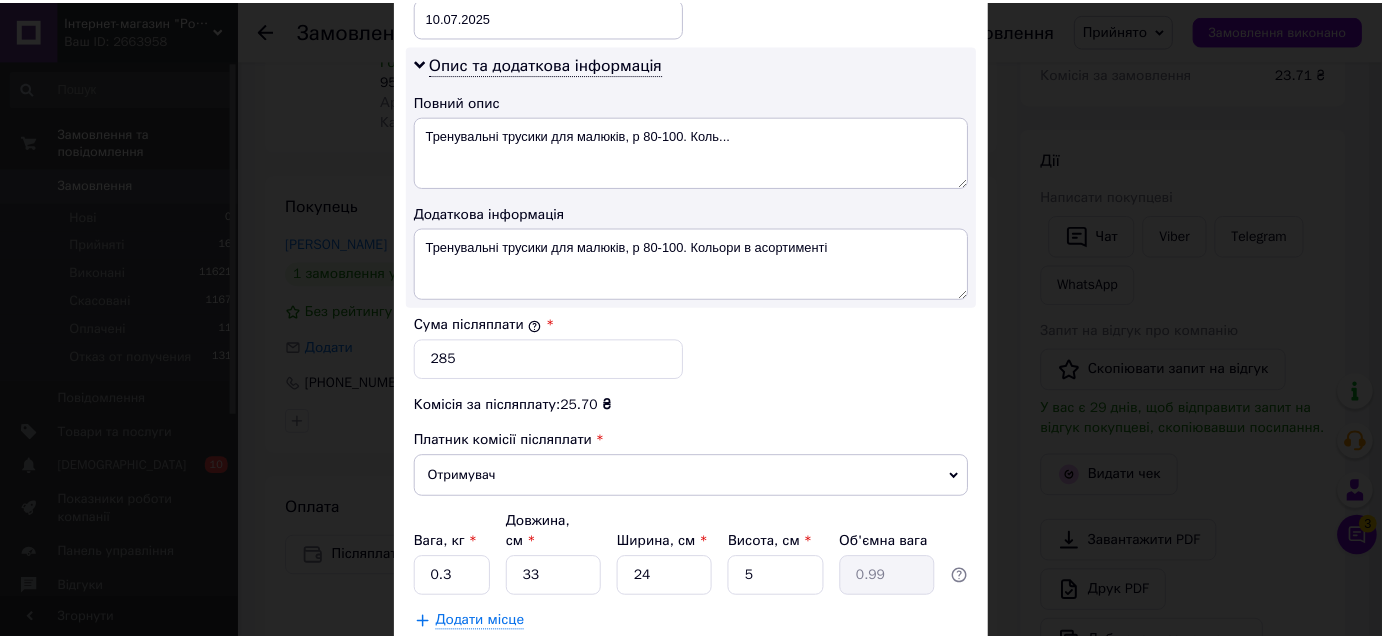 scroll, scrollTop: 1101, scrollLeft: 0, axis: vertical 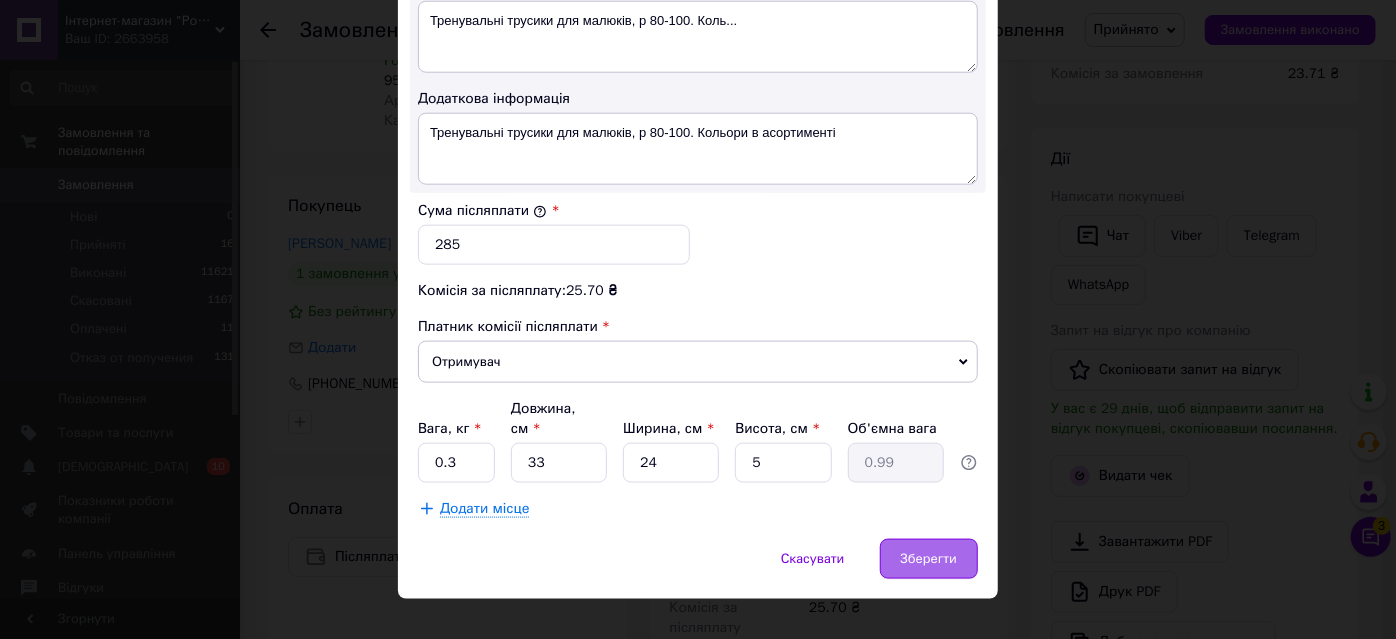 type on "9423196870" 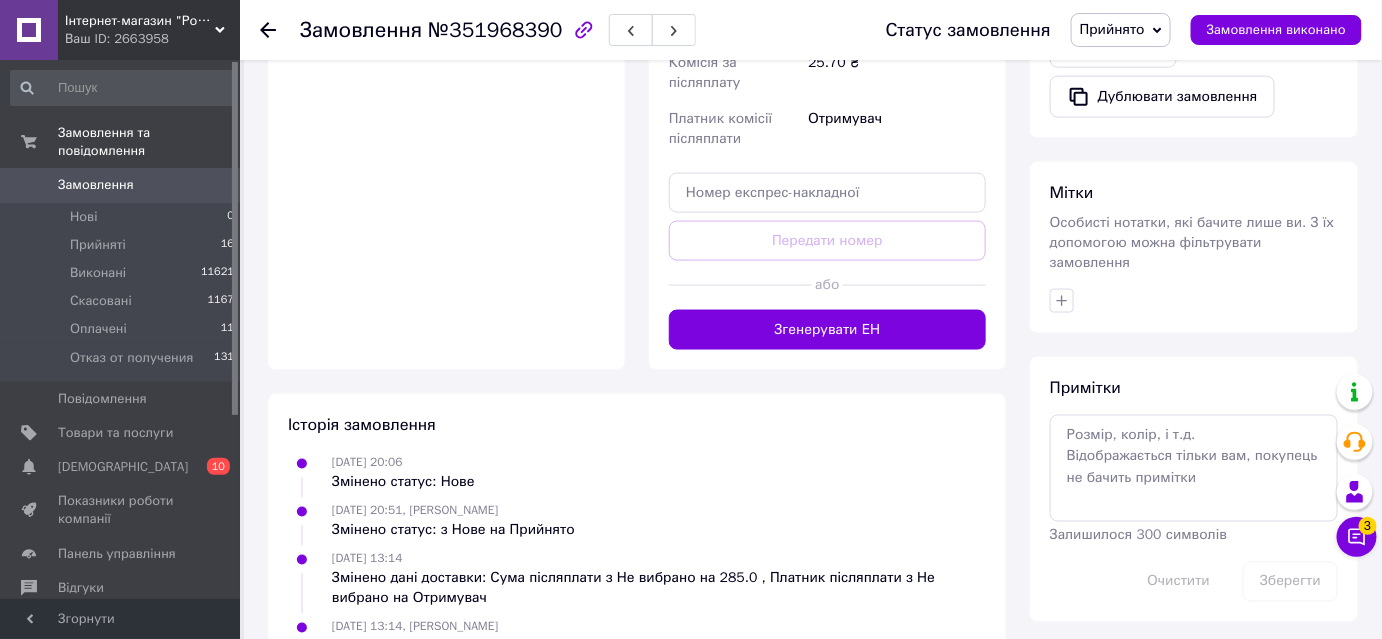 scroll, scrollTop: 818, scrollLeft: 0, axis: vertical 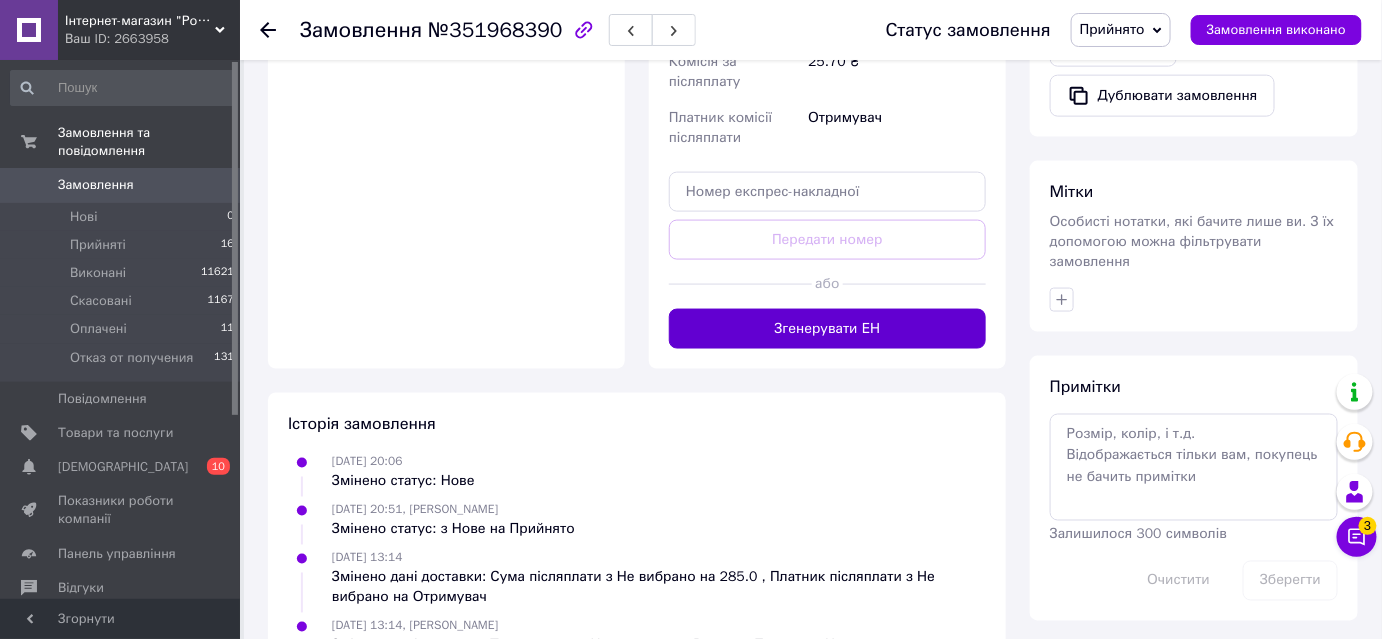 click on "Згенерувати ЕН" at bounding box center [827, 329] 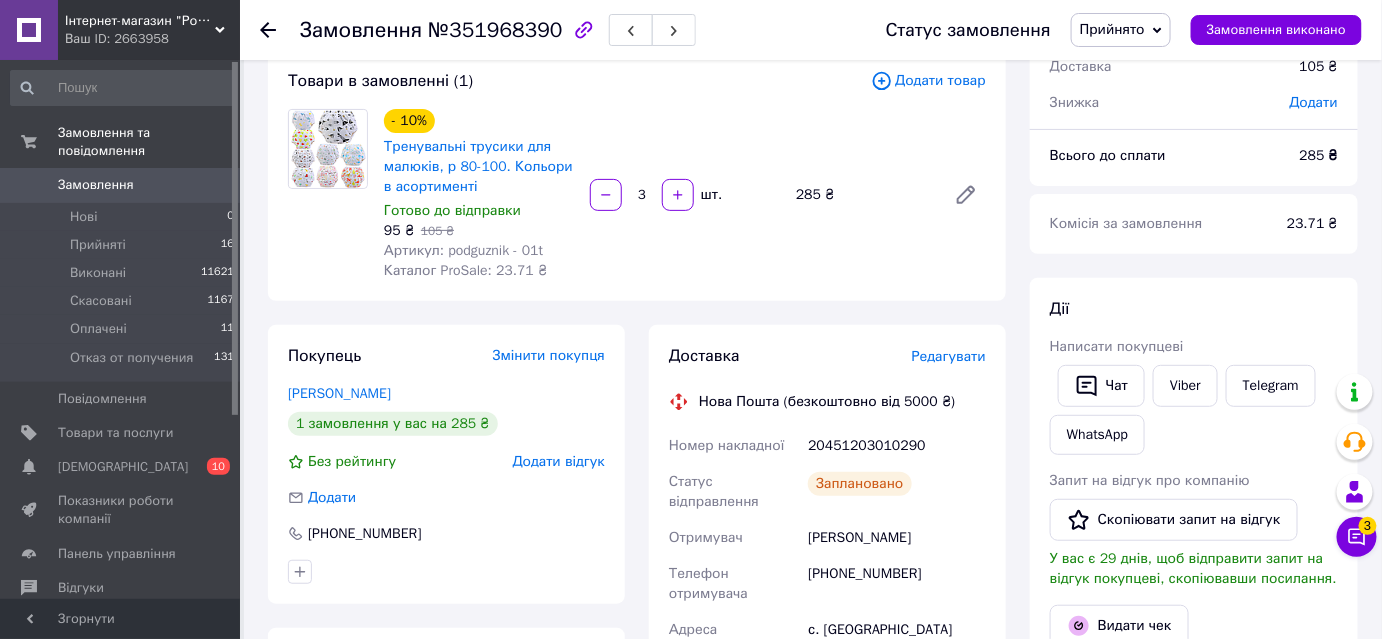 scroll, scrollTop: 90, scrollLeft: 0, axis: vertical 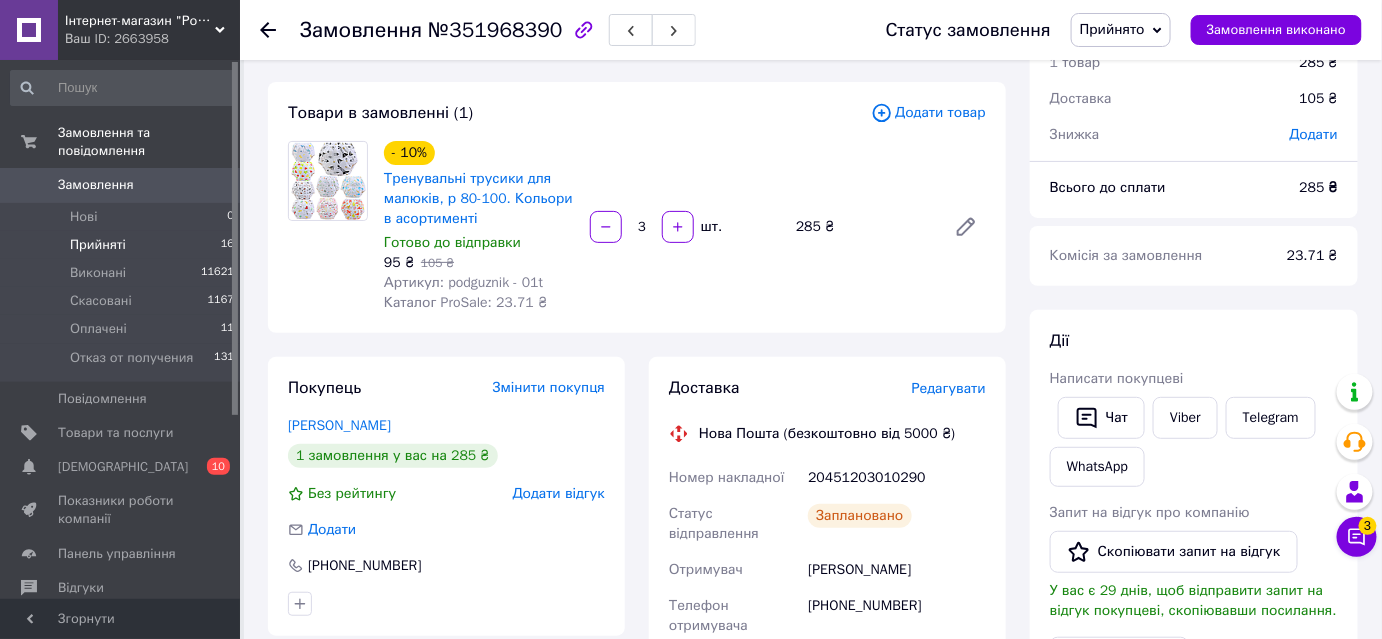click on "Прийняті 16" at bounding box center [123, 245] 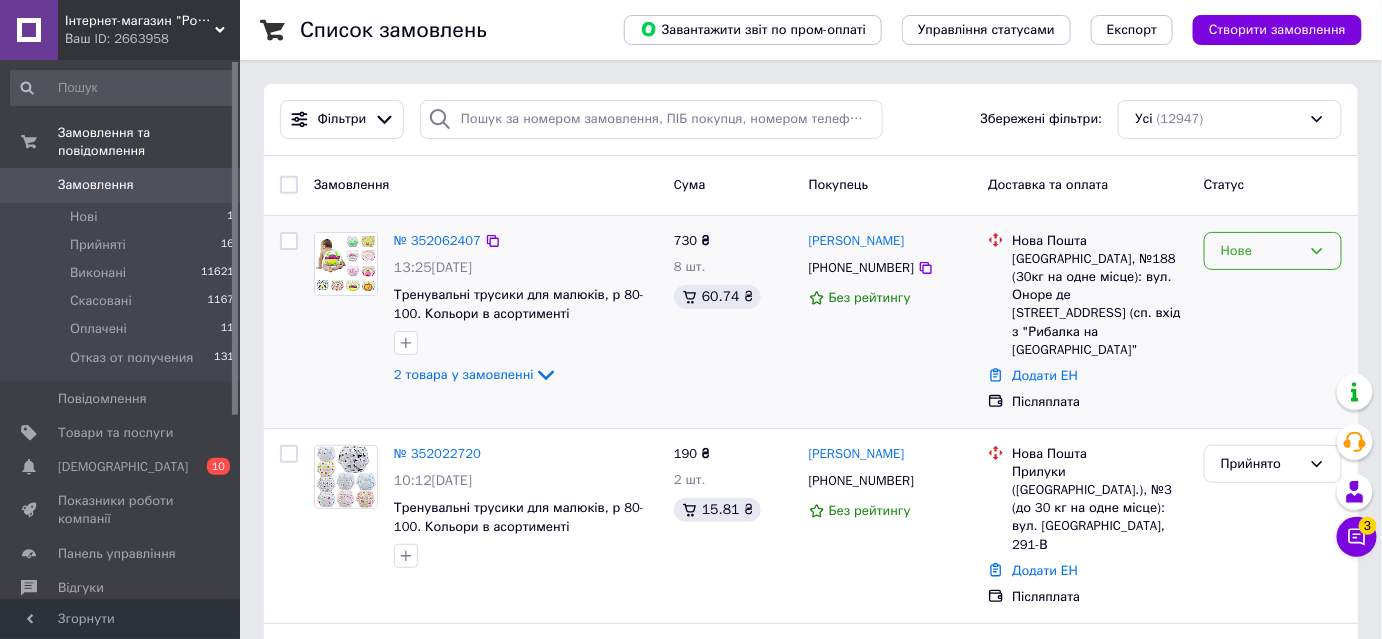 click on "Нове" at bounding box center (1261, 251) 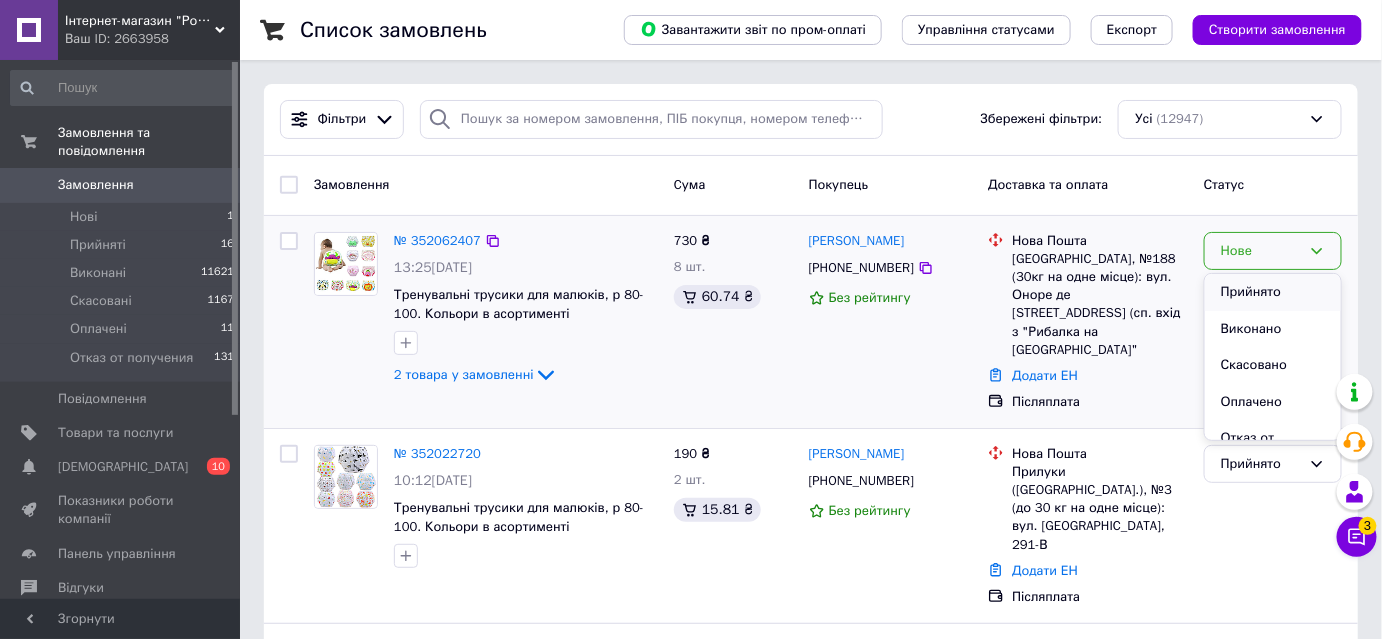 click on "Прийнято" at bounding box center (1273, 292) 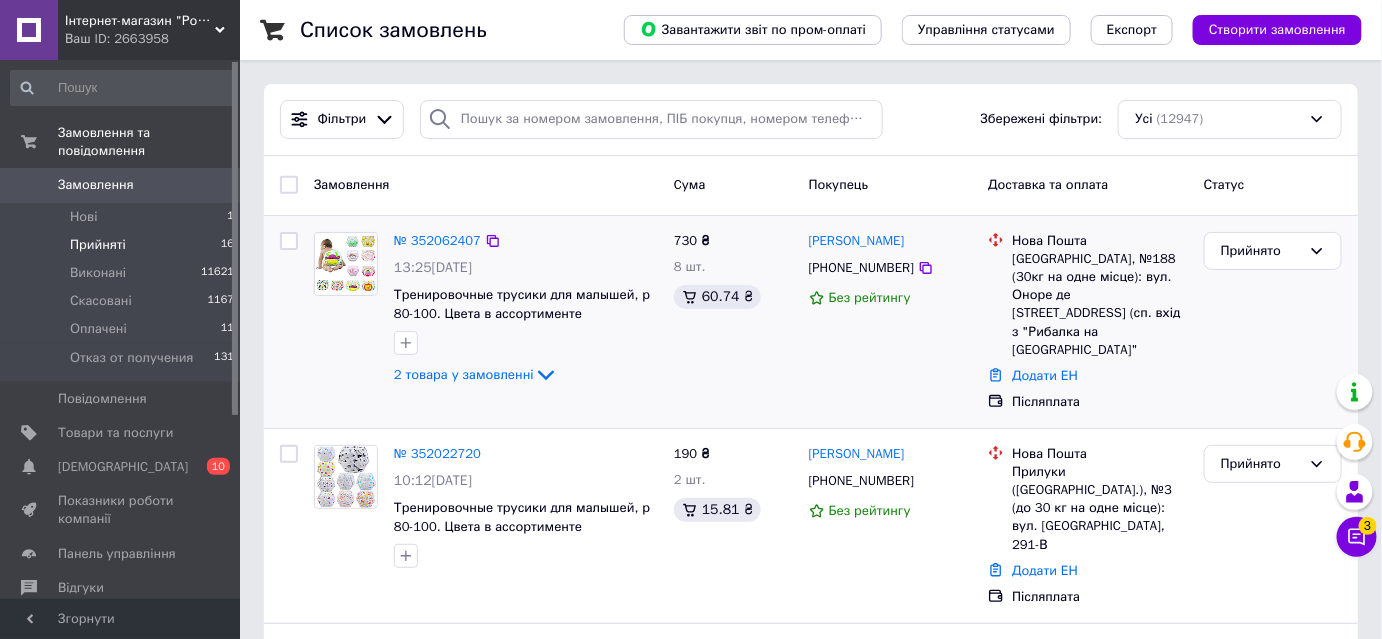 click on "Прийняті" at bounding box center [98, 245] 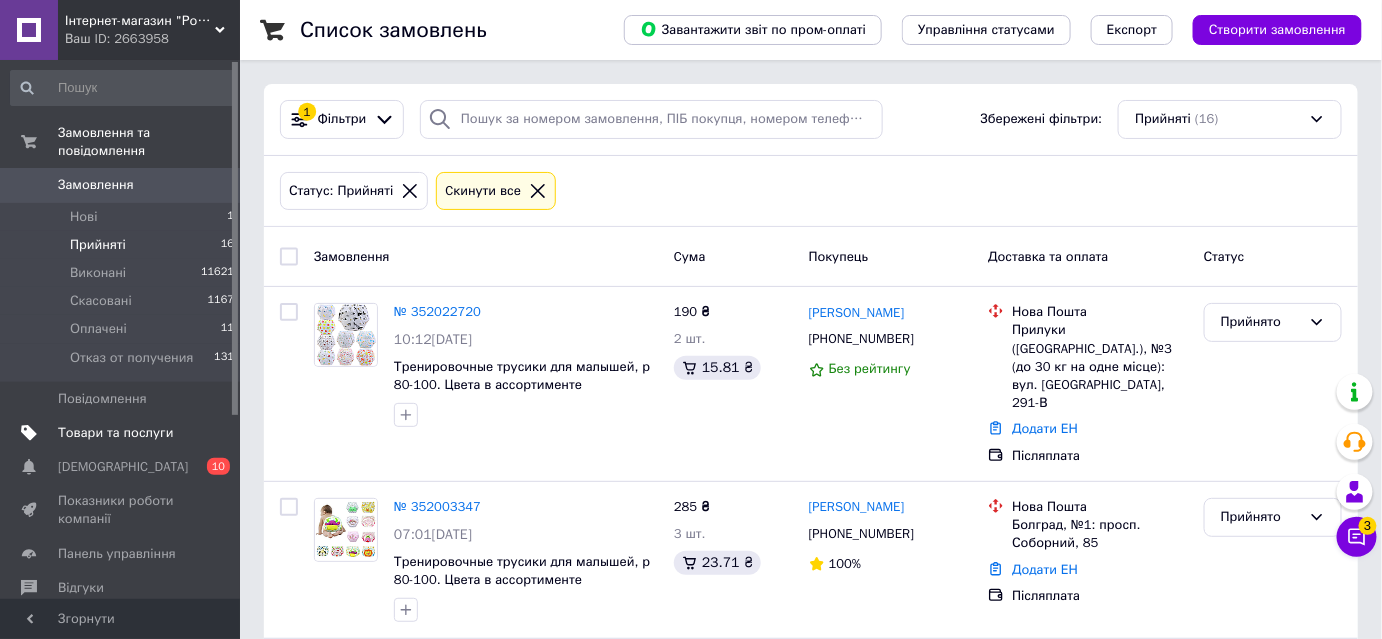 click on "Товари та послуги" at bounding box center [115, 433] 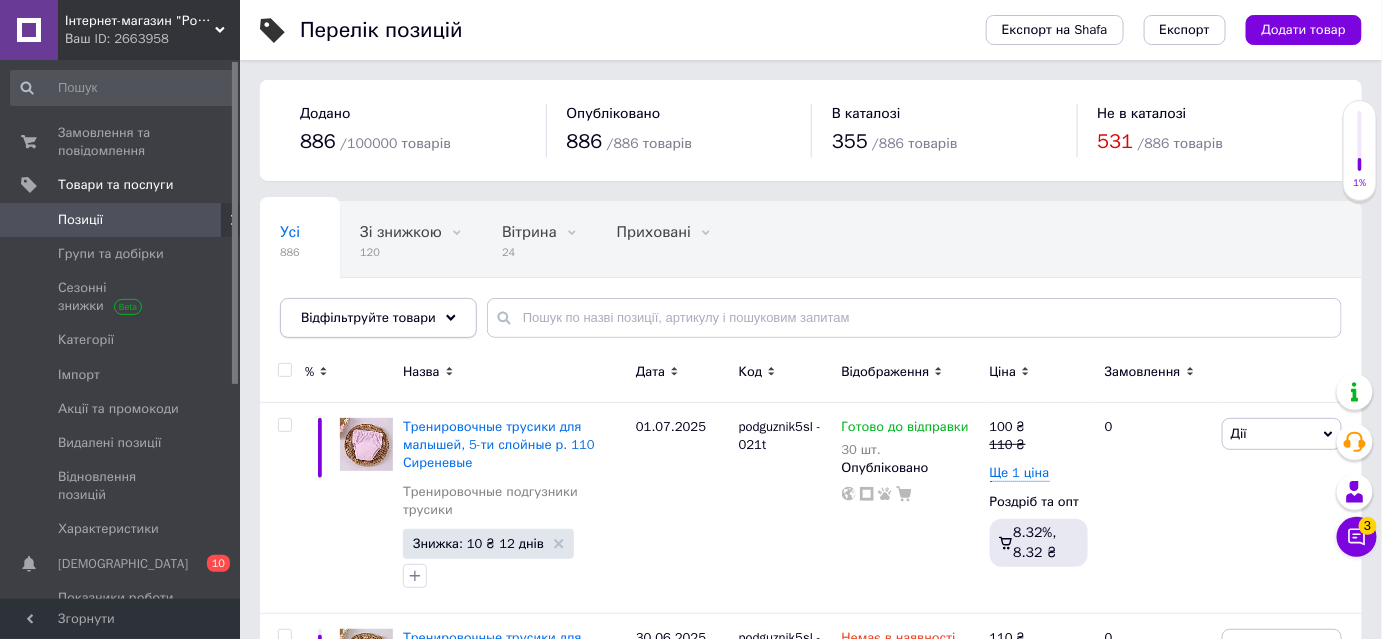 click on "Відфільтруйте товари" at bounding box center (368, 317) 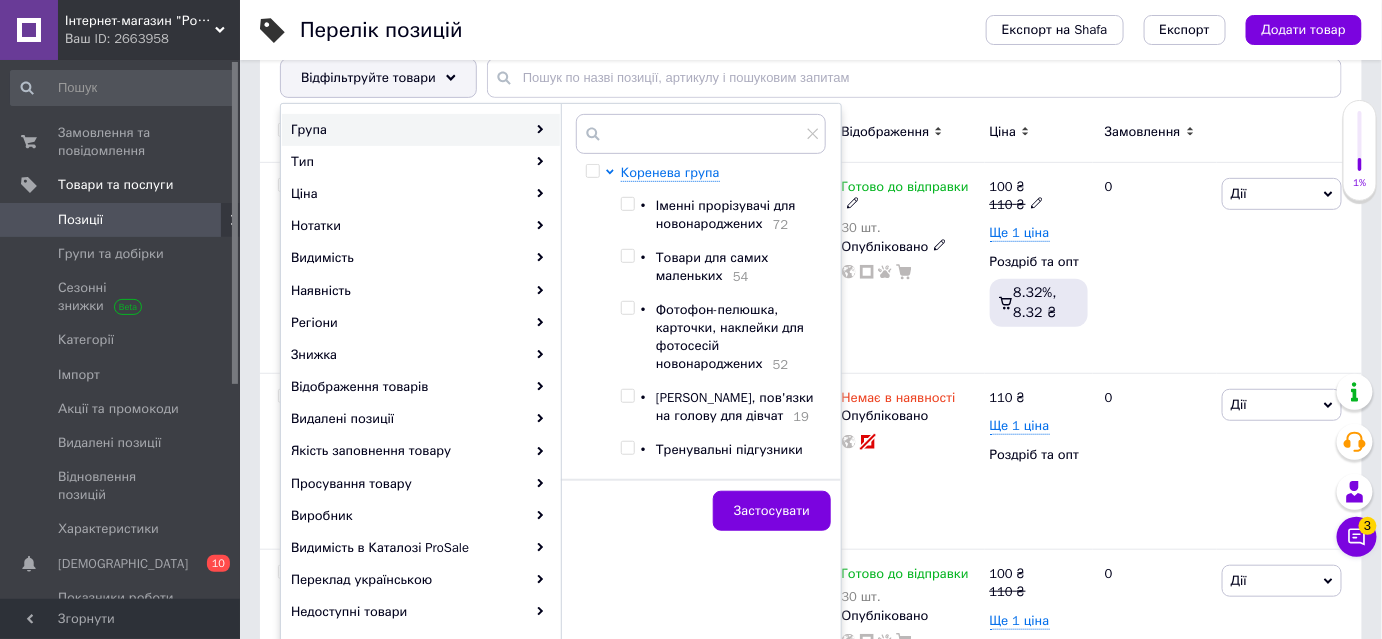 scroll, scrollTop: 272, scrollLeft: 0, axis: vertical 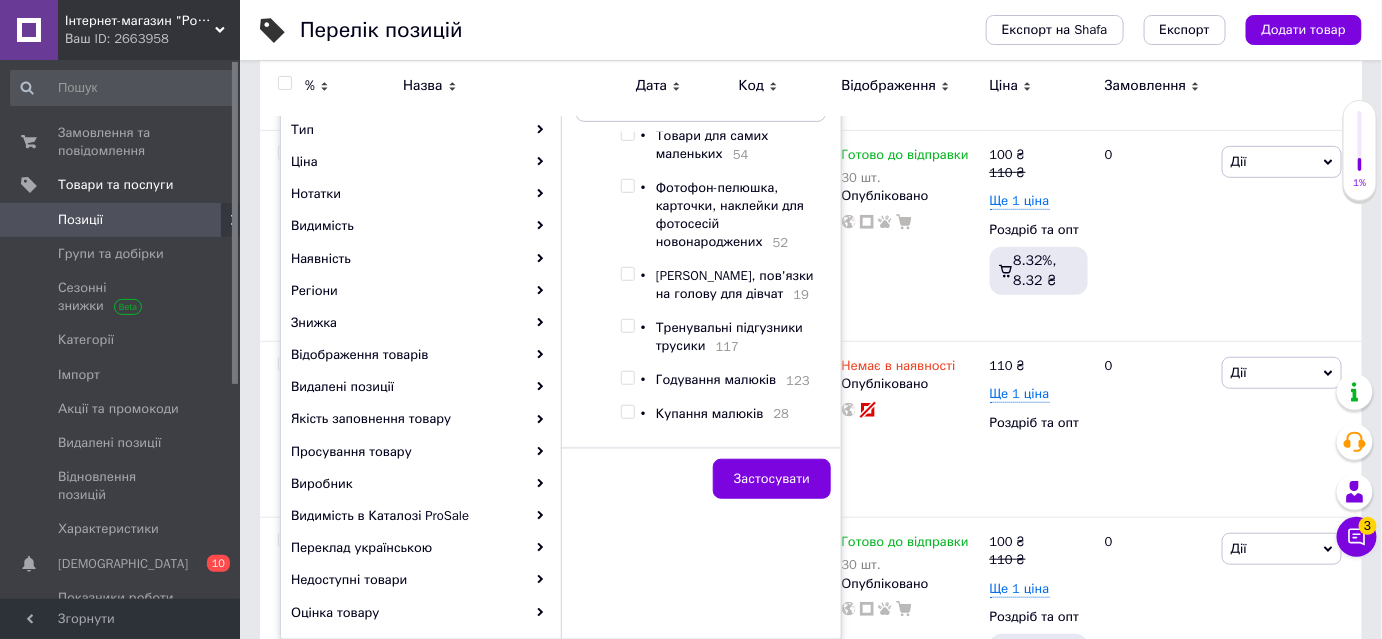 click at bounding box center (627, 326) 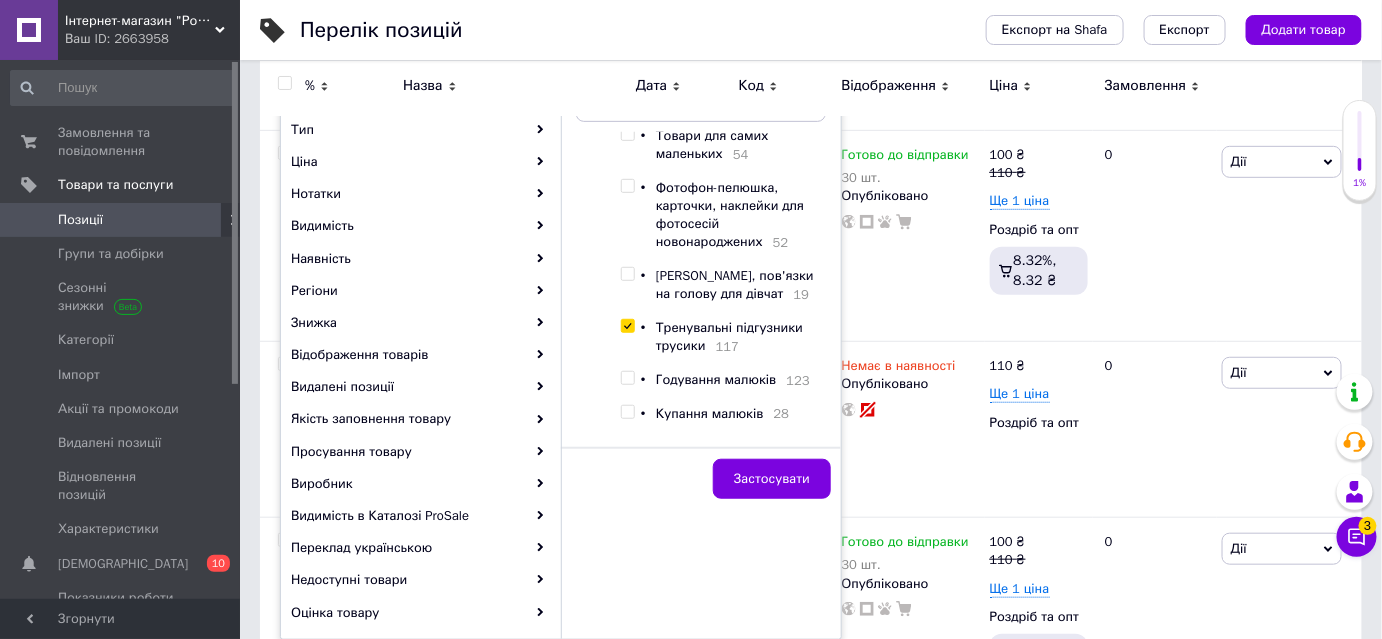 checkbox on "true" 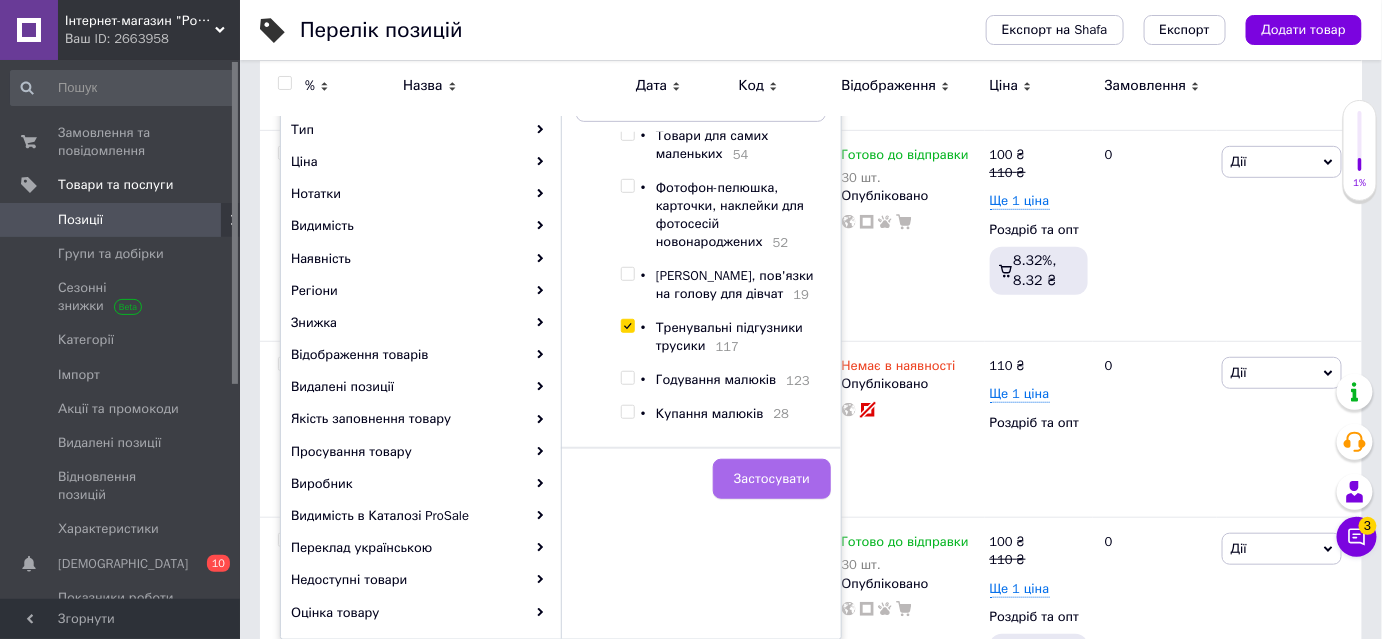 click on "Застосувати" at bounding box center [772, 479] 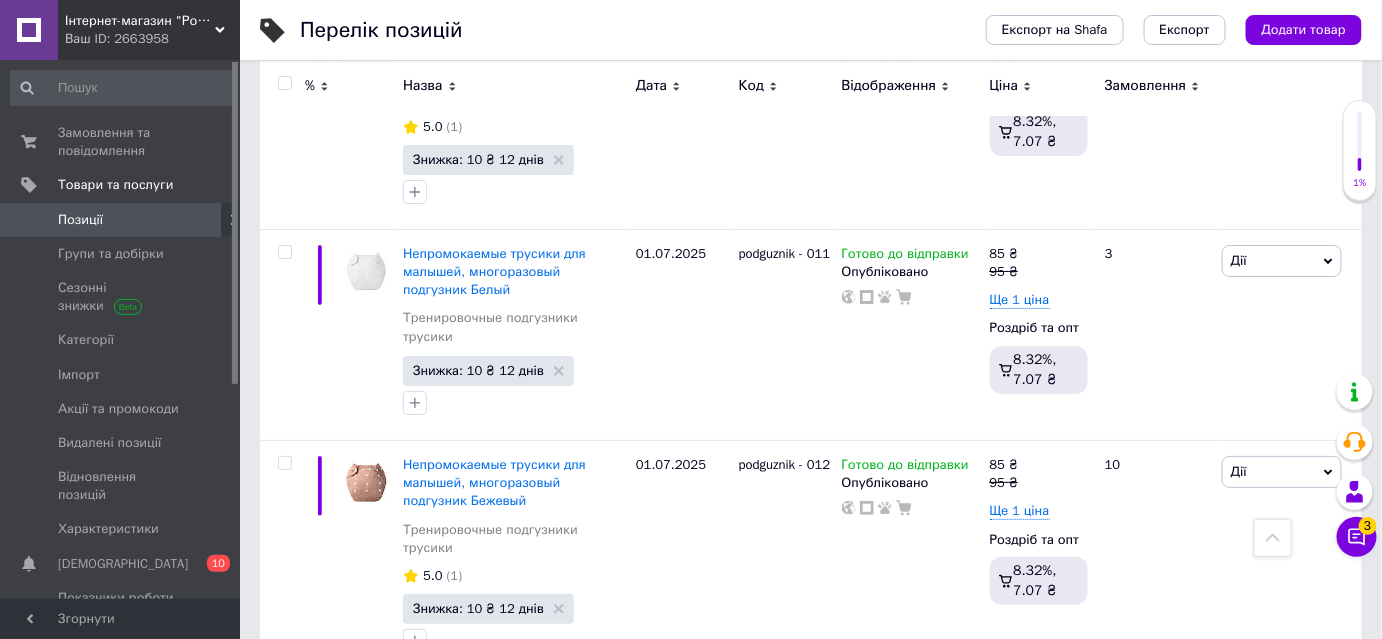 scroll, scrollTop: 2909, scrollLeft: 0, axis: vertical 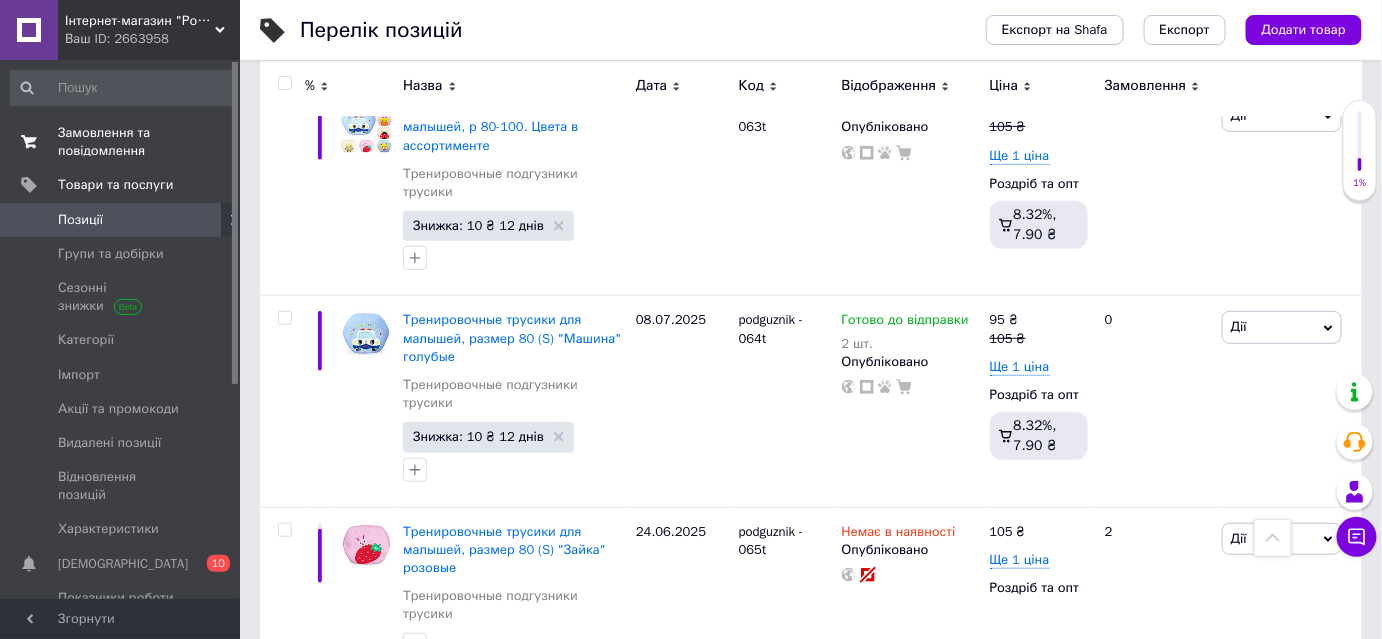 click on "Замовлення та повідомлення" at bounding box center [121, 142] 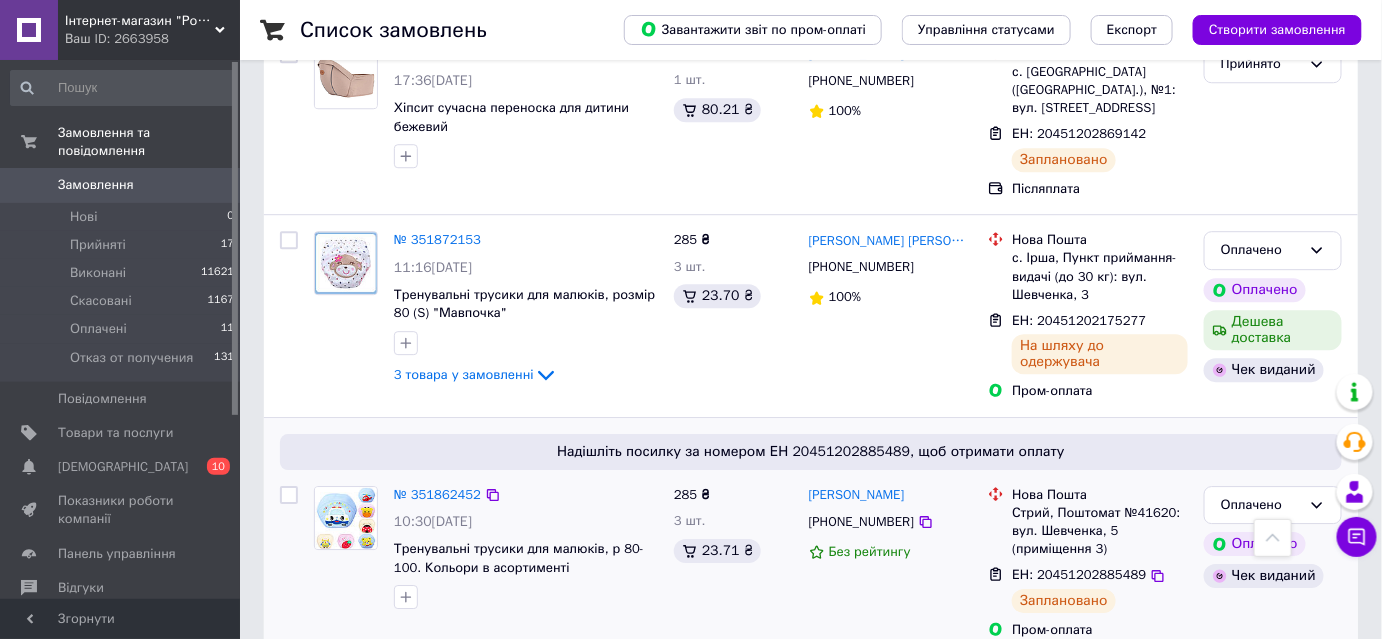 scroll, scrollTop: 1818, scrollLeft: 0, axis: vertical 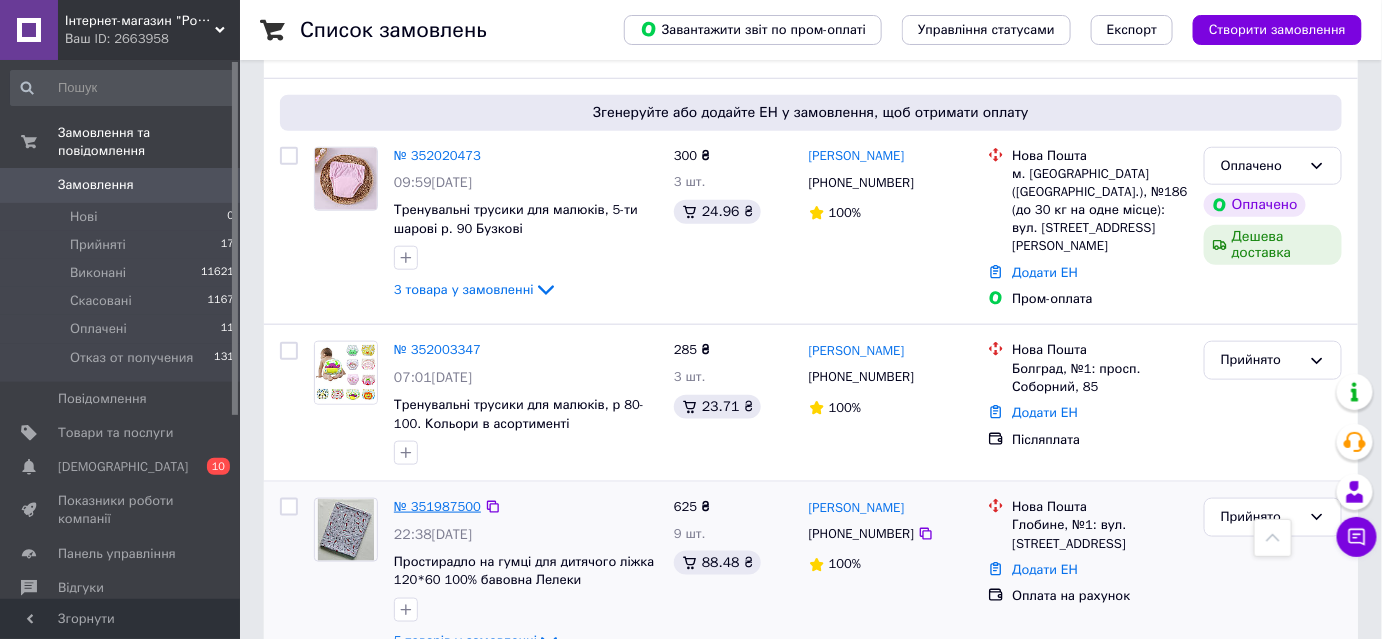 click on "№ 351987500" at bounding box center (437, 506) 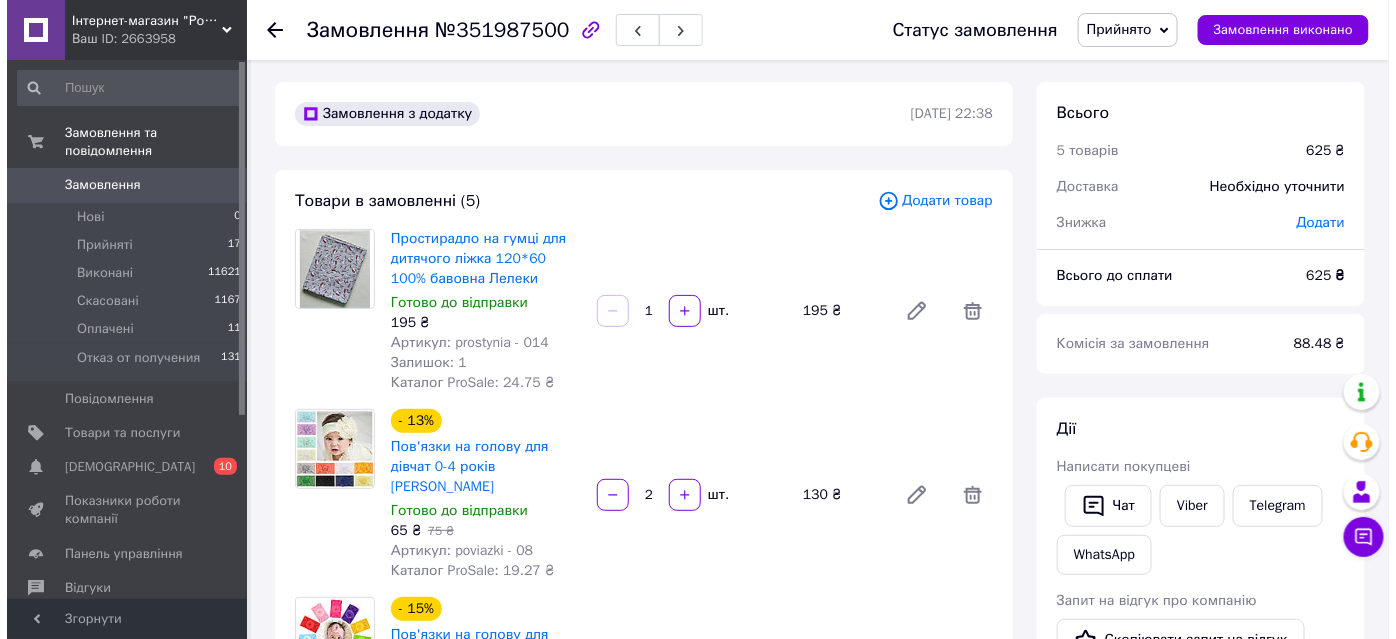 scroll, scrollTop: 0, scrollLeft: 0, axis: both 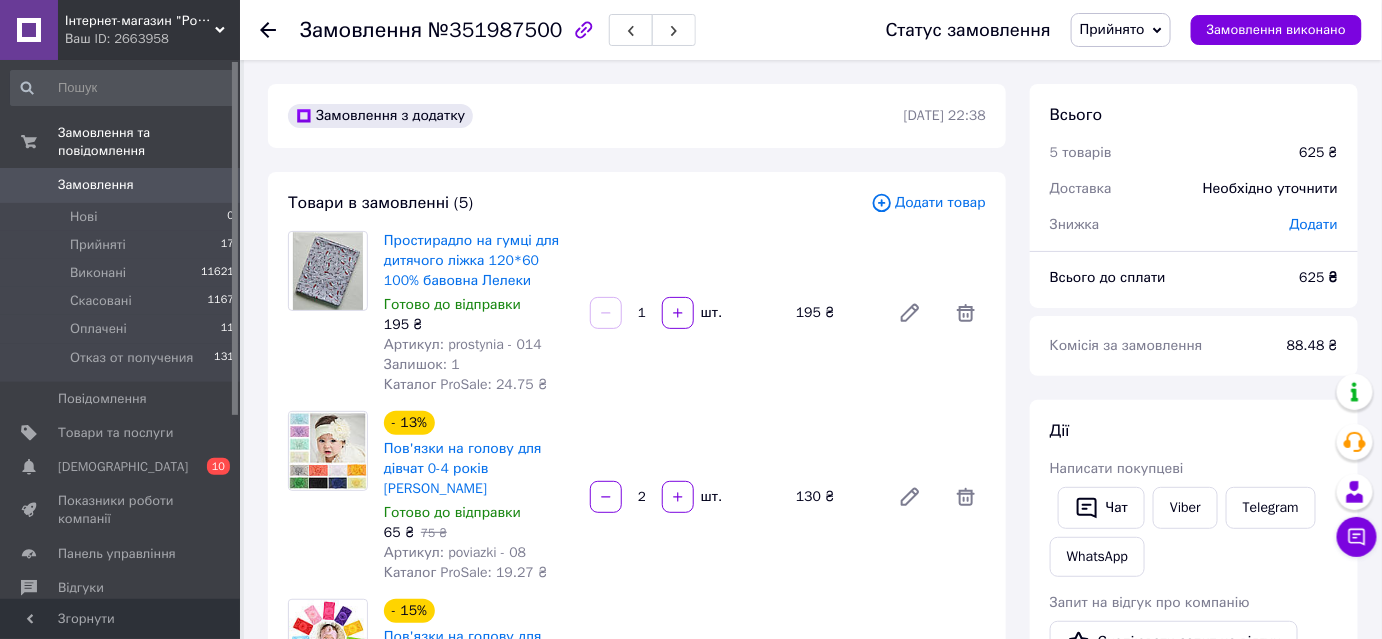 click on "Додати товар" at bounding box center (928, 203) 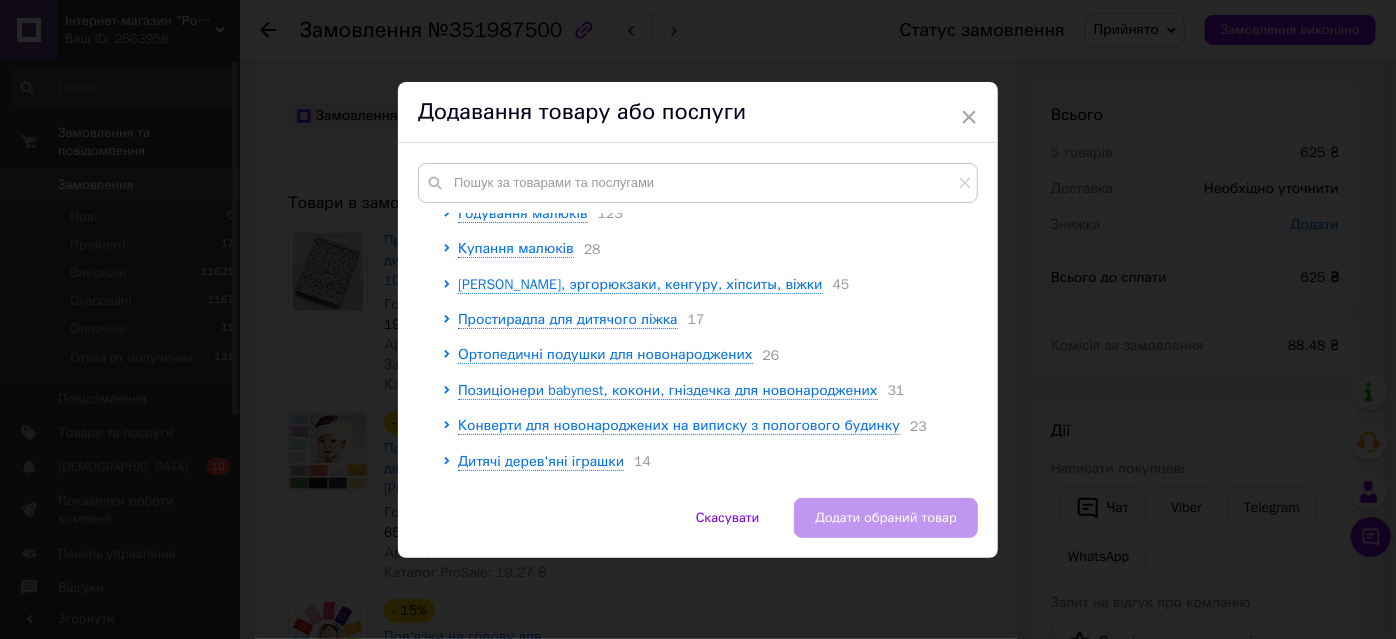 scroll, scrollTop: 272, scrollLeft: 0, axis: vertical 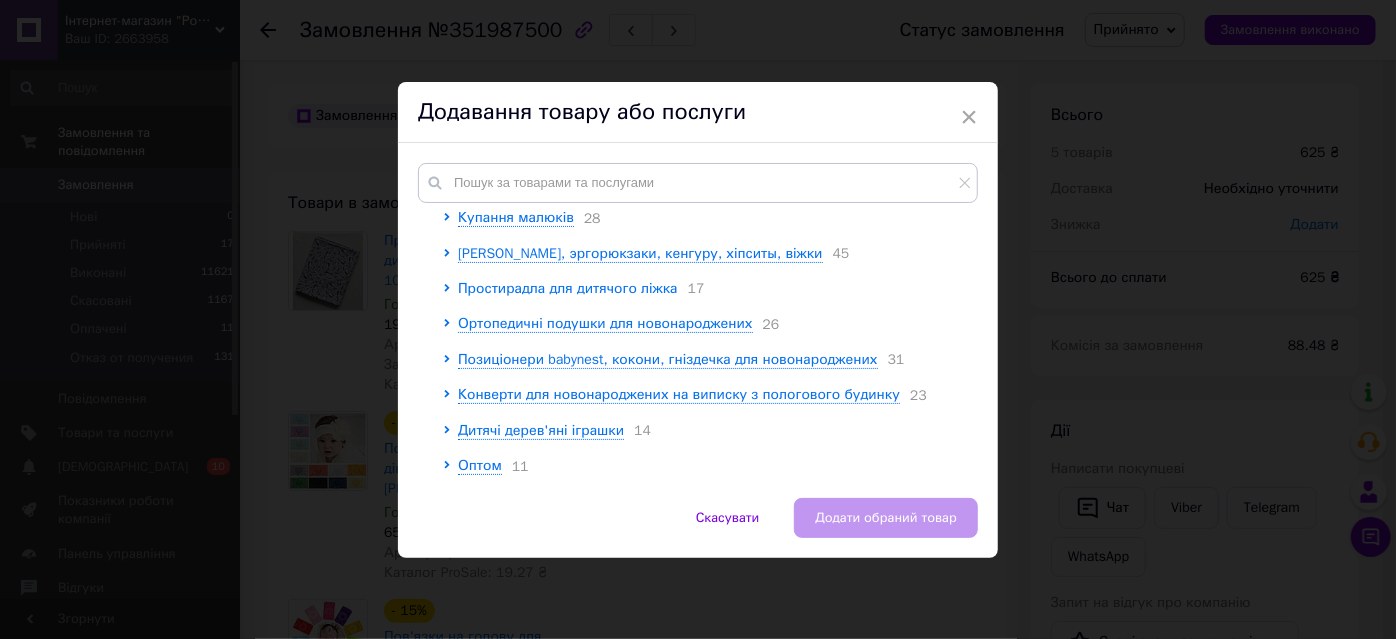 click on "Простирадла для дитячого ліжка" at bounding box center [568, 288] 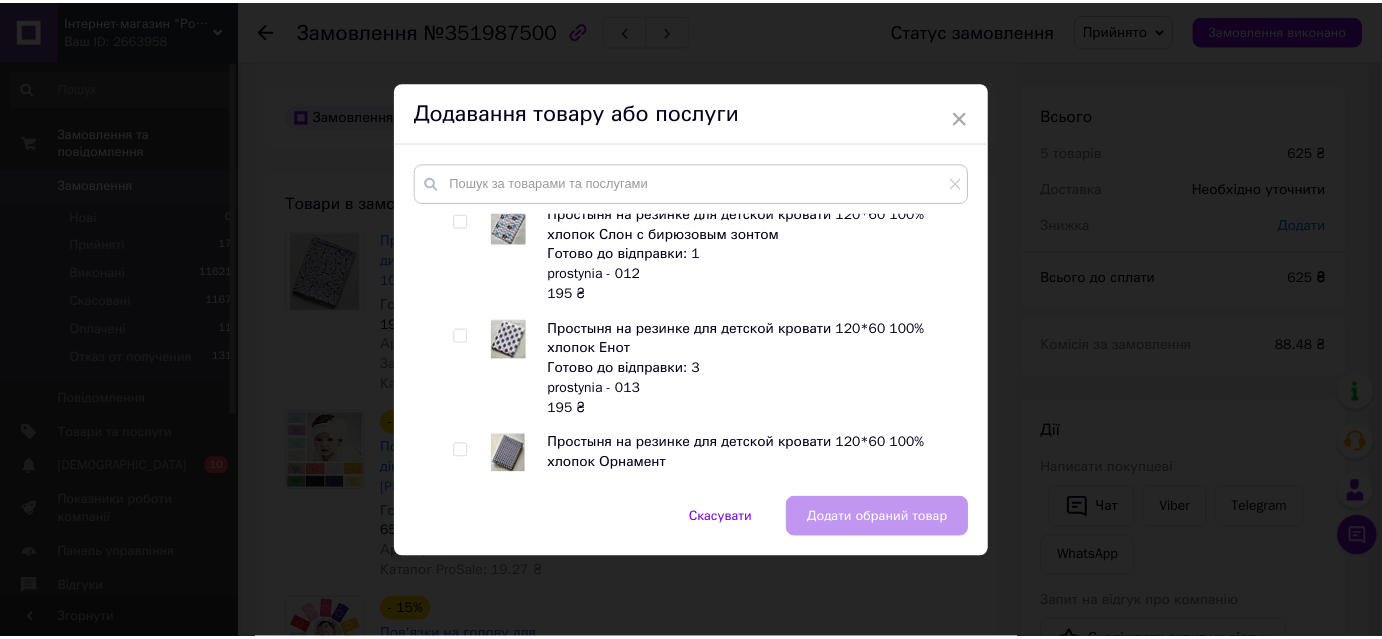 scroll, scrollTop: 1909, scrollLeft: 0, axis: vertical 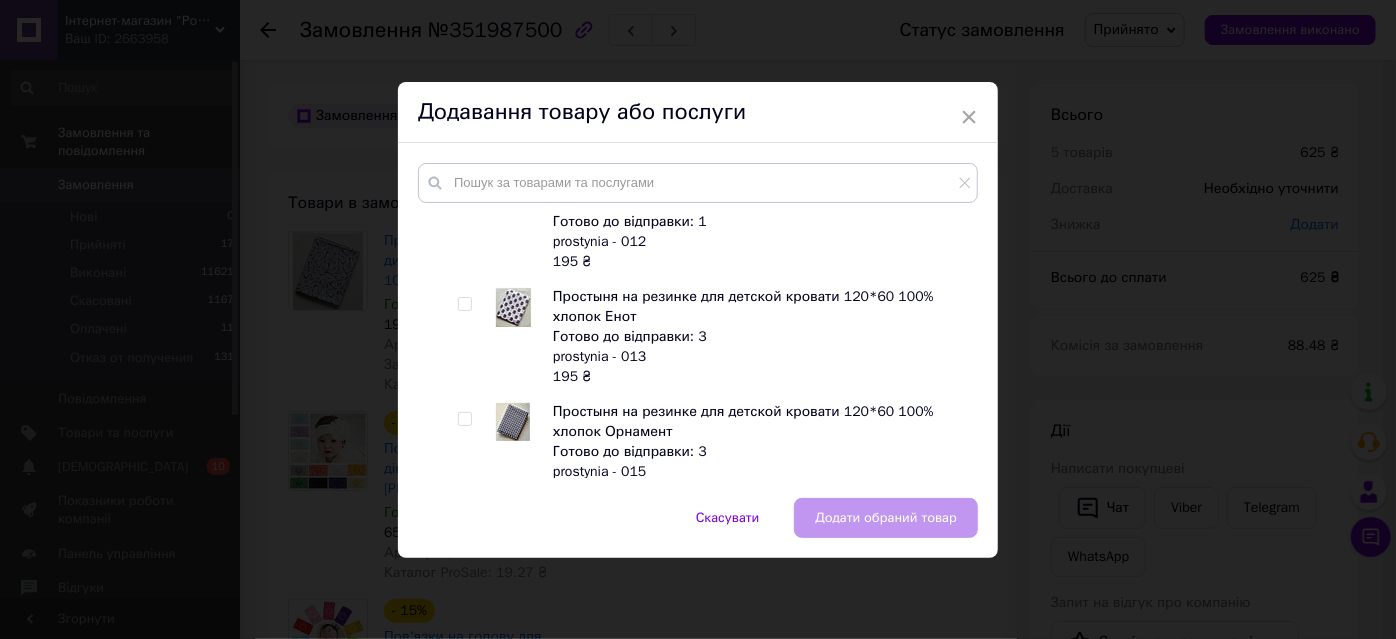 click at bounding box center [464, 304] 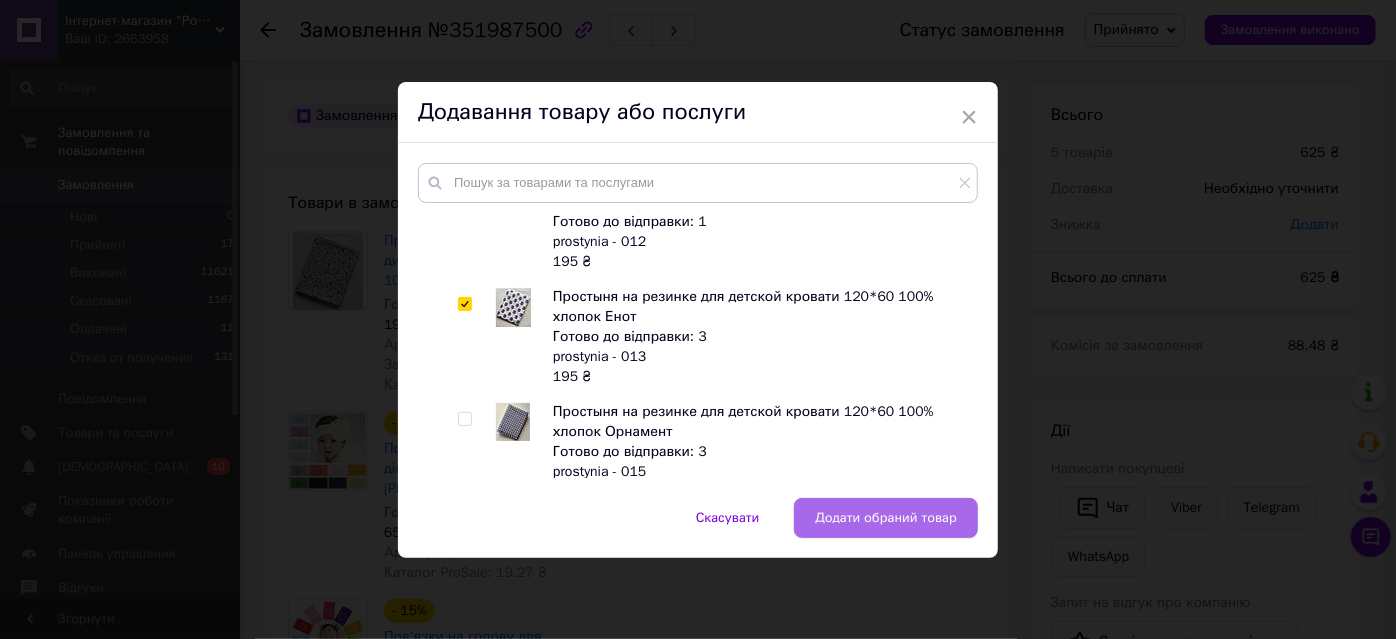 click on "Додати обраний товар" at bounding box center [886, 518] 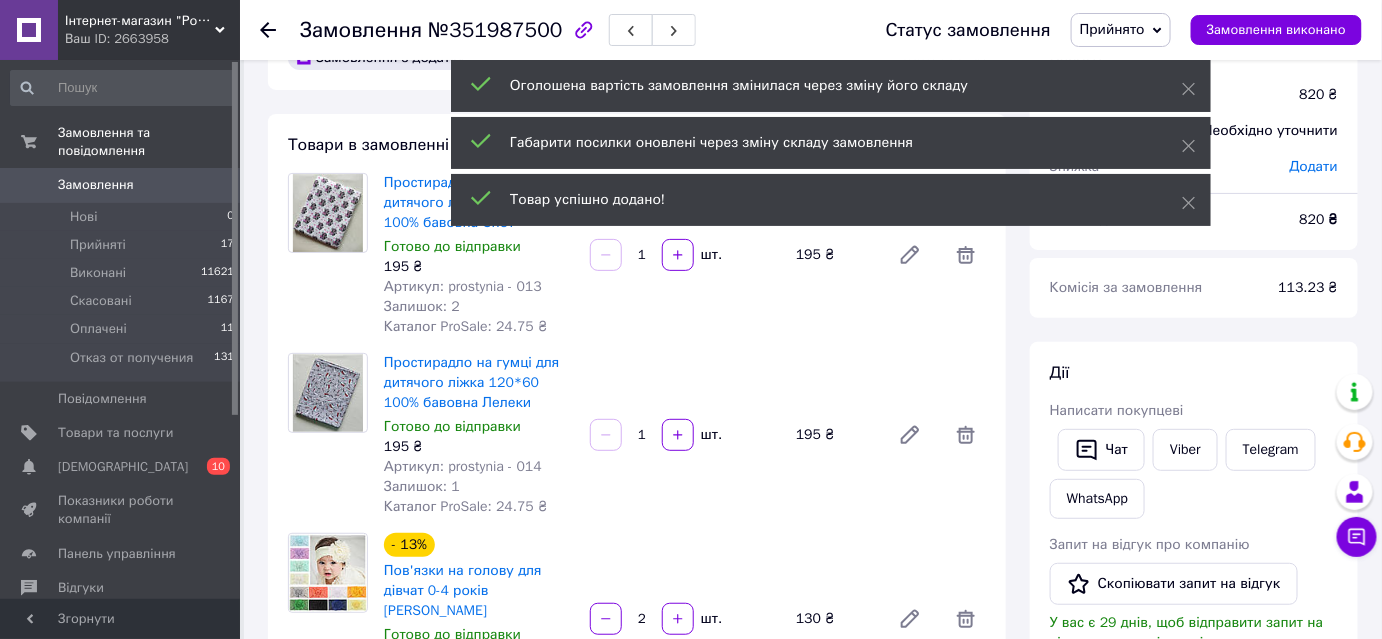 scroll, scrollTop: 90, scrollLeft: 0, axis: vertical 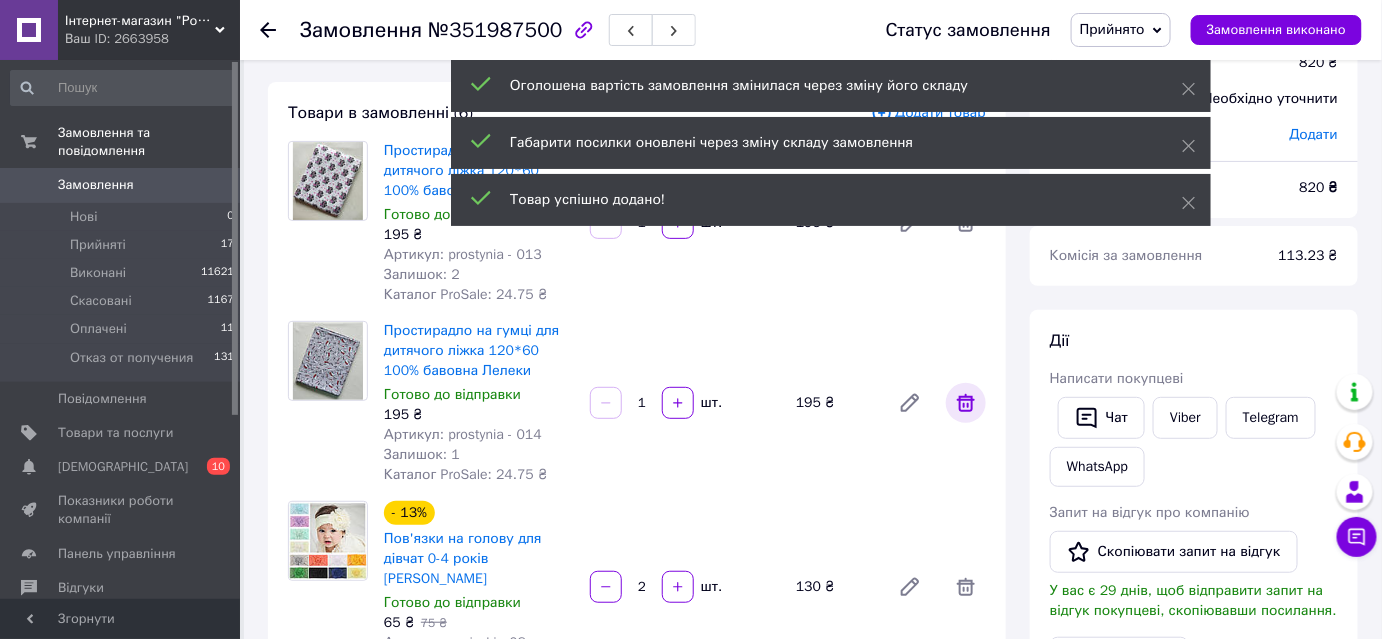 click 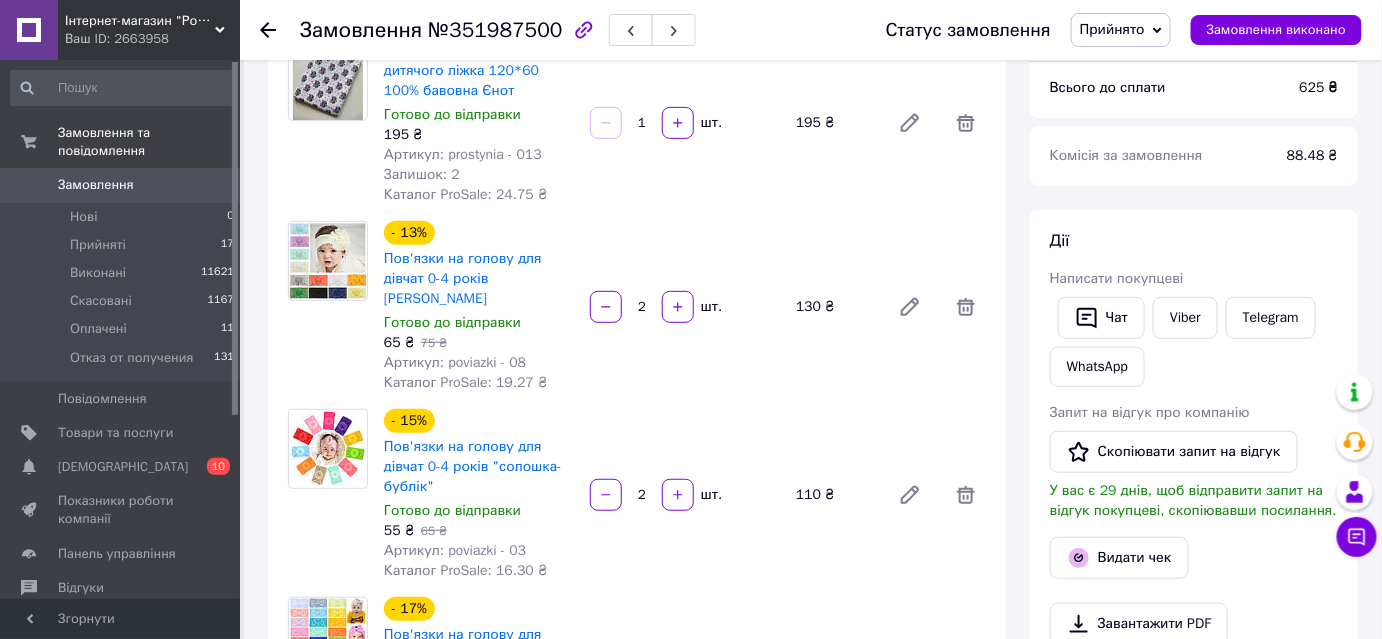 scroll, scrollTop: 181, scrollLeft: 0, axis: vertical 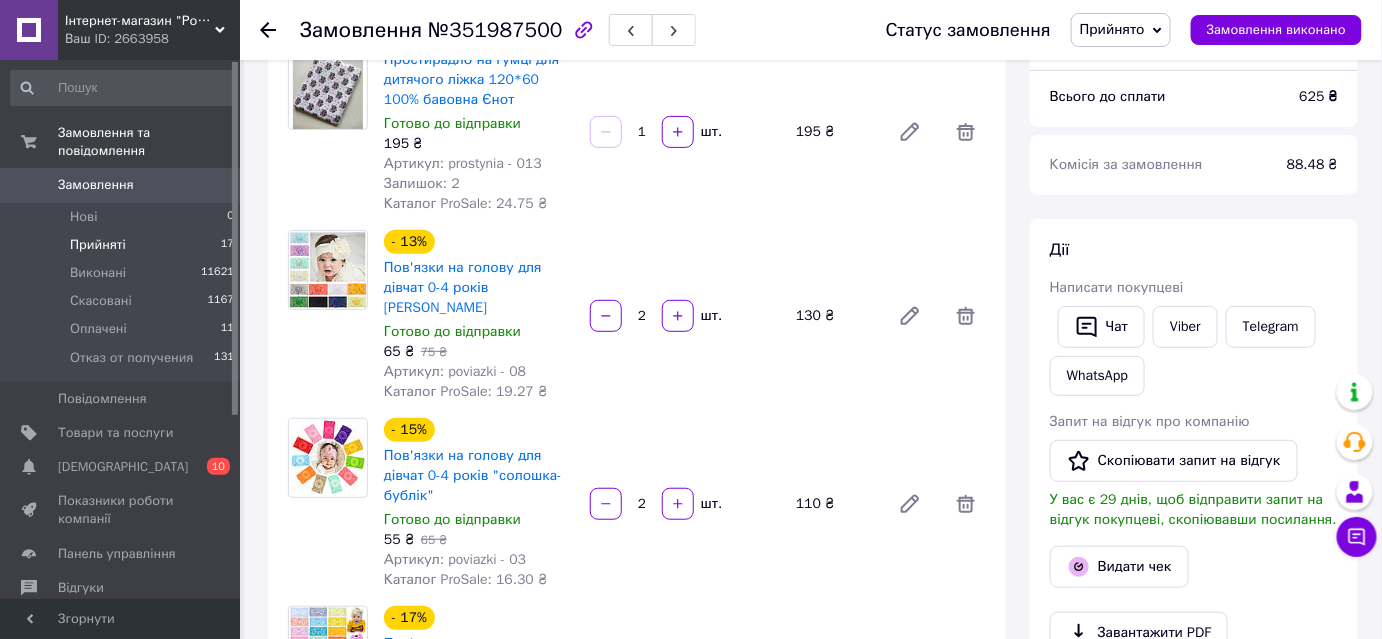 click on "Прийняті" at bounding box center (98, 245) 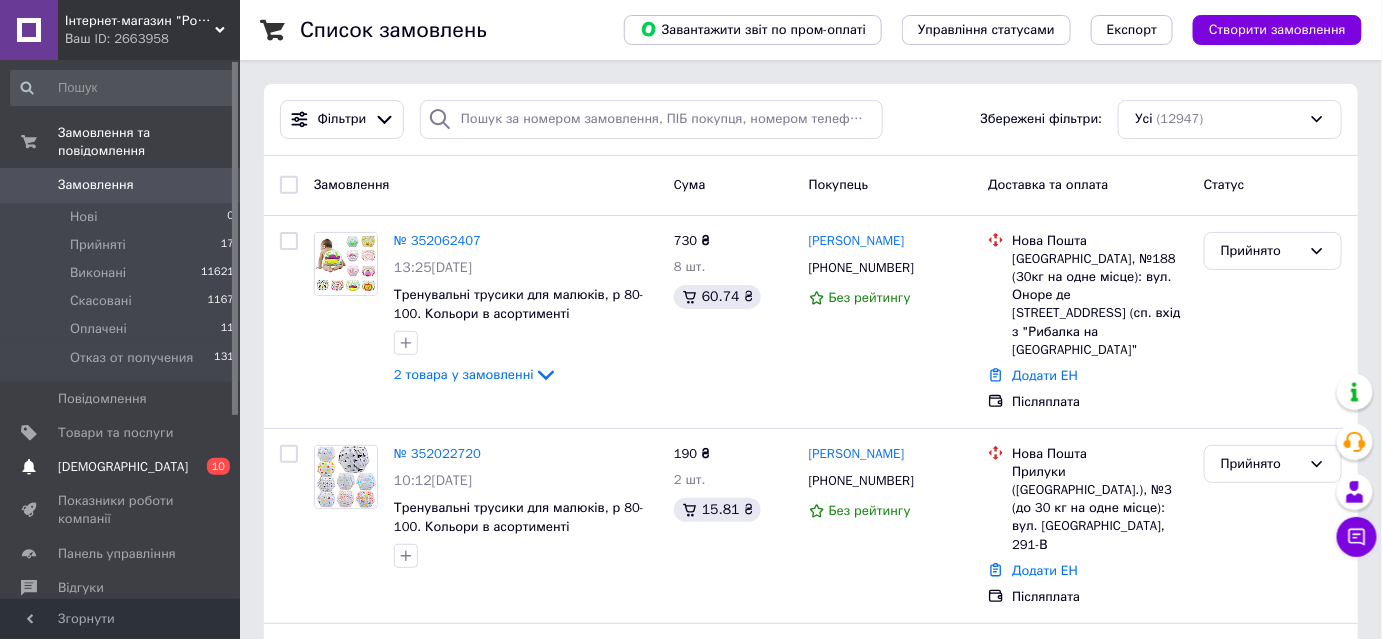 click on "[DEMOGRAPHIC_DATA]" at bounding box center [123, 467] 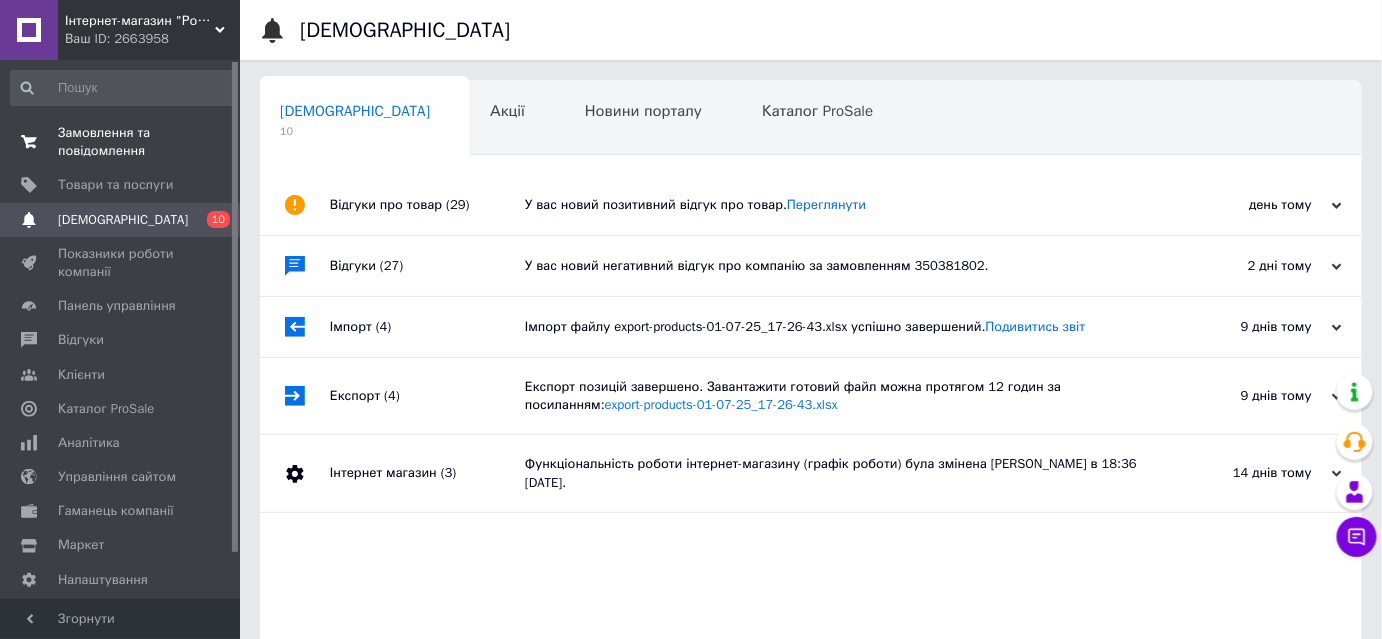 click on "Замовлення та повідомлення" at bounding box center (121, 142) 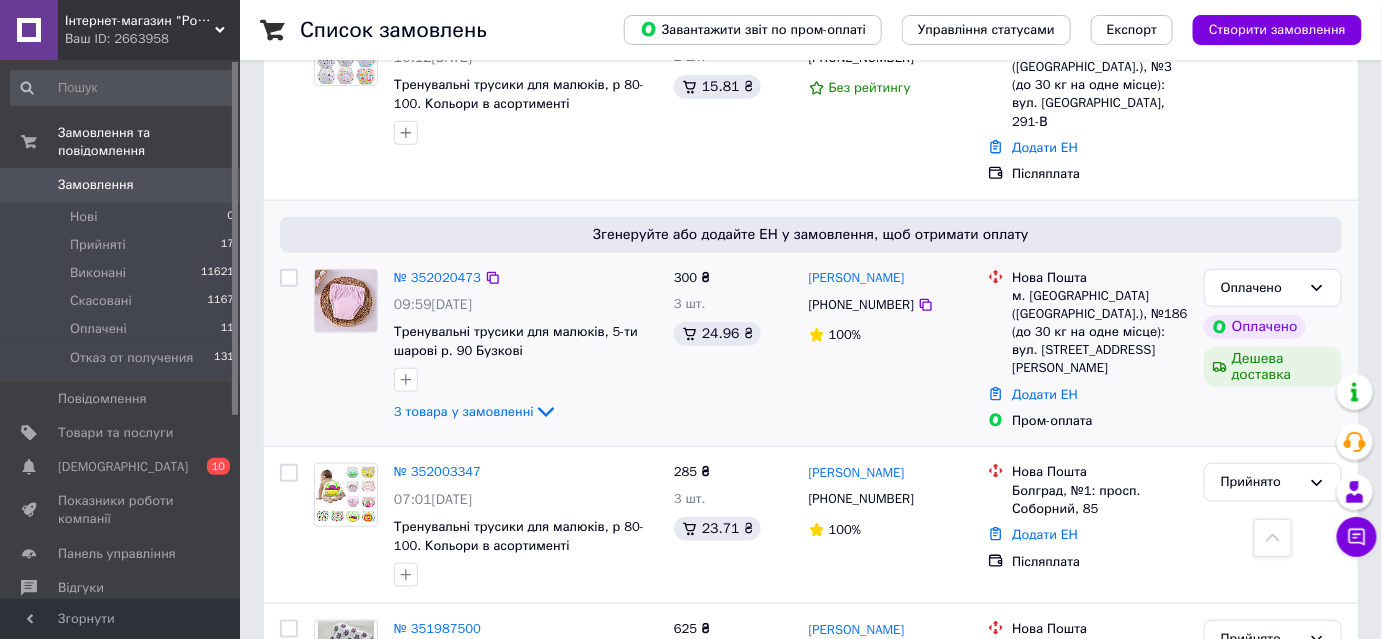 scroll, scrollTop: 454, scrollLeft: 0, axis: vertical 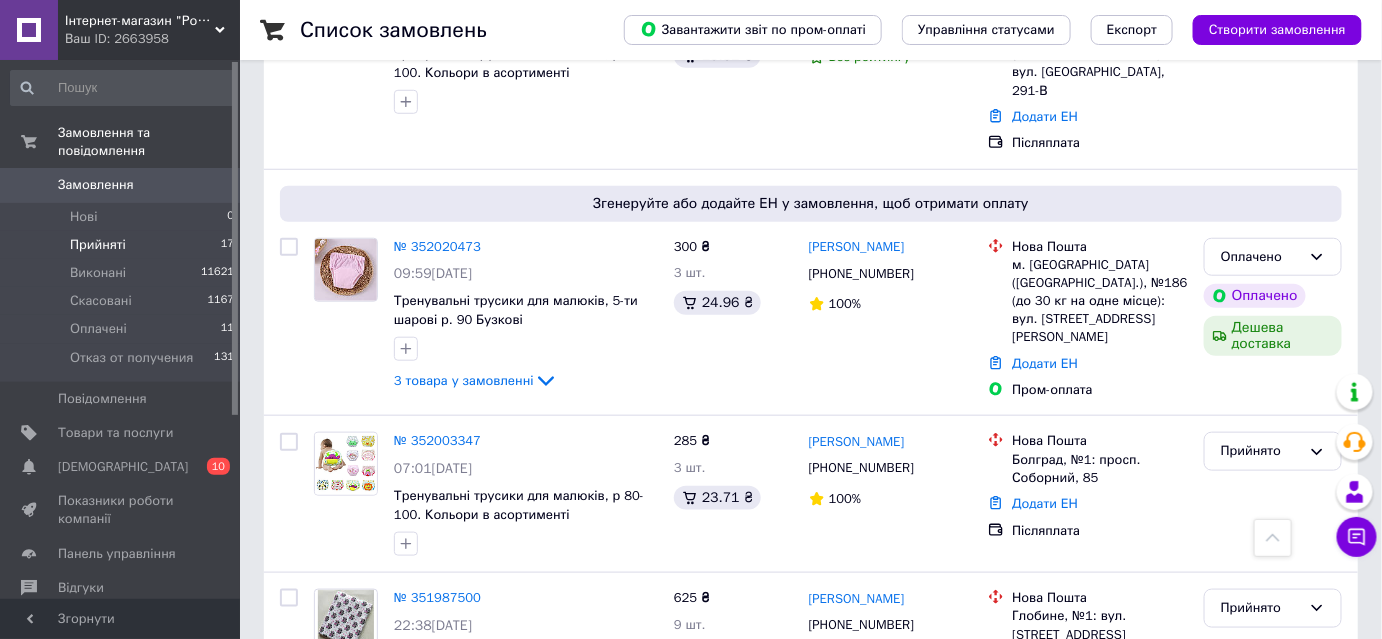 click on "Прийняті" at bounding box center (98, 245) 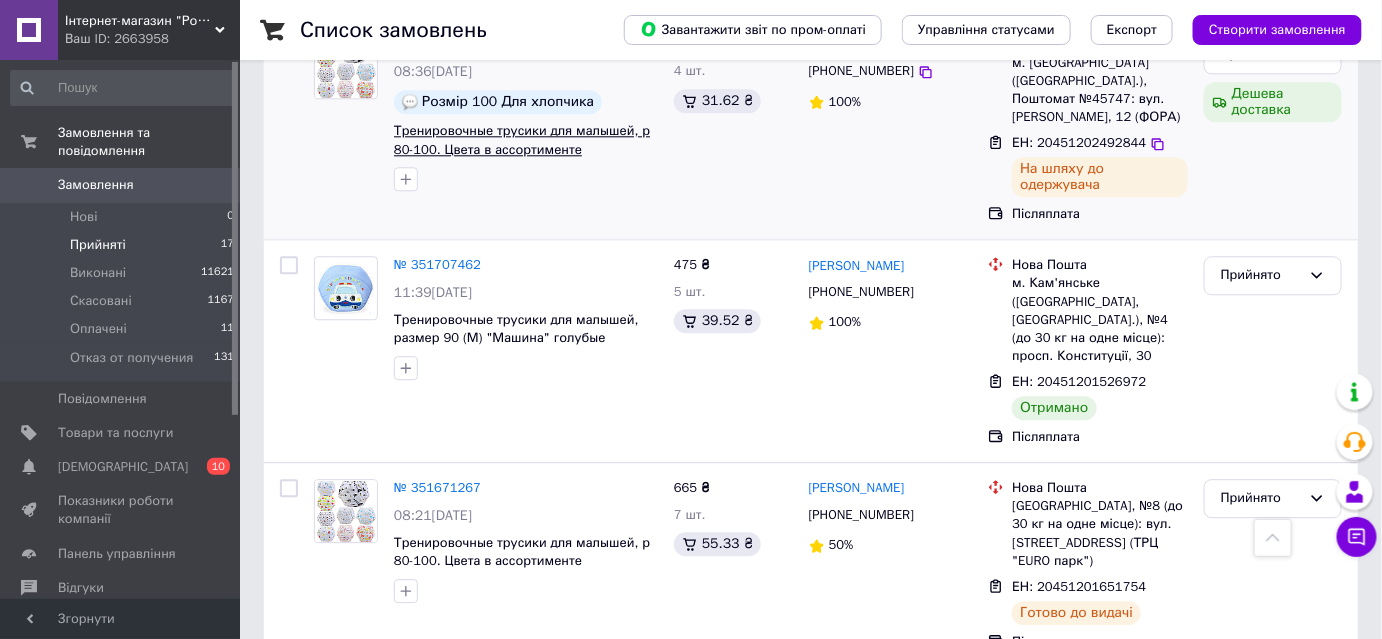 scroll, scrollTop: 1636, scrollLeft: 0, axis: vertical 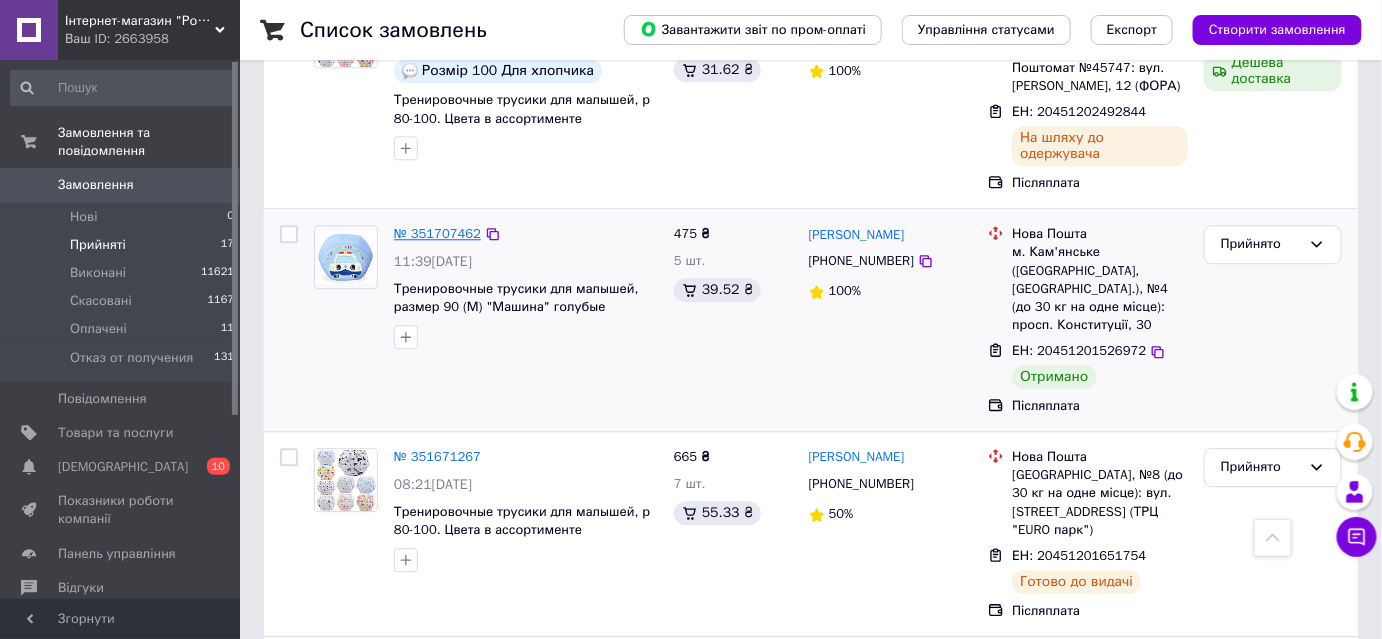 click on "№ 351707462" at bounding box center (437, 233) 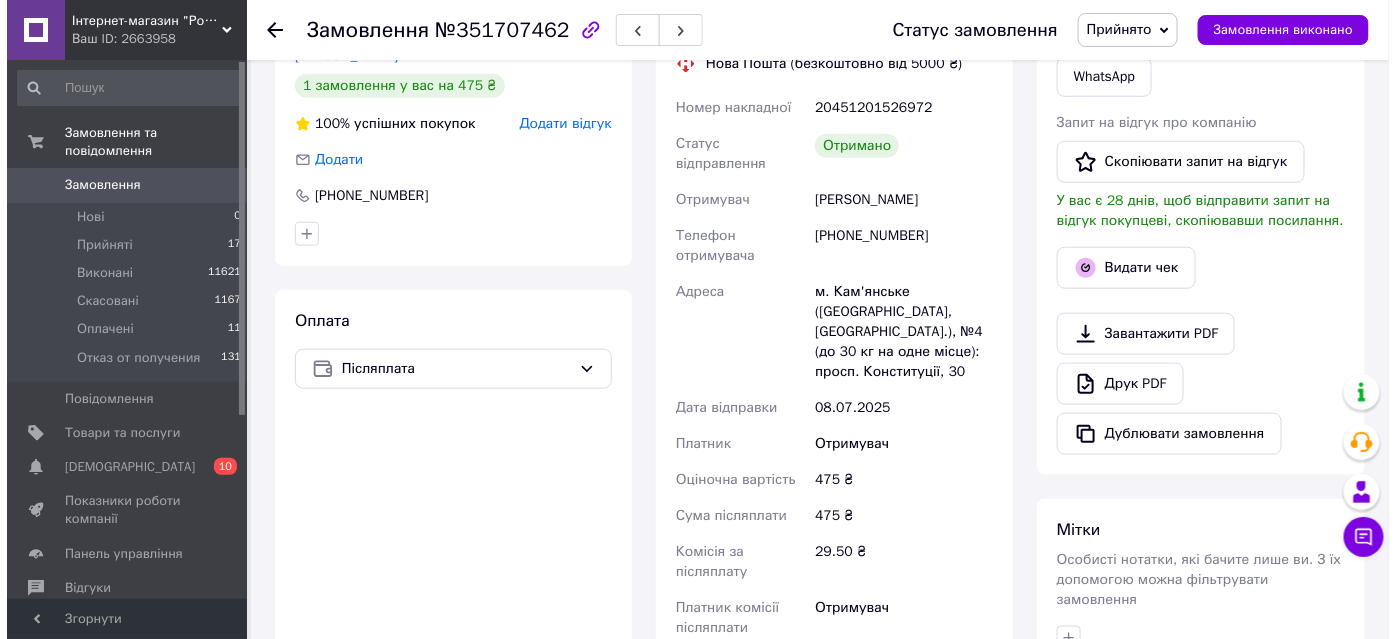scroll, scrollTop: 458, scrollLeft: 0, axis: vertical 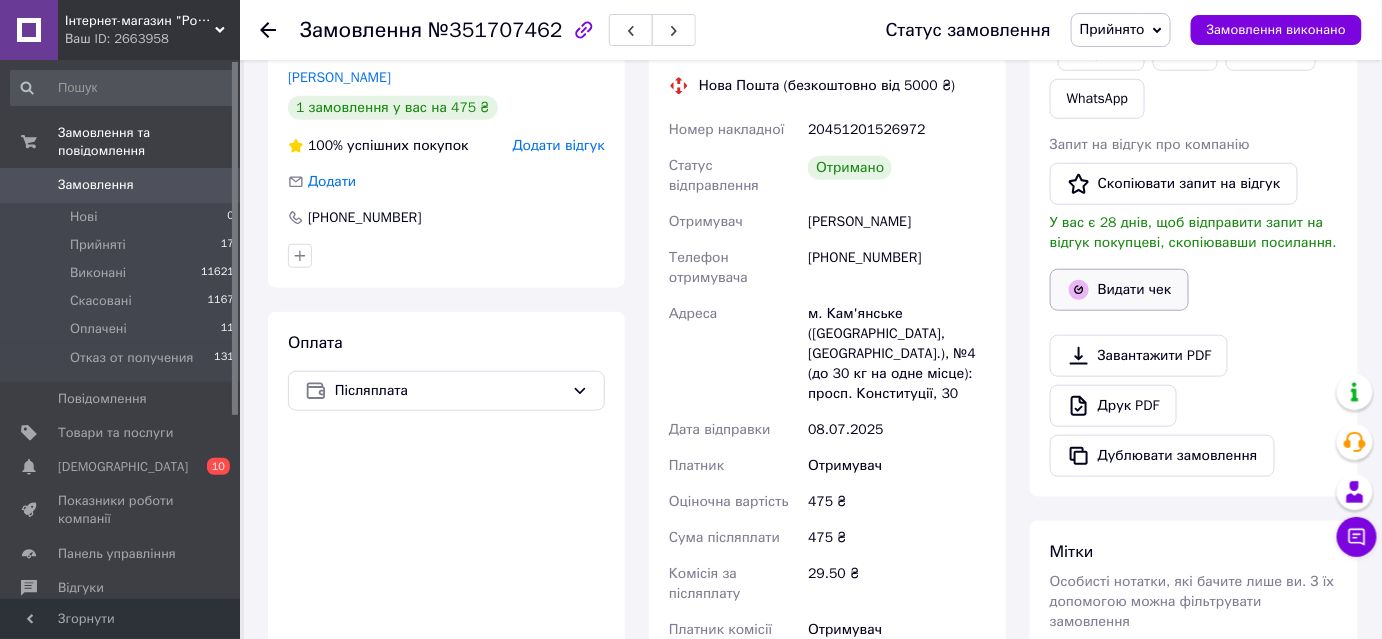 click on "Видати чек" at bounding box center (1119, 290) 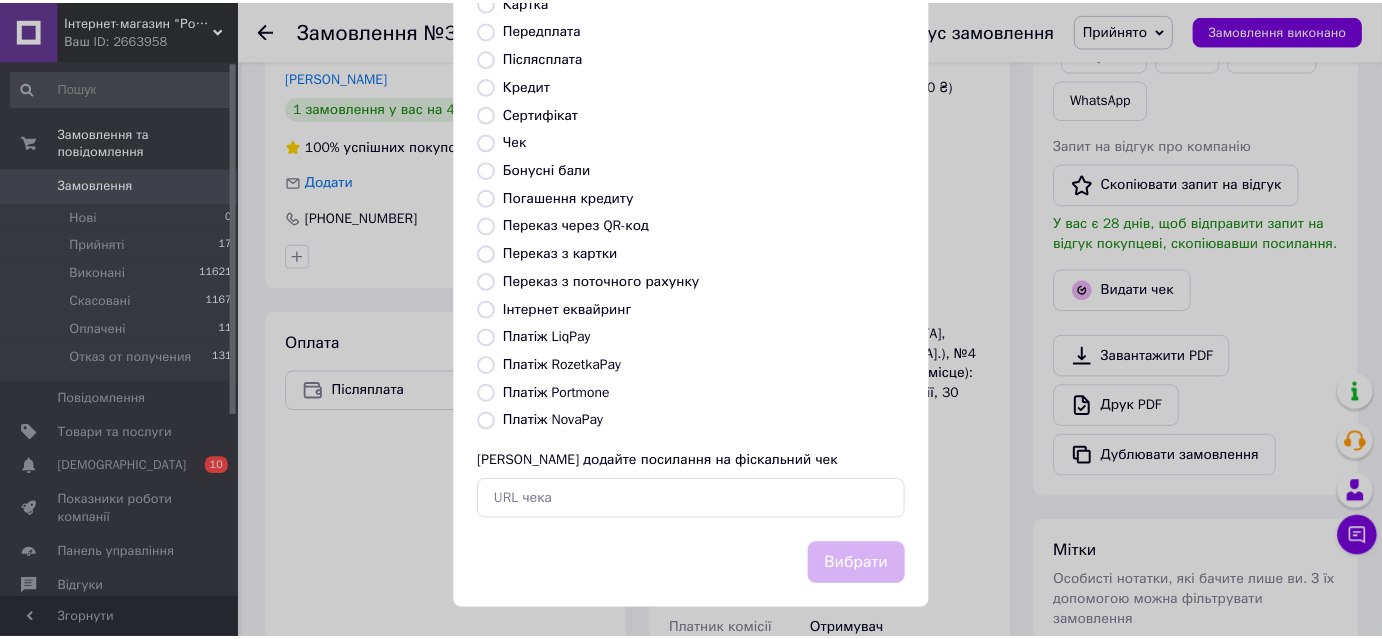 scroll, scrollTop: 219, scrollLeft: 0, axis: vertical 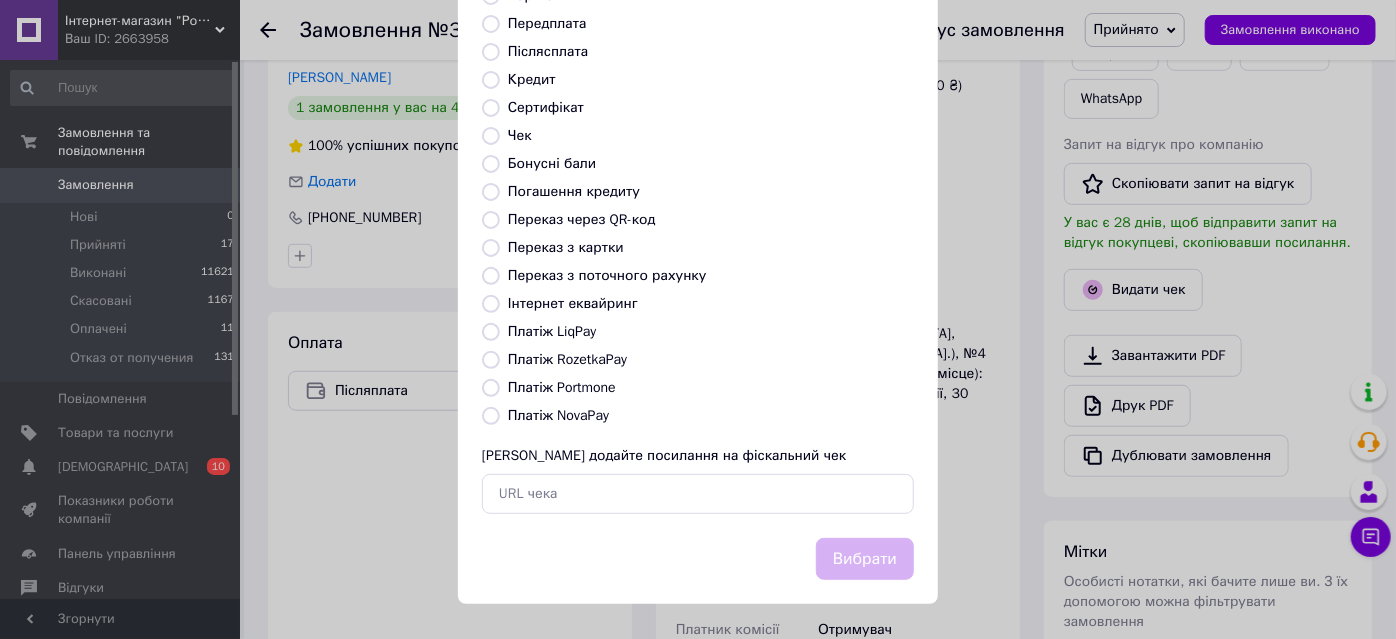 click on "Платіж NovaPay" at bounding box center (491, 416) 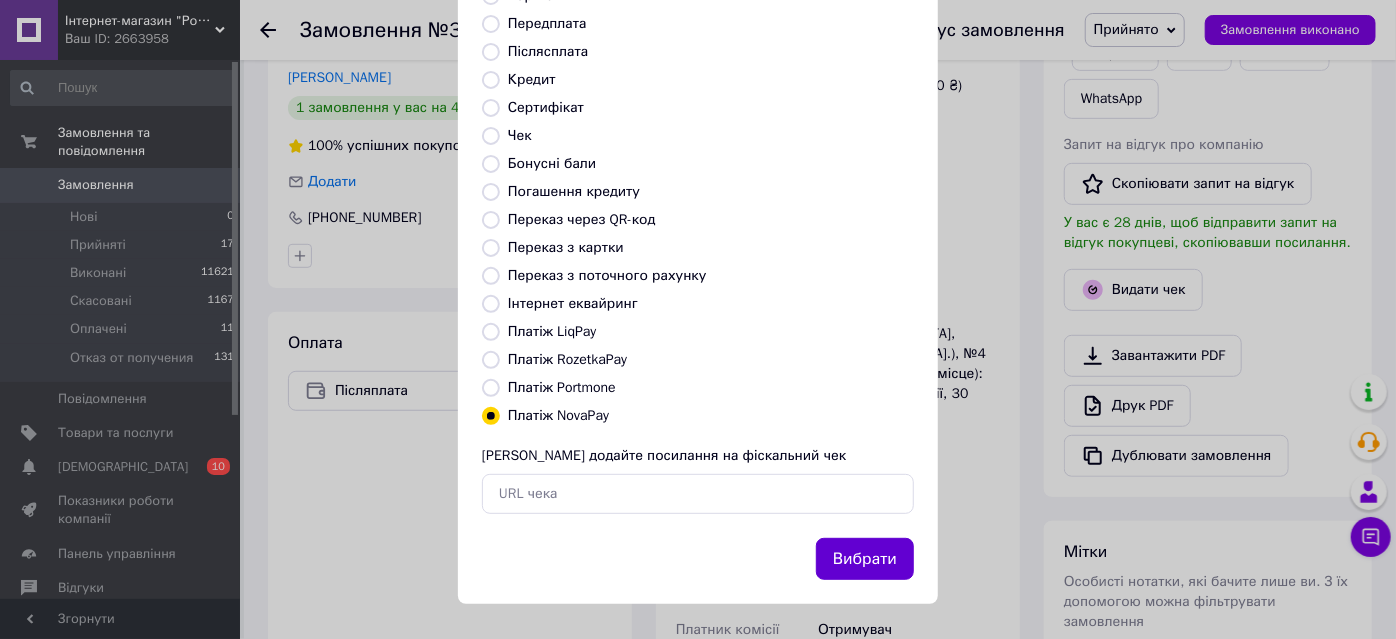 click on "Вибрати" at bounding box center (865, 559) 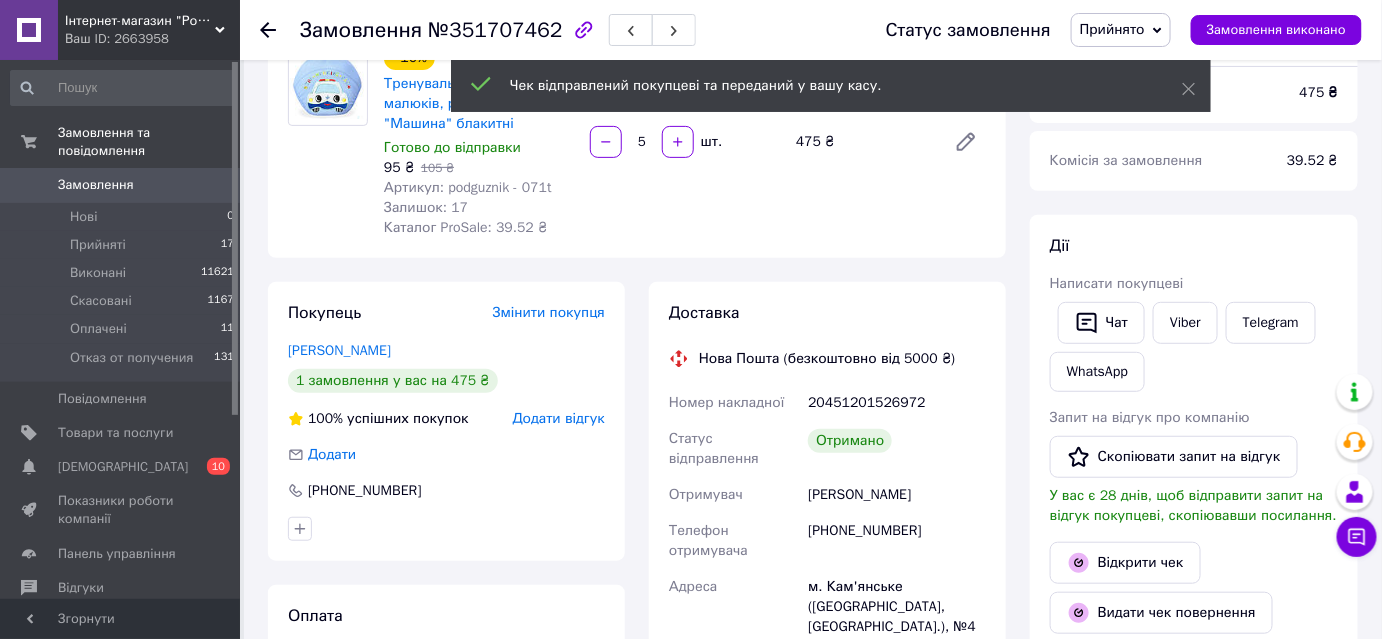 scroll, scrollTop: 0, scrollLeft: 0, axis: both 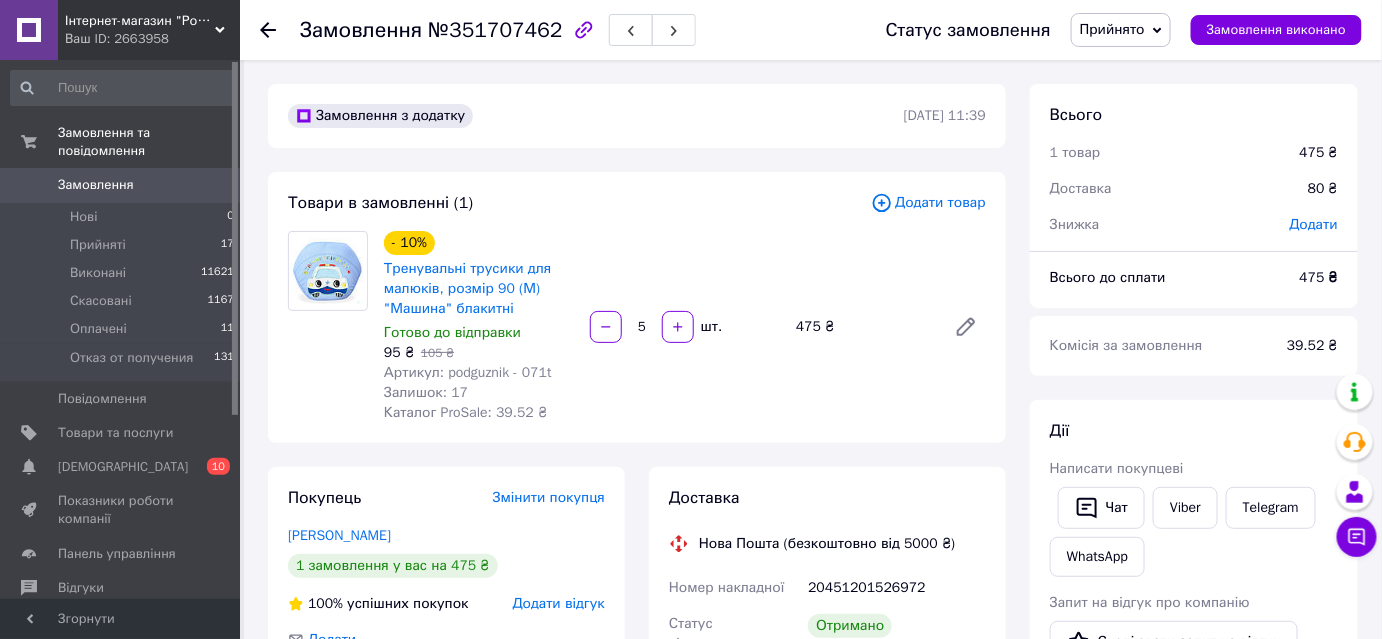click on "Прийнято" at bounding box center [1112, 29] 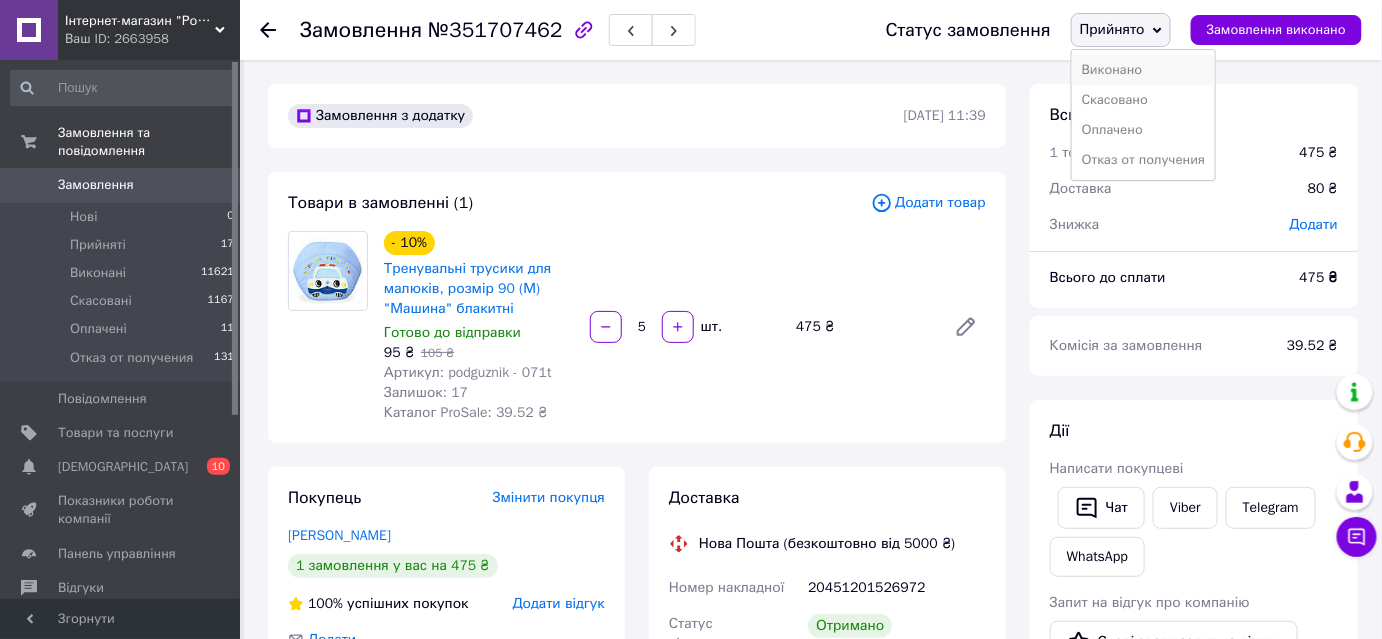 click on "Виконано" at bounding box center [1143, 70] 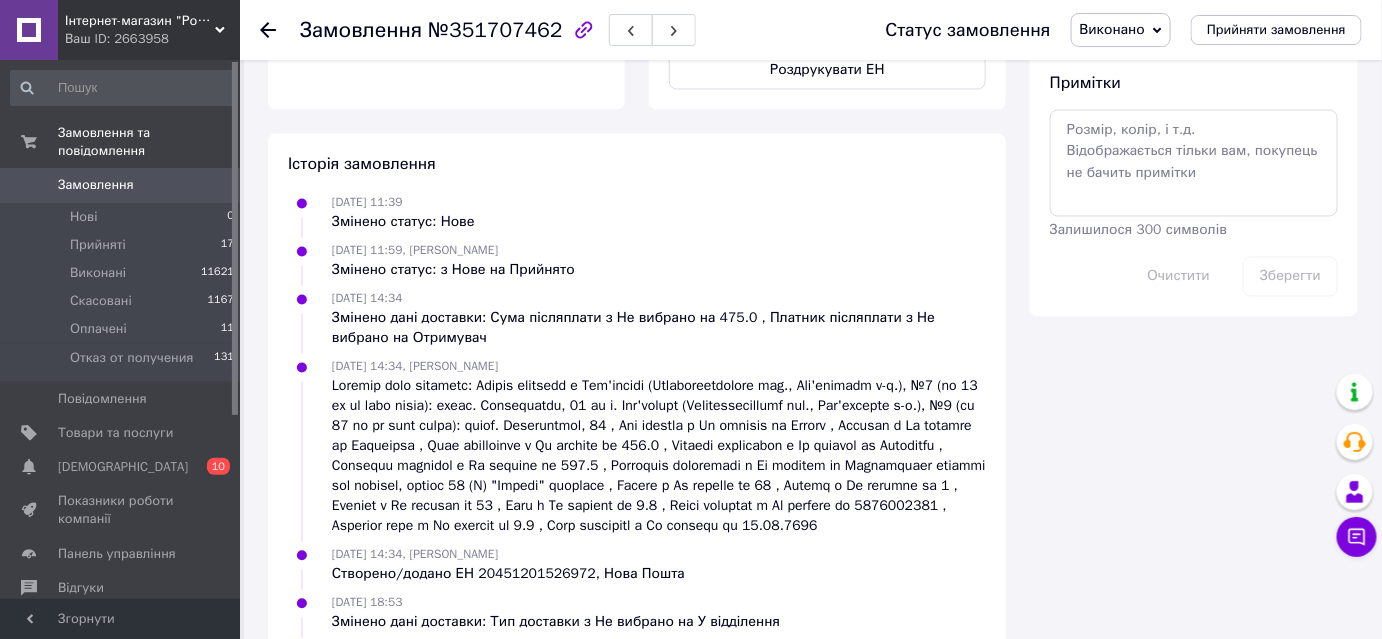 scroll, scrollTop: 1181, scrollLeft: 0, axis: vertical 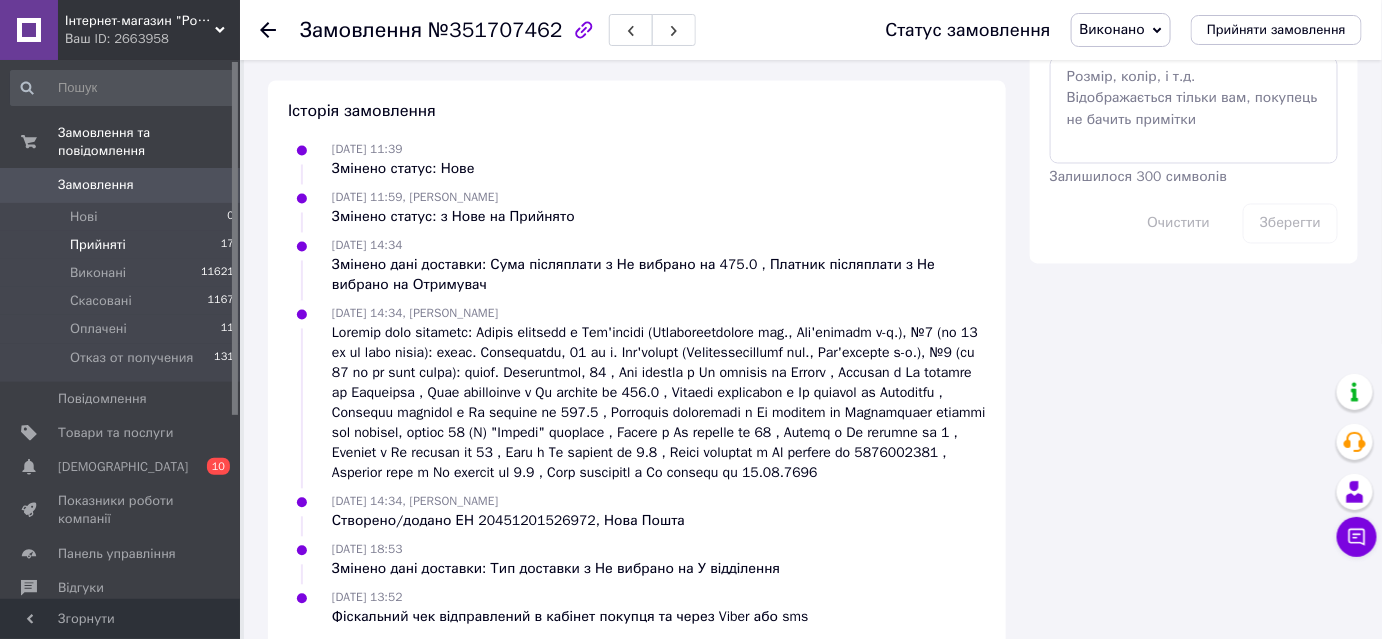 click on "Прийняті" at bounding box center (98, 245) 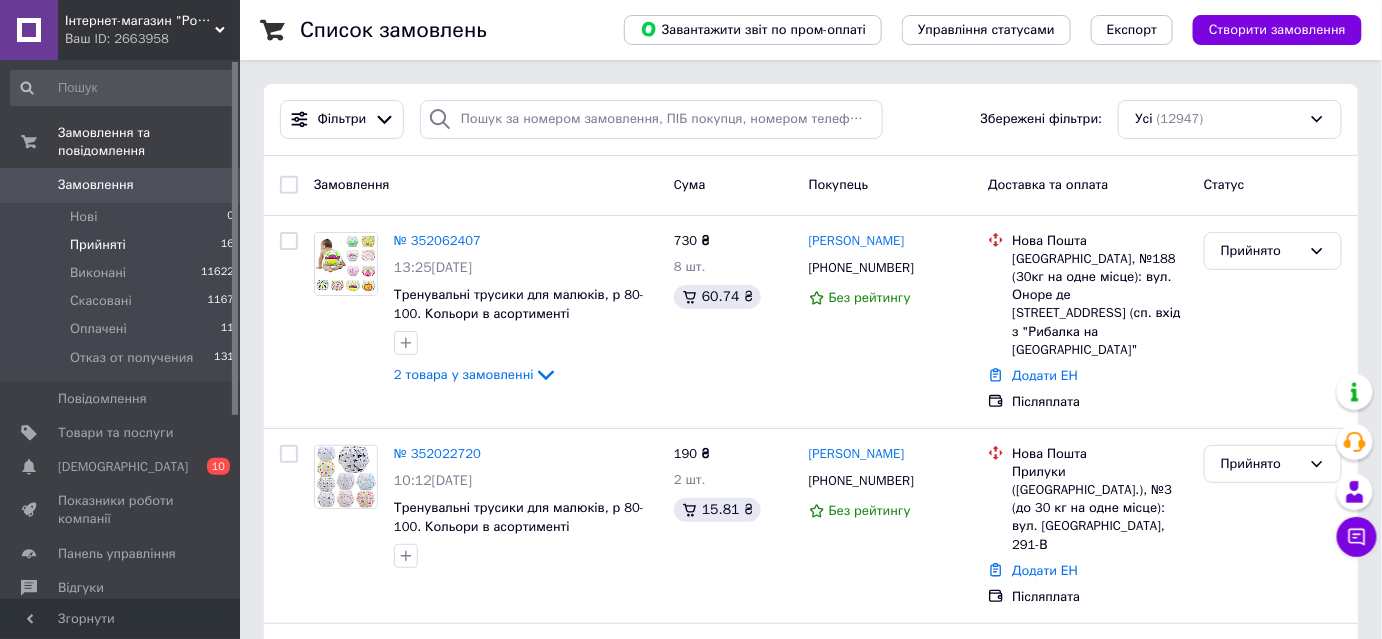 click on "Прийняті" at bounding box center (98, 245) 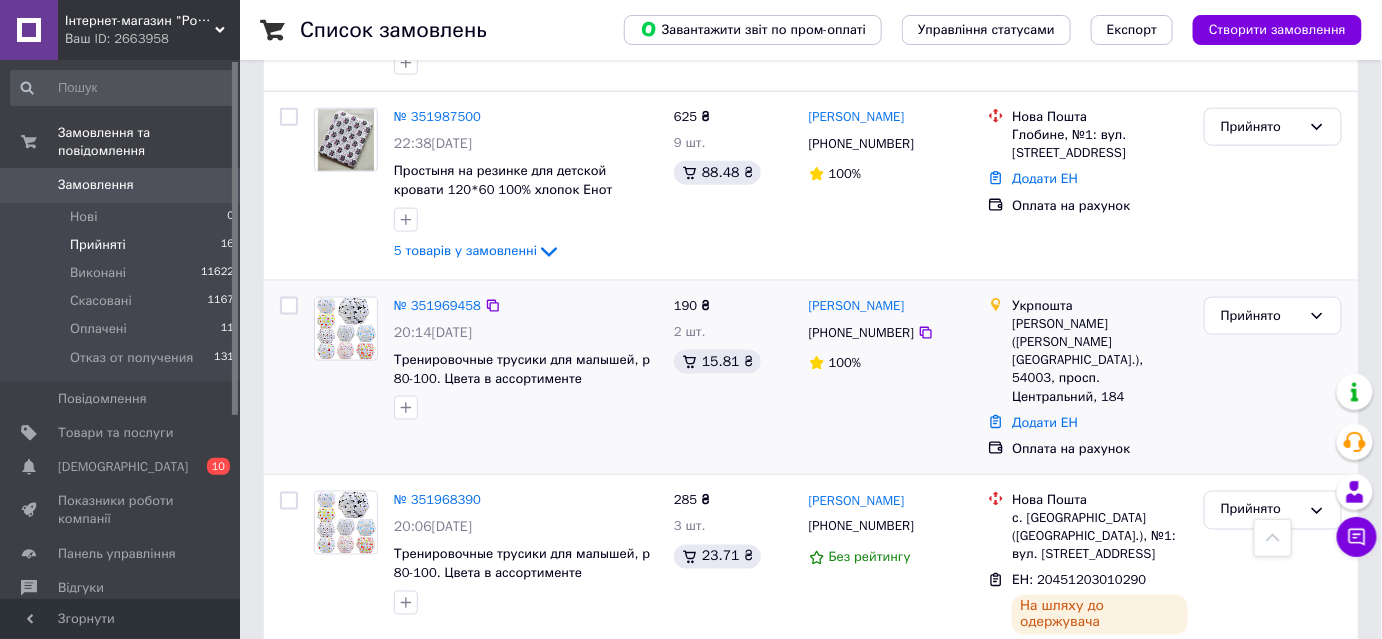 scroll, scrollTop: 818, scrollLeft: 0, axis: vertical 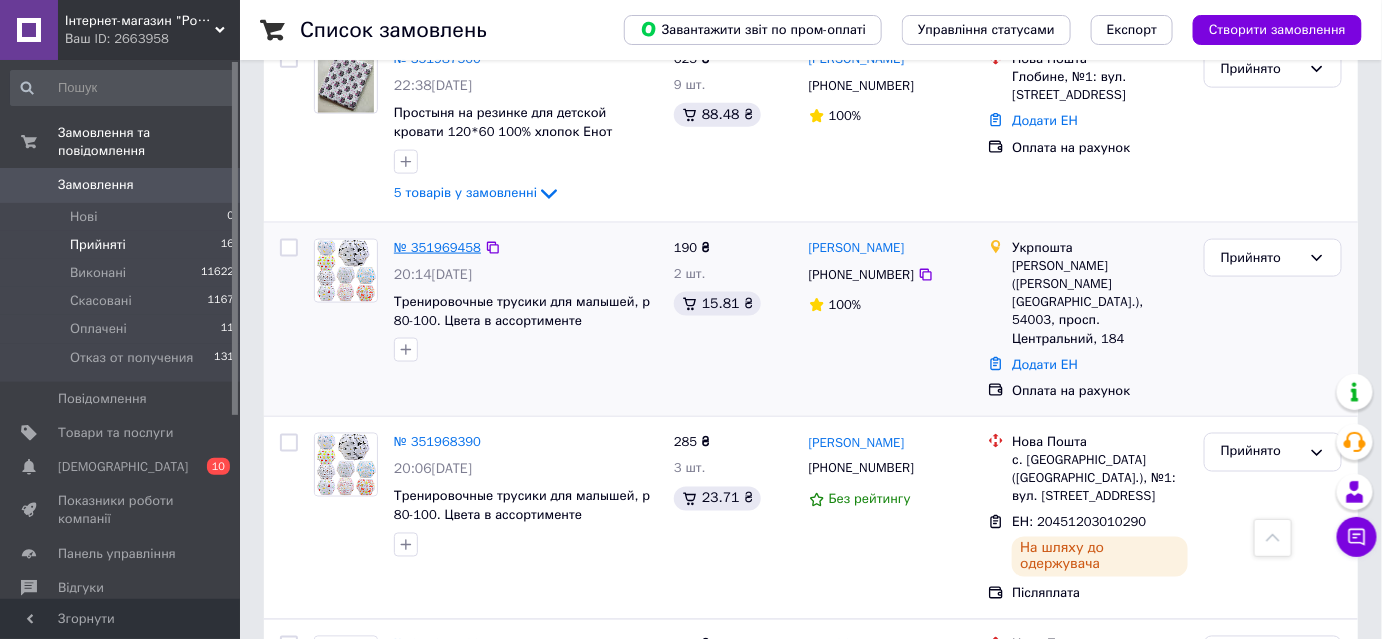 click on "№ 351969458" at bounding box center (437, 247) 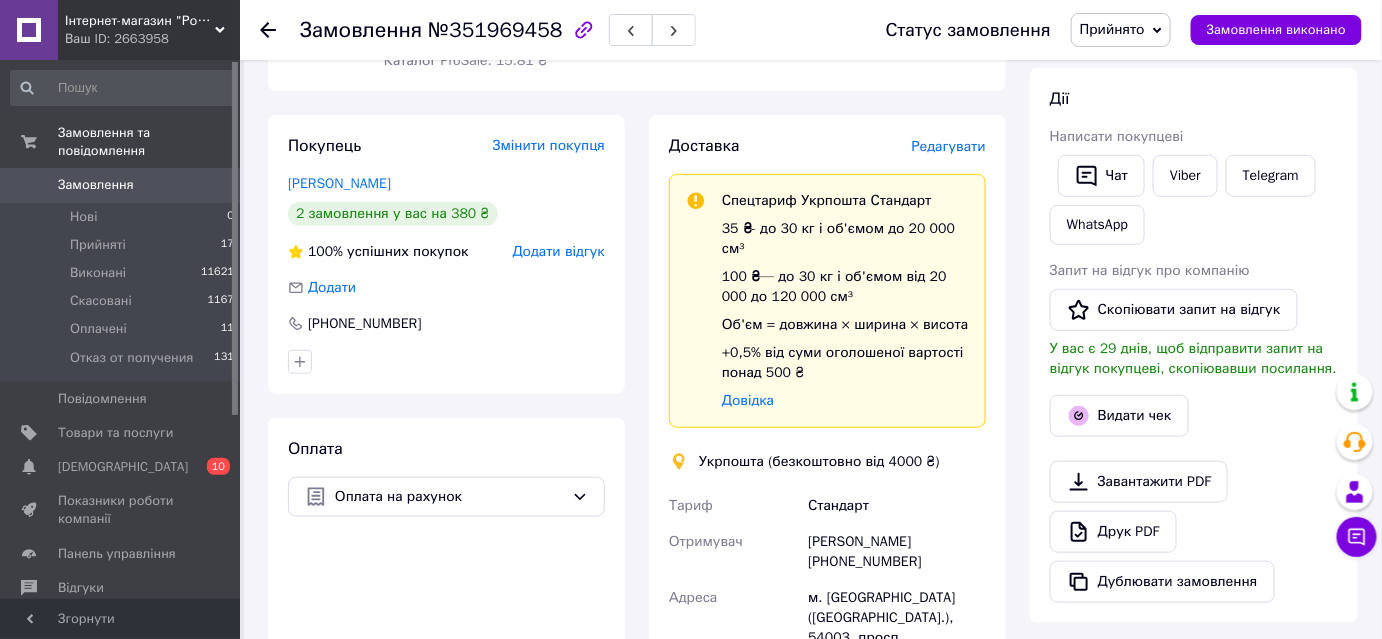 scroll, scrollTop: 363, scrollLeft: 0, axis: vertical 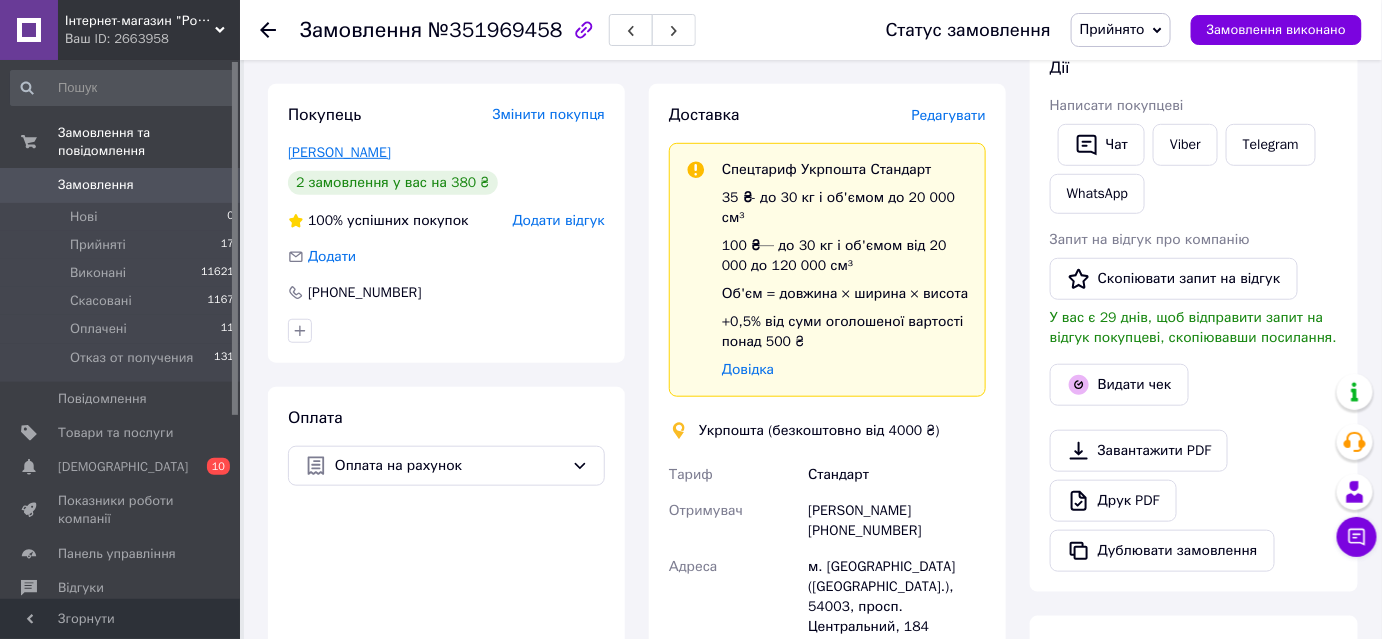 click on "[PERSON_NAME]" at bounding box center (339, 152) 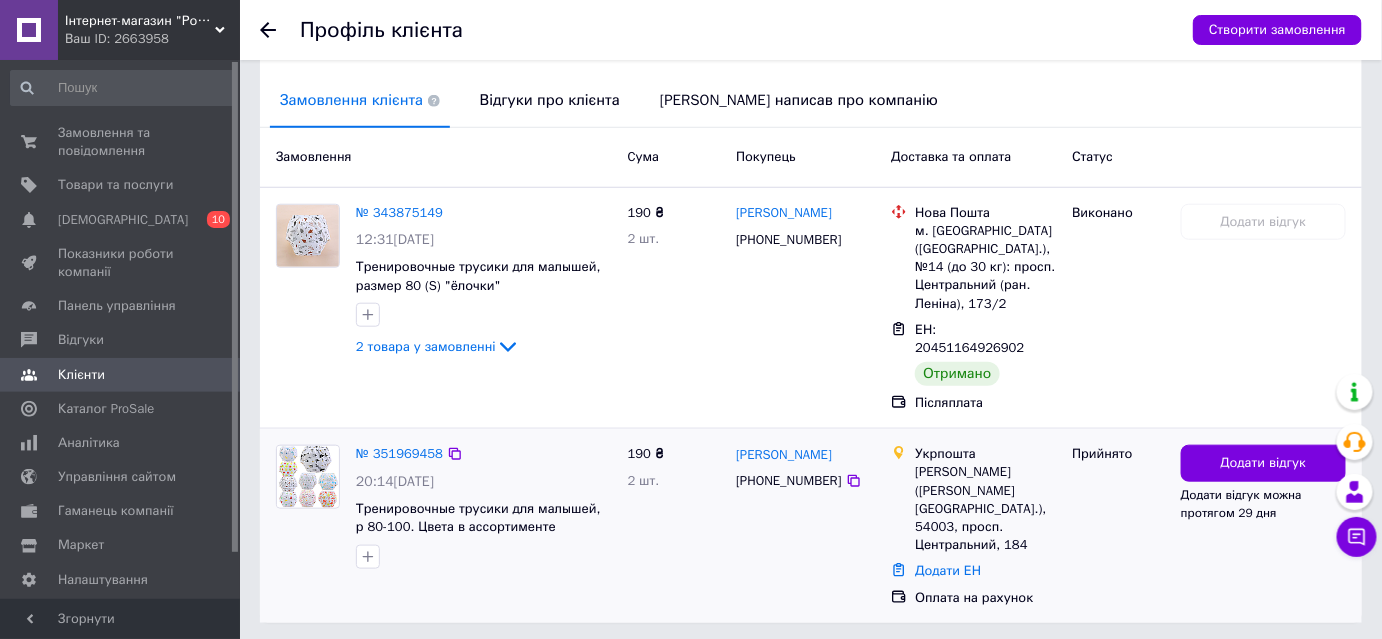 scroll, scrollTop: 454, scrollLeft: 0, axis: vertical 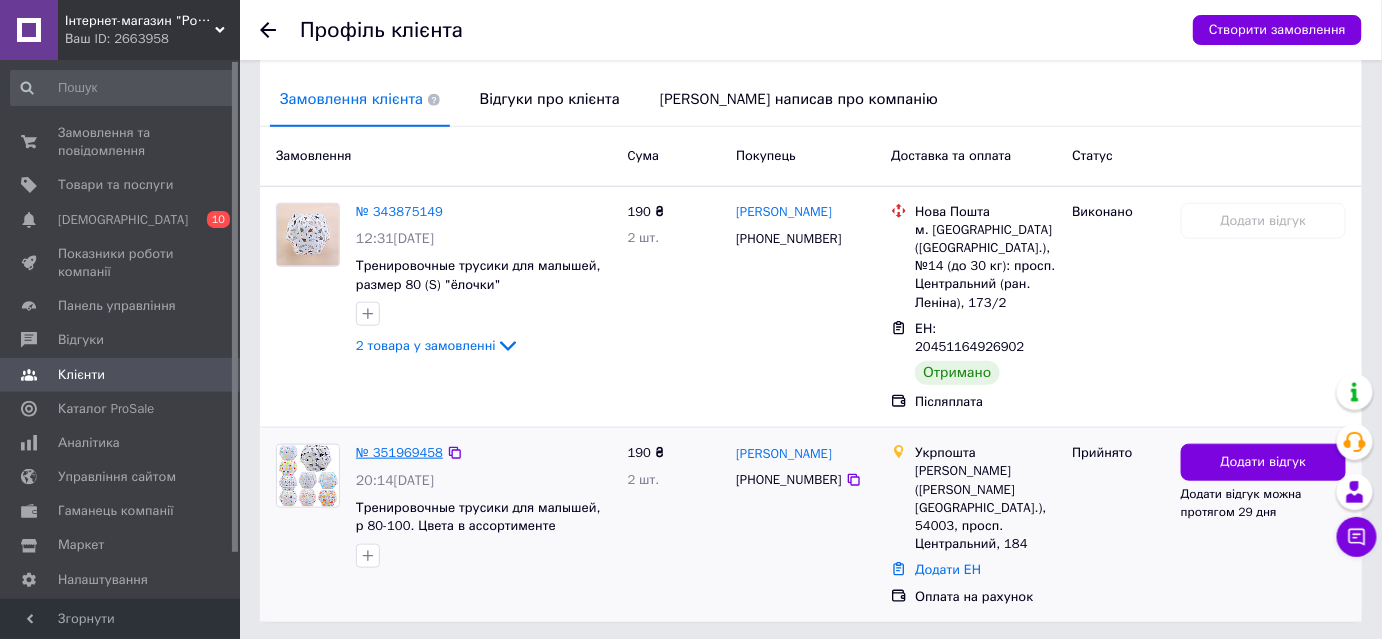 click on "№ 351969458" at bounding box center [399, 452] 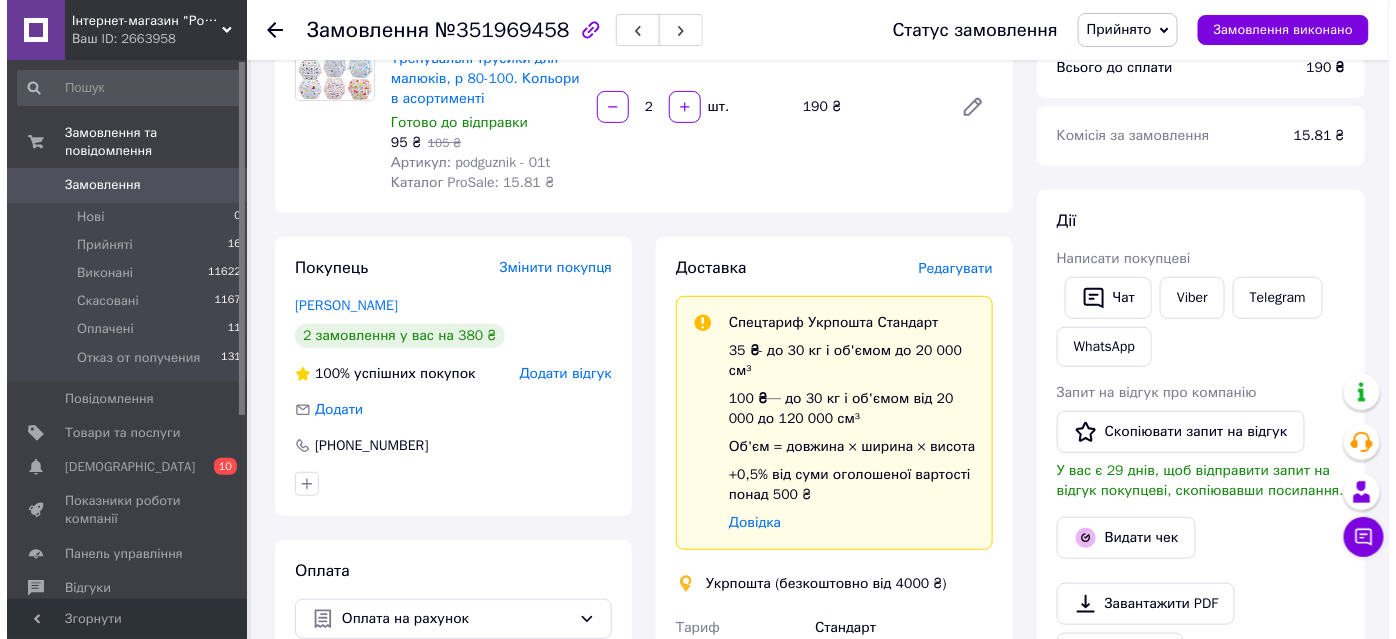 scroll, scrollTop: 272, scrollLeft: 0, axis: vertical 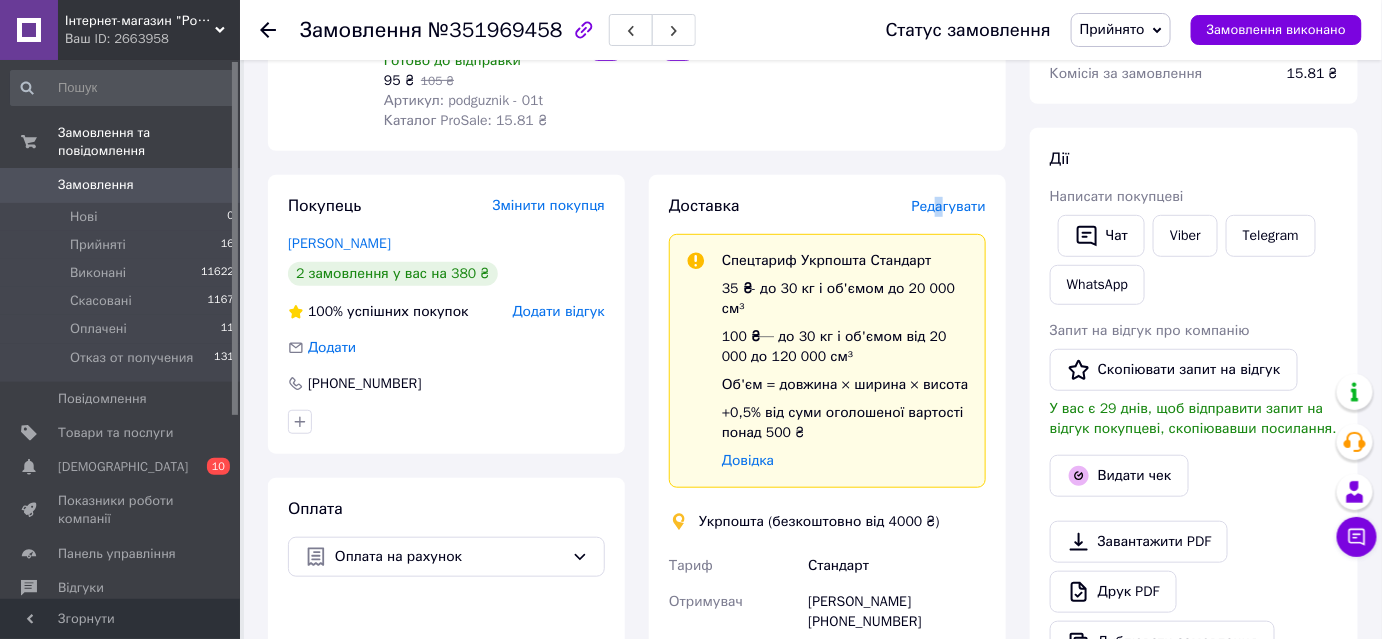 click on "Редагувати" at bounding box center (949, 206) 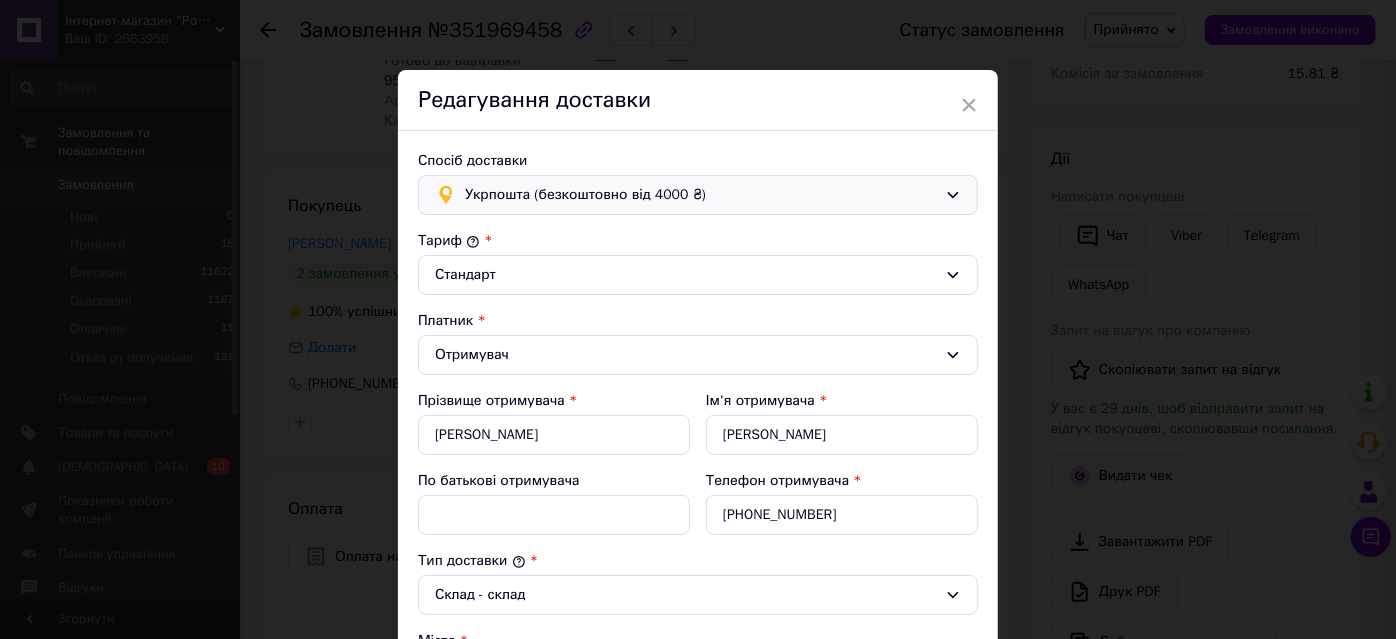 click on "Укрпошта (безкоштовно від 4000 ₴)" at bounding box center [701, 195] 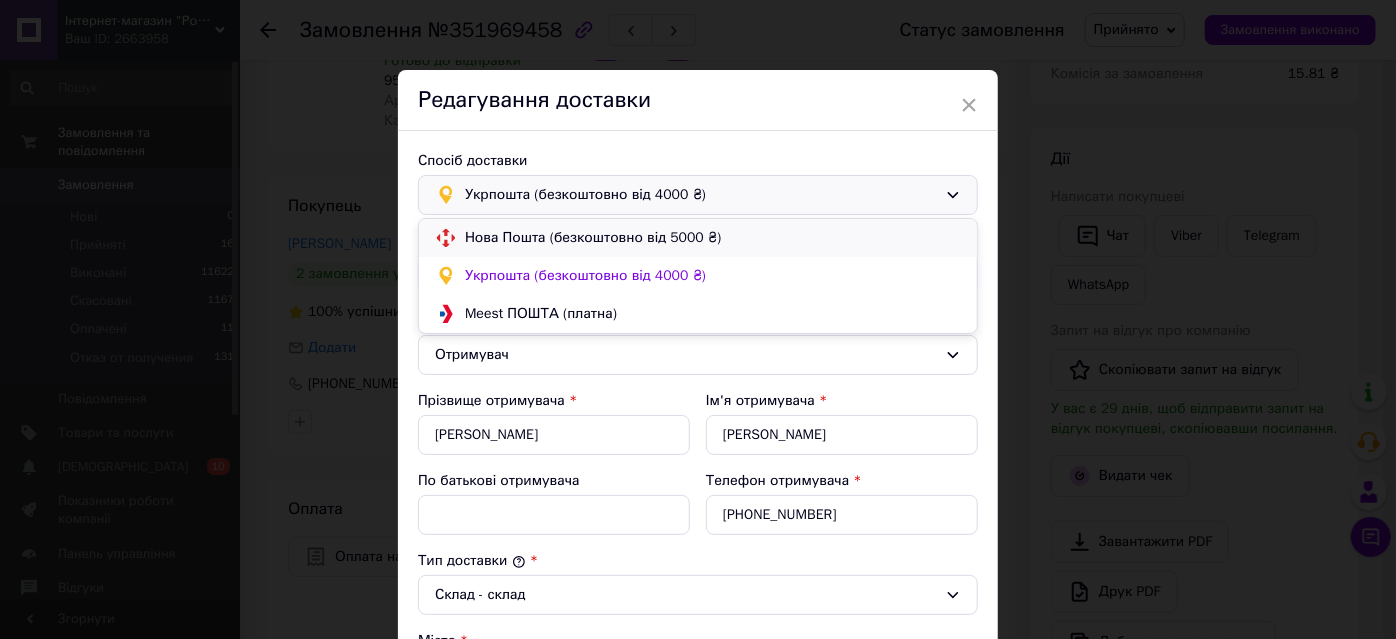 click on "Нова Пошта (безкоштовно від 5000 ₴)" at bounding box center [713, 238] 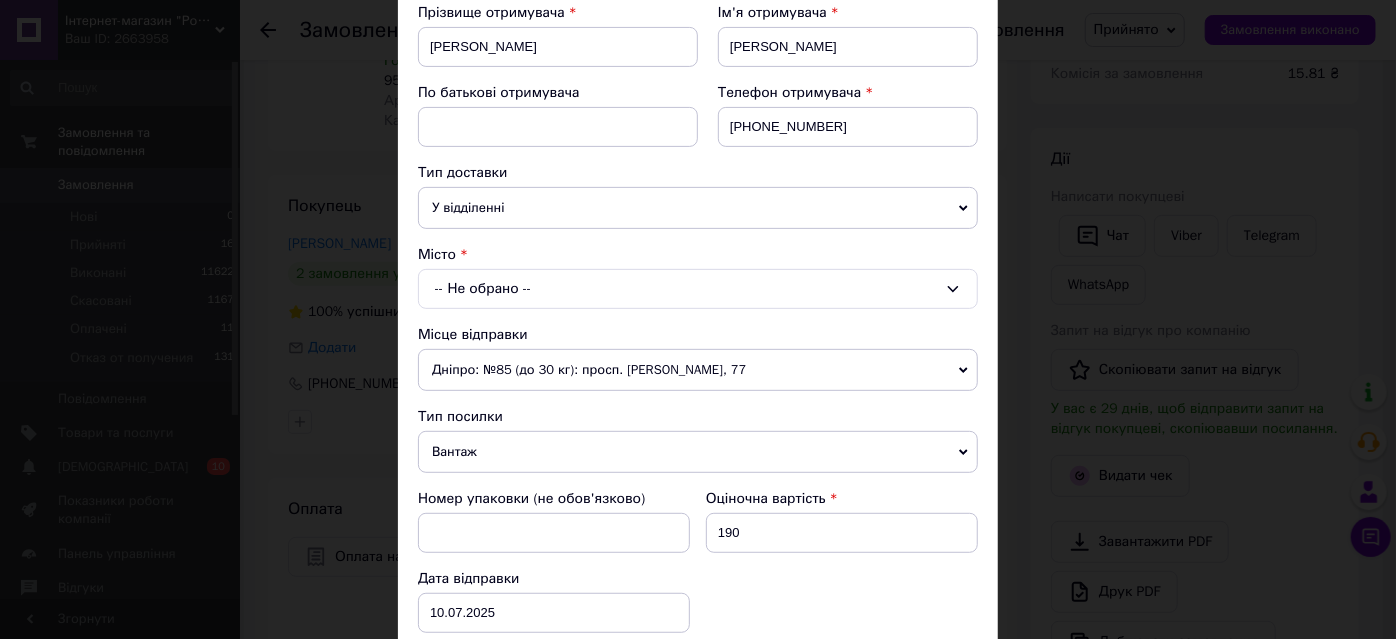 scroll, scrollTop: 363, scrollLeft: 0, axis: vertical 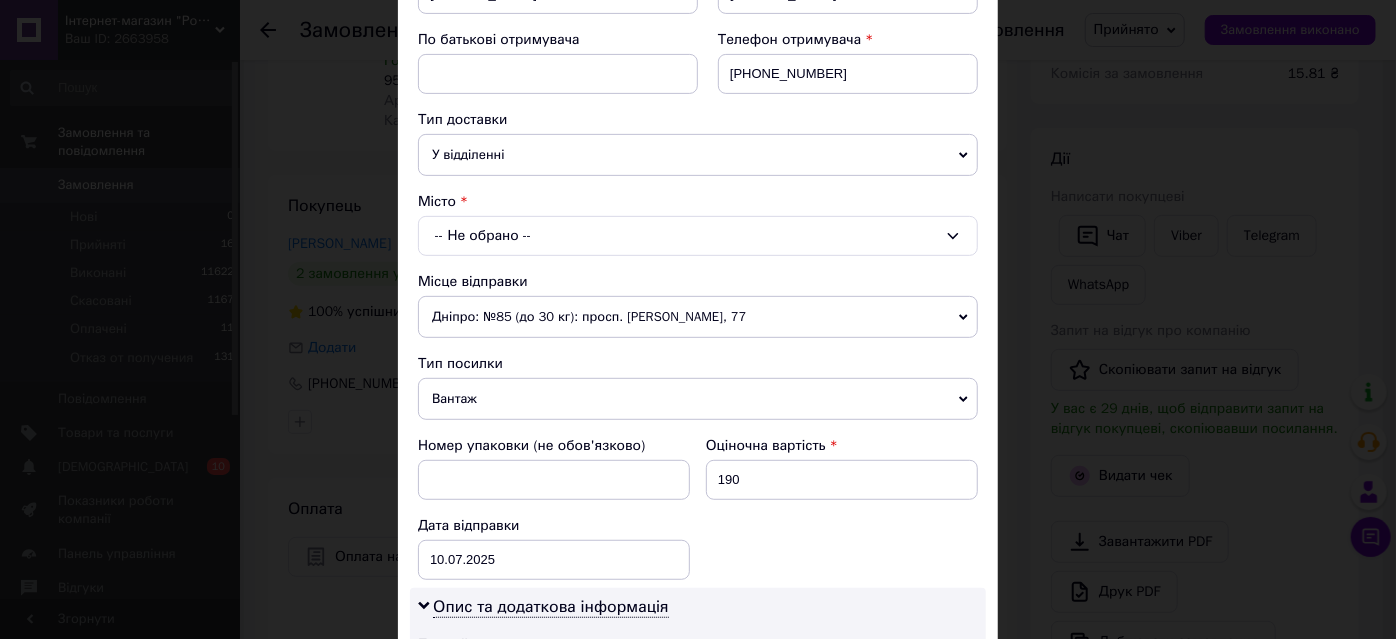 click on "-- Не обрано --" at bounding box center [698, 236] 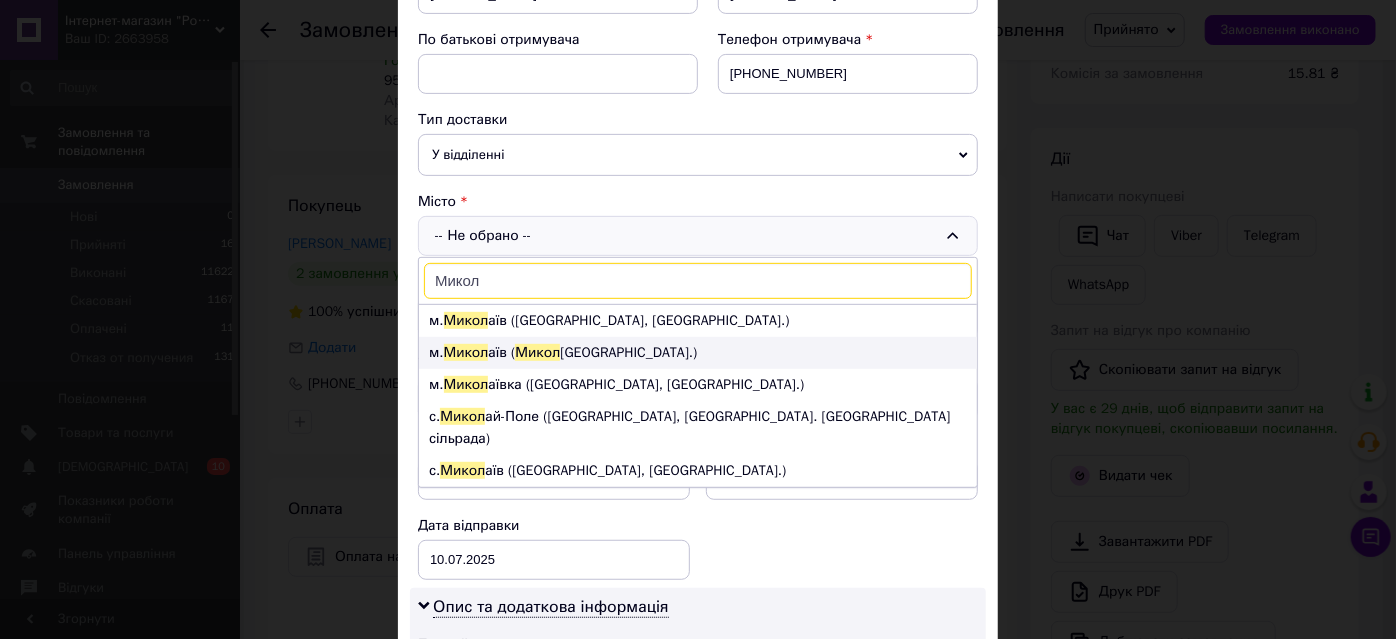 type on "Микол" 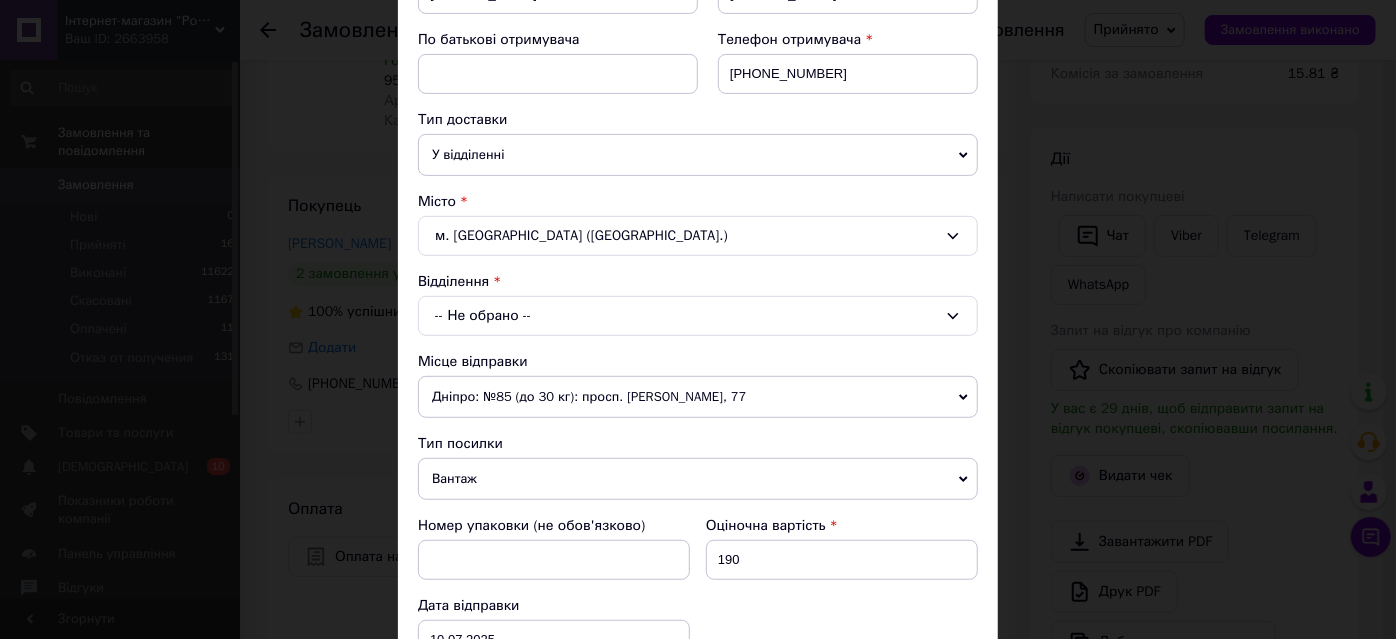 click on "-- Не обрано --" at bounding box center (698, 316) 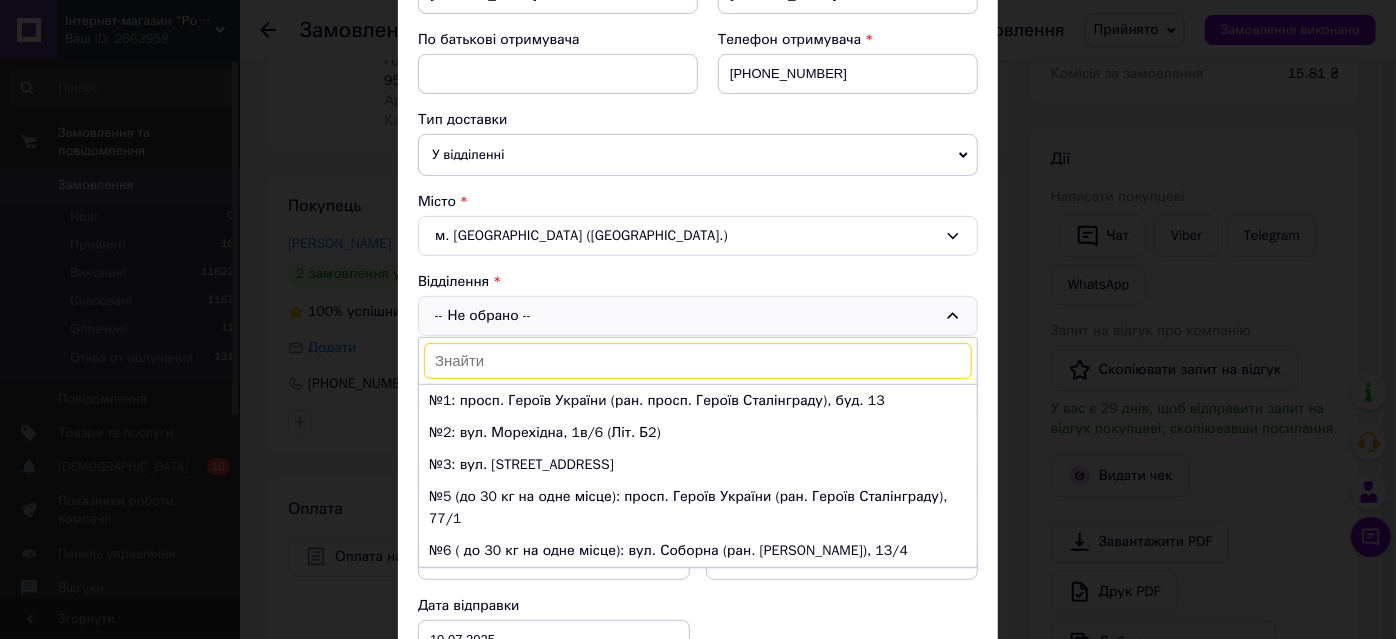 click at bounding box center [698, 361] 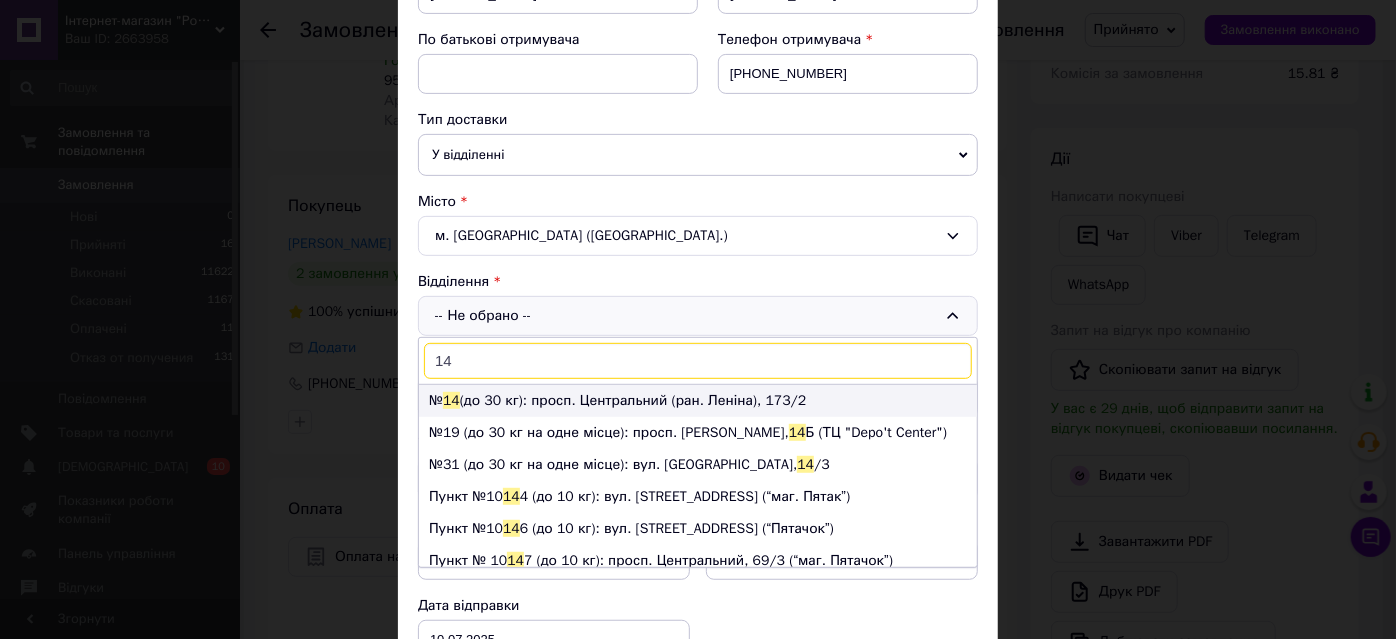 type on "14" 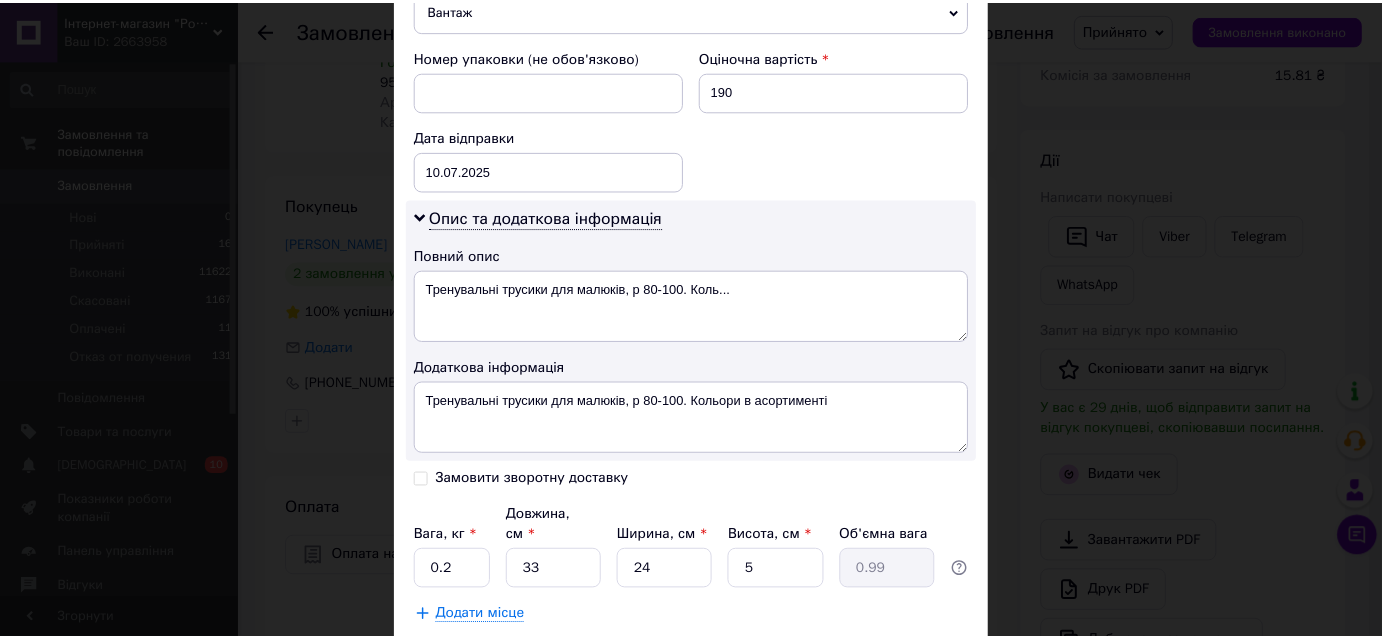 scroll, scrollTop: 940, scrollLeft: 0, axis: vertical 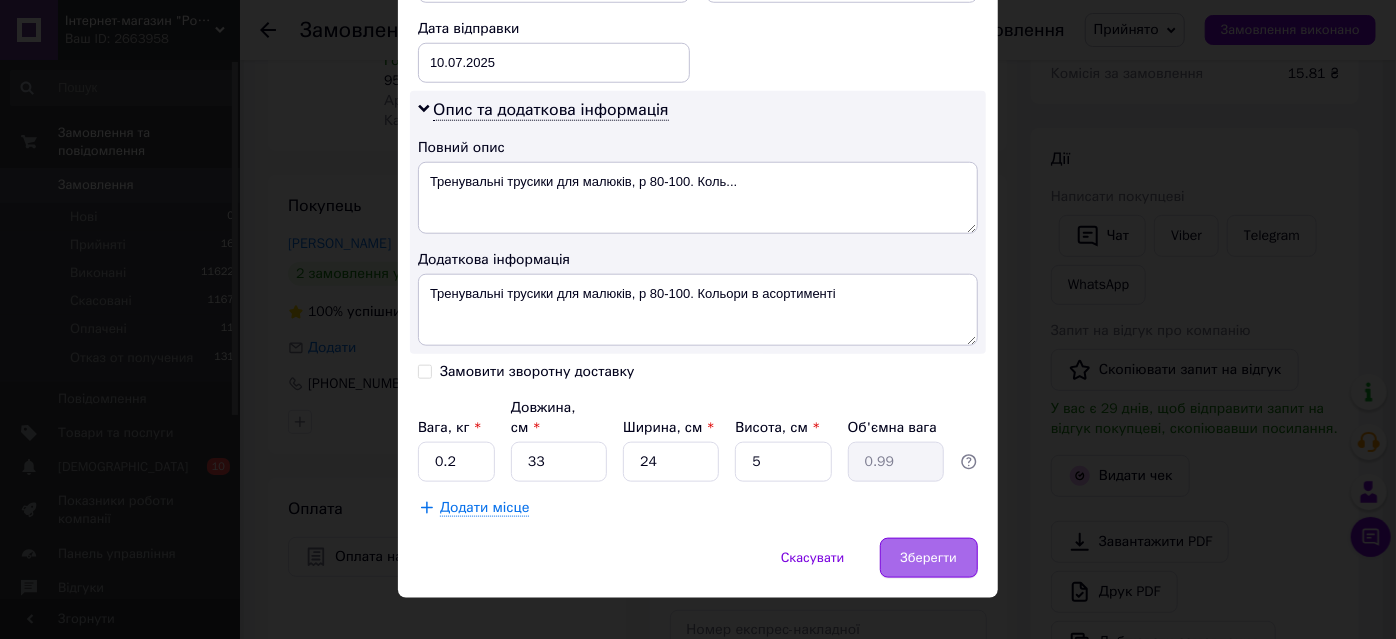 click on "Зберегти" at bounding box center [929, 558] 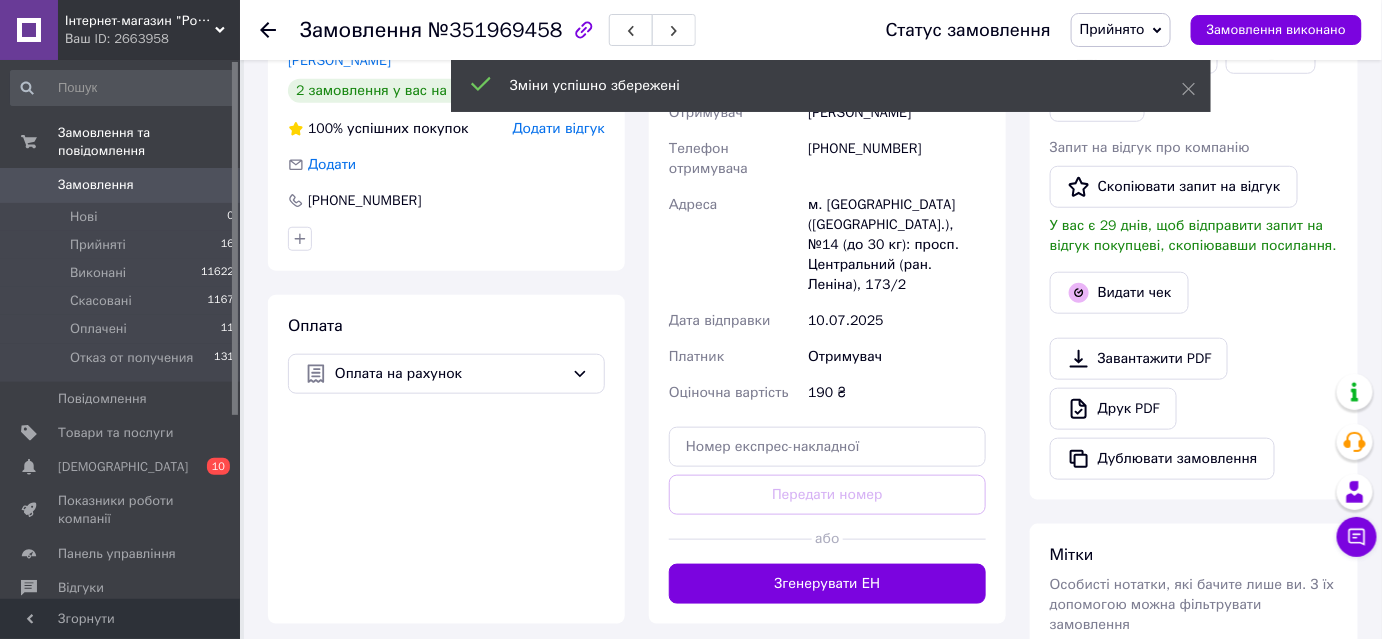 scroll, scrollTop: 636, scrollLeft: 0, axis: vertical 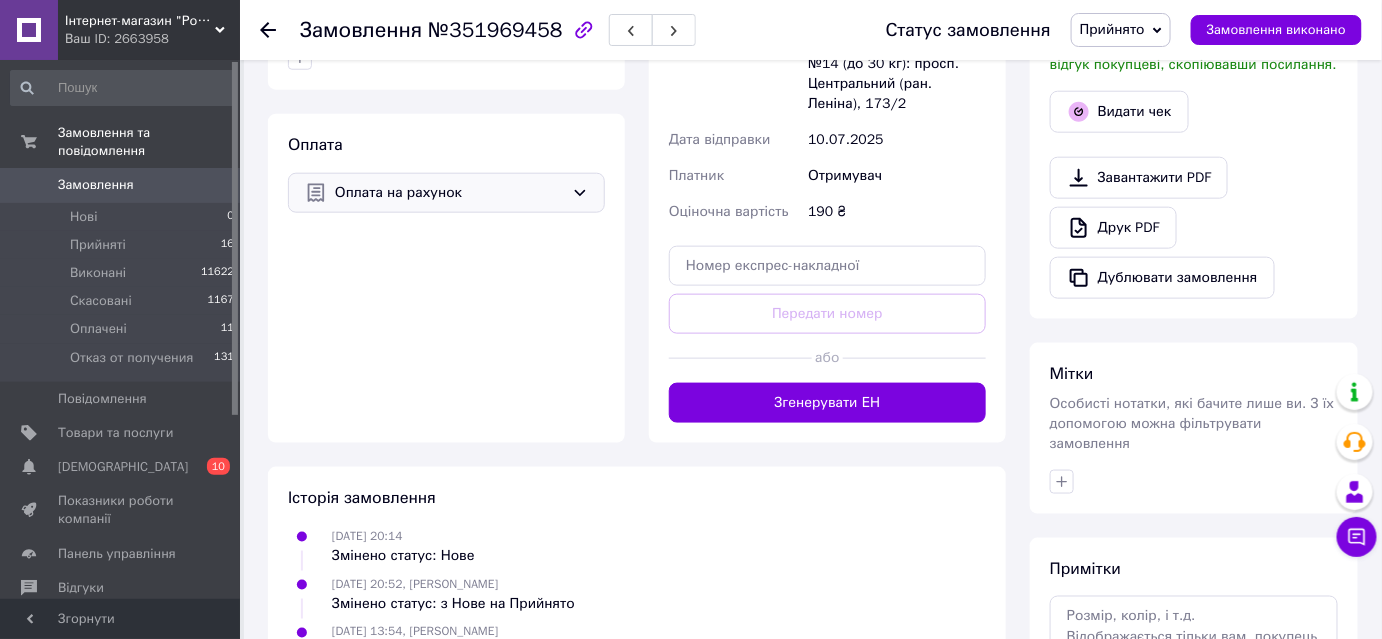 click on "Оплата на рахунок" at bounding box center (449, 193) 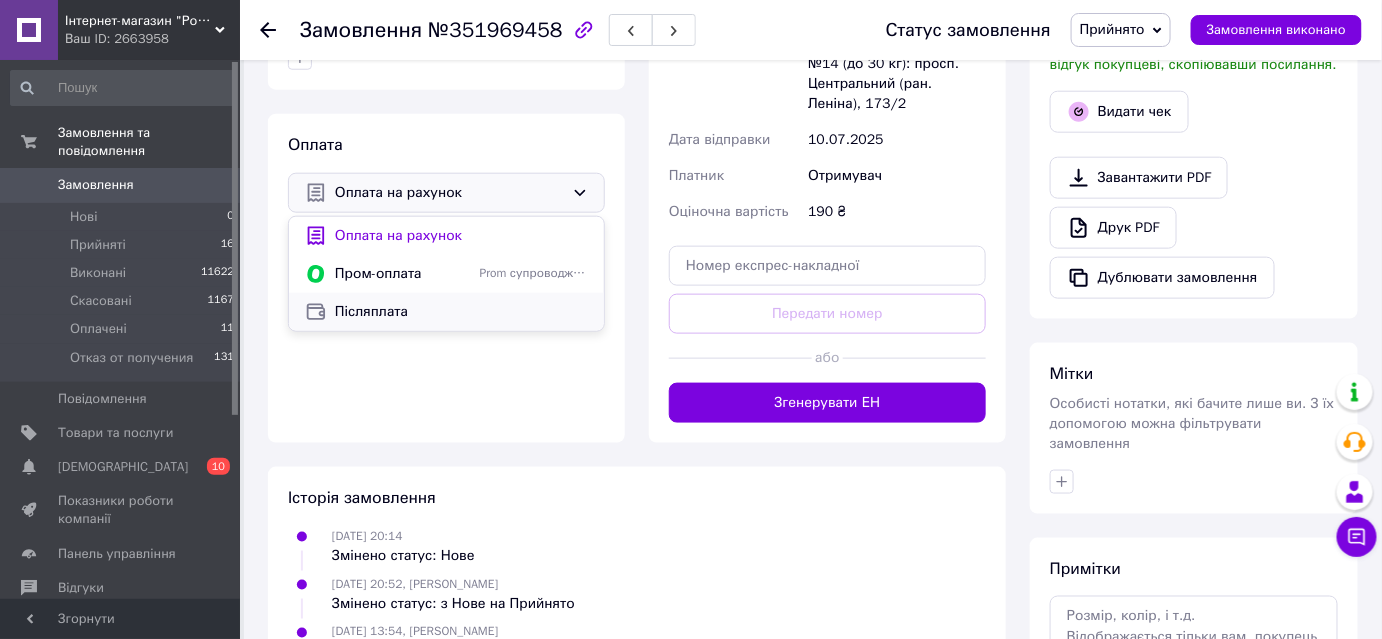 click on "Післяплата" at bounding box center [461, 312] 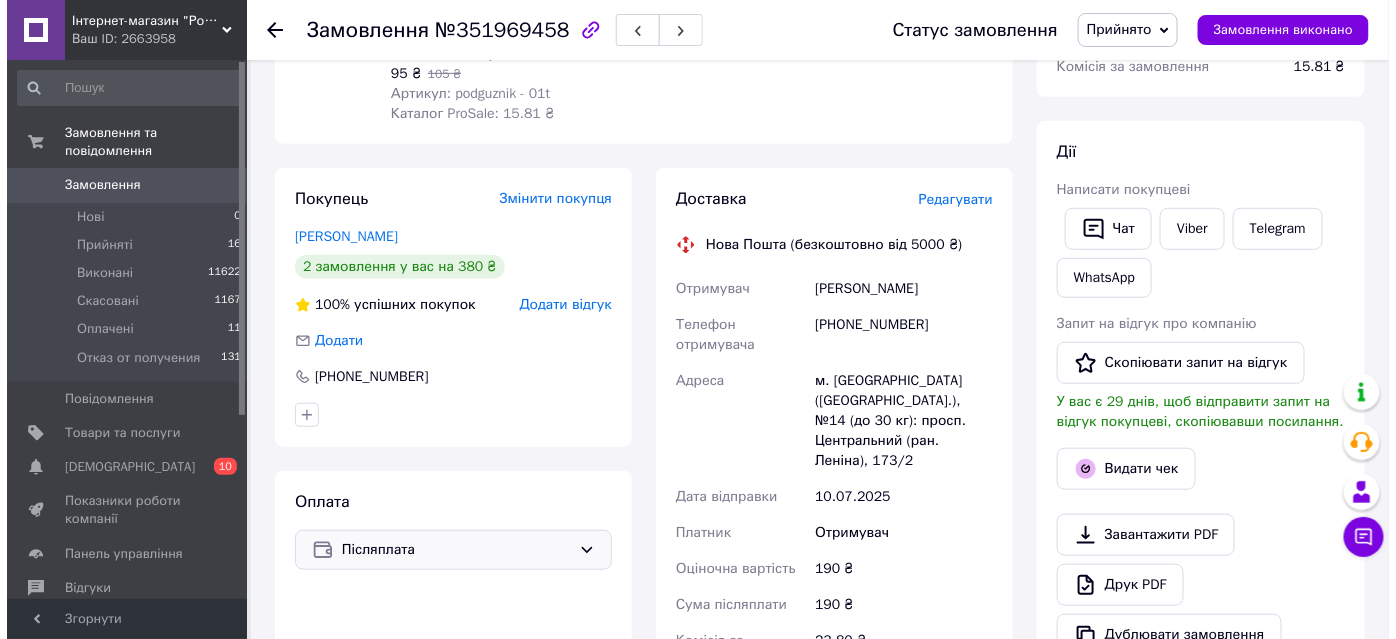 scroll, scrollTop: 272, scrollLeft: 0, axis: vertical 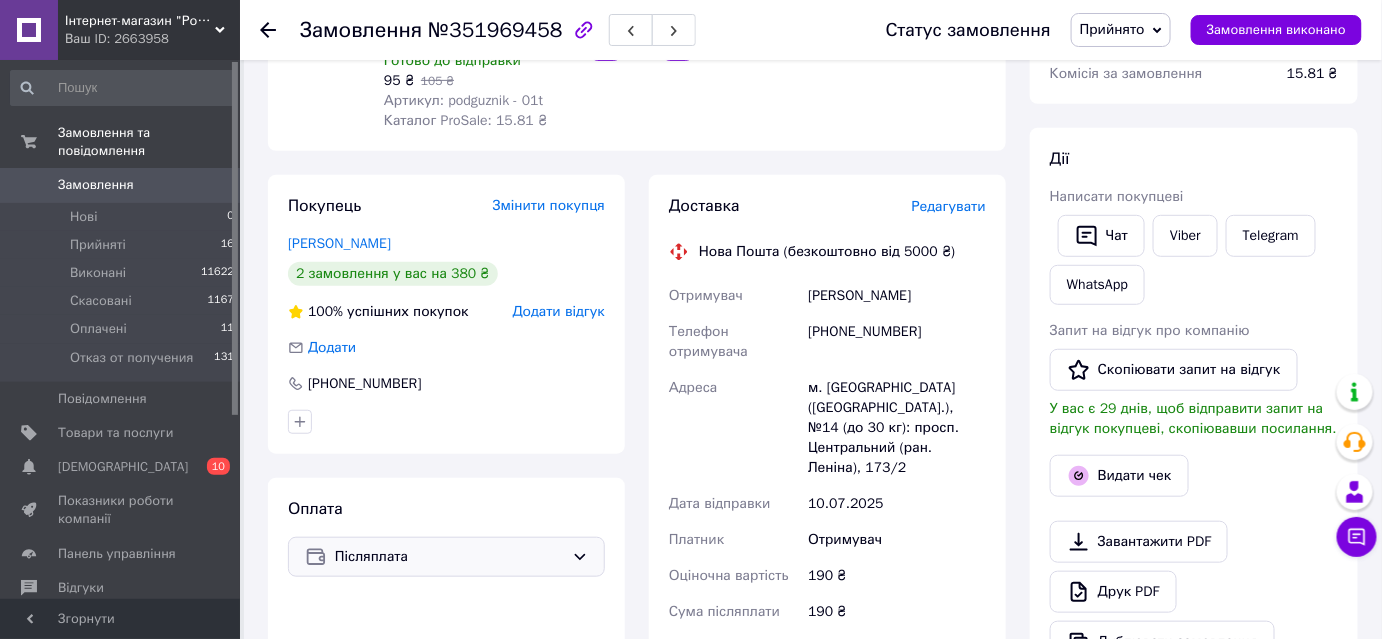 click on "Редагувати" at bounding box center (949, 206) 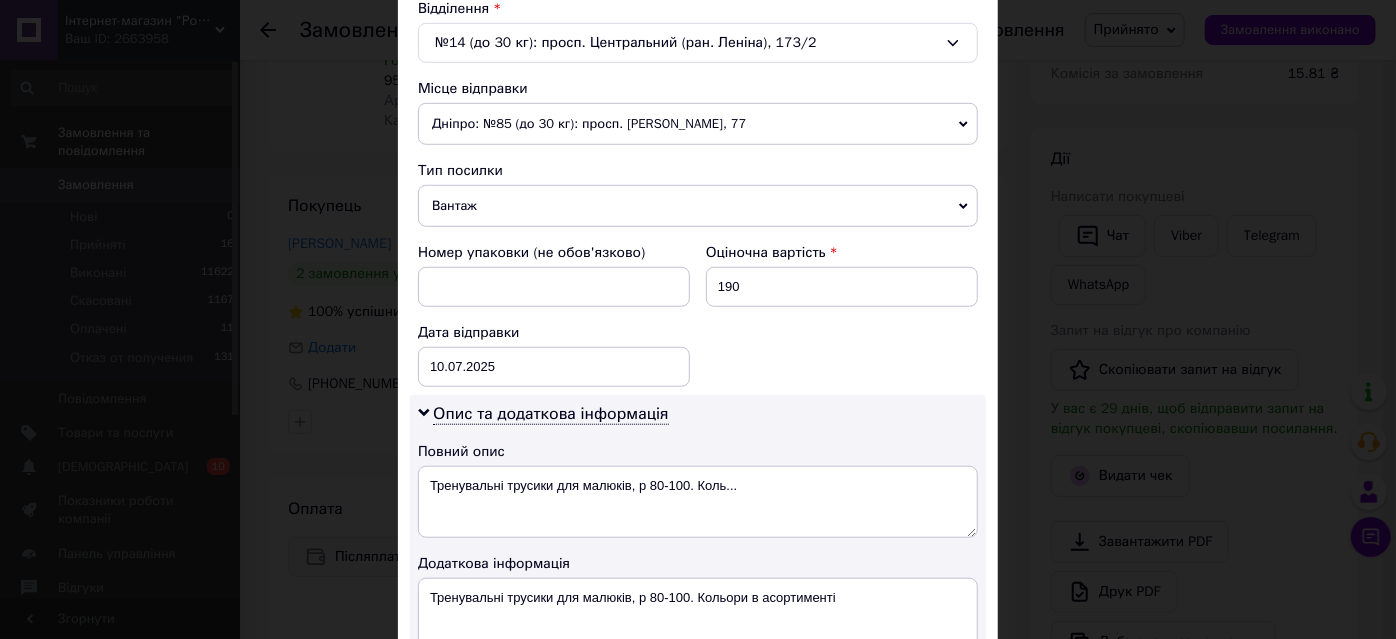 scroll, scrollTop: 727, scrollLeft: 0, axis: vertical 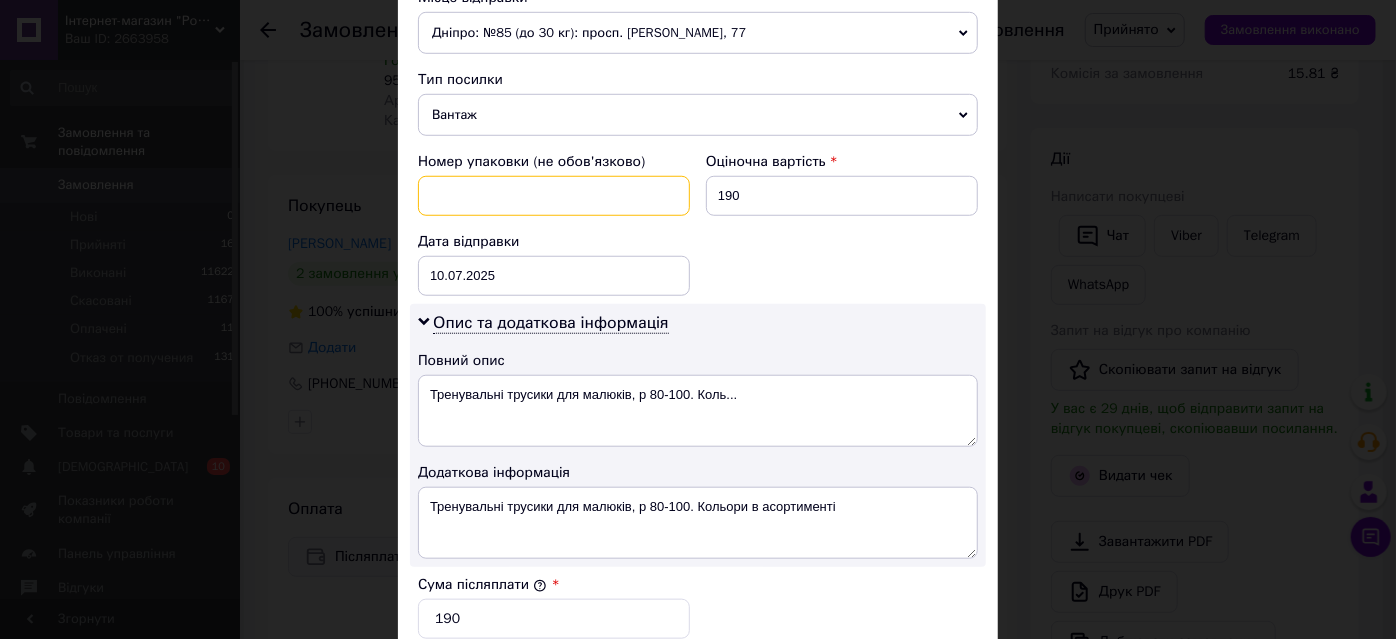 click at bounding box center [554, 196] 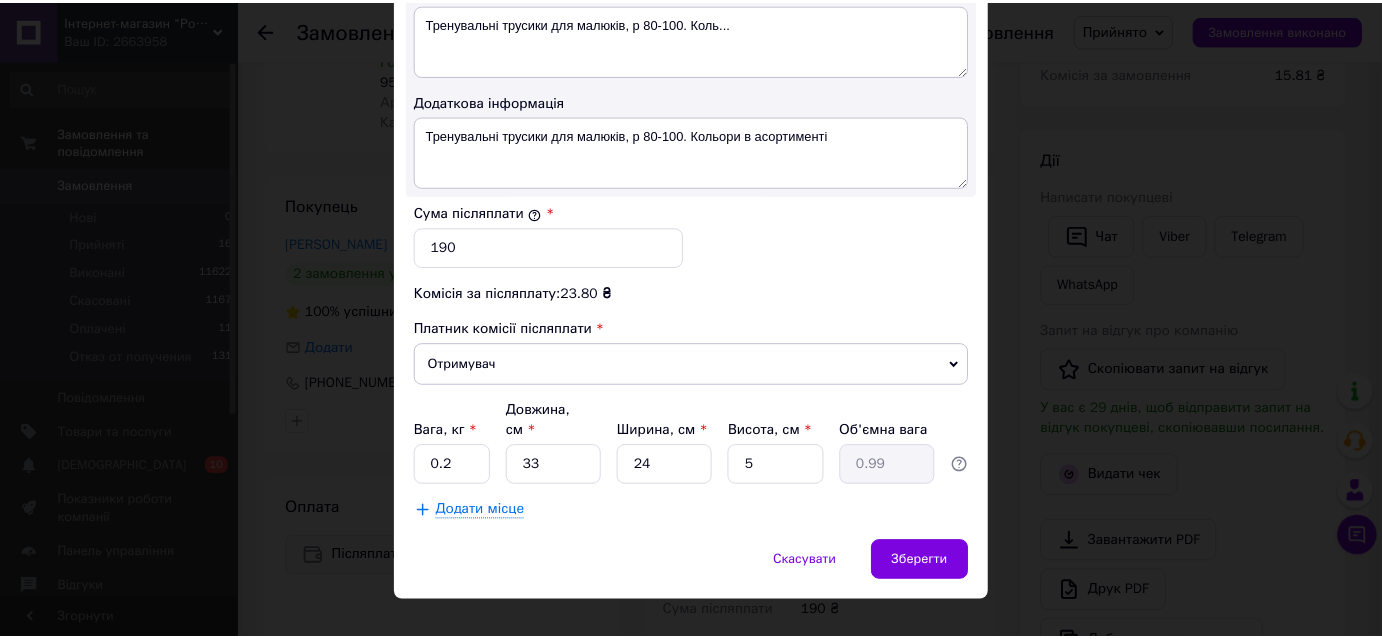 scroll, scrollTop: 1101, scrollLeft: 0, axis: vertical 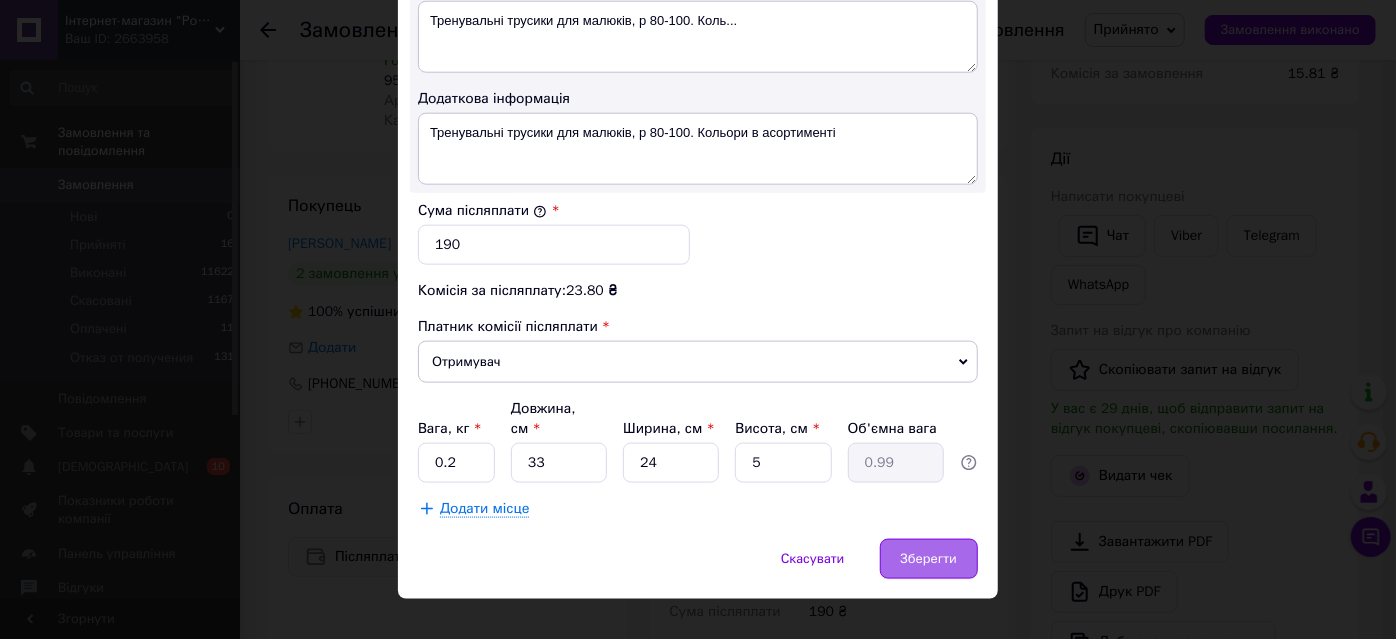 type on "9423196871" 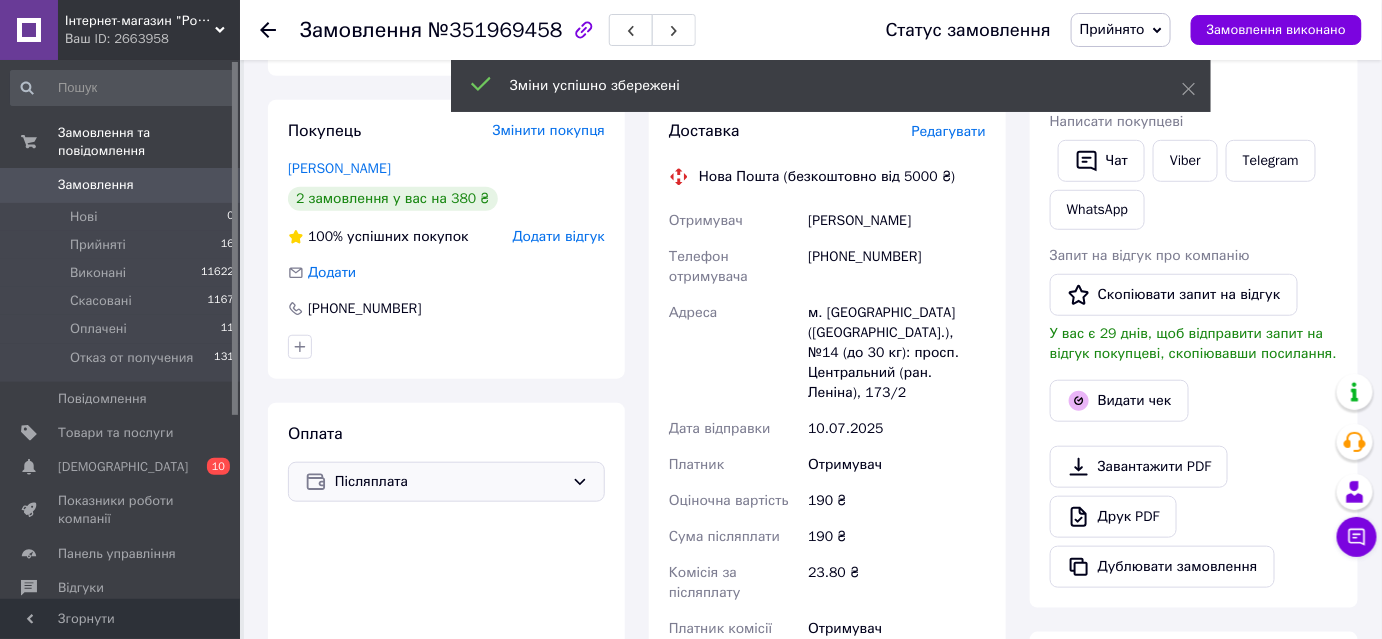 scroll, scrollTop: 636, scrollLeft: 0, axis: vertical 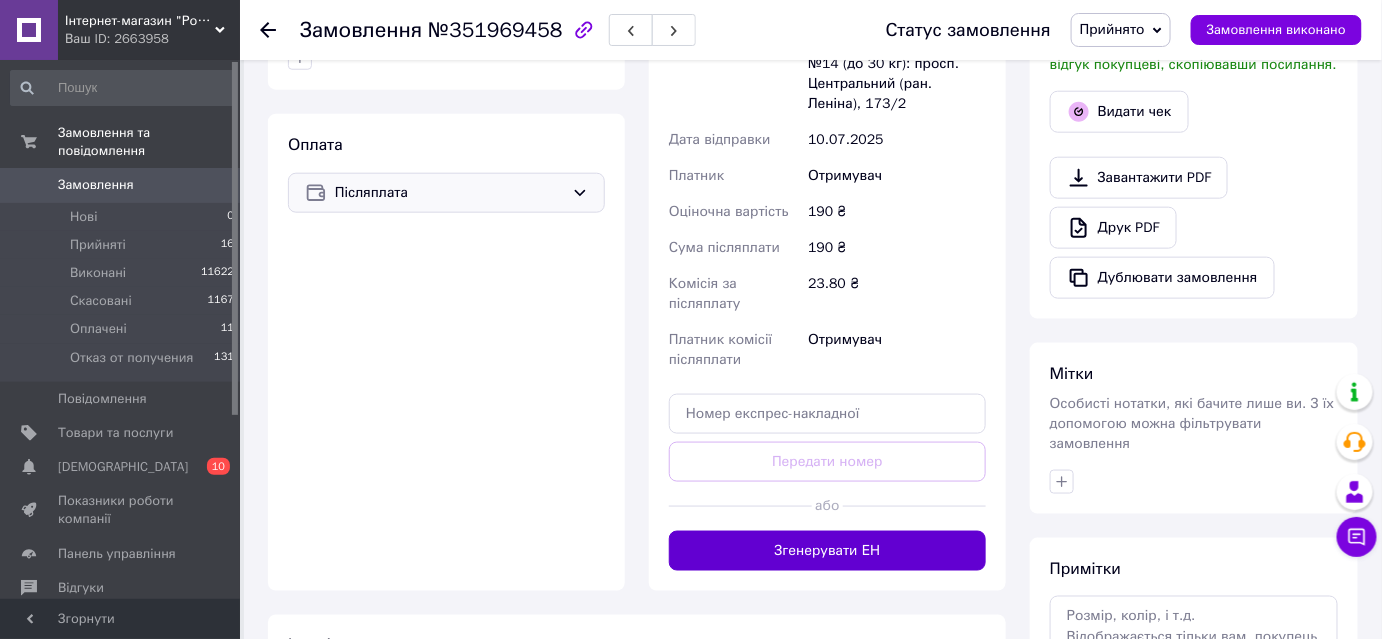 click on "Згенерувати ЕН" at bounding box center [827, 551] 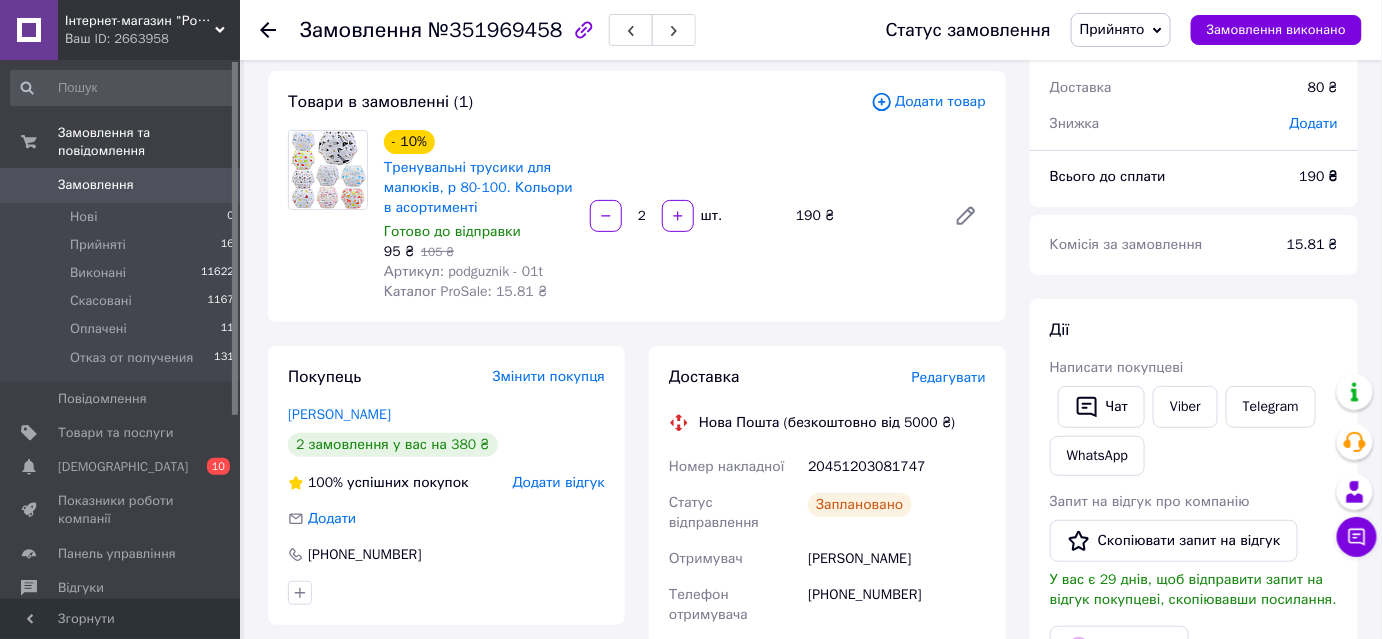 scroll, scrollTop: 0, scrollLeft: 0, axis: both 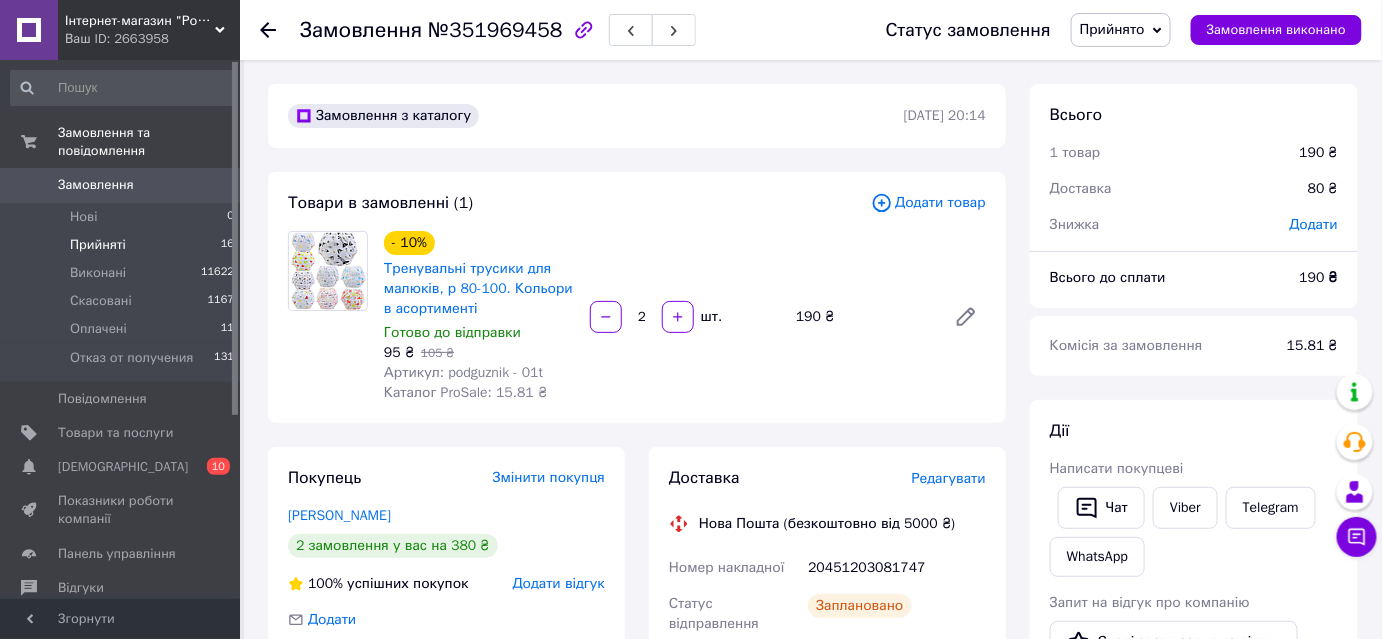 click on "Прийняті" at bounding box center [98, 245] 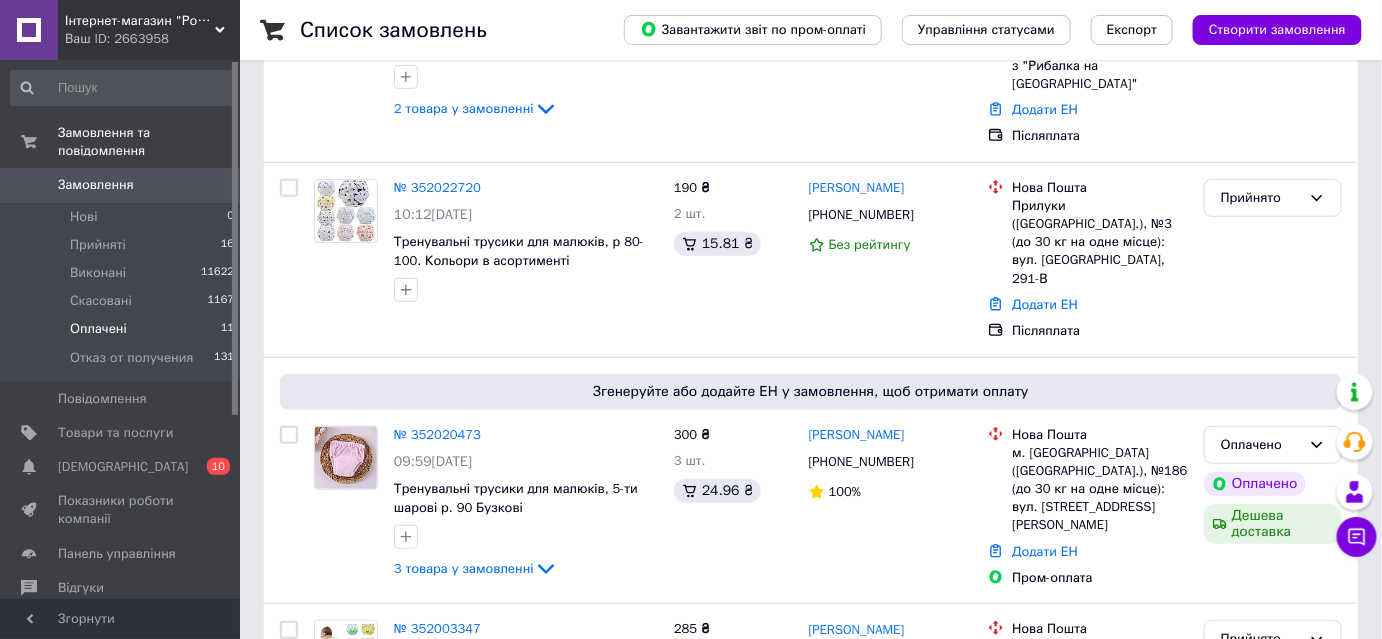 scroll, scrollTop: 272, scrollLeft: 0, axis: vertical 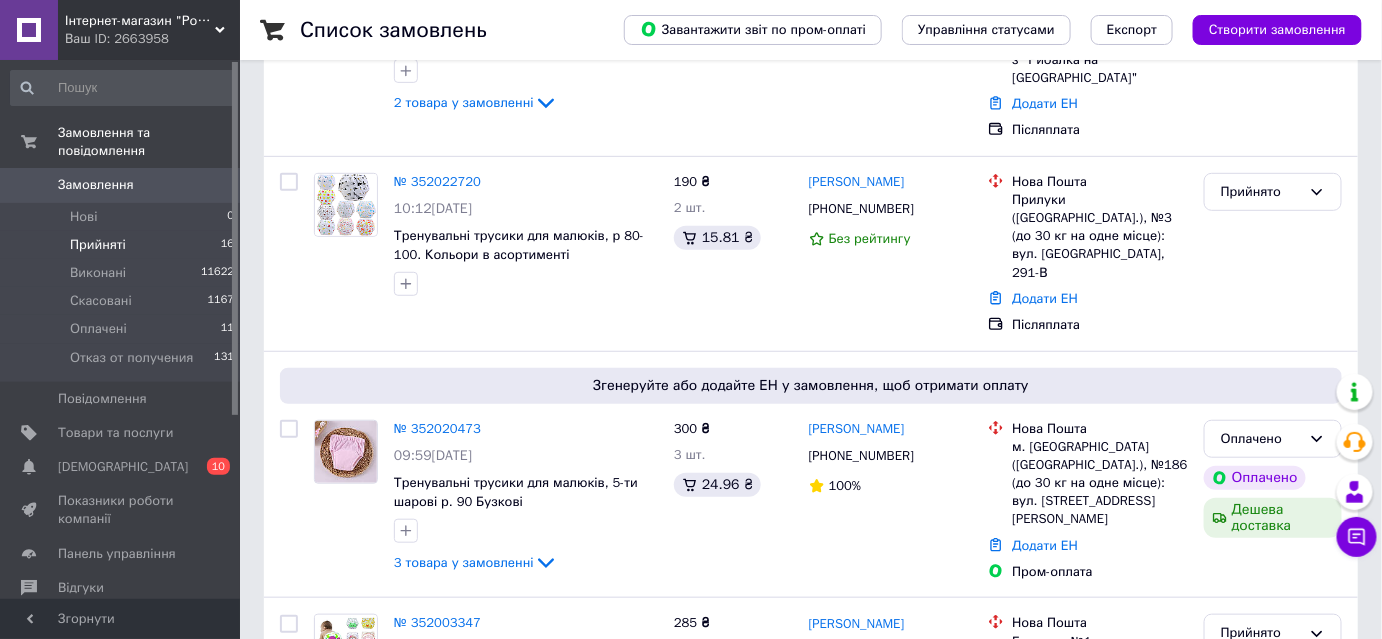 click on "Прийняті" at bounding box center [98, 245] 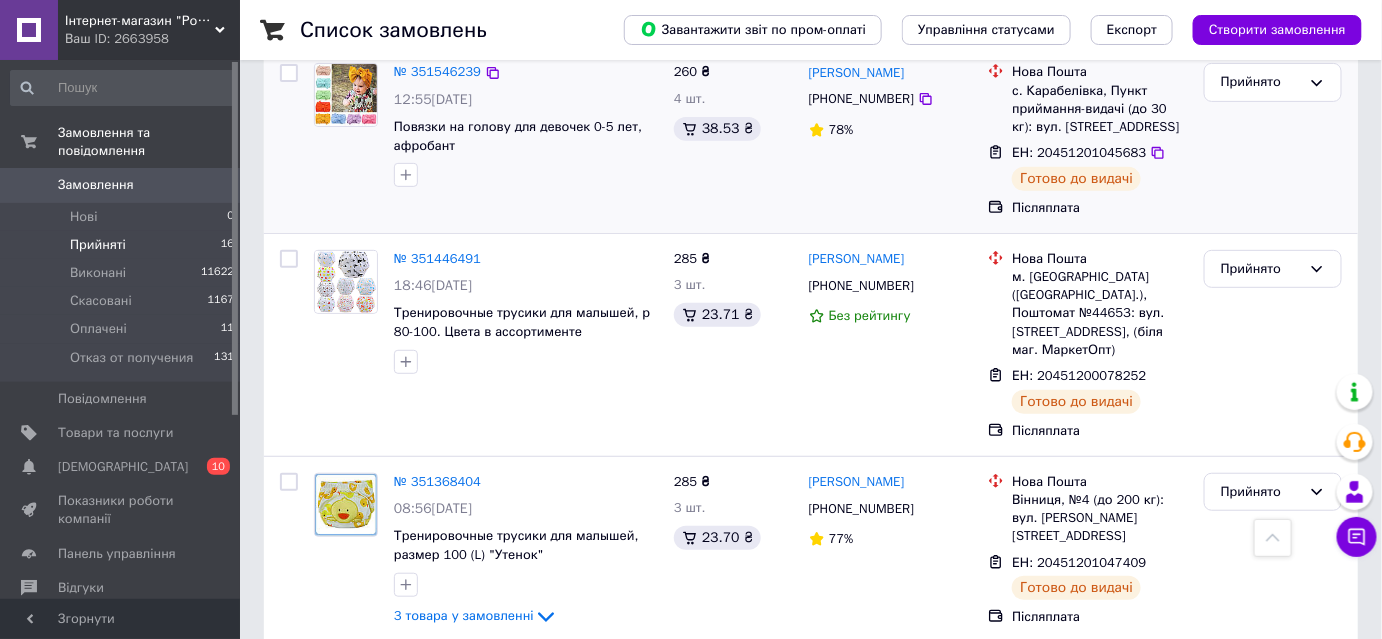 scroll, scrollTop: 2771, scrollLeft: 0, axis: vertical 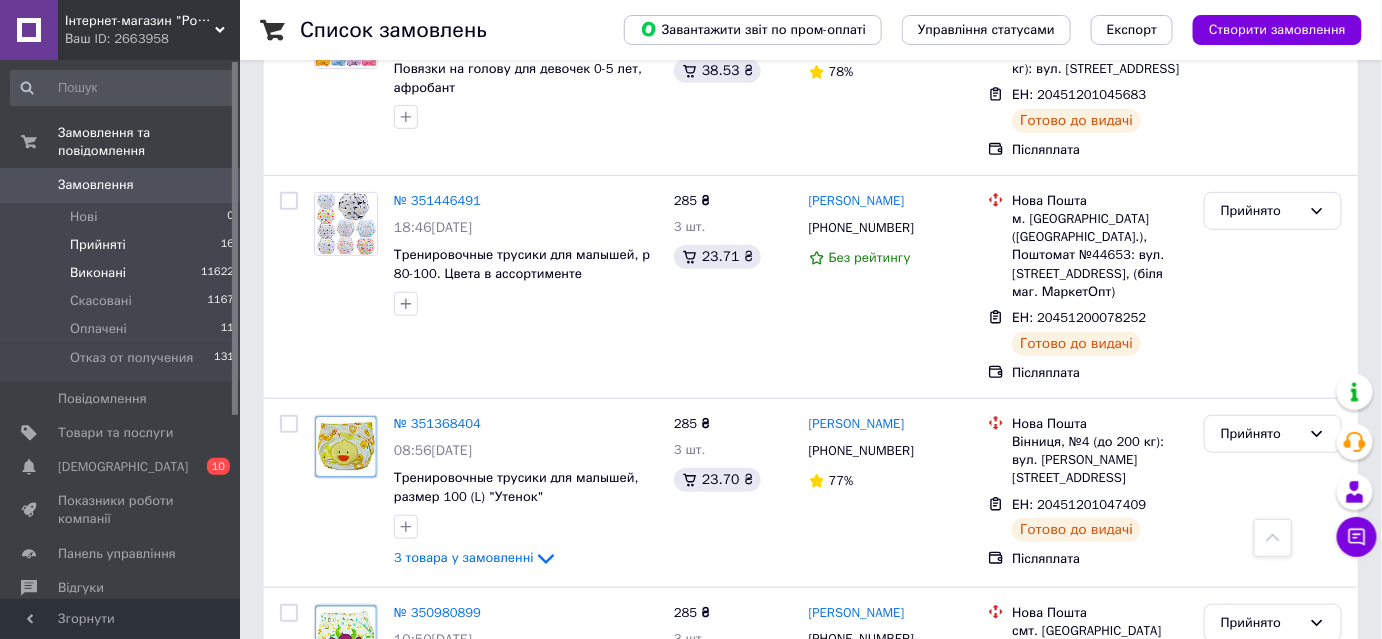 click on "Виконані" at bounding box center (98, 273) 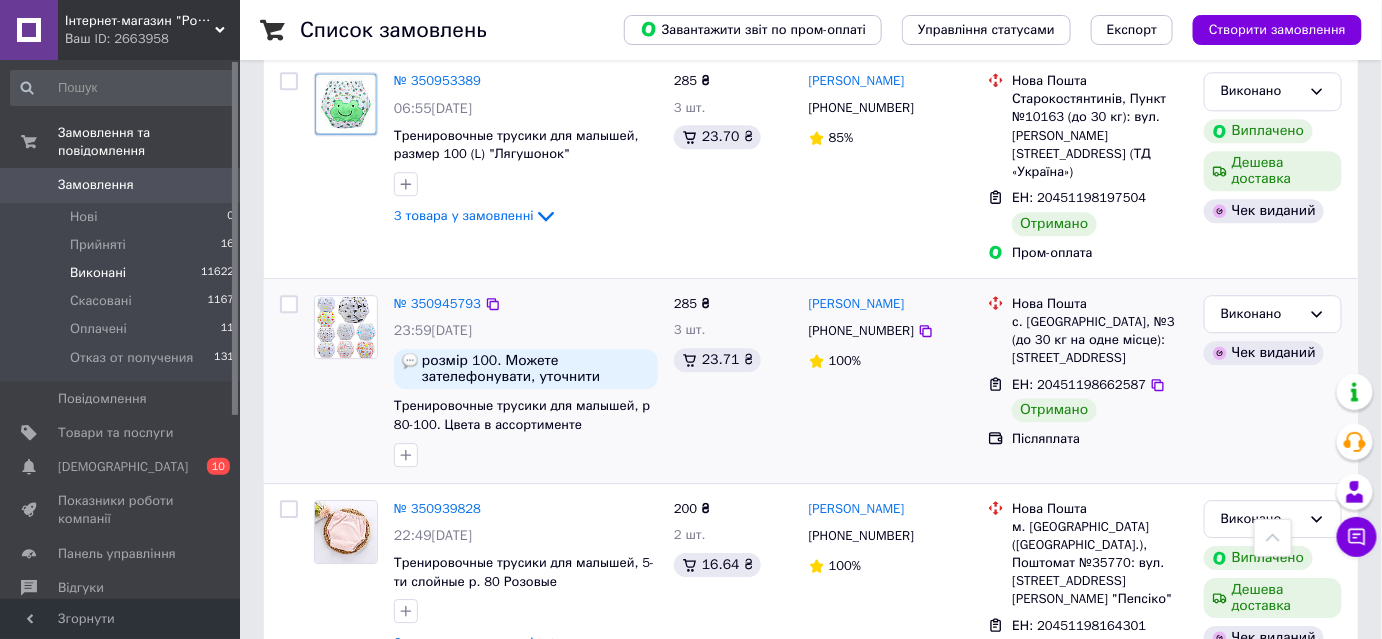 scroll, scrollTop: 4272, scrollLeft: 0, axis: vertical 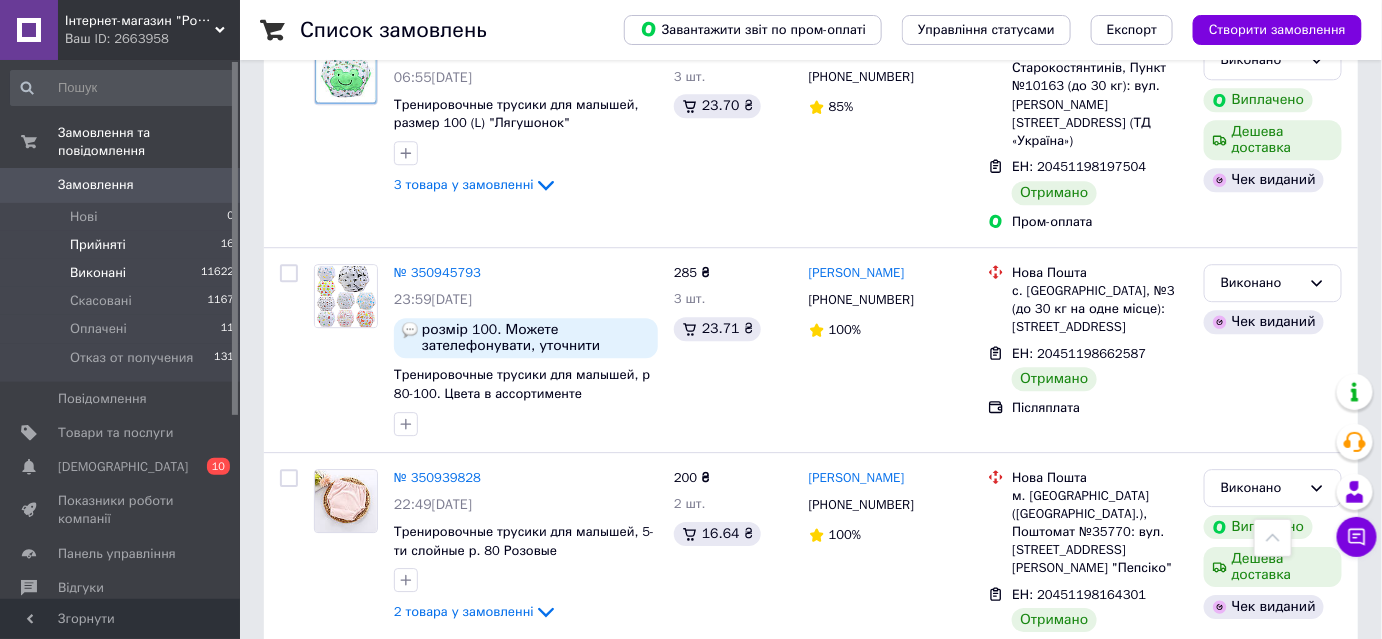 click on "Прийняті" at bounding box center [98, 245] 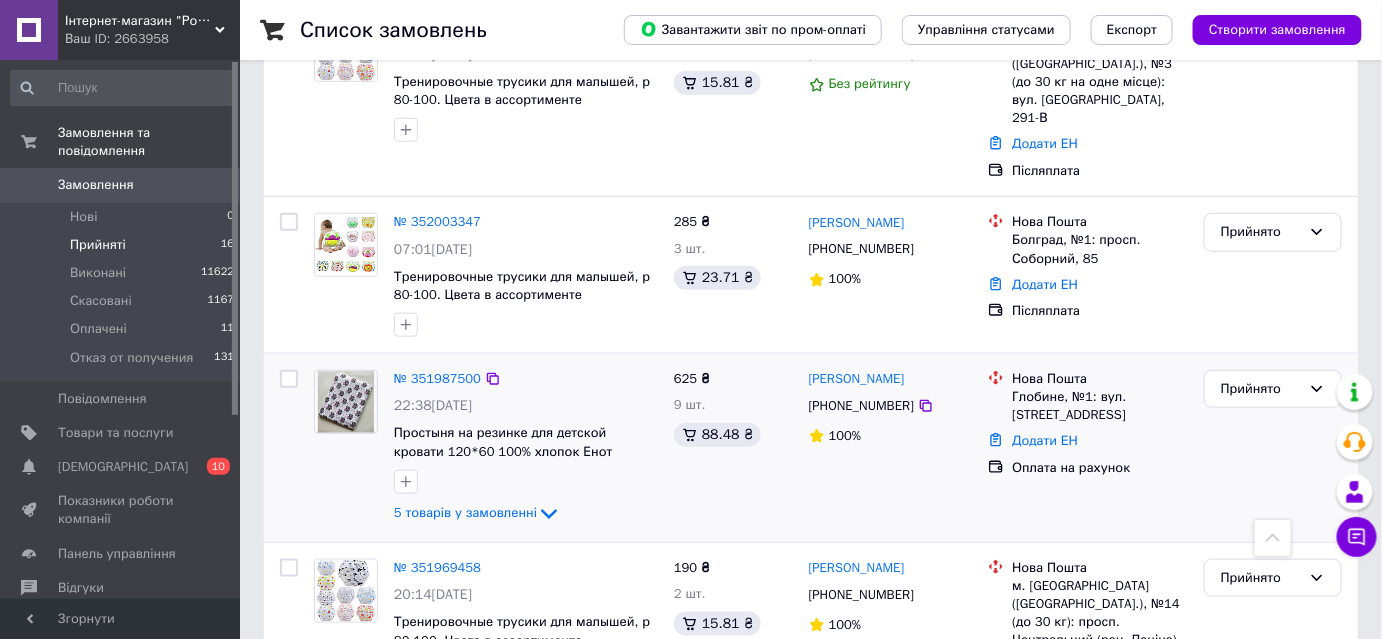 scroll, scrollTop: 589, scrollLeft: 0, axis: vertical 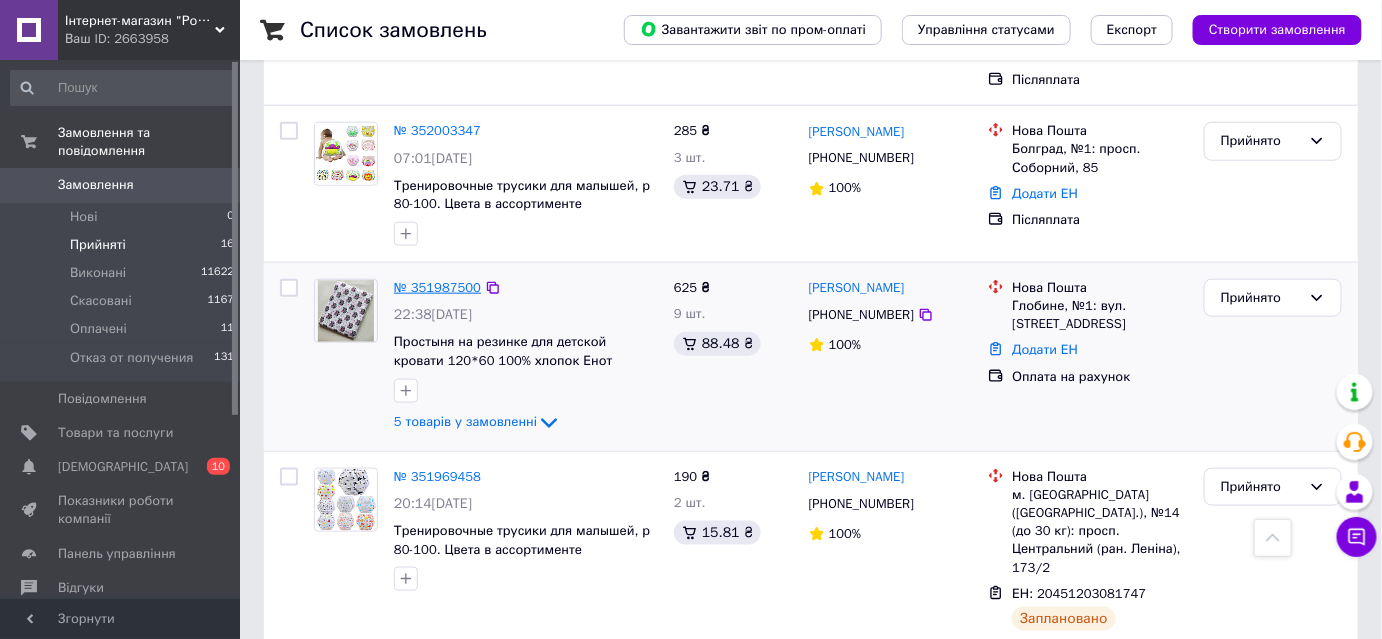 click on "№ 351987500" at bounding box center (437, 287) 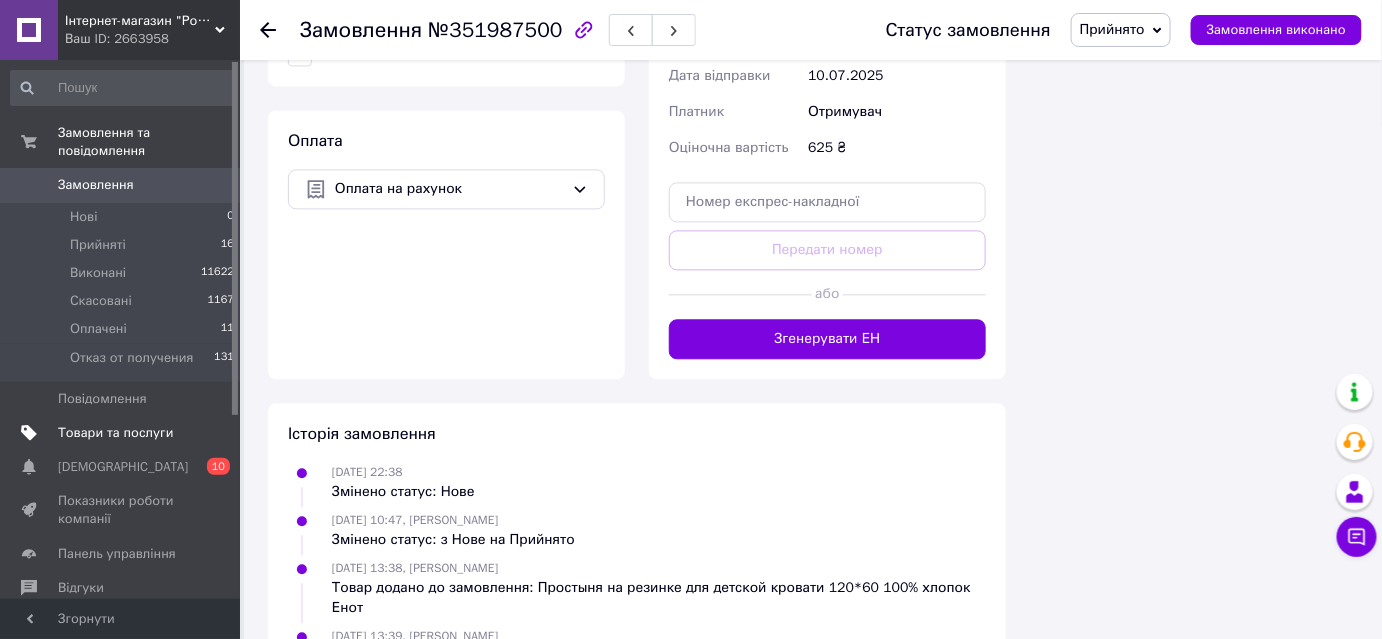 scroll, scrollTop: 1408, scrollLeft: 0, axis: vertical 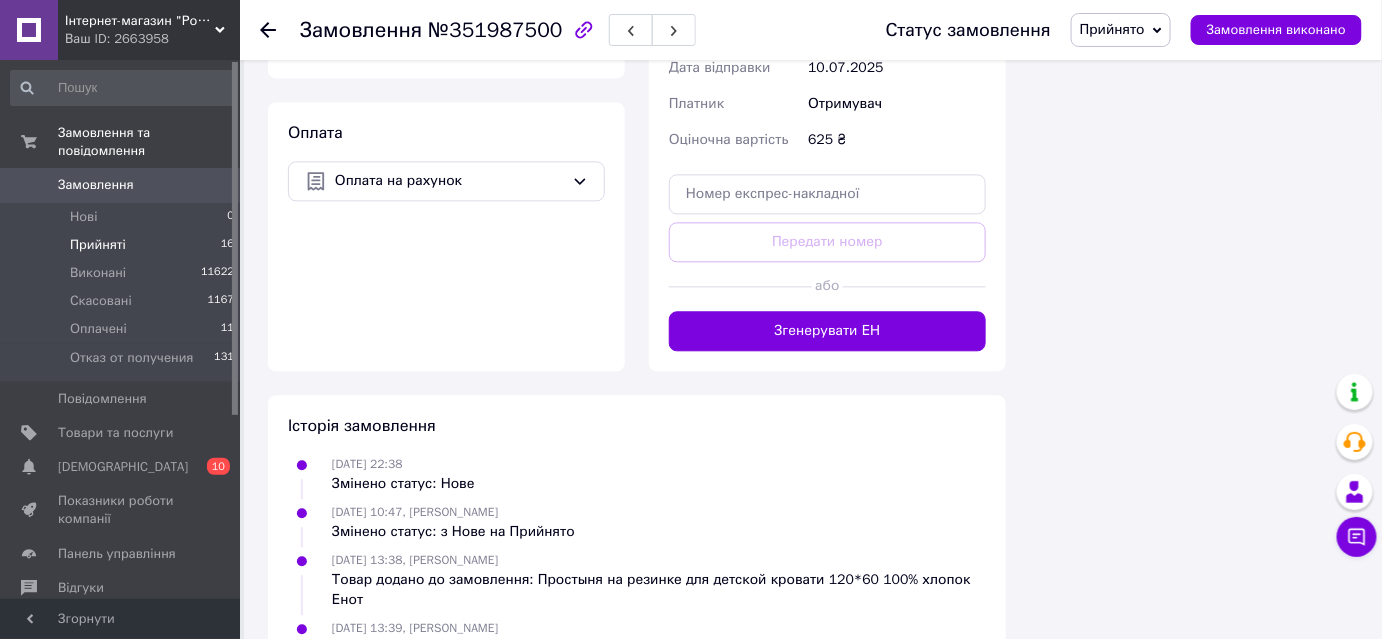 click on "Прийняті" at bounding box center [98, 245] 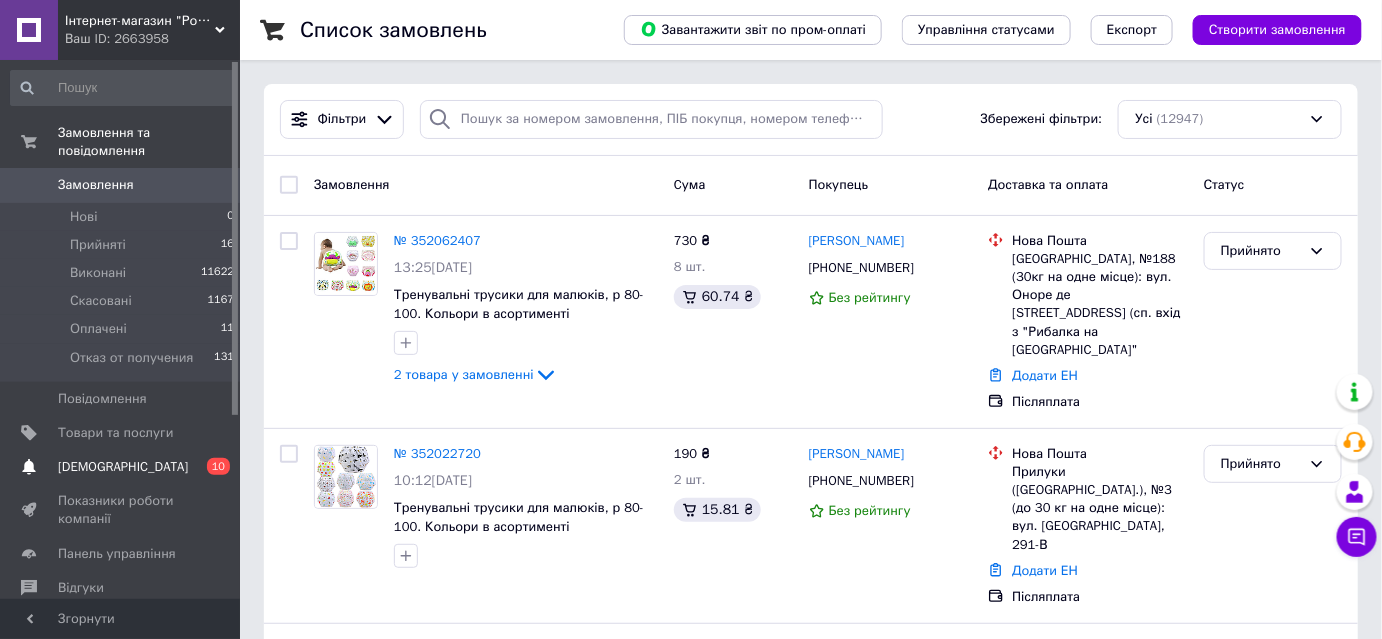 click on "[DEMOGRAPHIC_DATA]" at bounding box center (123, 467) 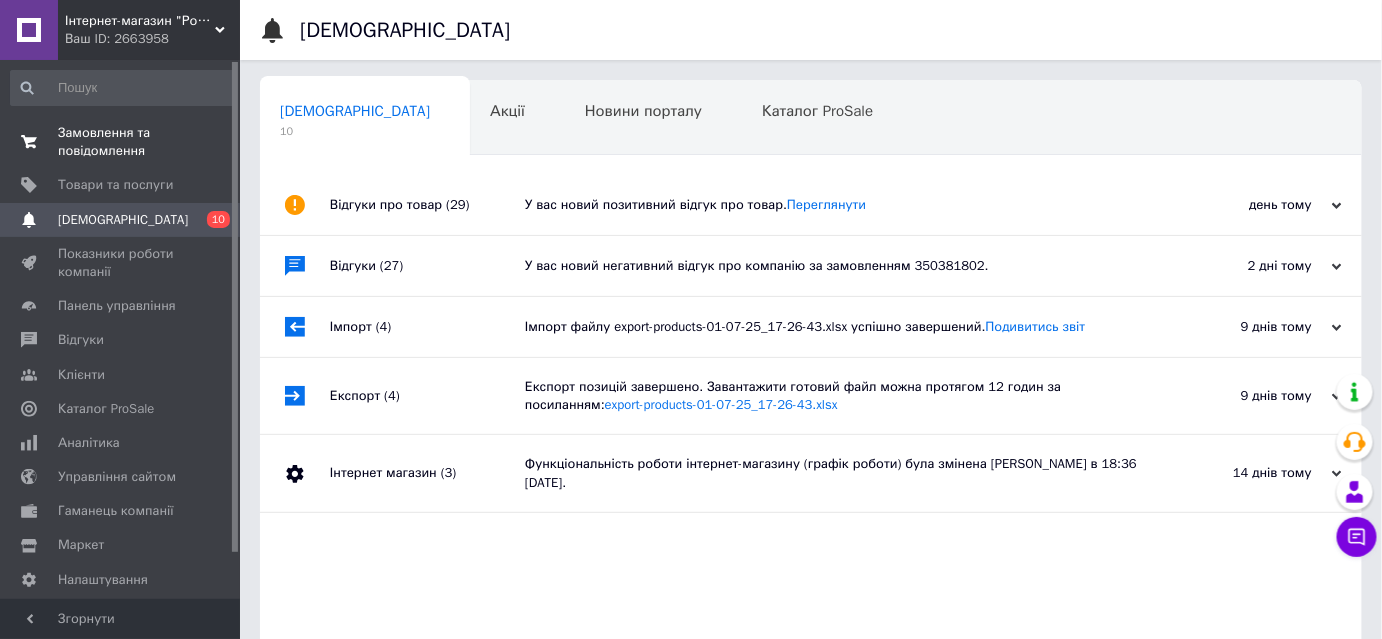 click on "Замовлення та повідомлення" at bounding box center (121, 142) 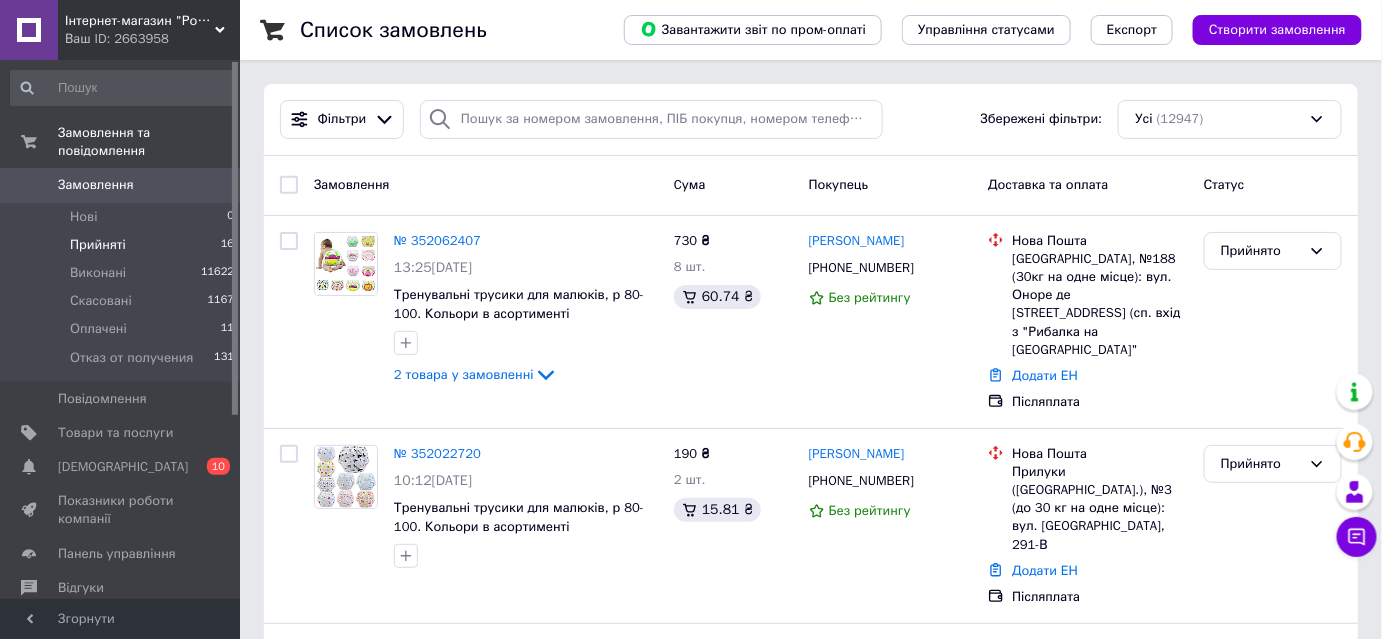 click on "Прийняті" at bounding box center (98, 245) 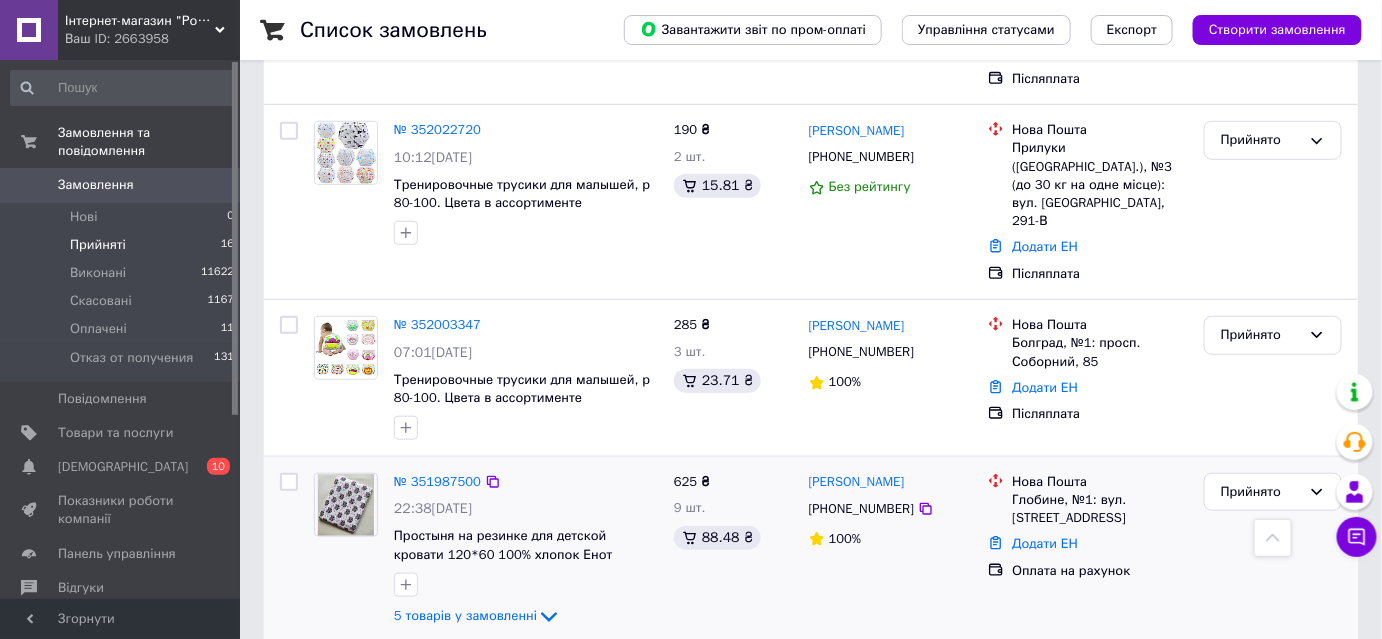 scroll, scrollTop: 363, scrollLeft: 0, axis: vertical 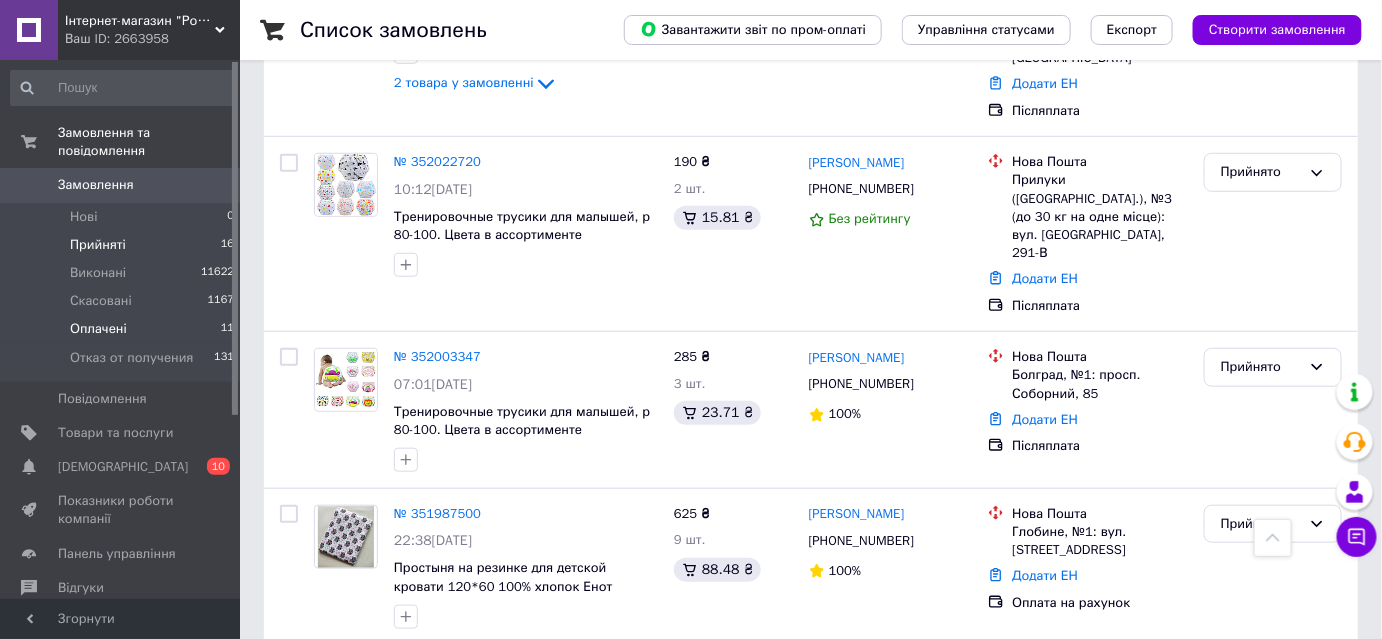 click on "Оплачені" at bounding box center (98, 329) 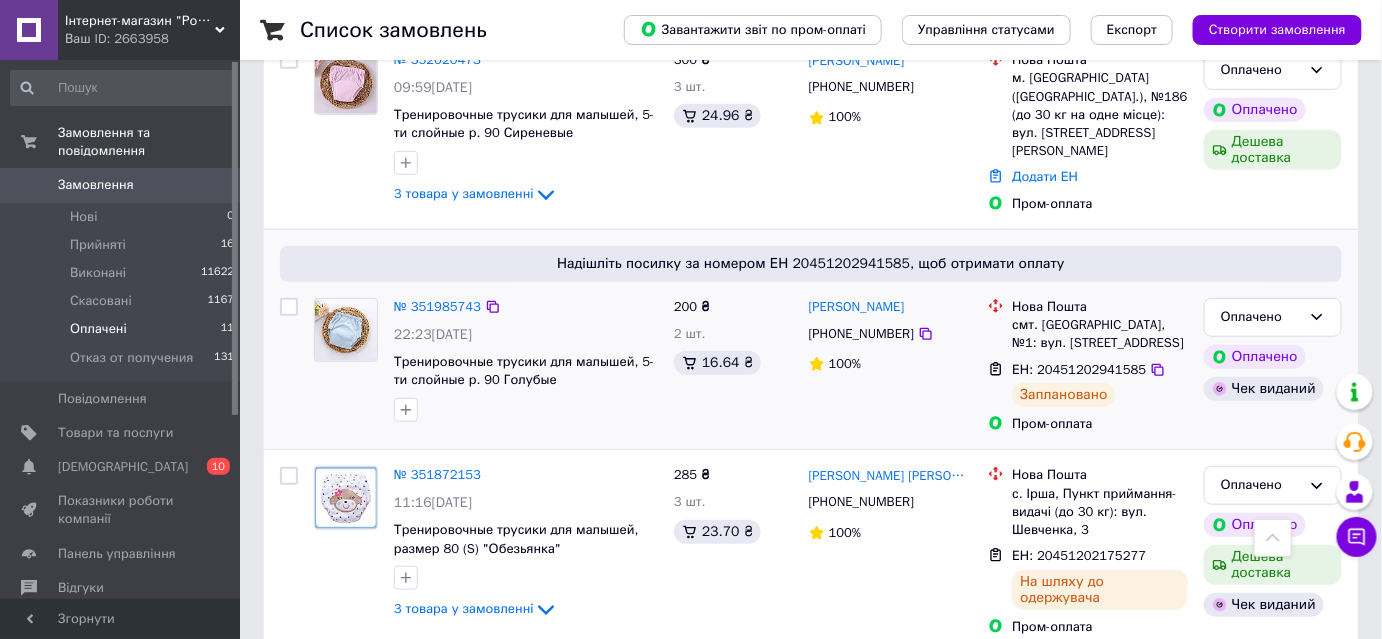 scroll, scrollTop: 272, scrollLeft: 0, axis: vertical 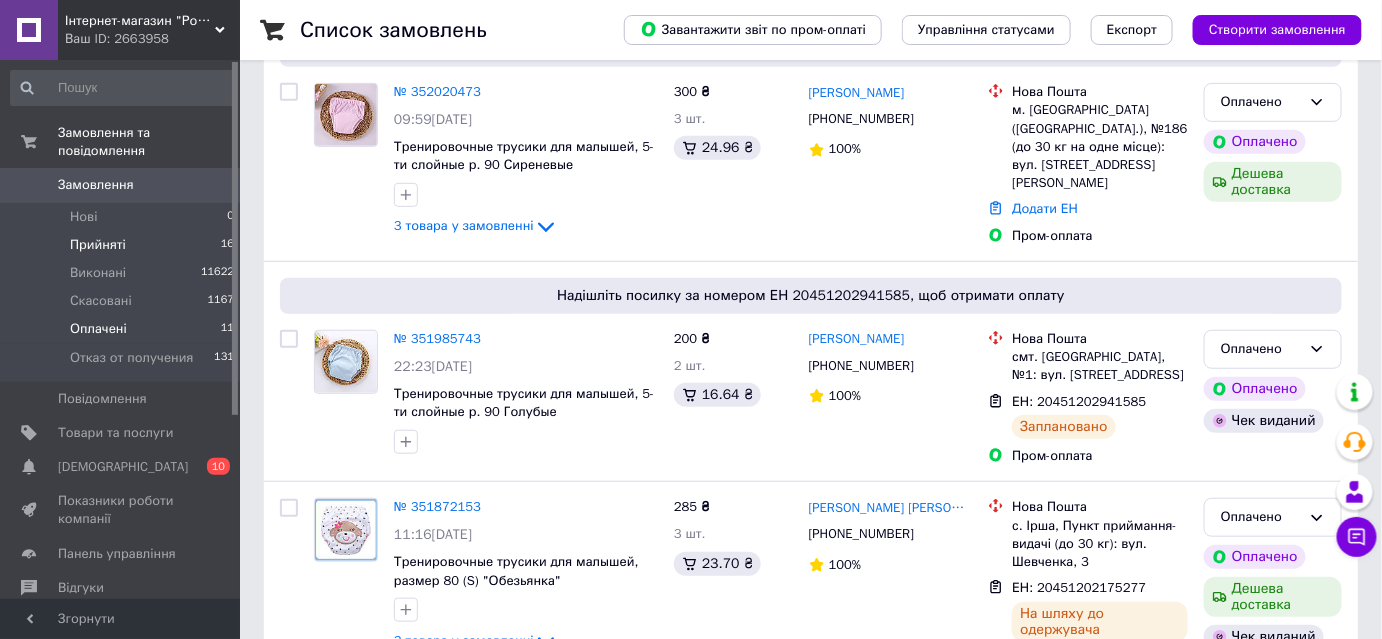 click on "Прийняті" at bounding box center (98, 245) 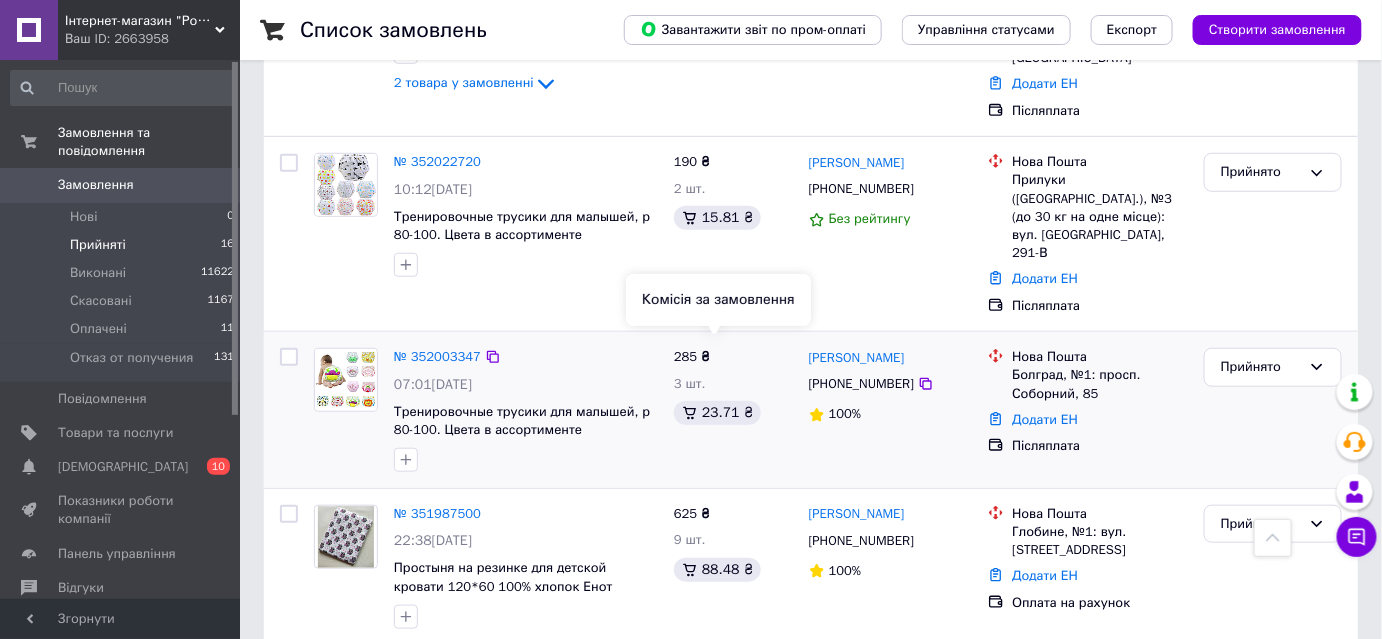 scroll, scrollTop: 454, scrollLeft: 0, axis: vertical 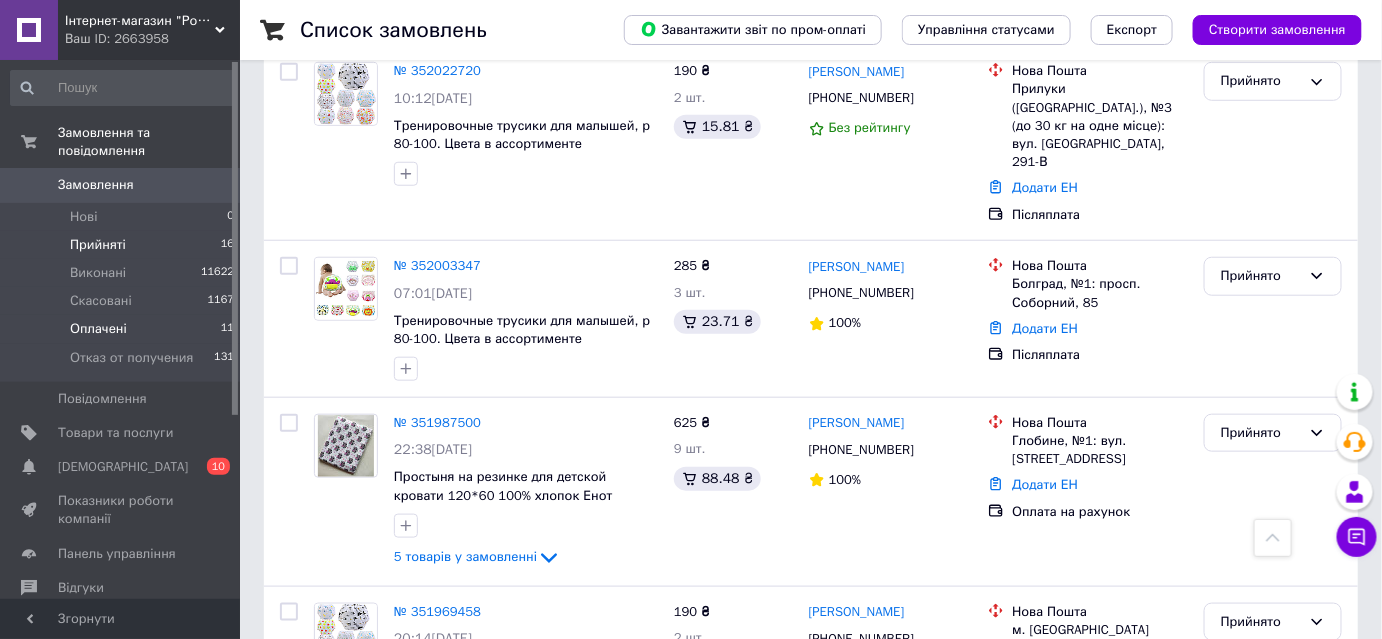 click on "Оплачені" at bounding box center [98, 329] 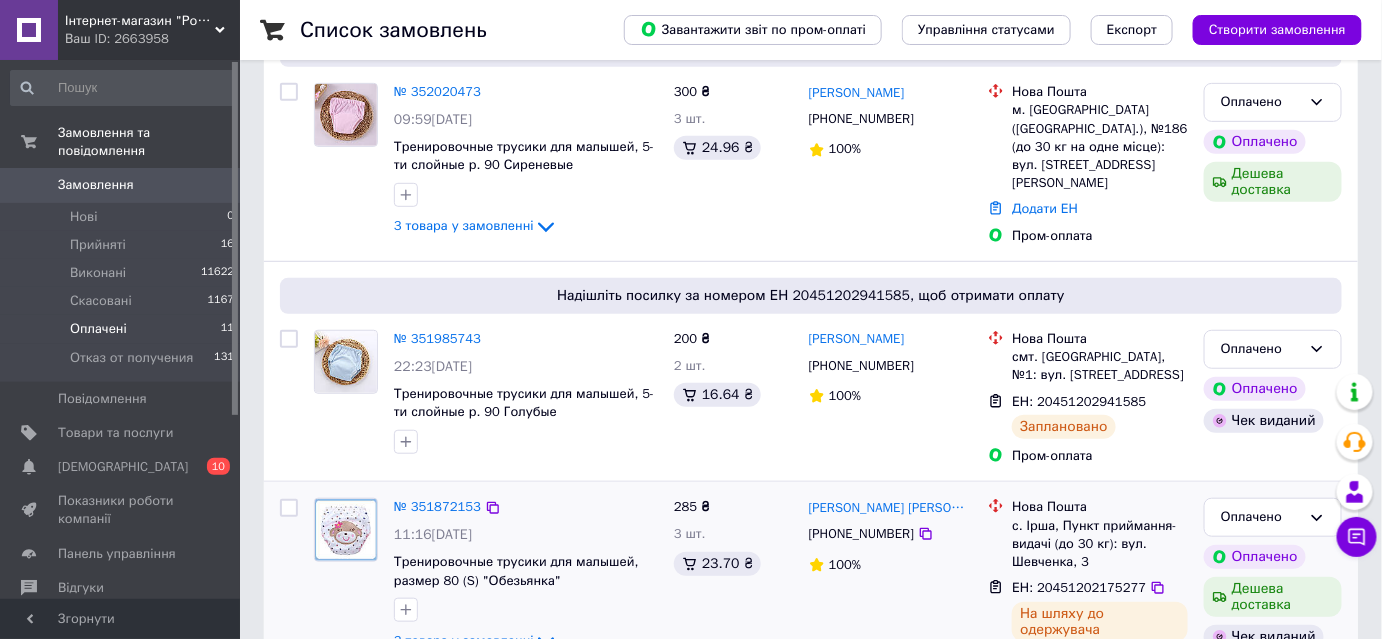 scroll, scrollTop: 181, scrollLeft: 0, axis: vertical 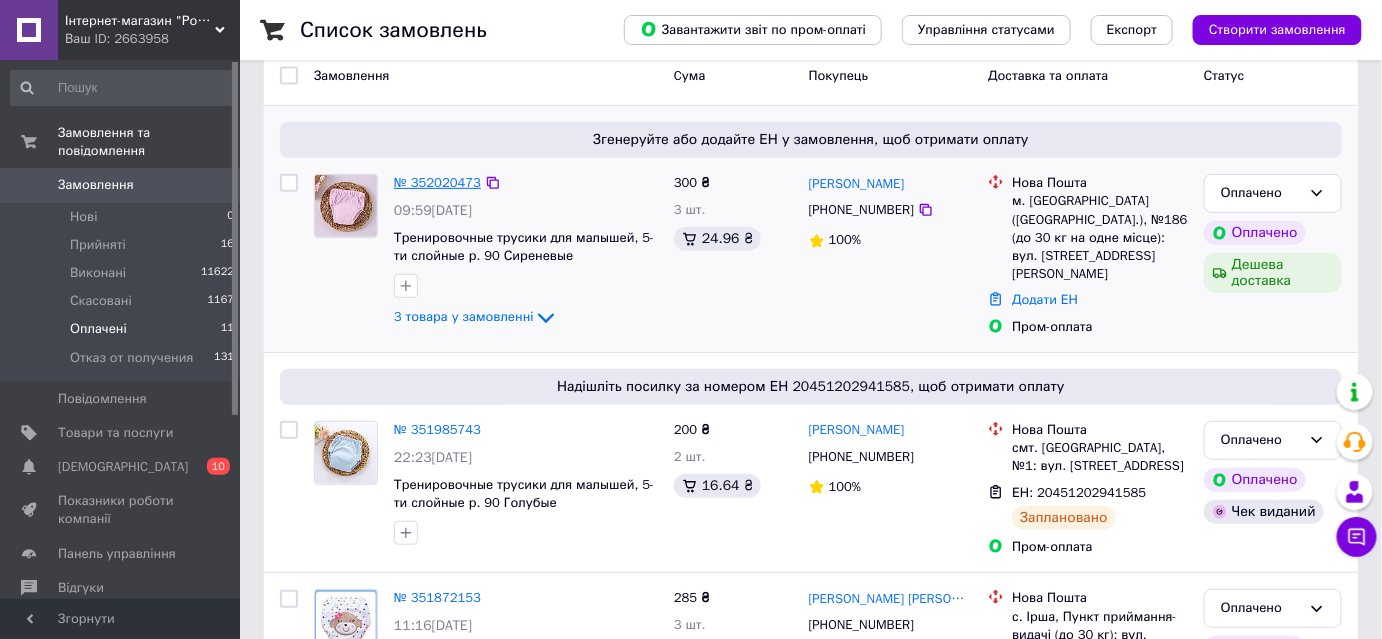 click on "№ 352020473" at bounding box center [437, 182] 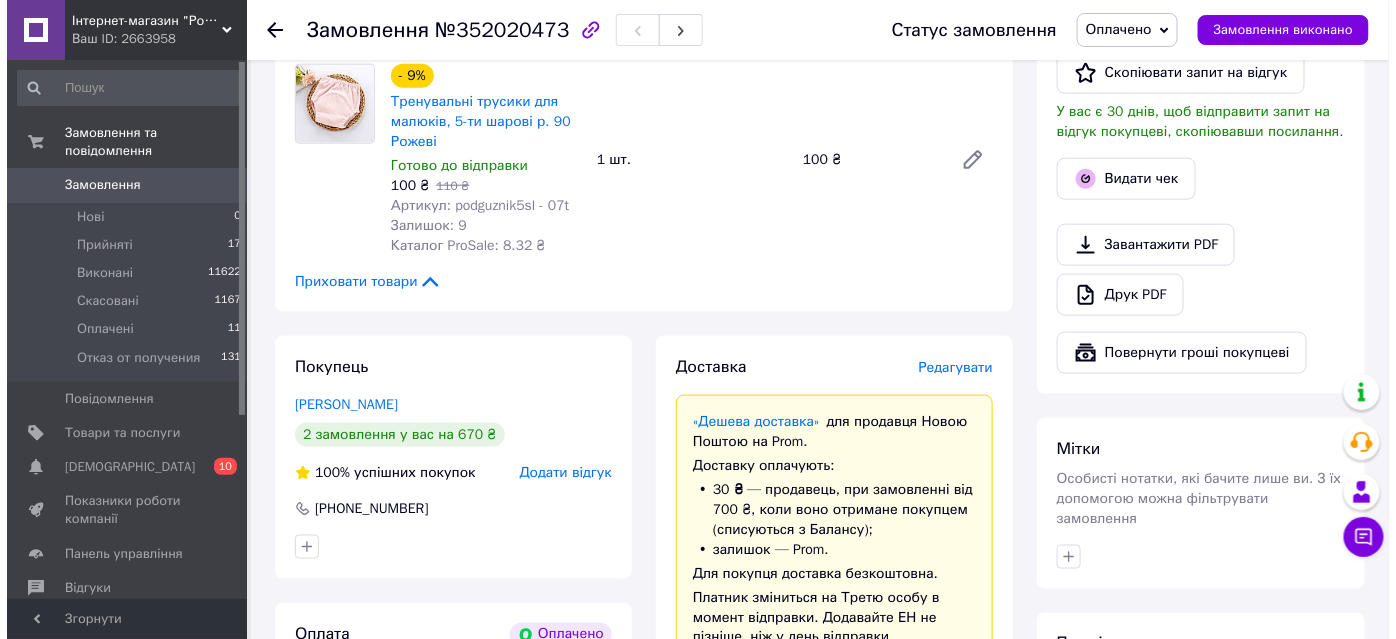 scroll, scrollTop: 545, scrollLeft: 0, axis: vertical 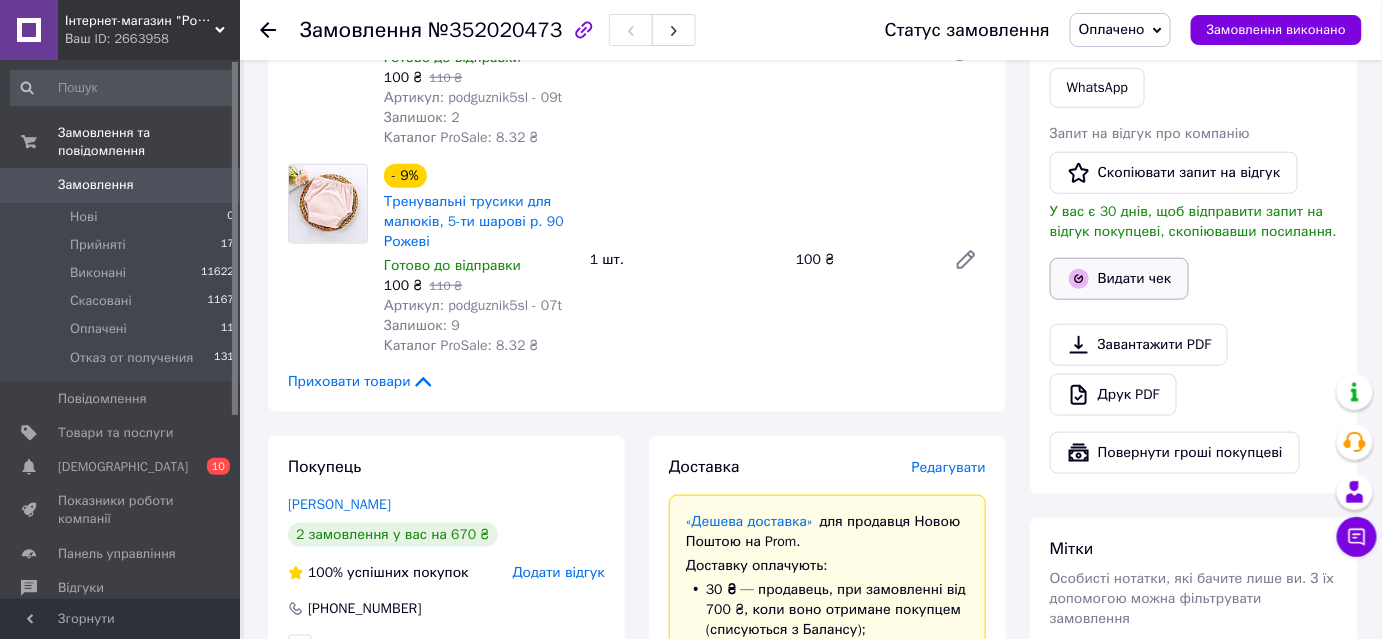 click on "Видати чек" at bounding box center (1119, 279) 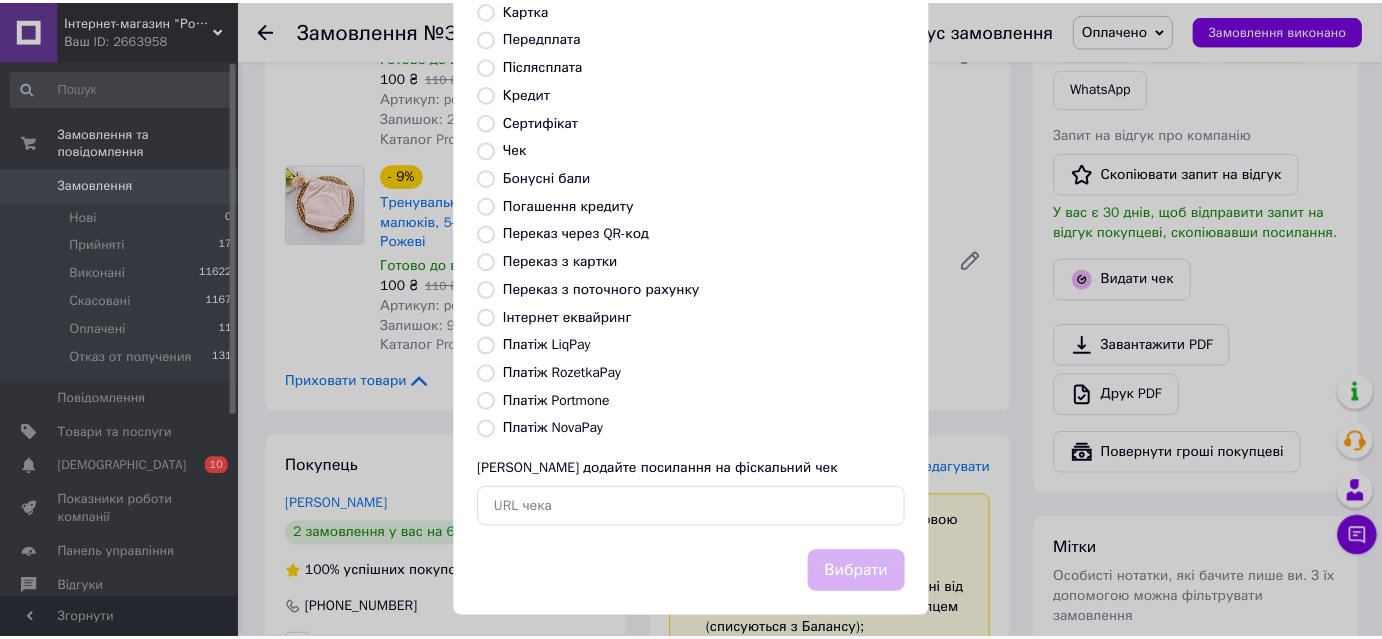 scroll, scrollTop: 219, scrollLeft: 0, axis: vertical 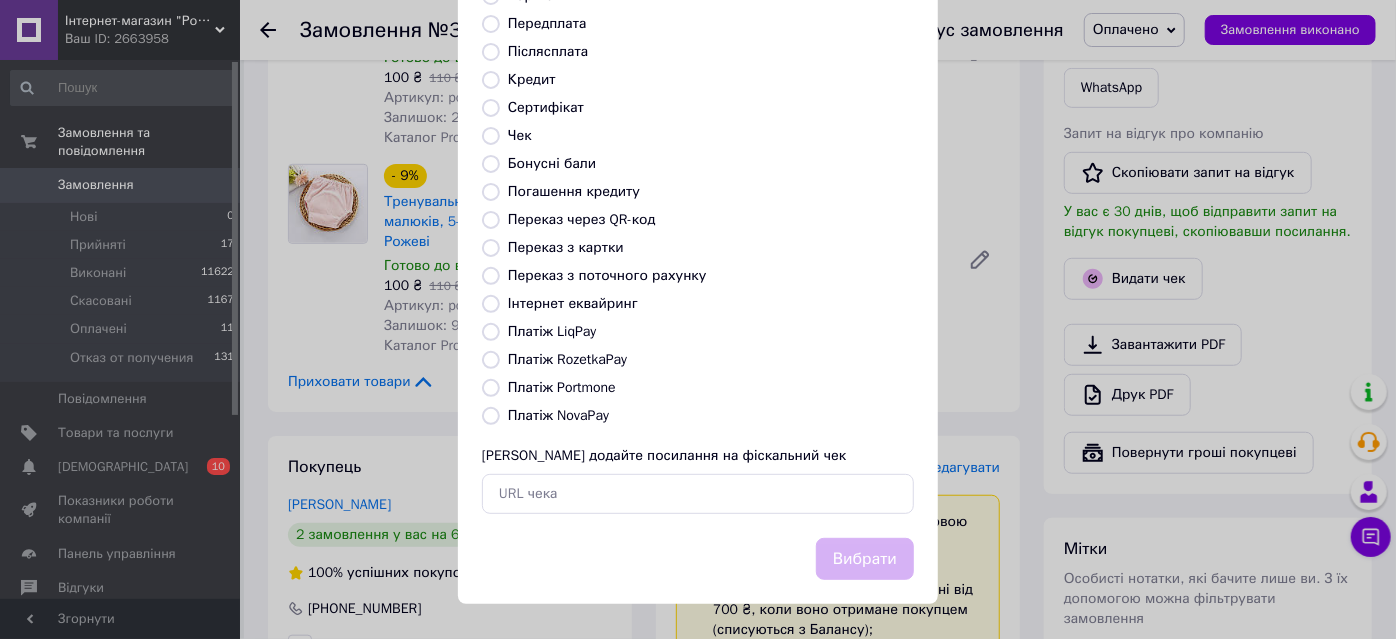 click on "Платіж RozetkaPay" at bounding box center (491, 360) 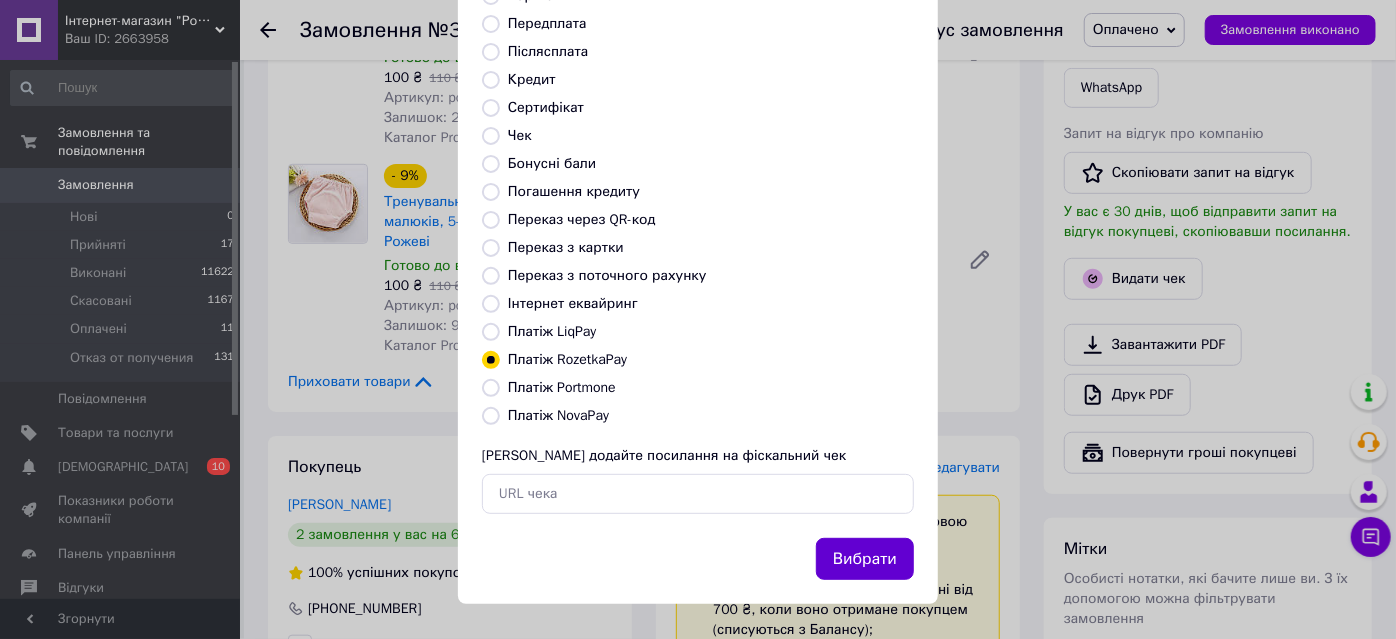 click on "Вибрати" at bounding box center [865, 559] 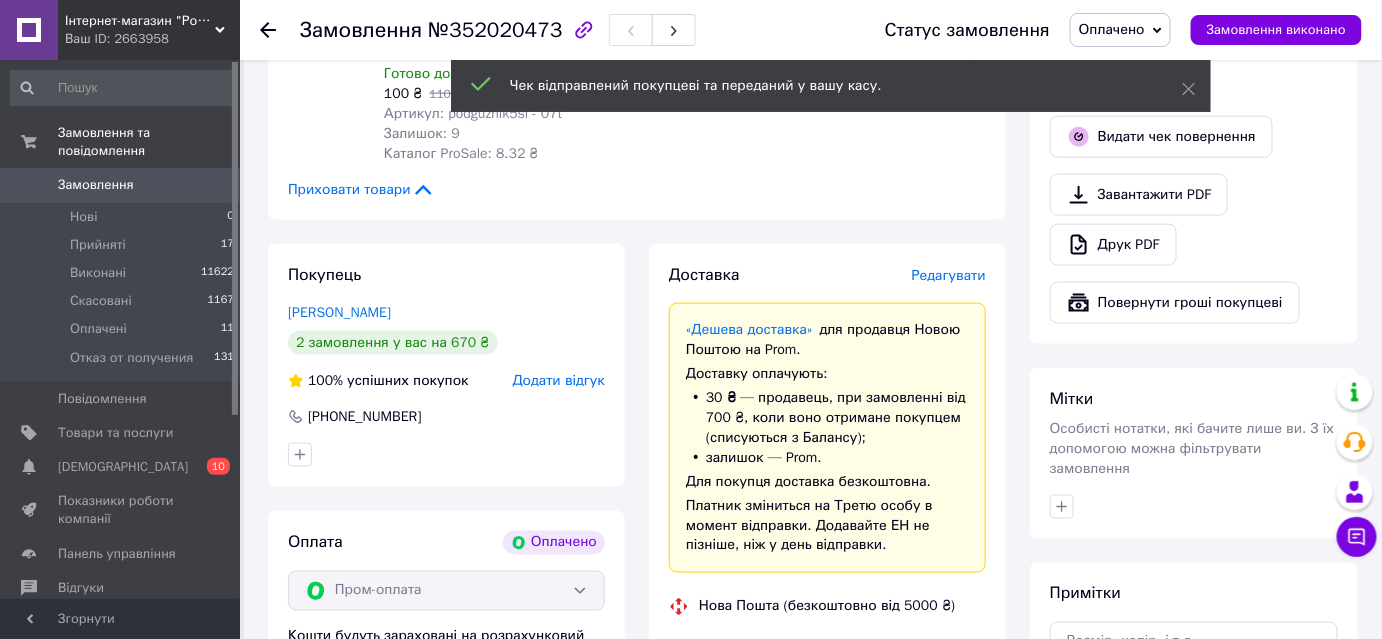 scroll, scrollTop: 818, scrollLeft: 0, axis: vertical 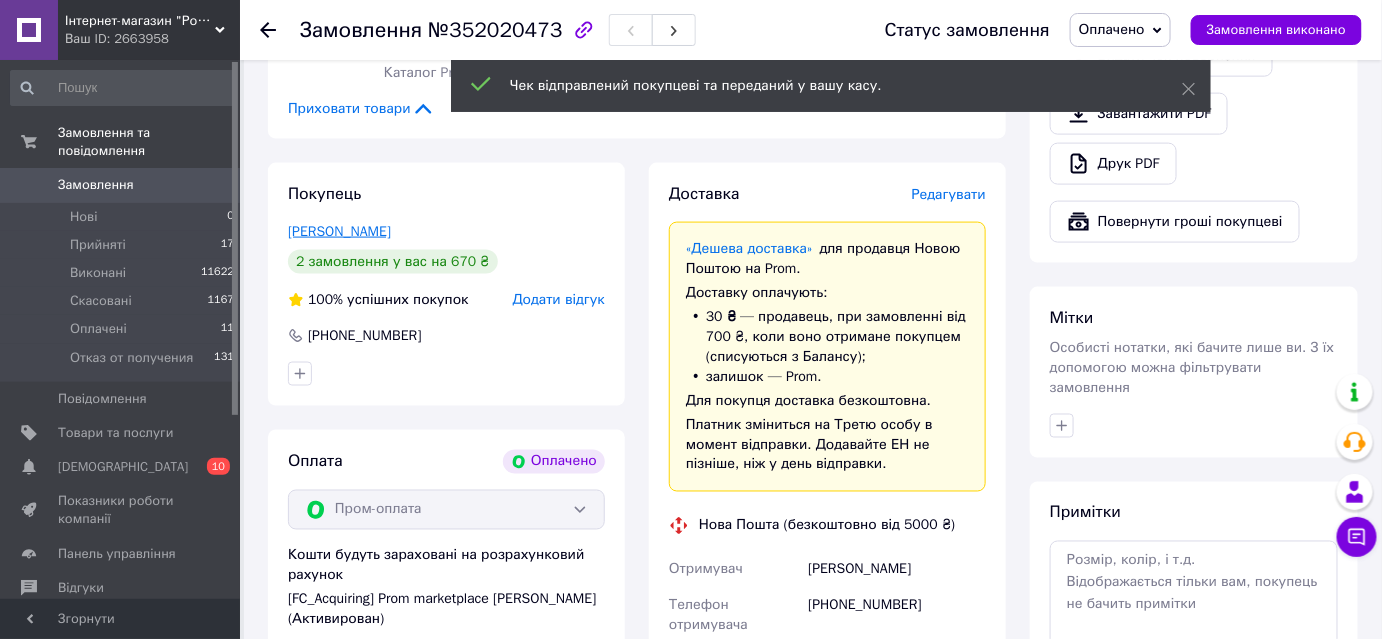 click on "[PERSON_NAME]" at bounding box center [339, 231] 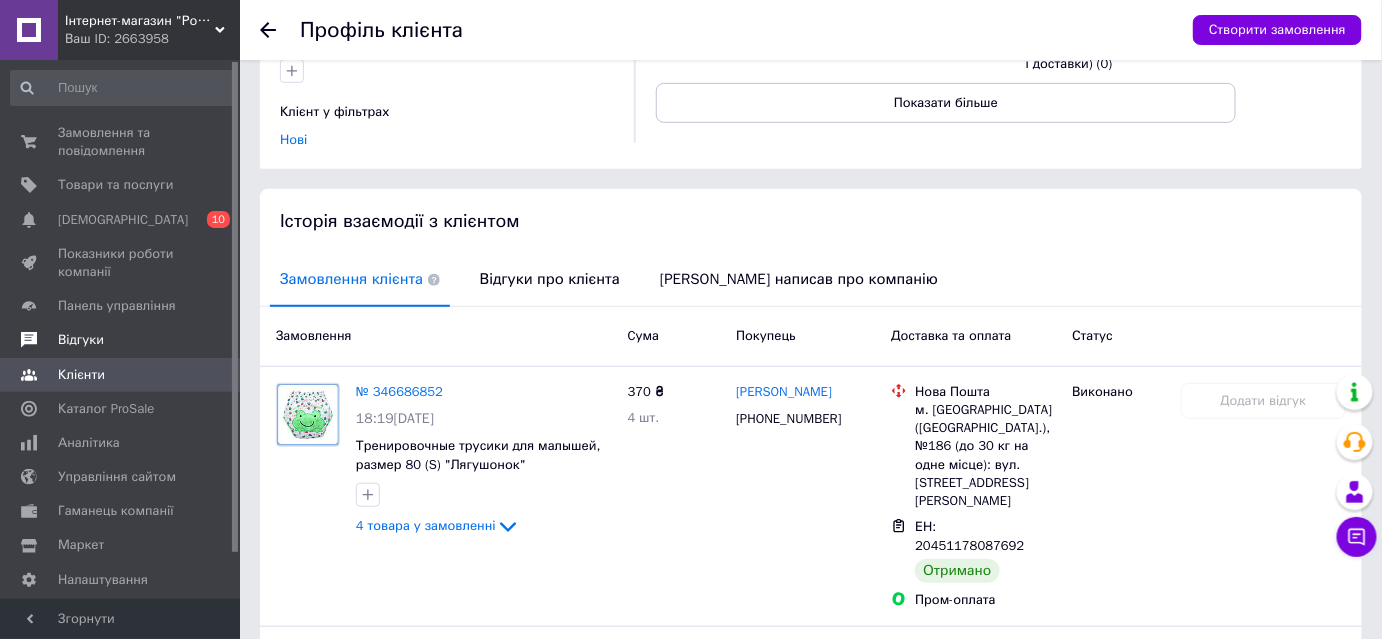 scroll, scrollTop: 109, scrollLeft: 0, axis: vertical 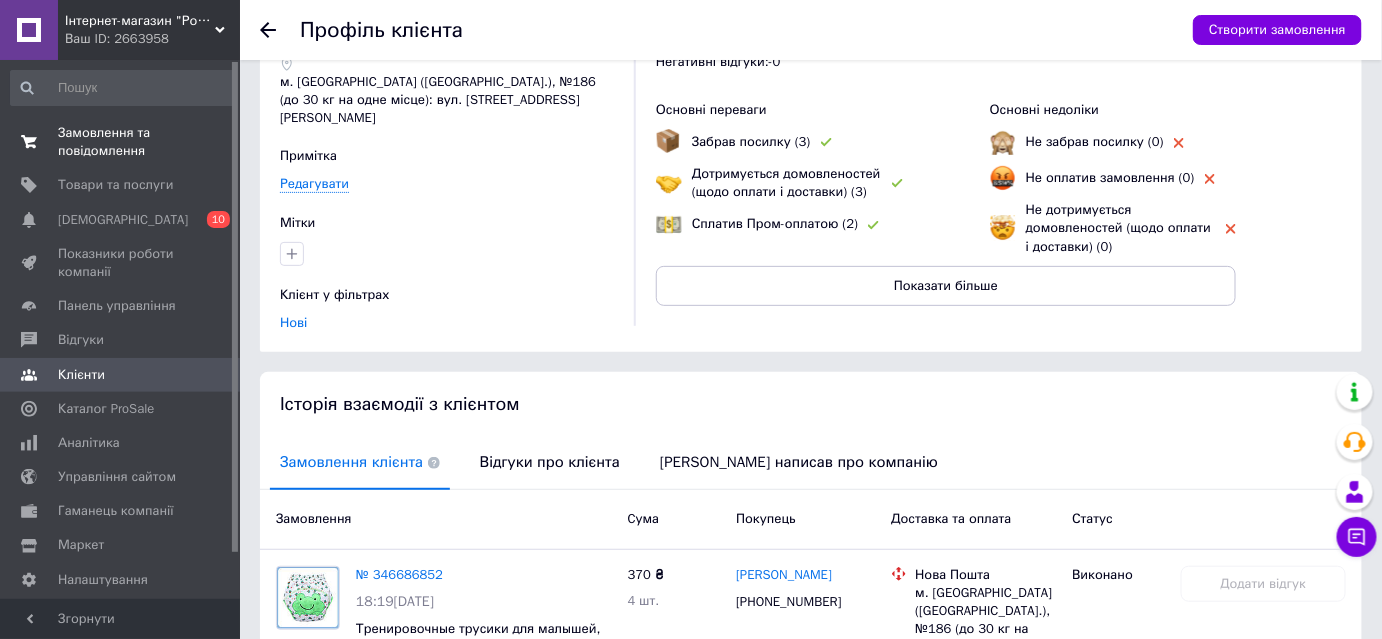 click on "Замовлення та повідомлення" at bounding box center (121, 142) 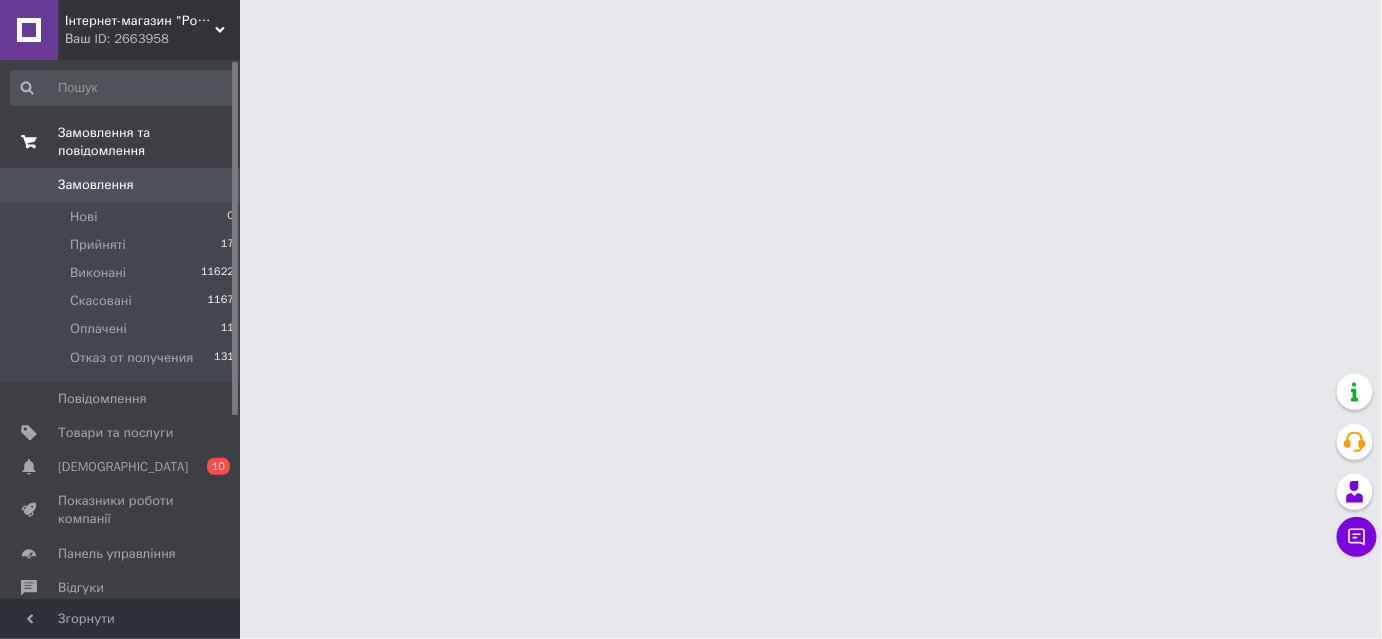 scroll, scrollTop: 0, scrollLeft: 0, axis: both 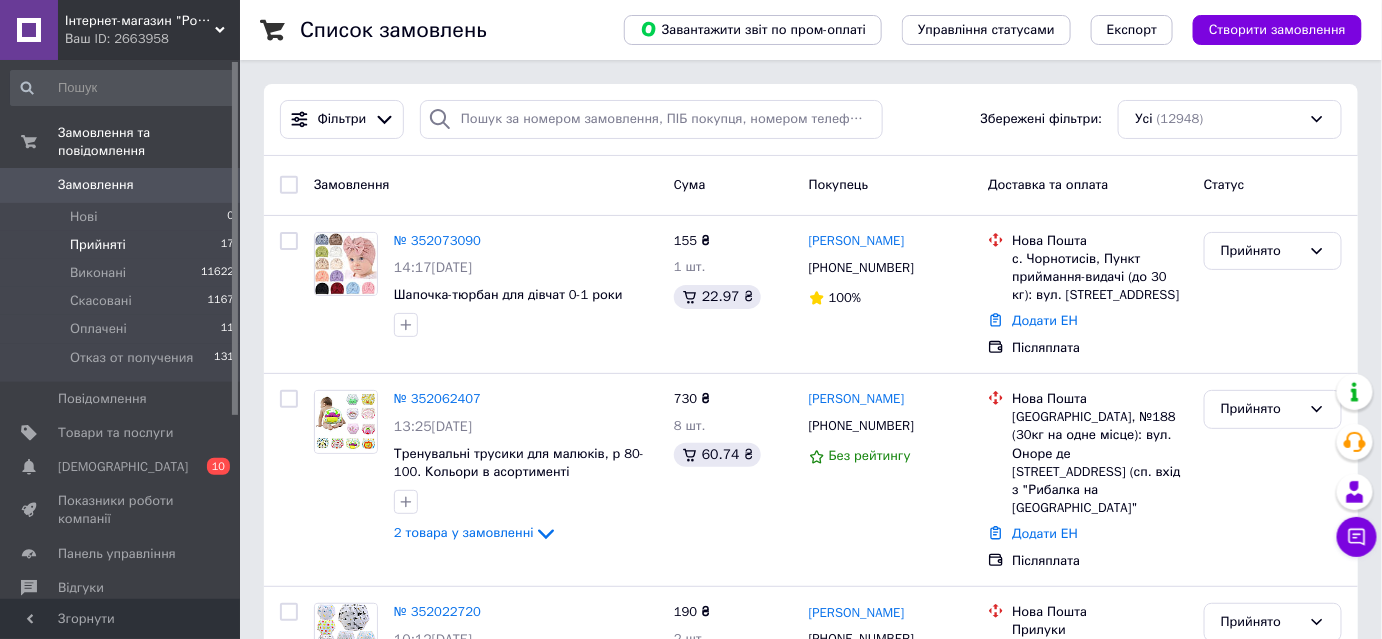 click on "Прийняті" at bounding box center [98, 245] 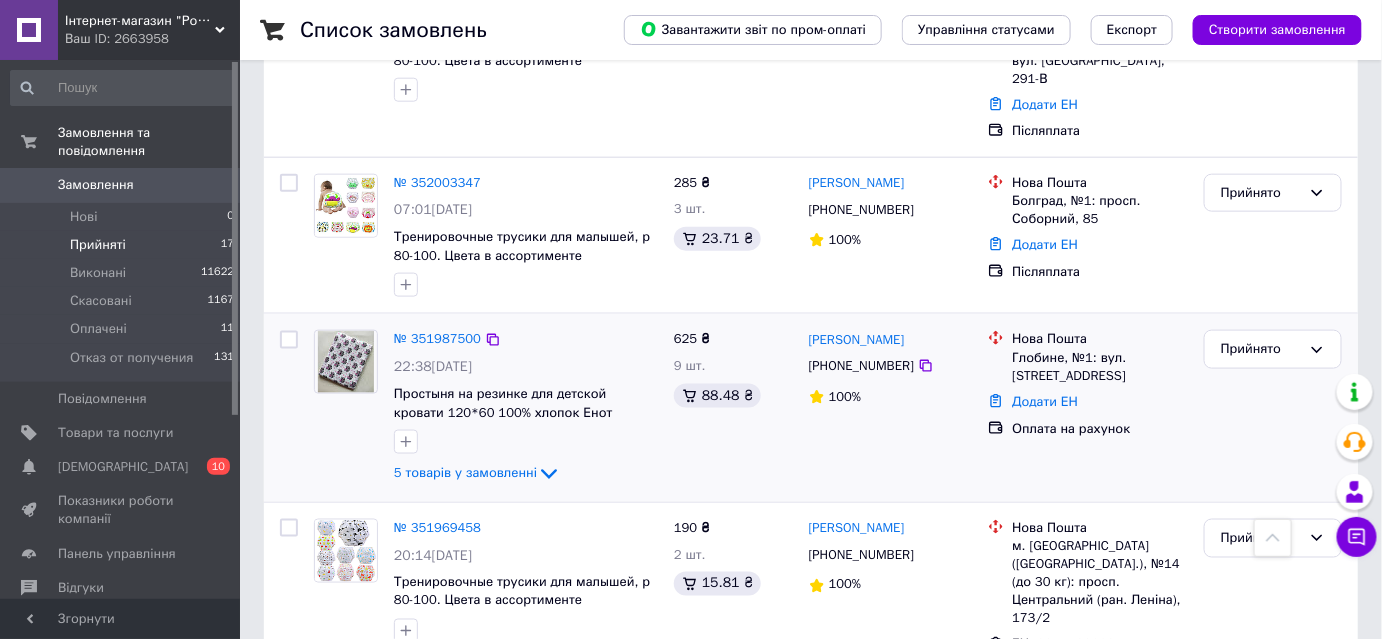 scroll, scrollTop: 727, scrollLeft: 0, axis: vertical 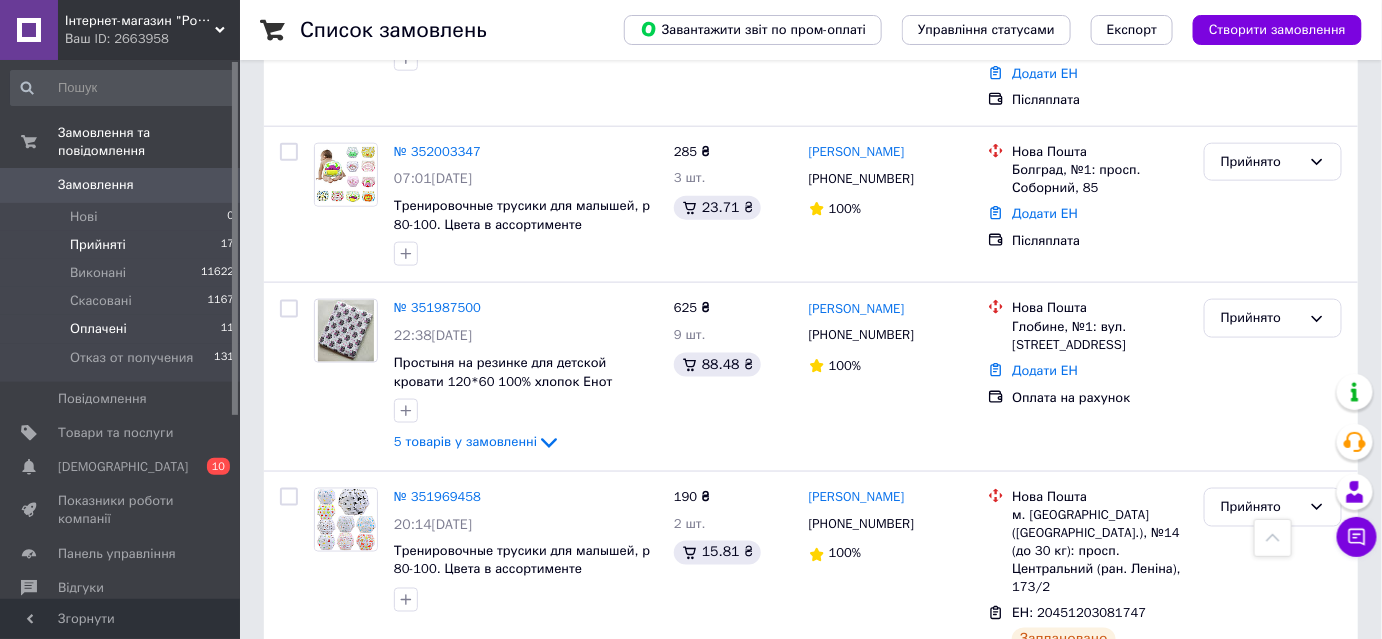 click on "Оплачені" at bounding box center (98, 329) 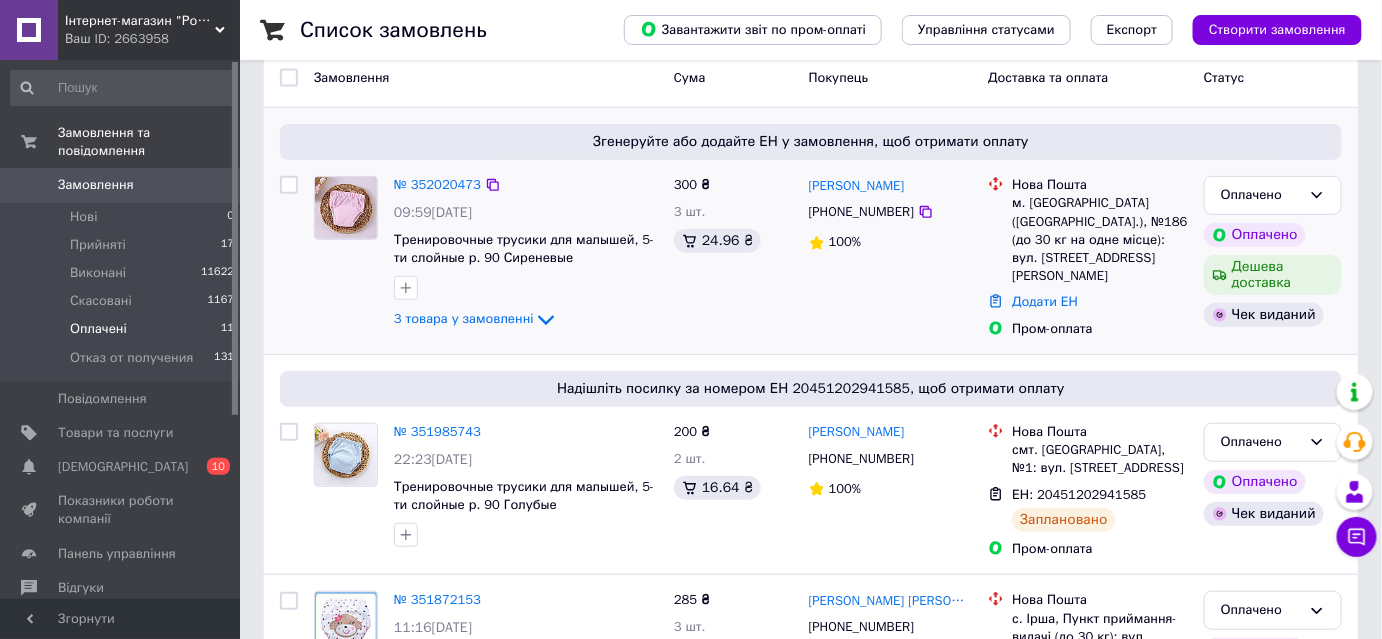 scroll, scrollTop: 181, scrollLeft: 0, axis: vertical 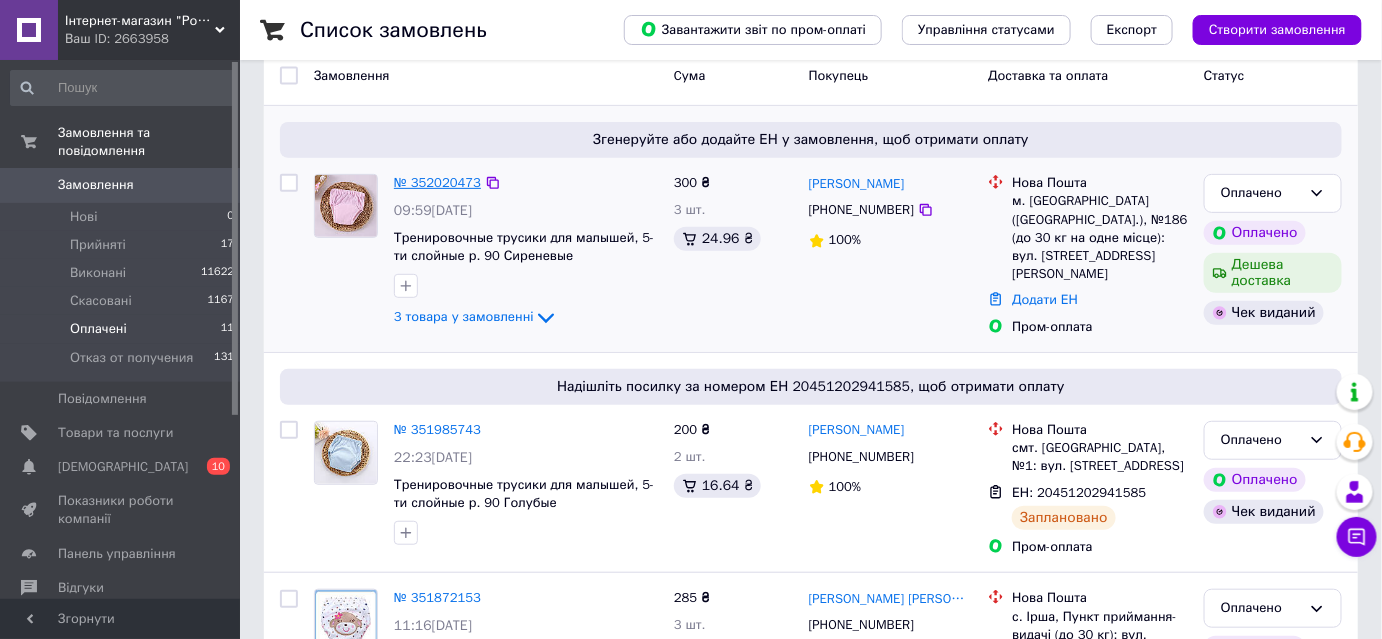 click on "№ 352020473" at bounding box center [437, 182] 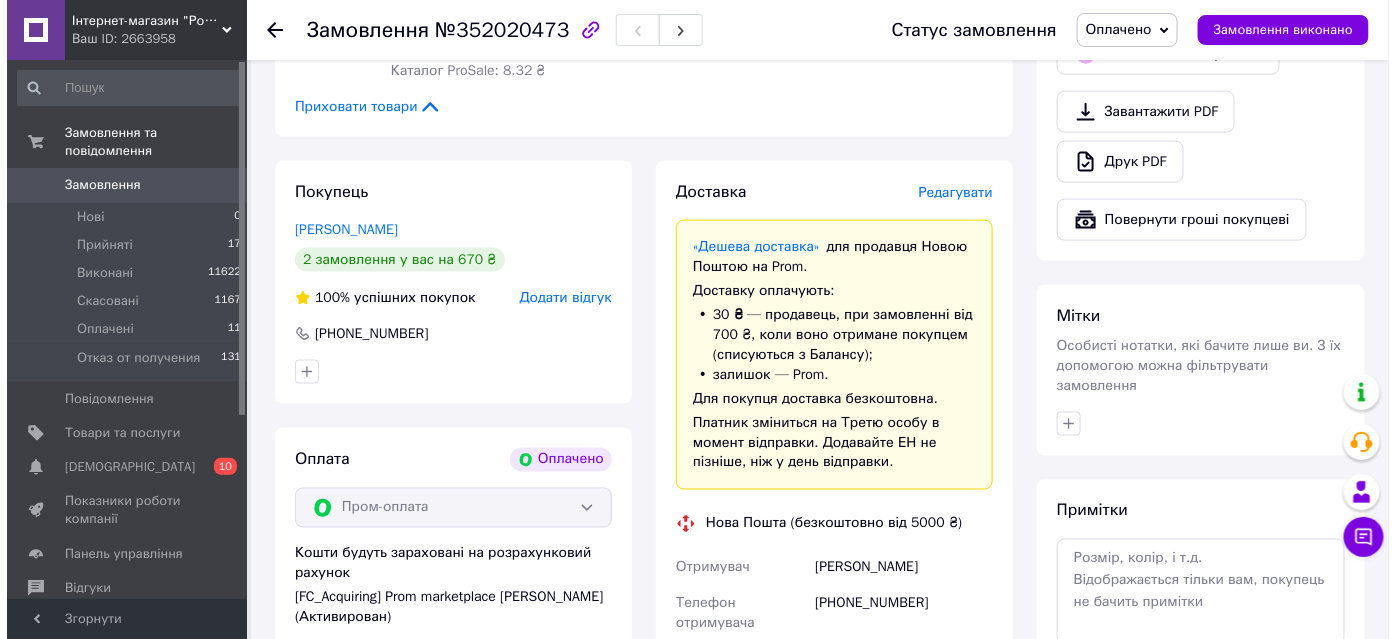 scroll, scrollTop: 818, scrollLeft: 0, axis: vertical 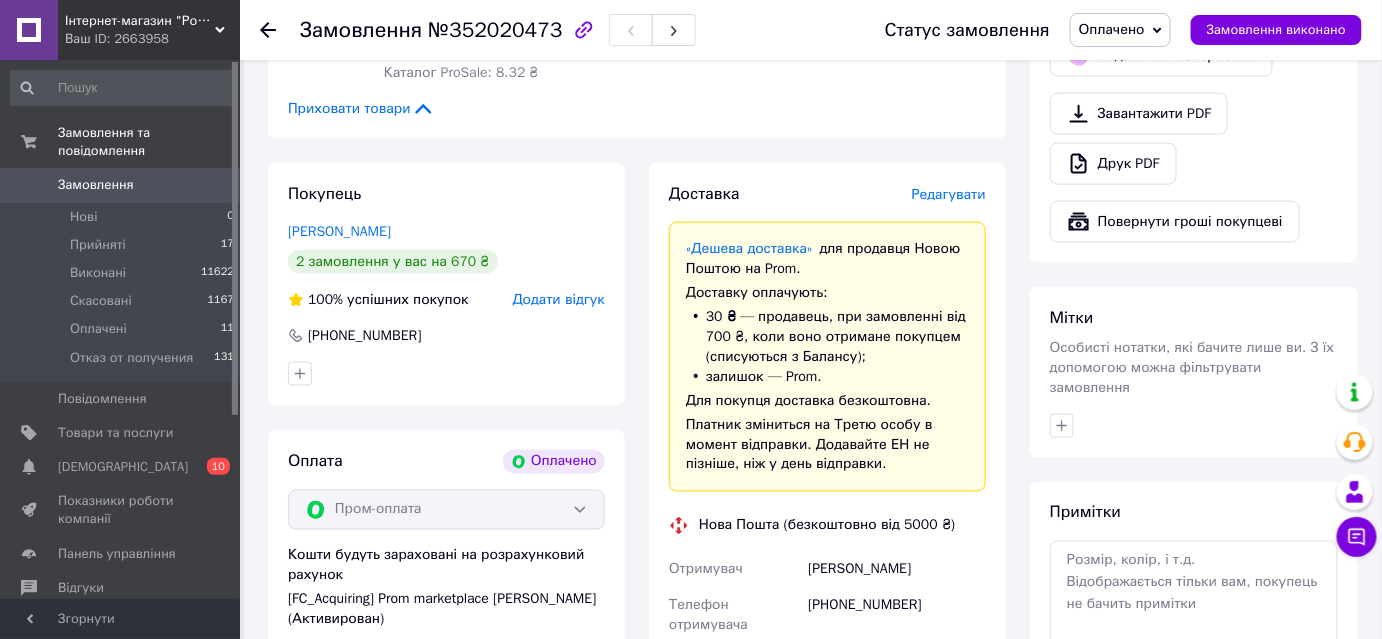 click on "Редагувати" at bounding box center [949, 194] 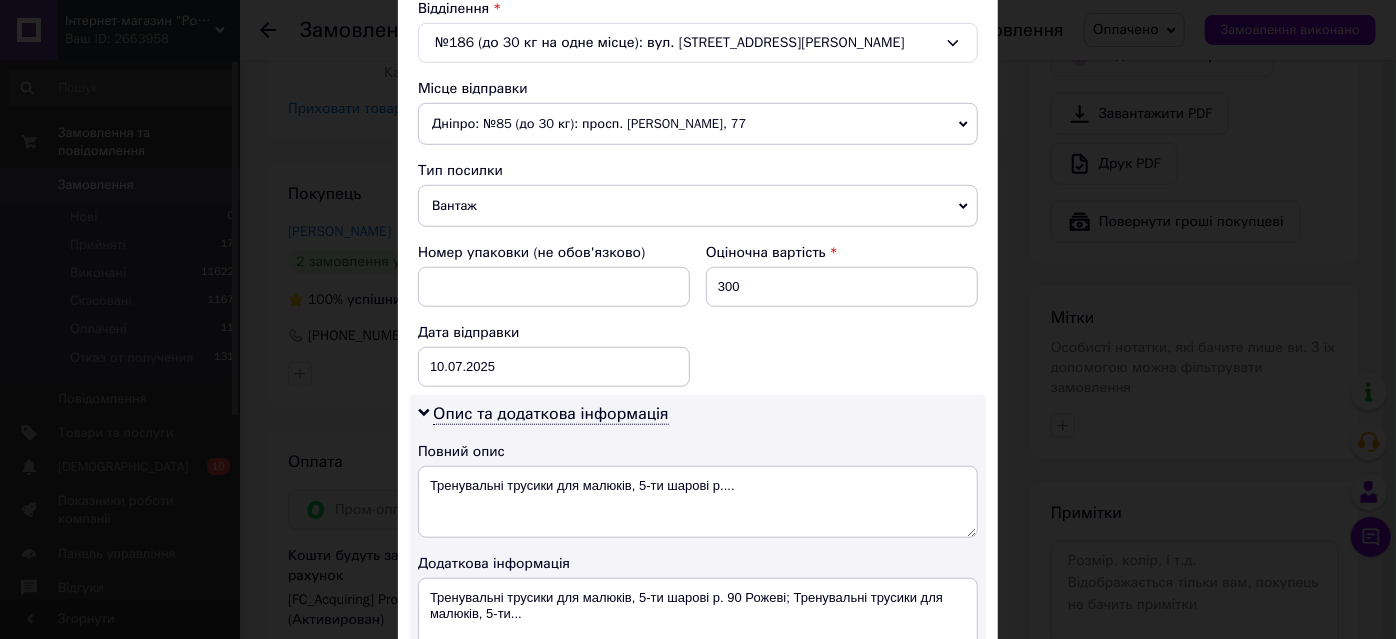 scroll, scrollTop: 632, scrollLeft: 0, axis: vertical 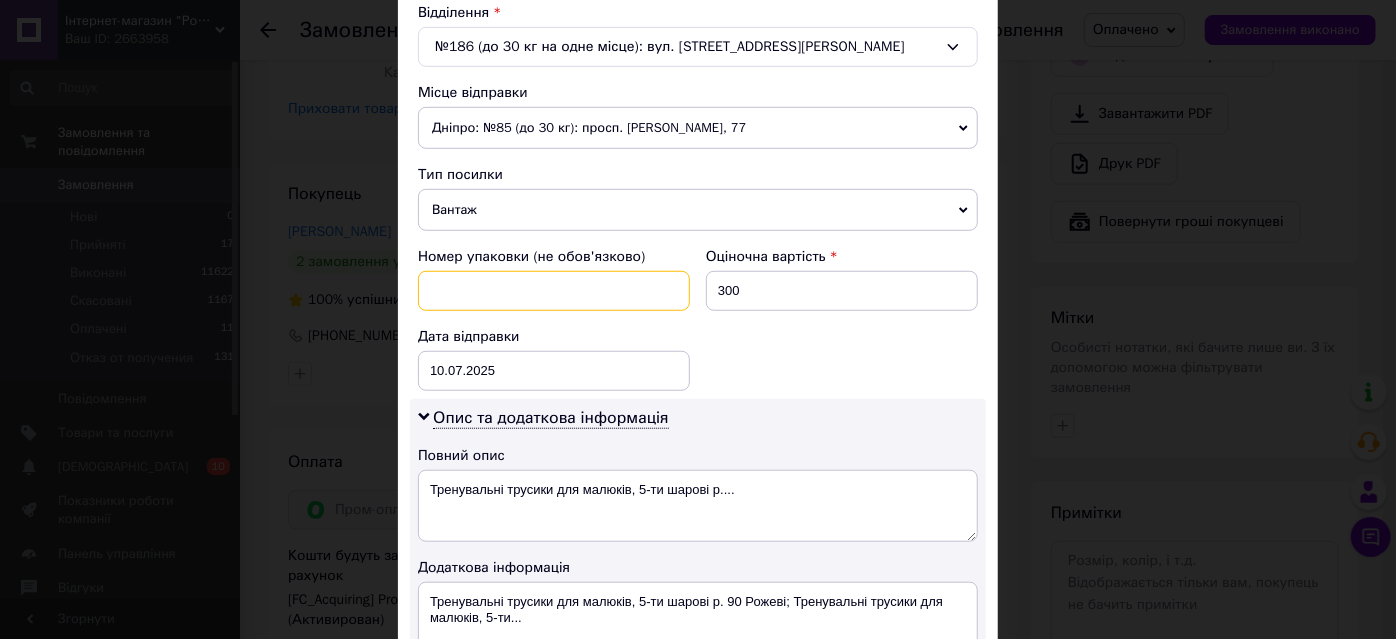 click at bounding box center [554, 291] 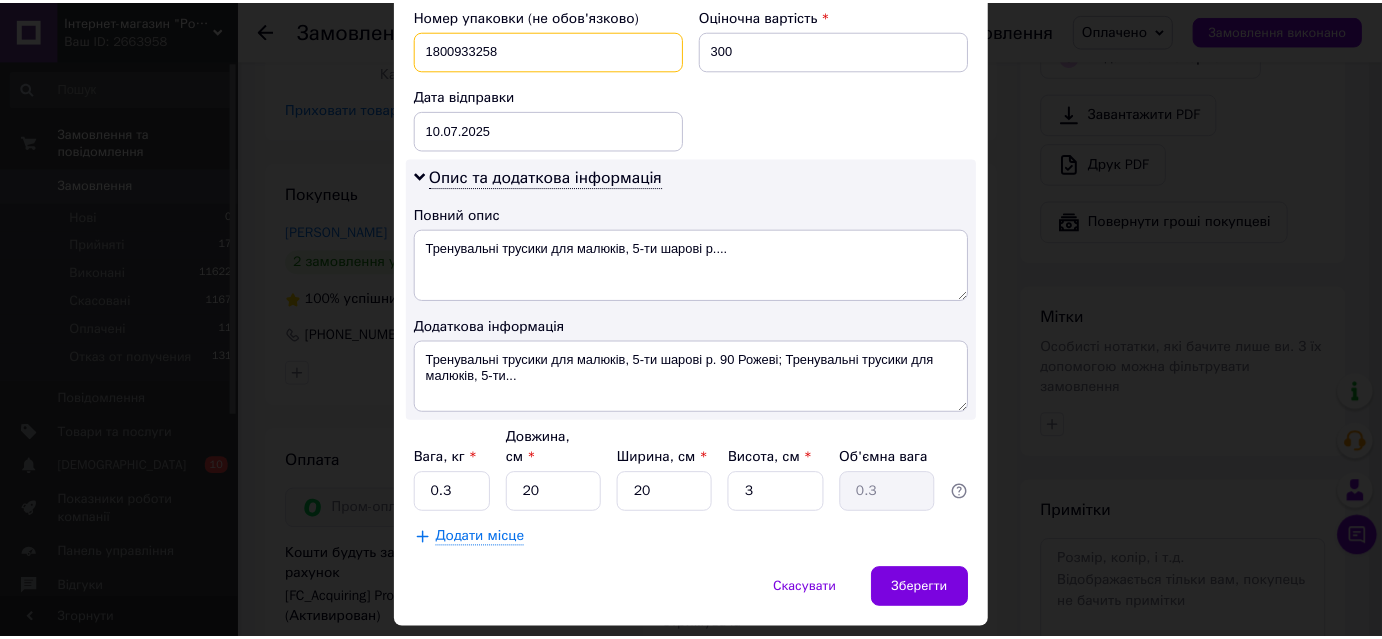 scroll, scrollTop: 904, scrollLeft: 0, axis: vertical 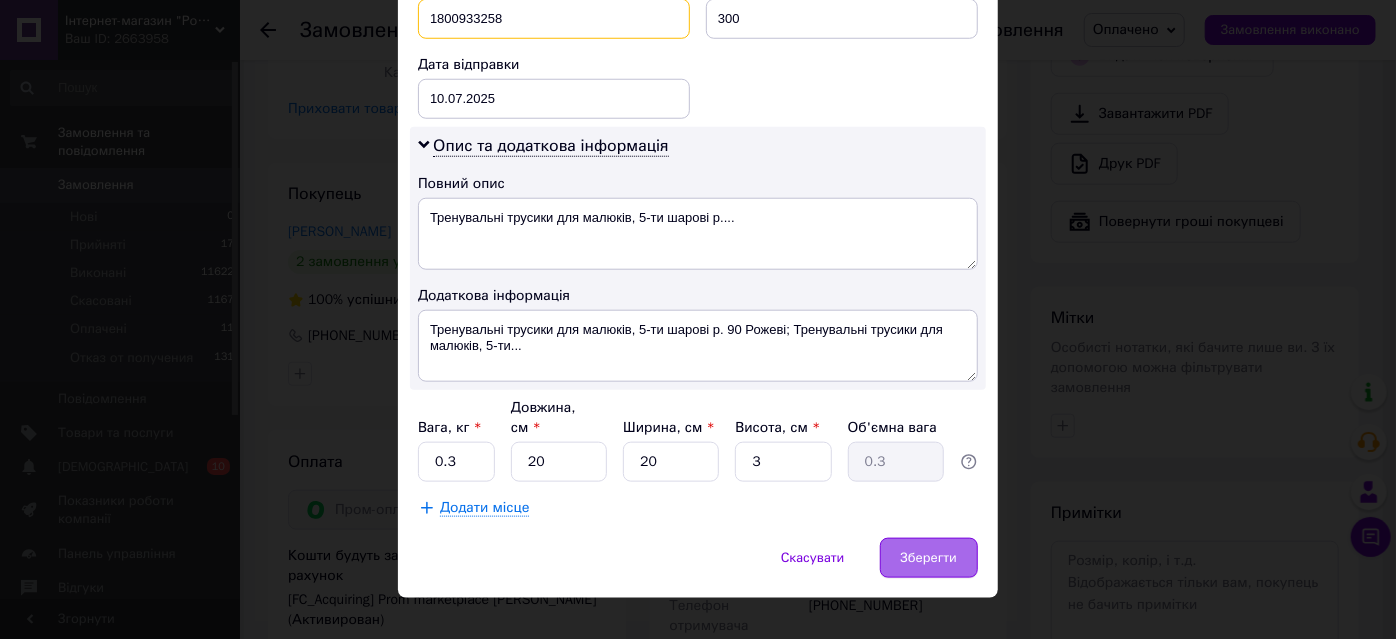 type on "1800933258" 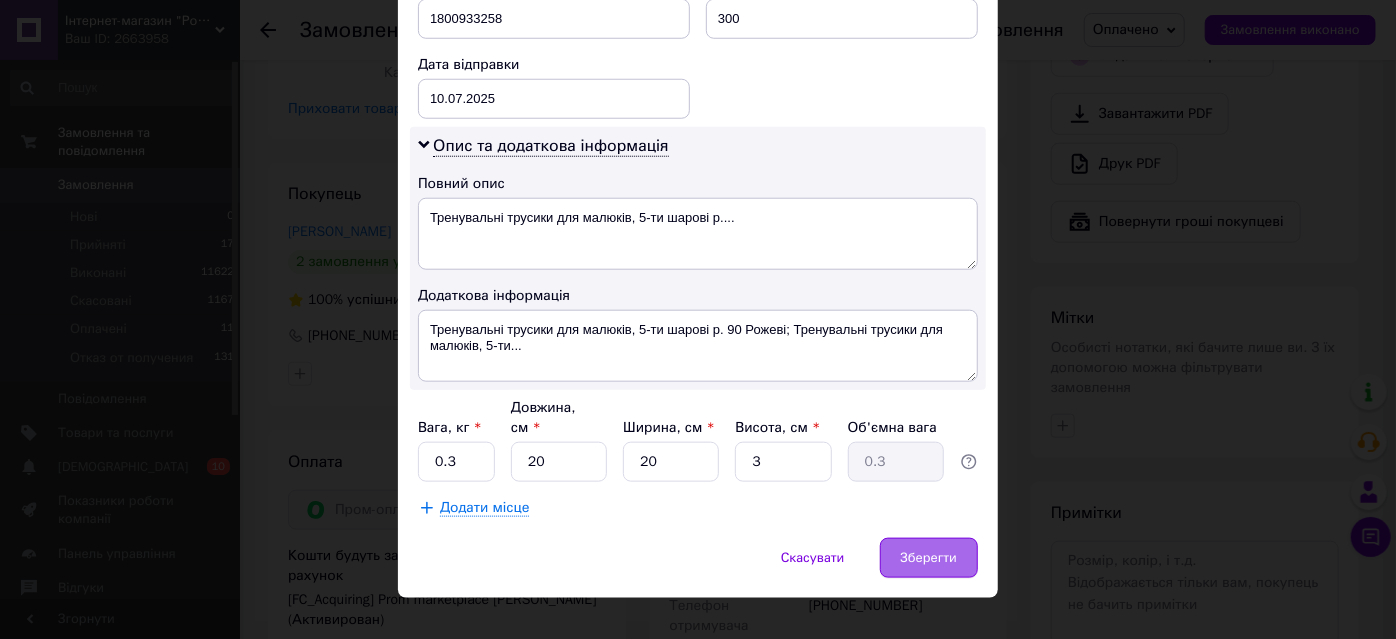 click on "Зберегти" at bounding box center [929, 558] 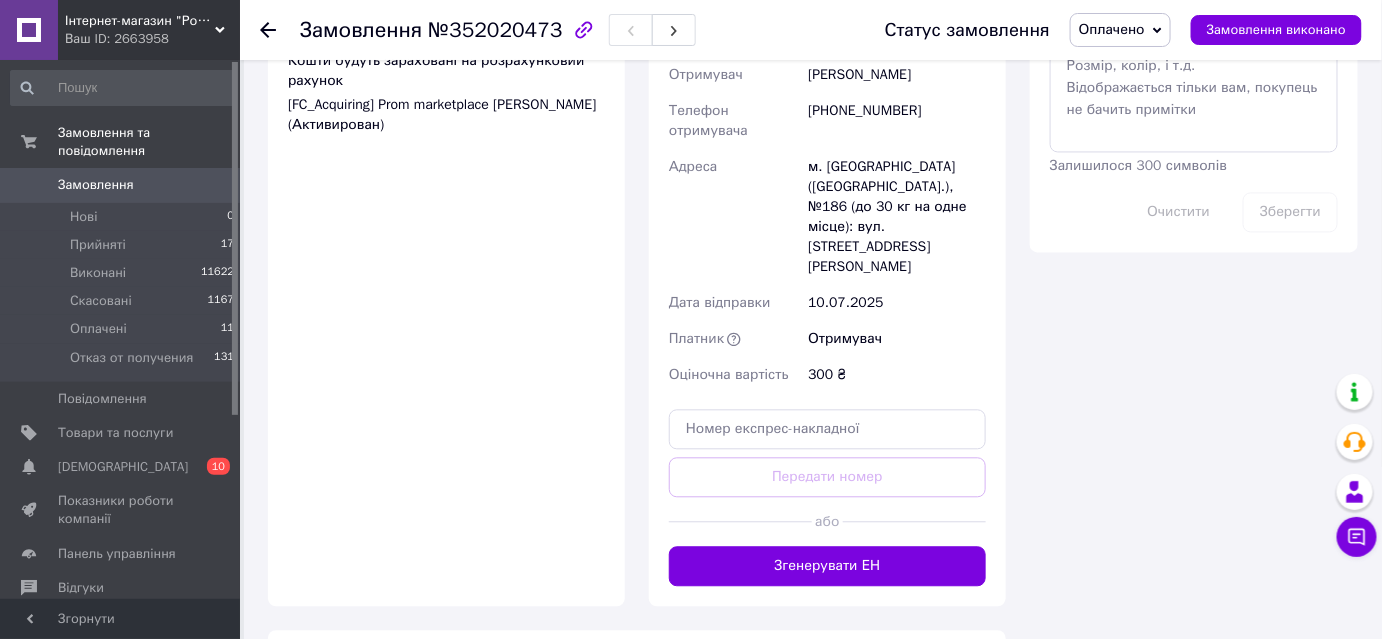 scroll, scrollTop: 1363, scrollLeft: 0, axis: vertical 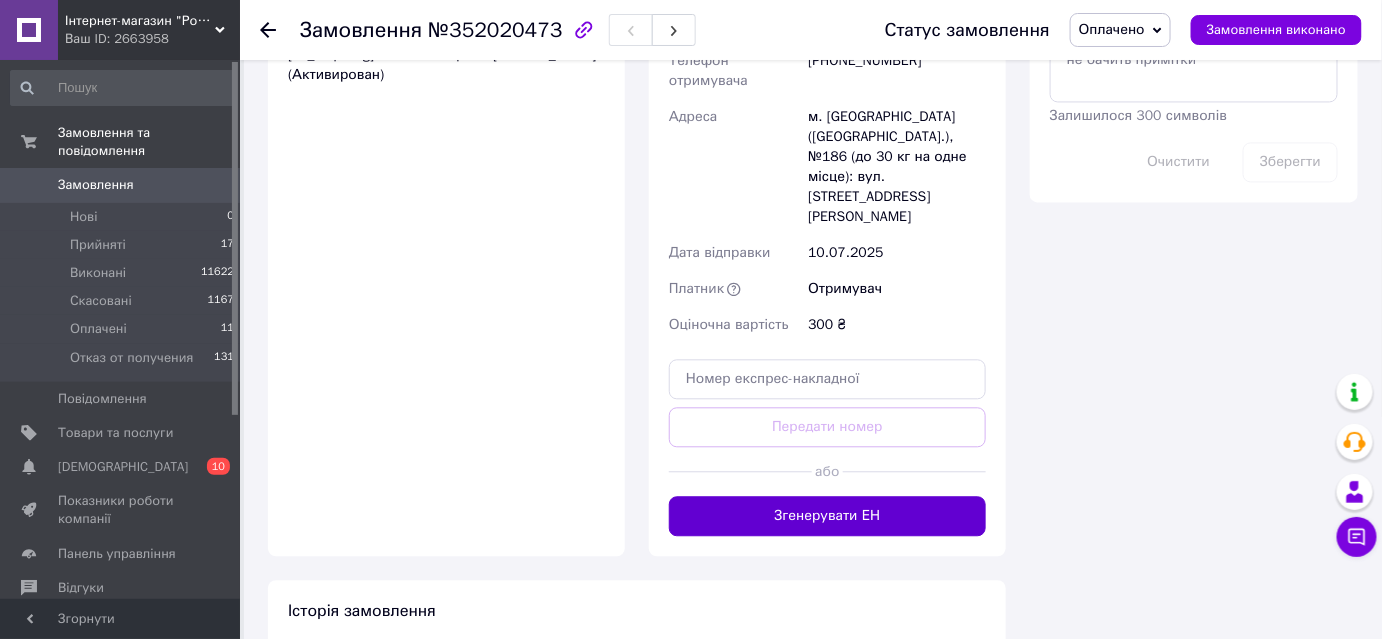 click on "Згенерувати ЕН" at bounding box center (827, 516) 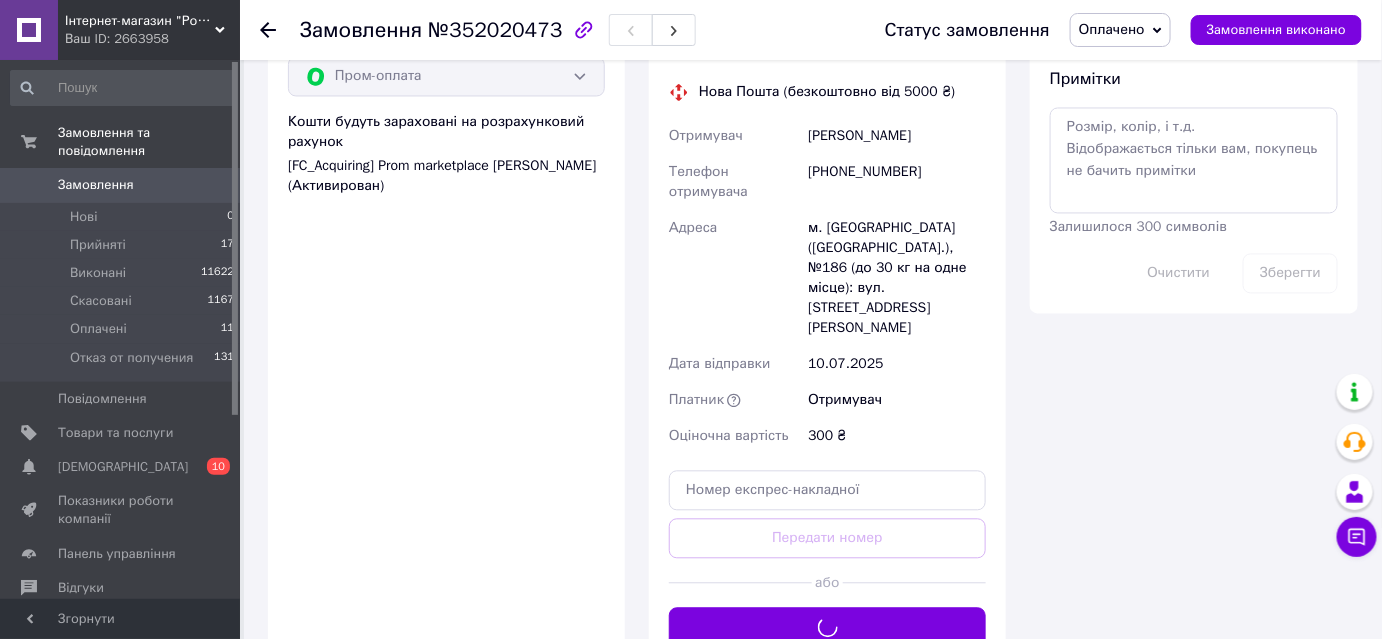 scroll, scrollTop: 1090, scrollLeft: 0, axis: vertical 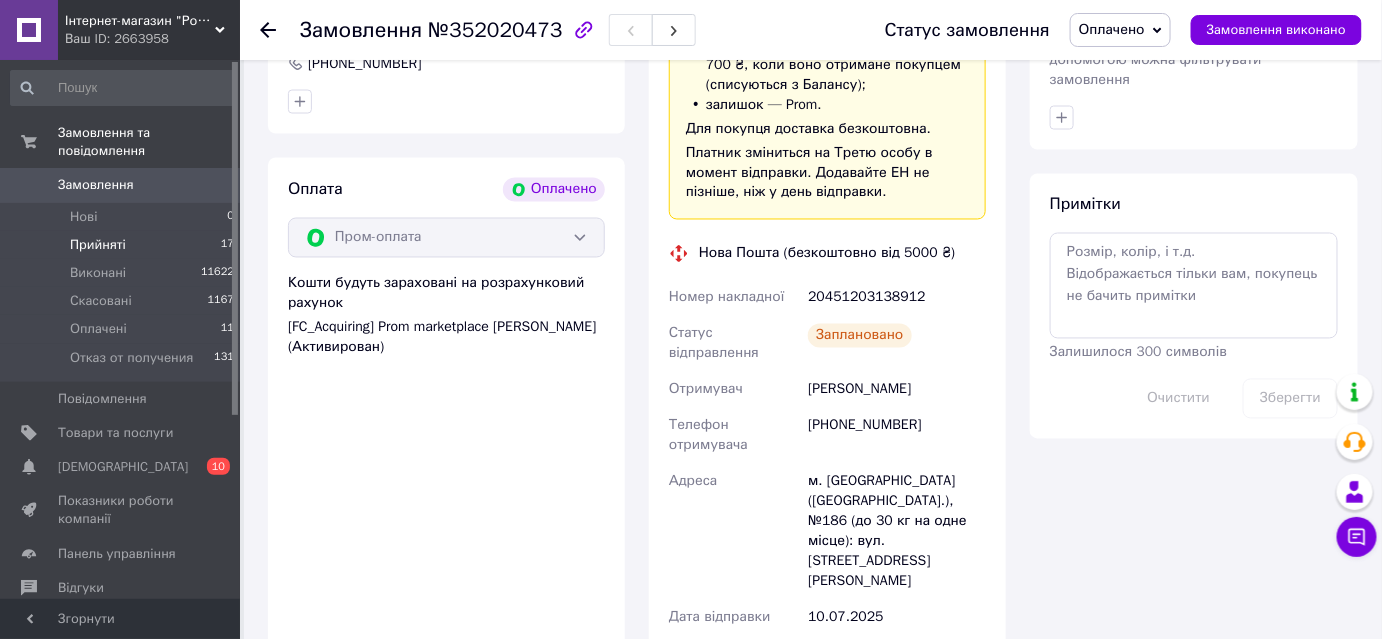 click on "Прийняті" at bounding box center (98, 245) 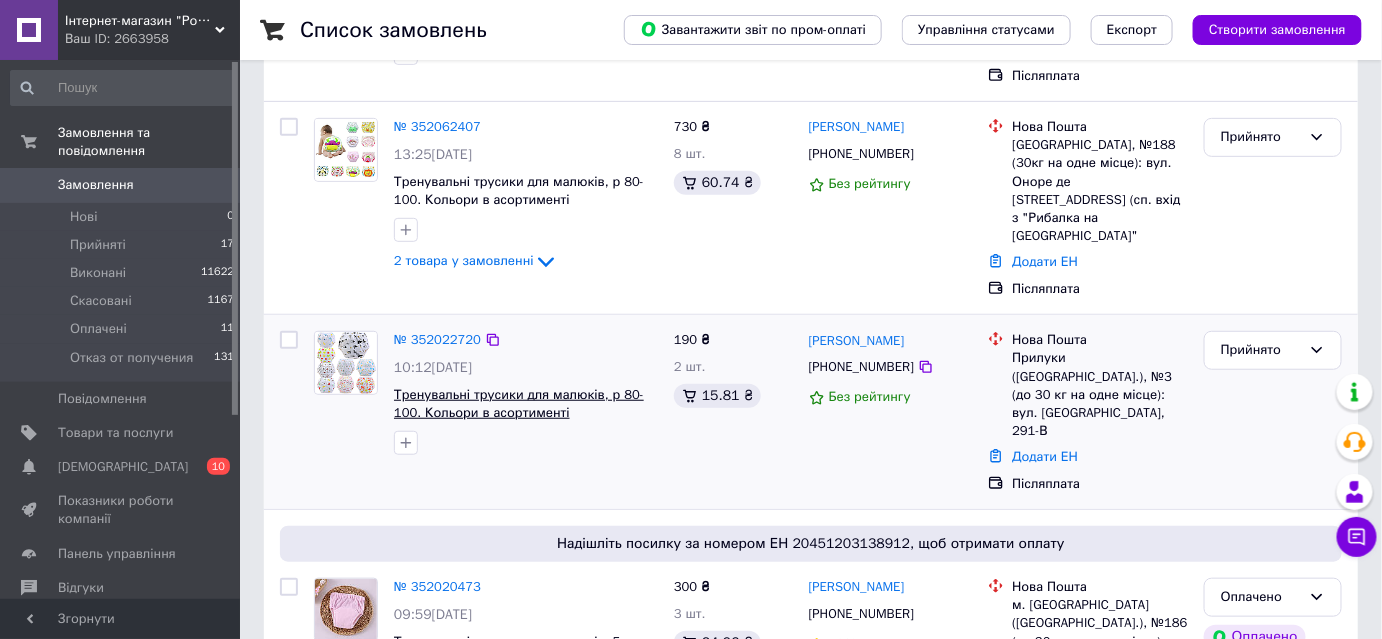 scroll, scrollTop: 363, scrollLeft: 0, axis: vertical 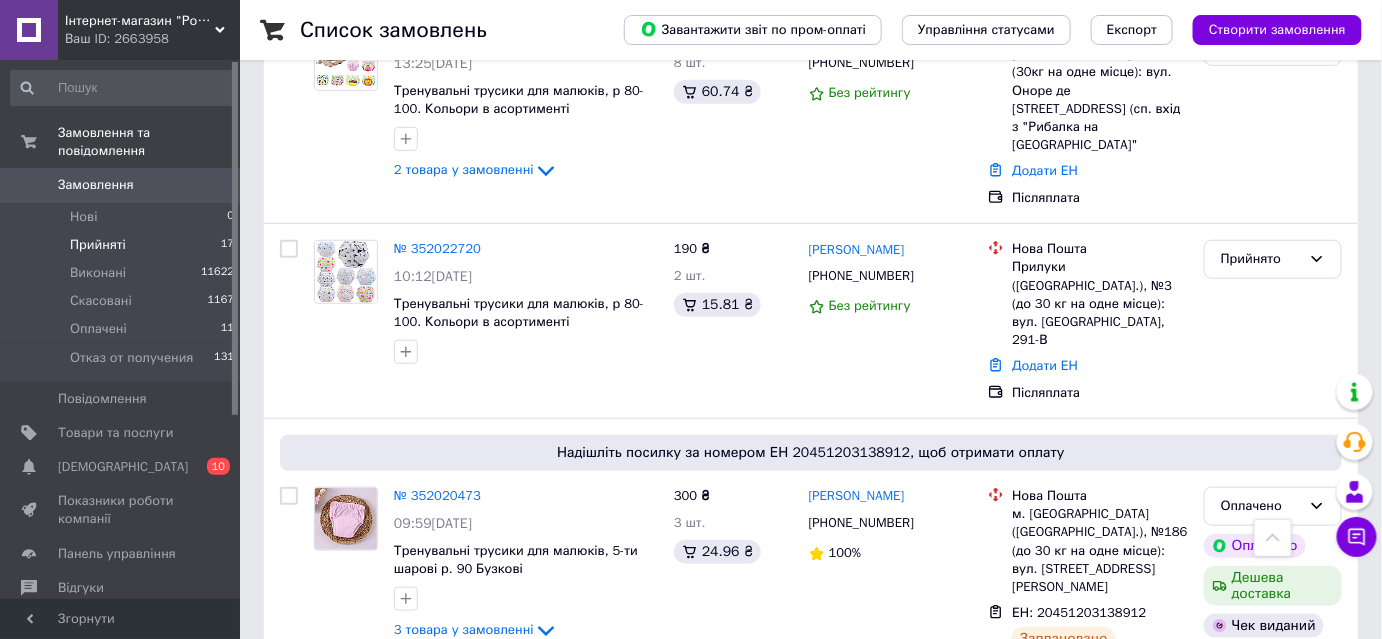 click on "Прийняті" at bounding box center [98, 245] 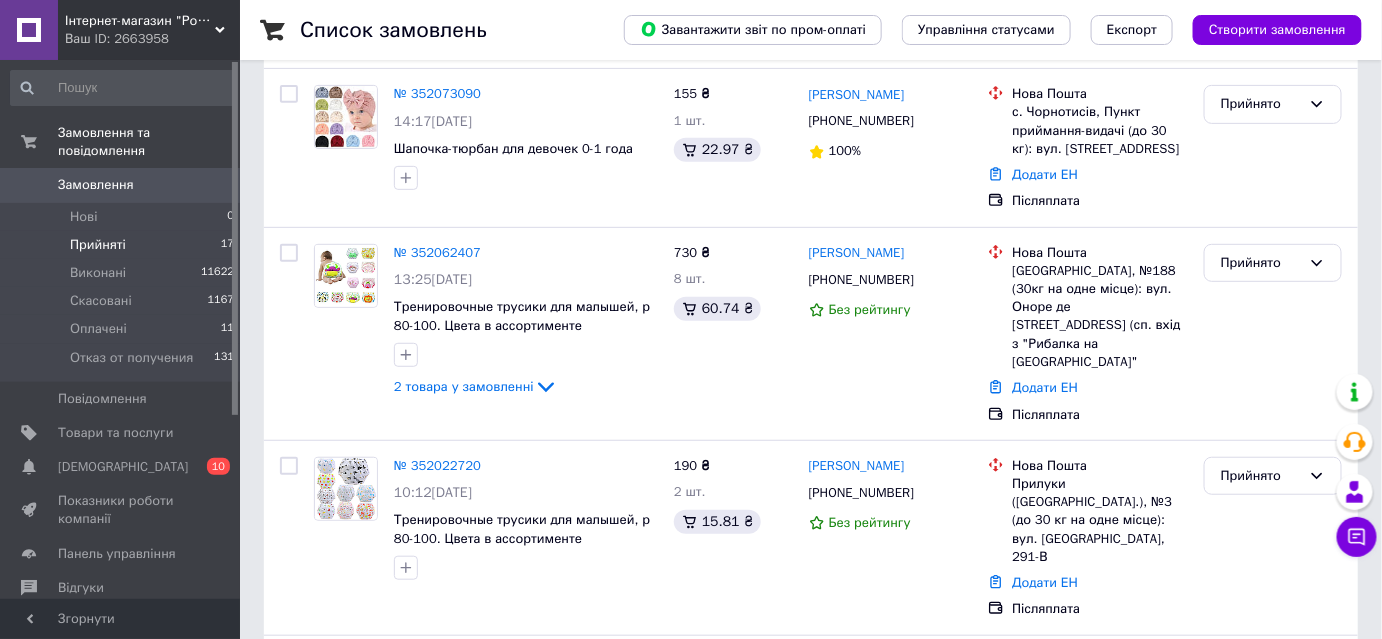 scroll, scrollTop: 186, scrollLeft: 0, axis: vertical 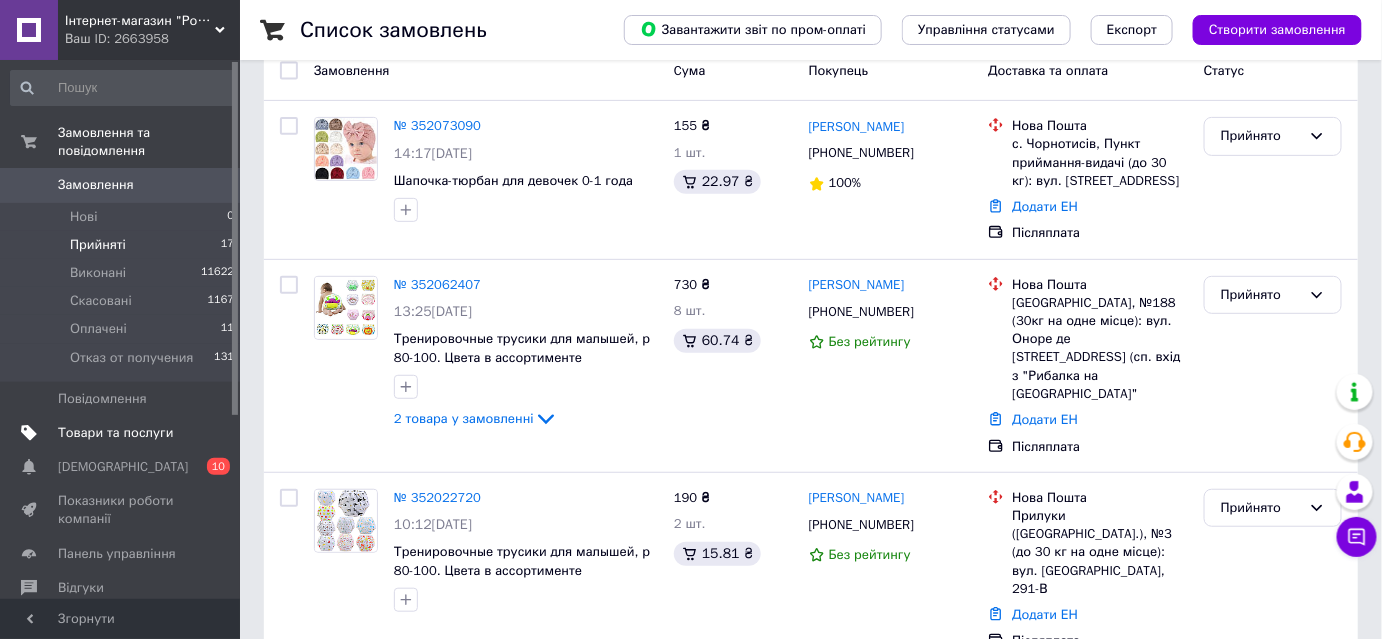click on "Товари та послуги" at bounding box center [115, 433] 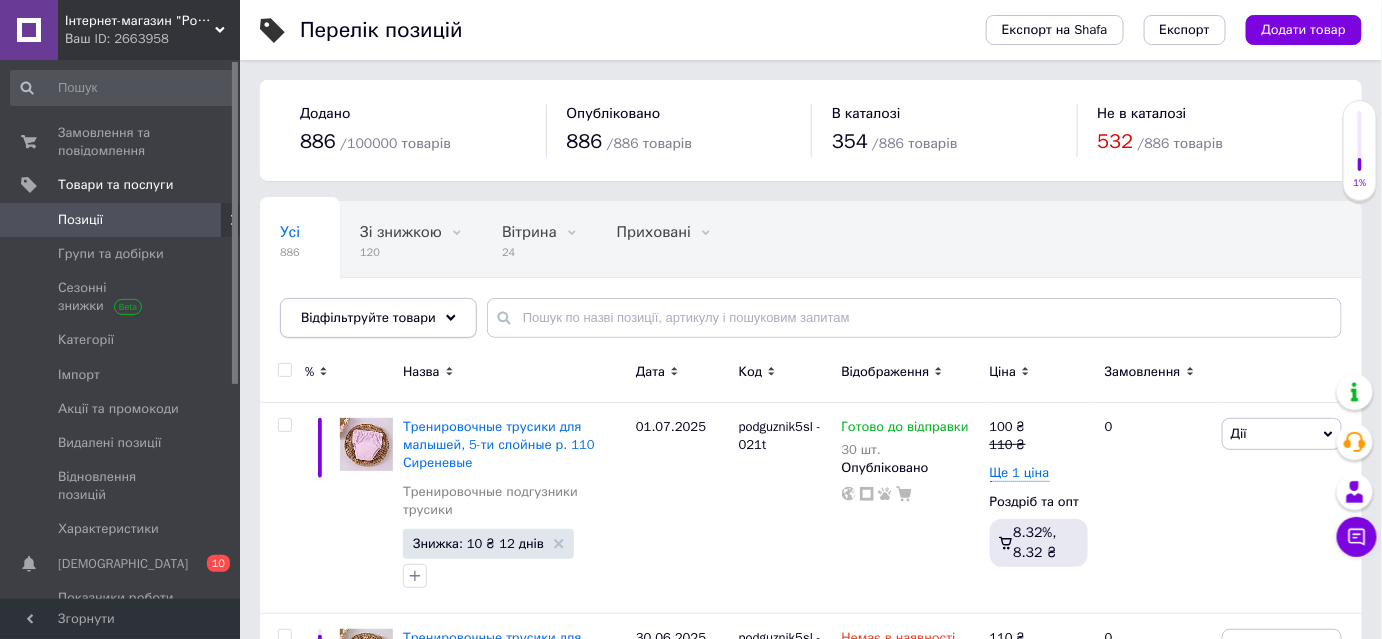 click on "Відфільтруйте товари" at bounding box center [368, 317] 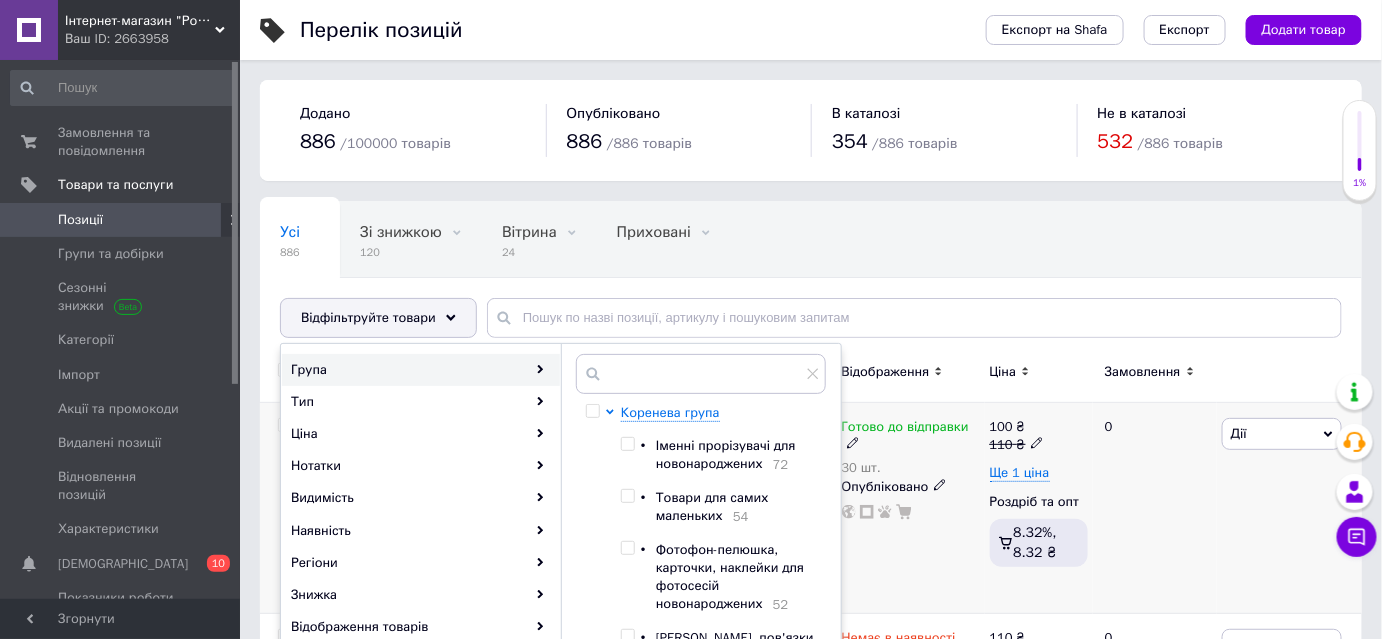 scroll, scrollTop: 90, scrollLeft: 0, axis: vertical 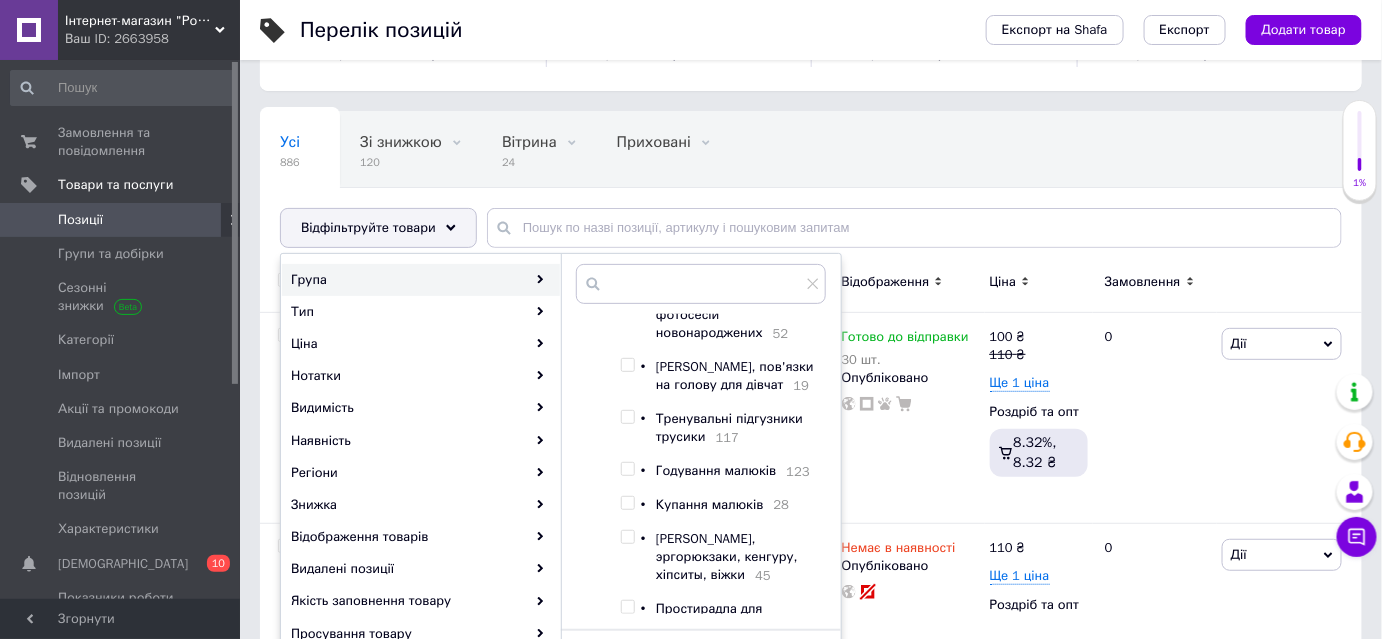 click at bounding box center (627, 417) 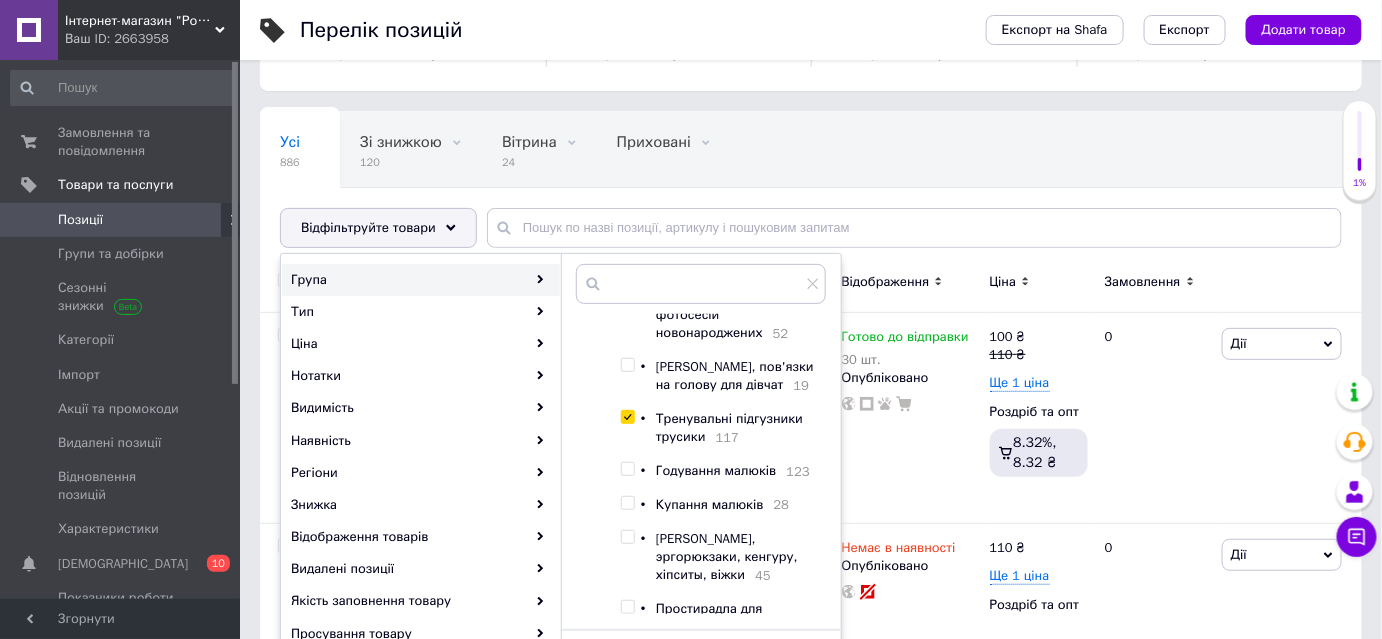 checkbox on "true" 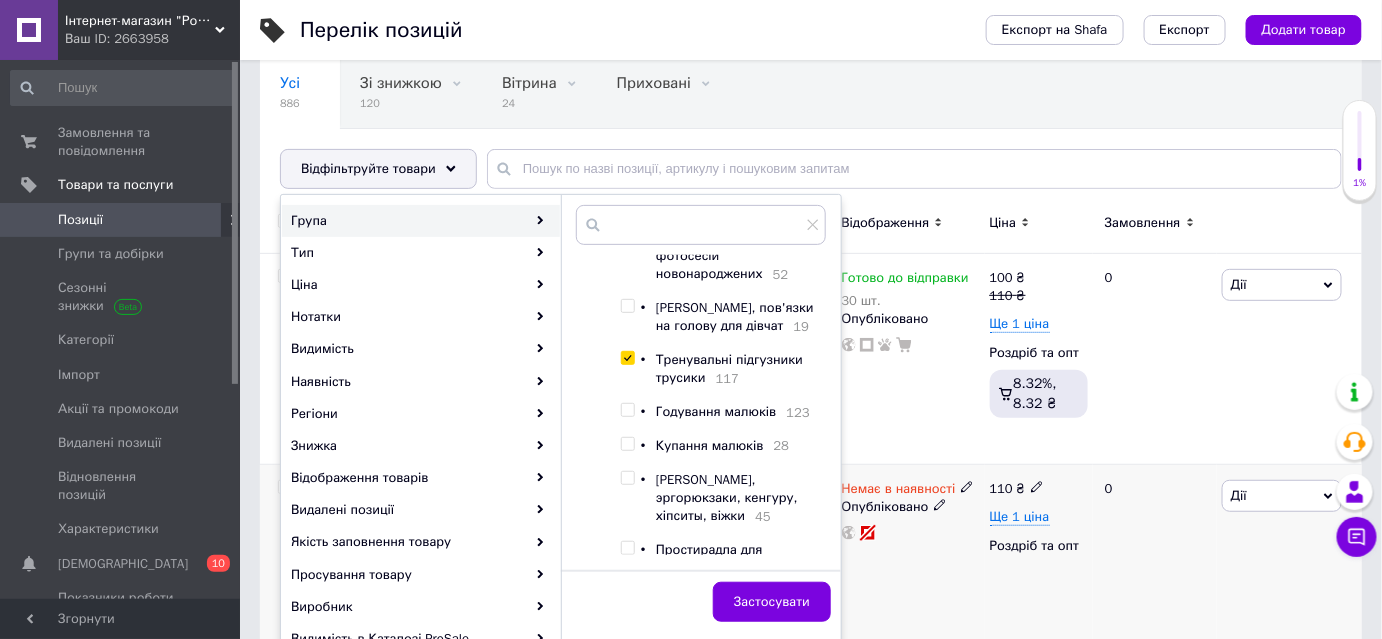 scroll, scrollTop: 181, scrollLeft: 0, axis: vertical 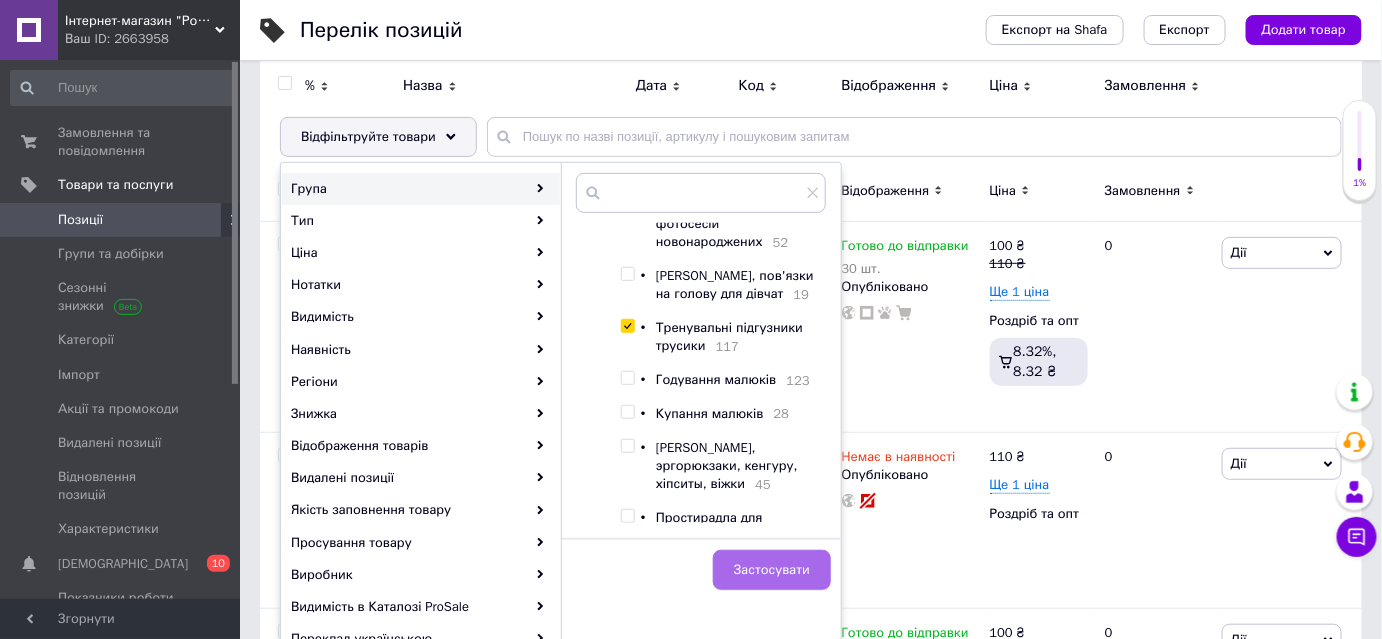 click on "Застосувати" at bounding box center [772, 570] 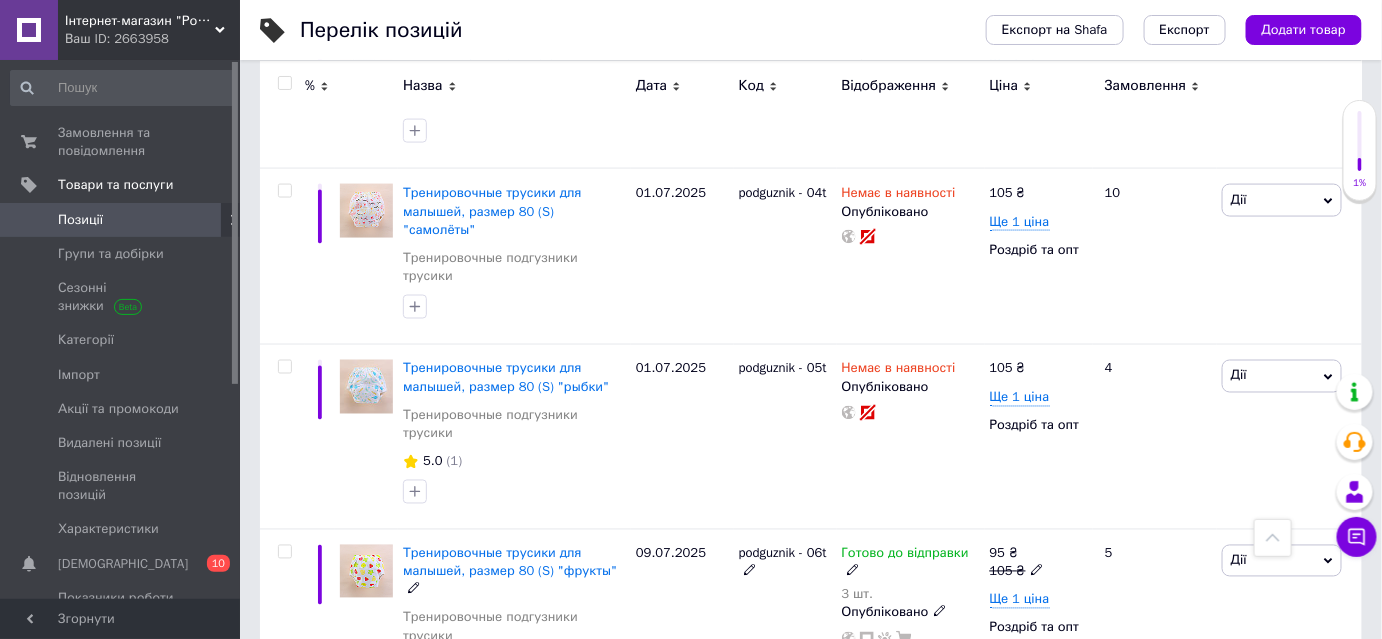 scroll, scrollTop: 3454, scrollLeft: 0, axis: vertical 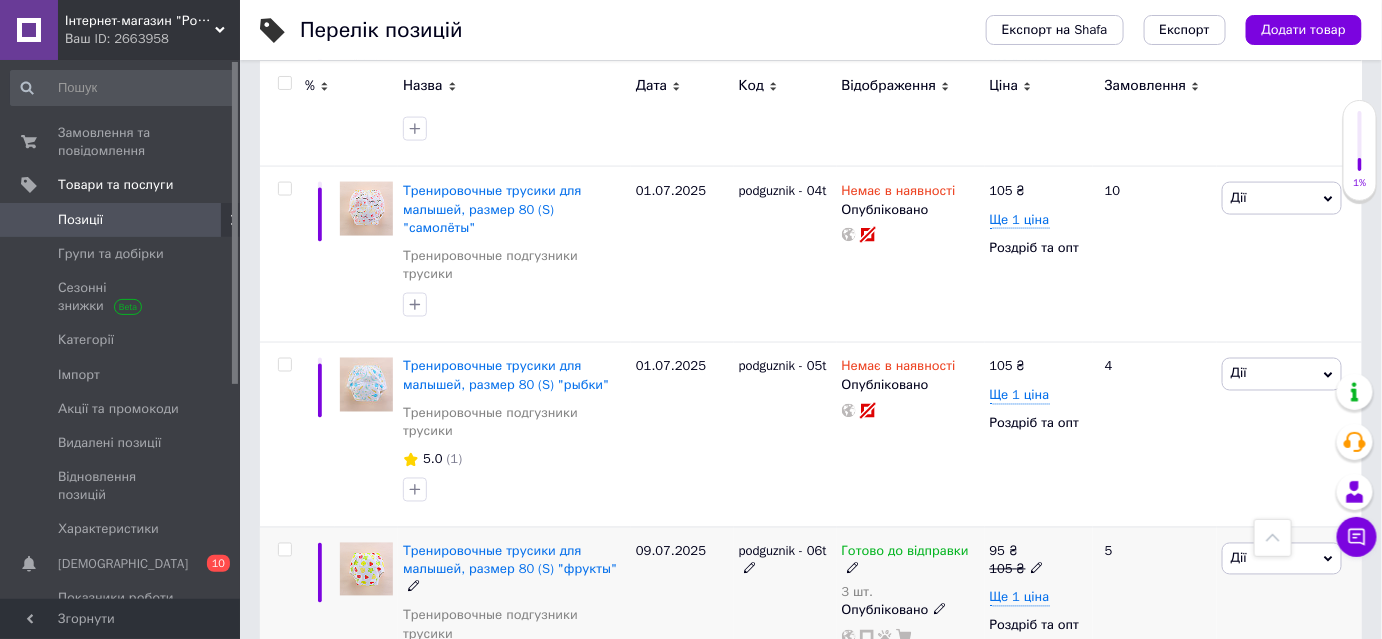 click 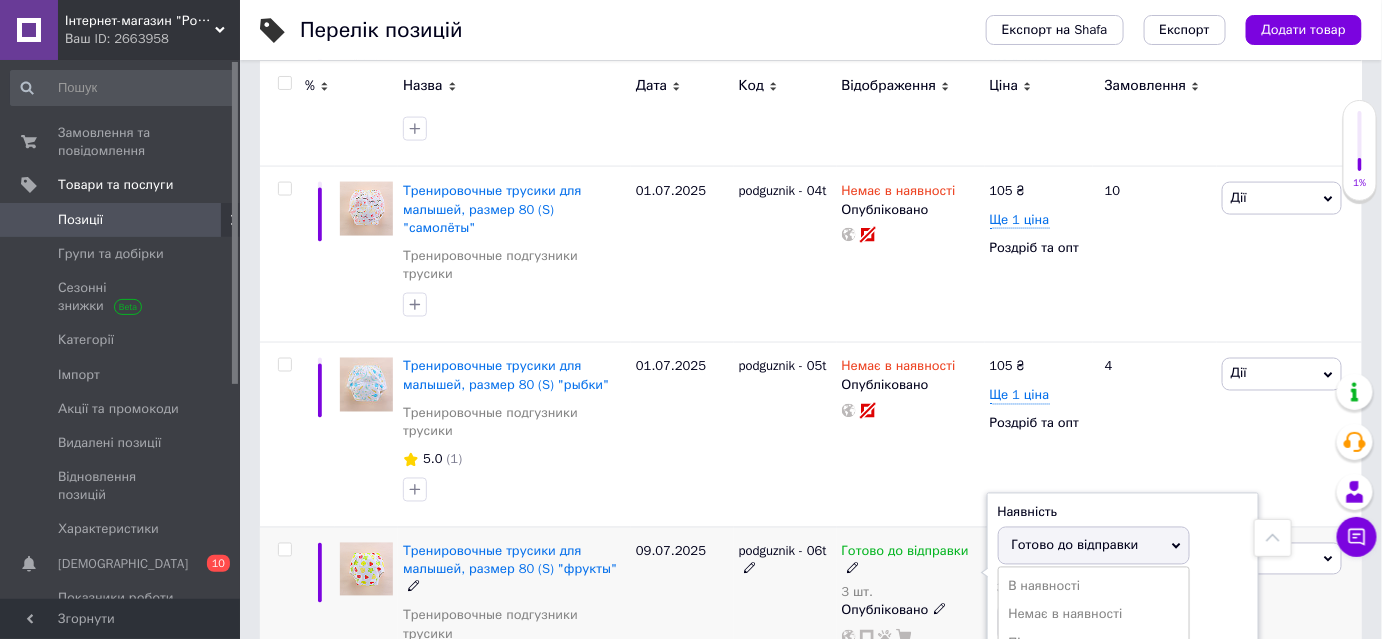 click on "Готово до відправки" at bounding box center [1094, 546] 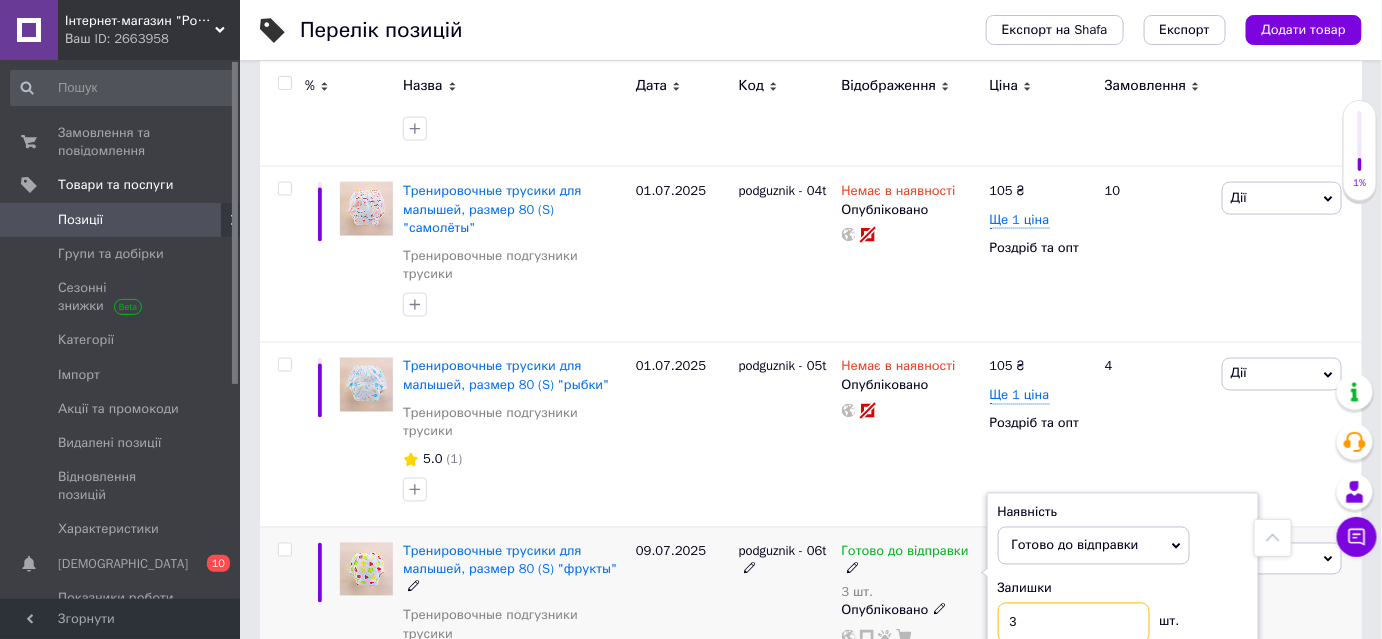 click on "3" at bounding box center [1074, 623] 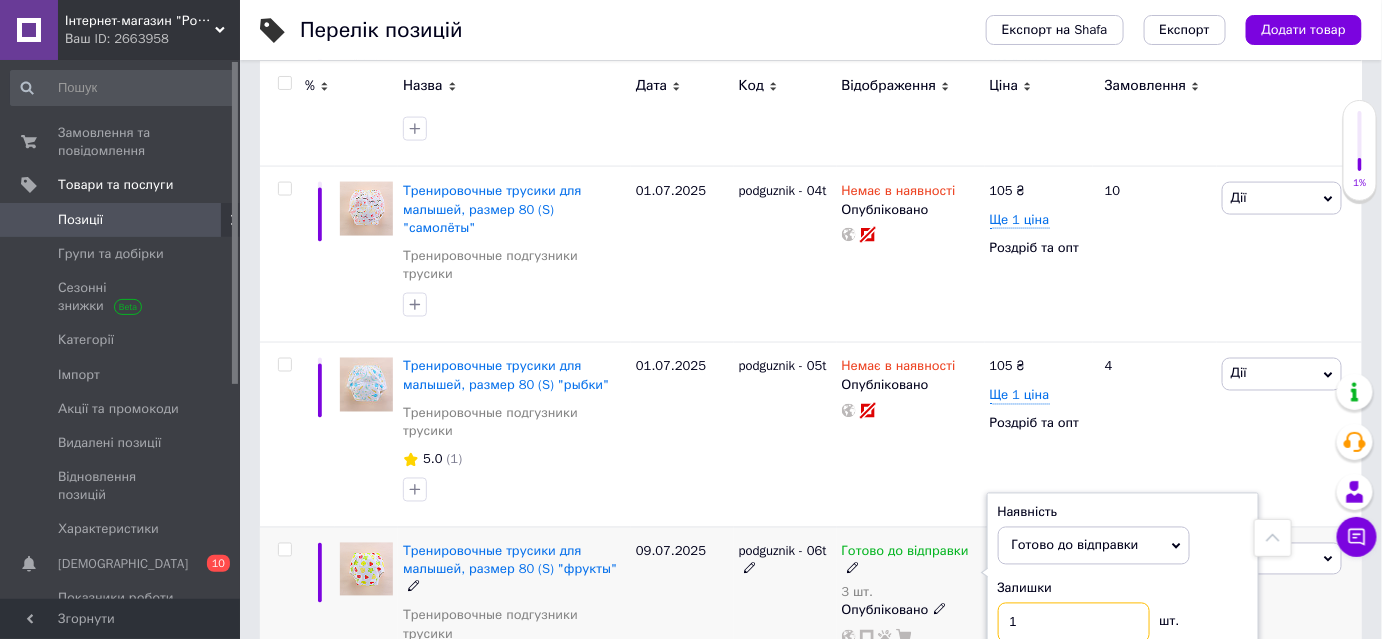 type on "1" 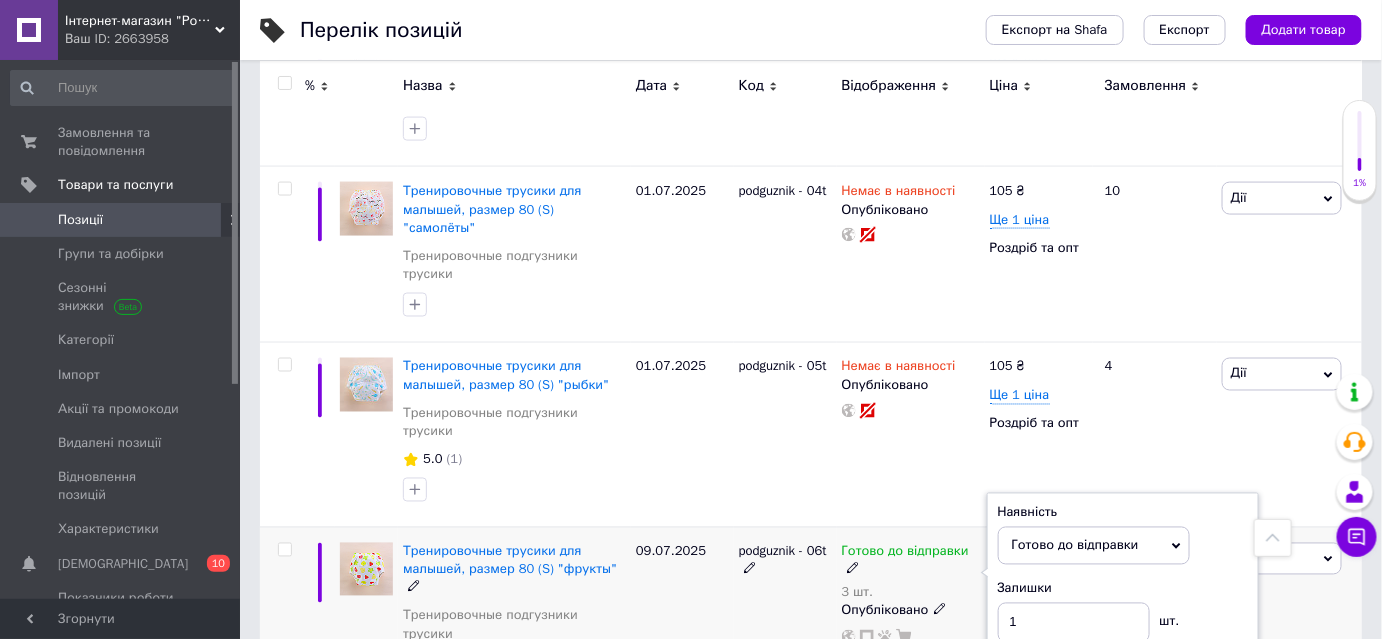 click on "09.07.2025" at bounding box center [682, 632] 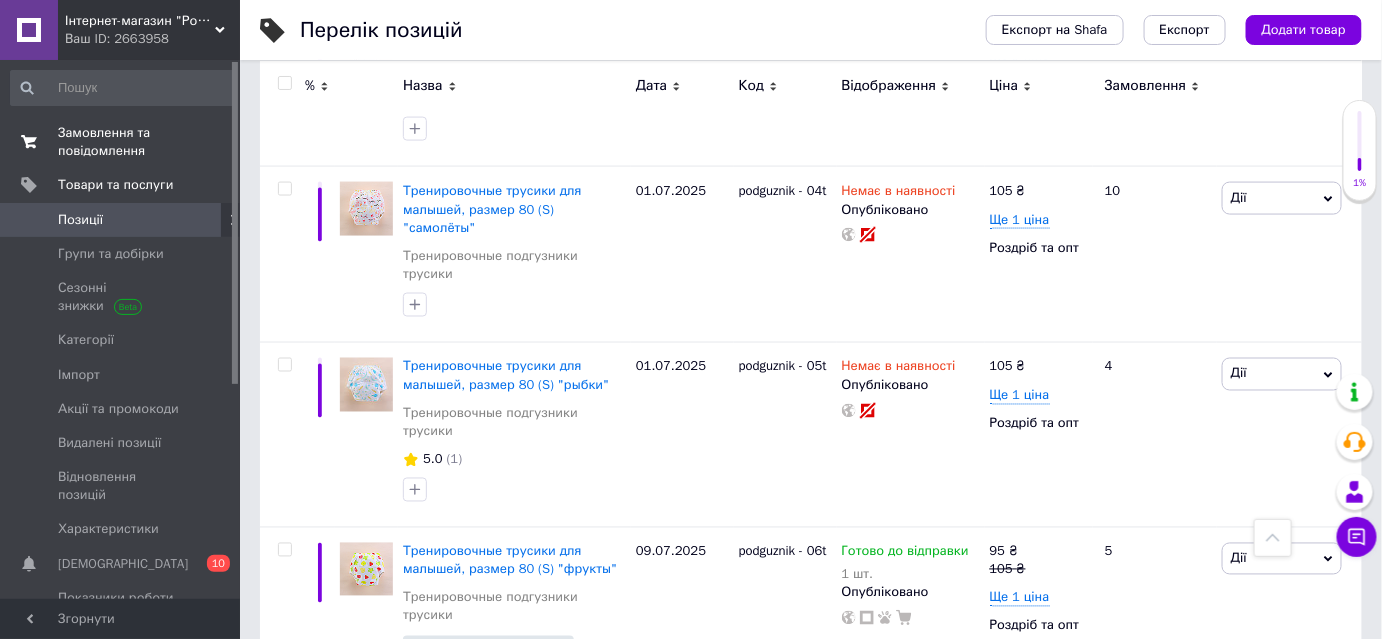 click on "Замовлення та повідомлення" at bounding box center [121, 142] 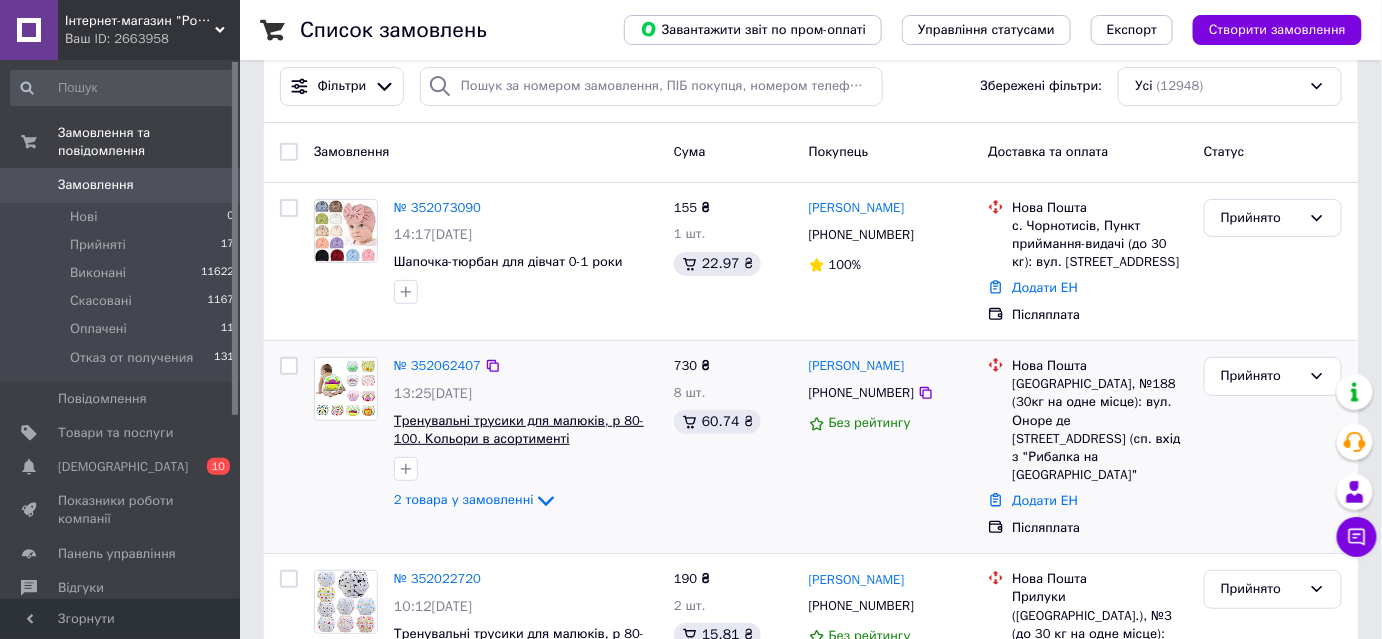 scroll, scrollTop: 90, scrollLeft: 0, axis: vertical 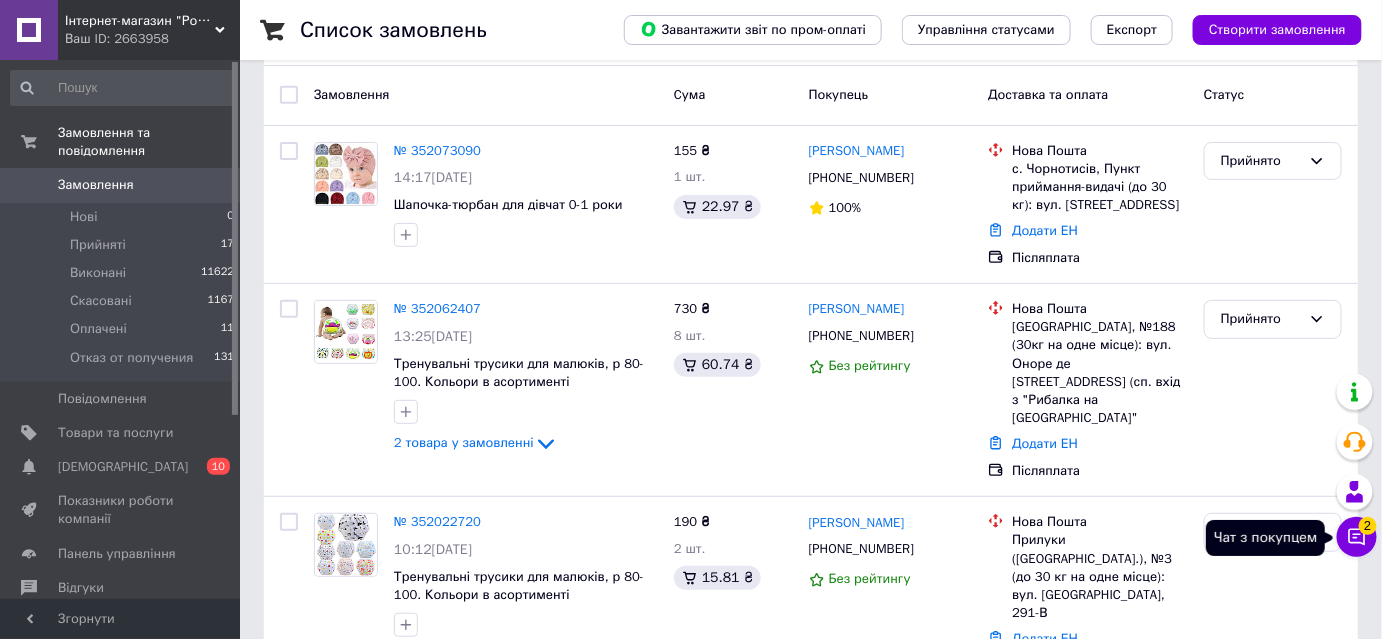 click 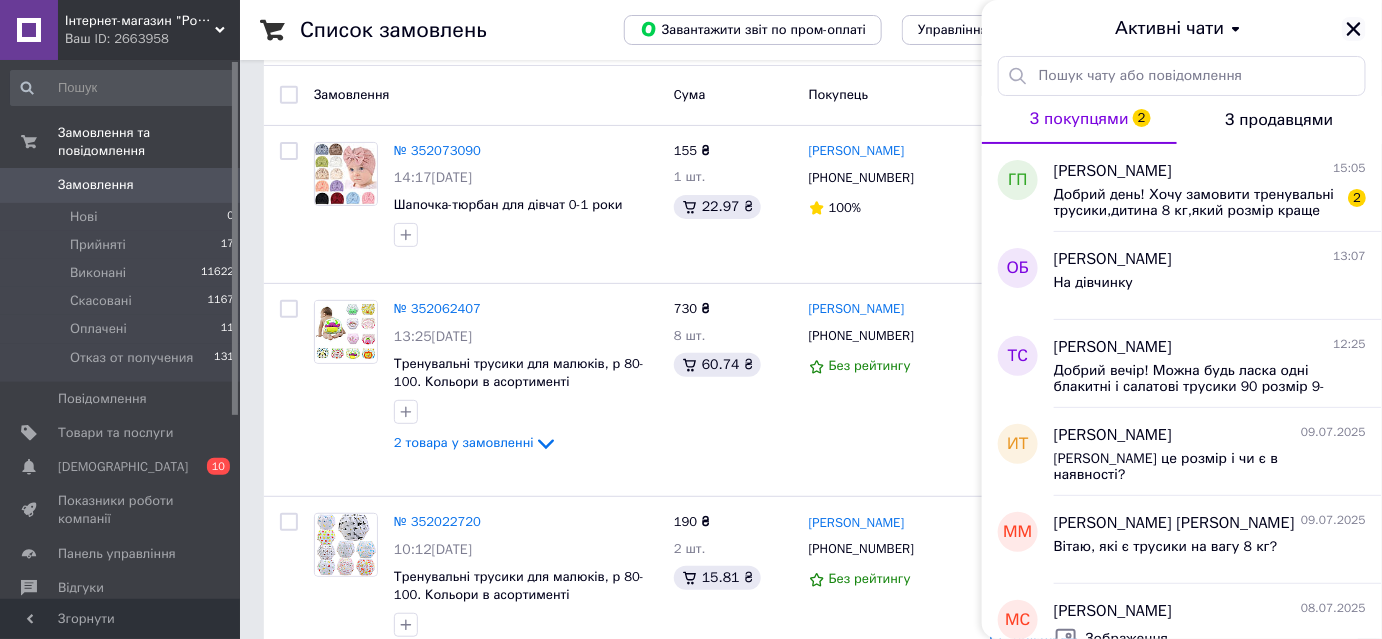 click 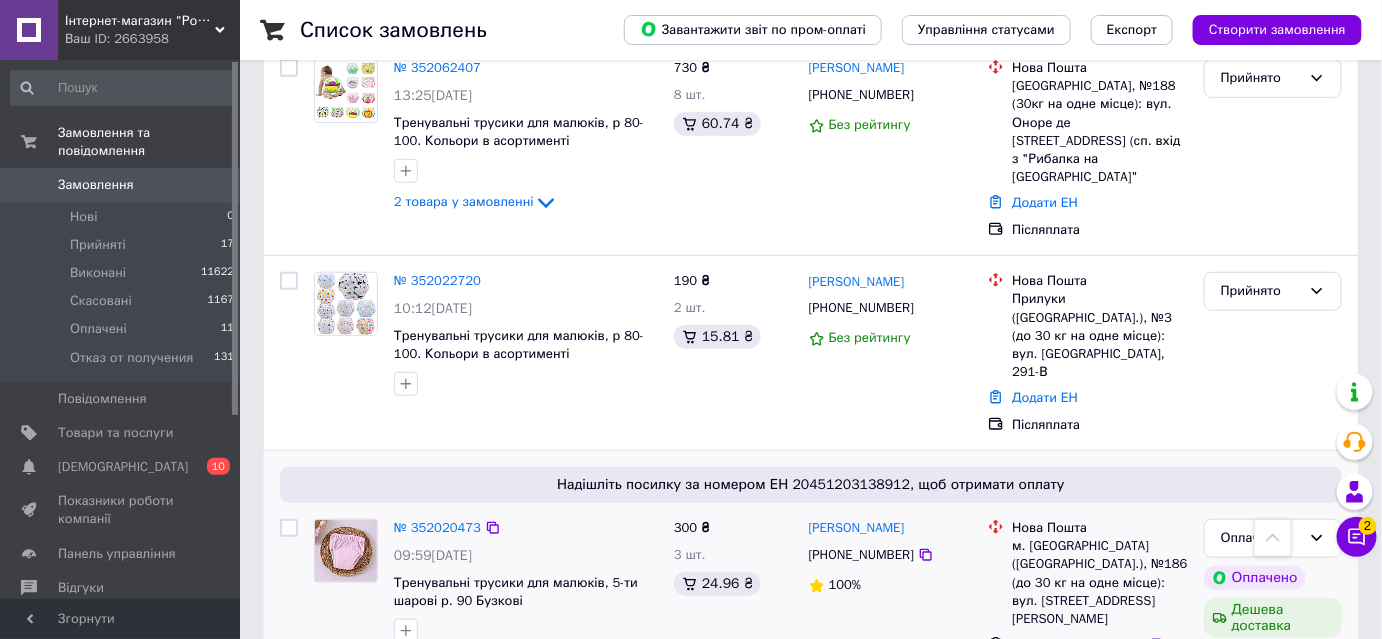 scroll, scrollTop: 181, scrollLeft: 0, axis: vertical 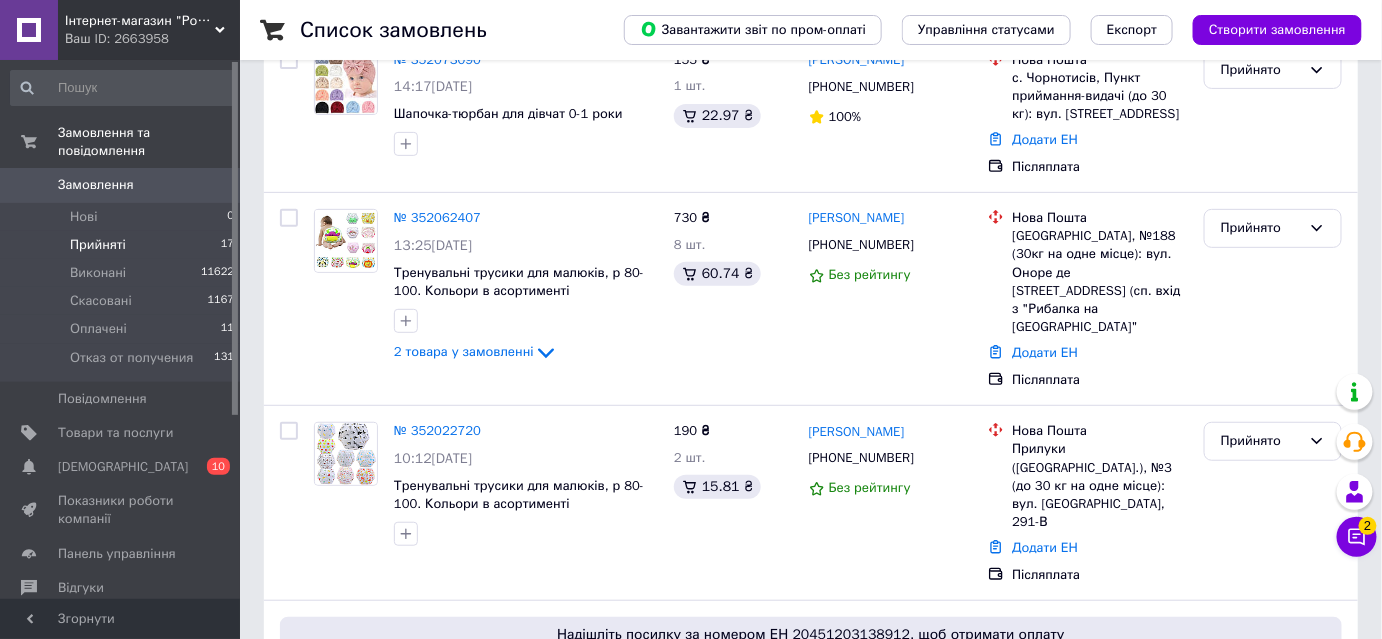 click on "Прийняті" at bounding box center (98, 245) 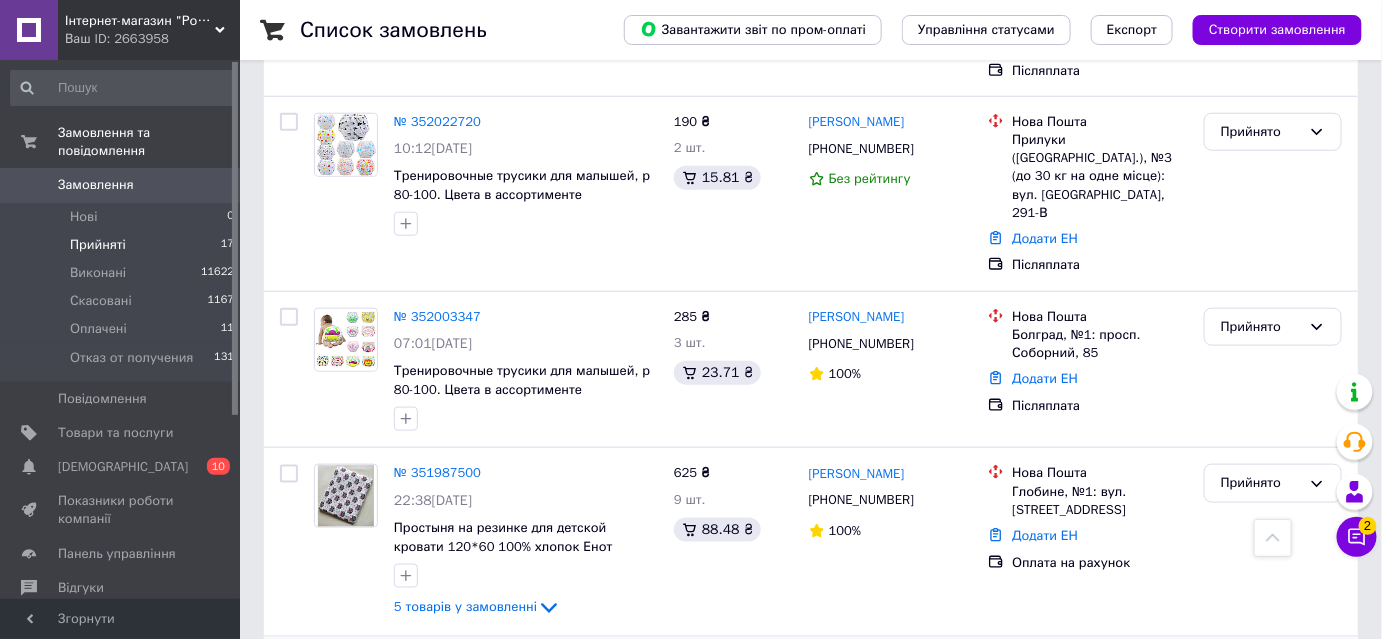 scroll, scrollTop: 727, scrollLeft: 0, axis: vertical 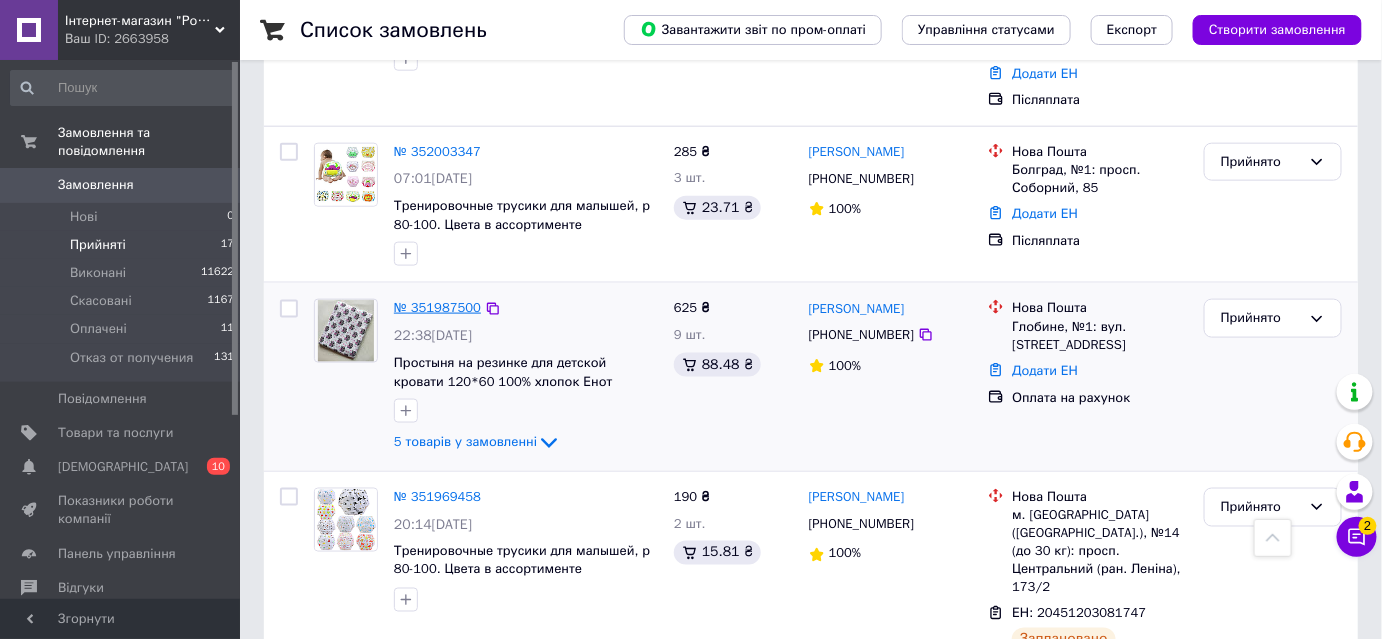 click on "№ 351987500" at bounding box center [437, 307] 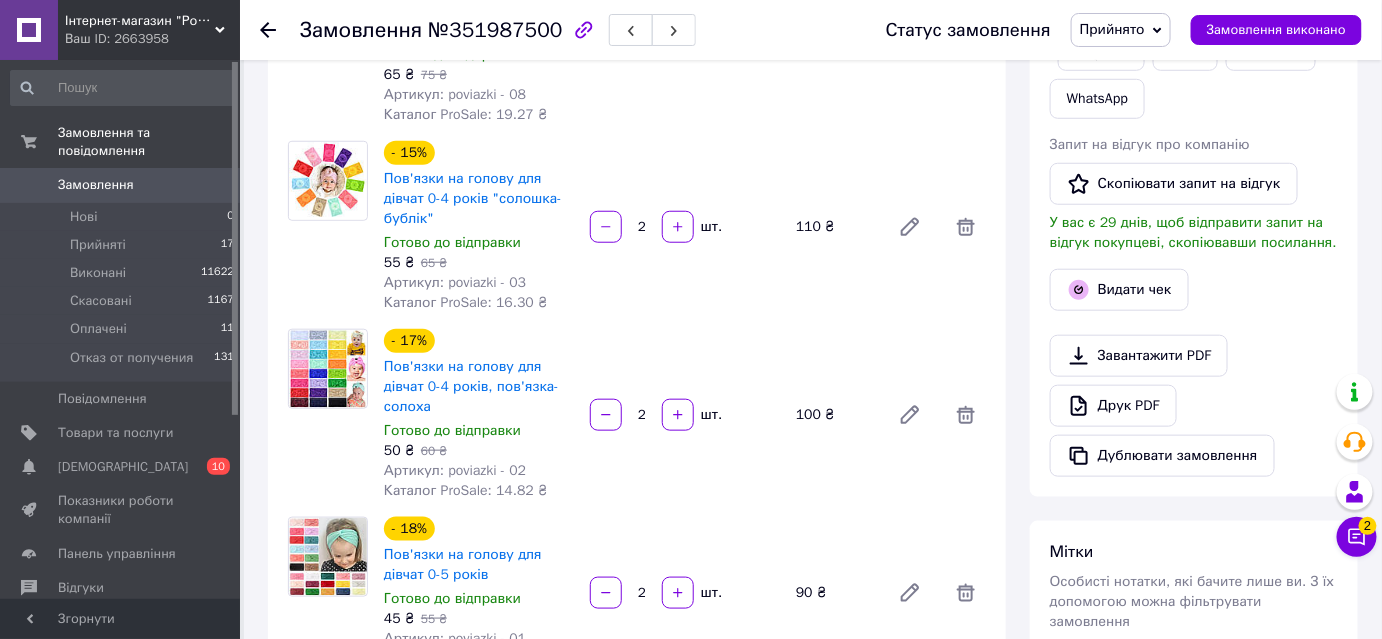 scroll, scrollTop: 454, scrollLeft: 0, axis: vertical 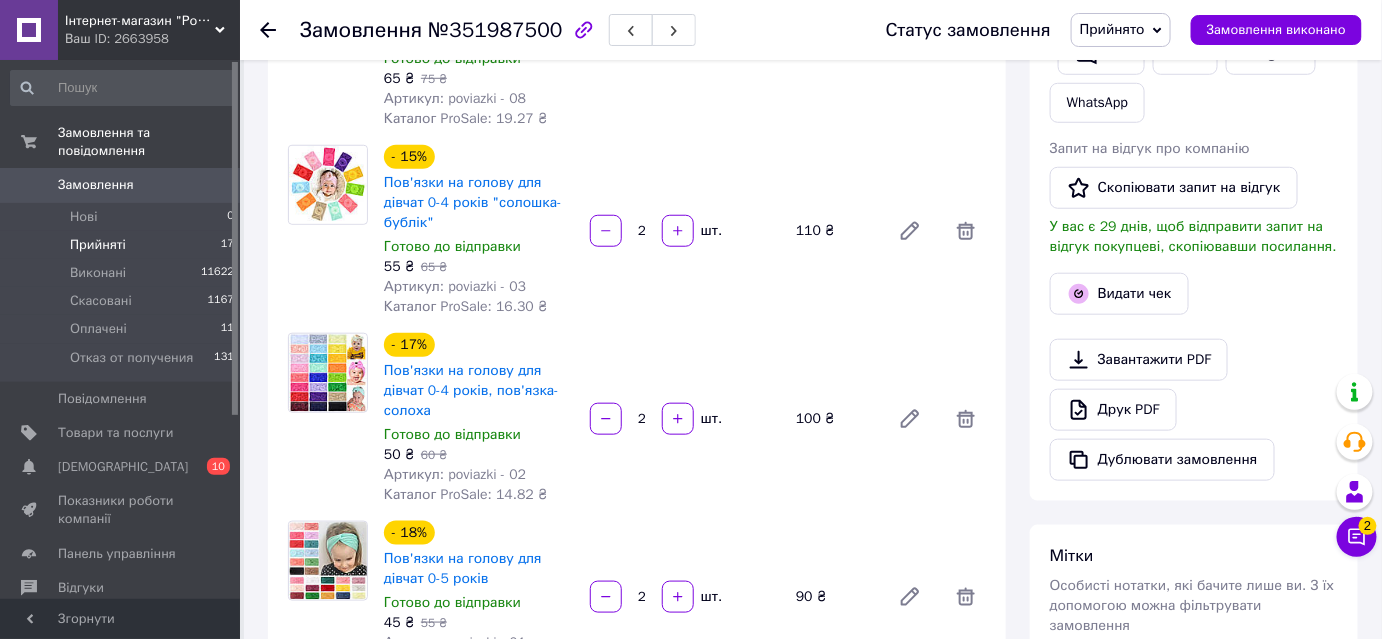 click on "Прийняті" at bounding box center (98, 245) 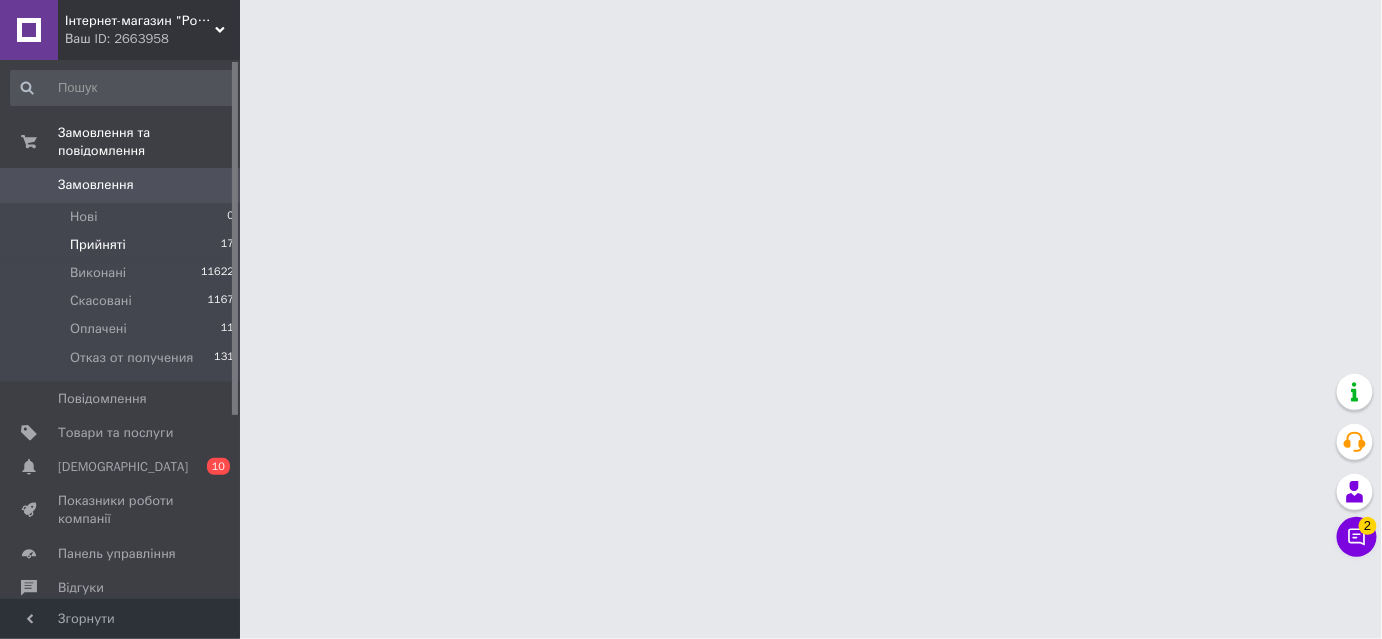 scroll, scrollTop: 0, scrollLeft: 0, axis: both 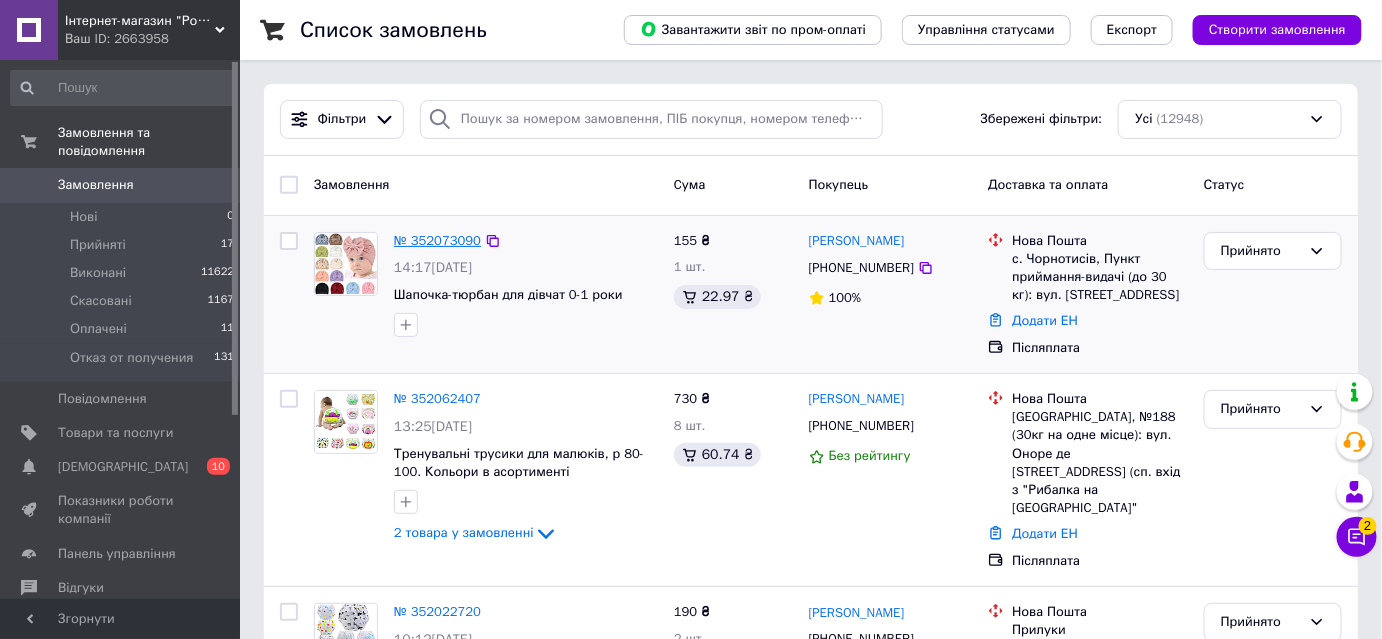 click on "№ 352073090" at bounding box center (437, 240) 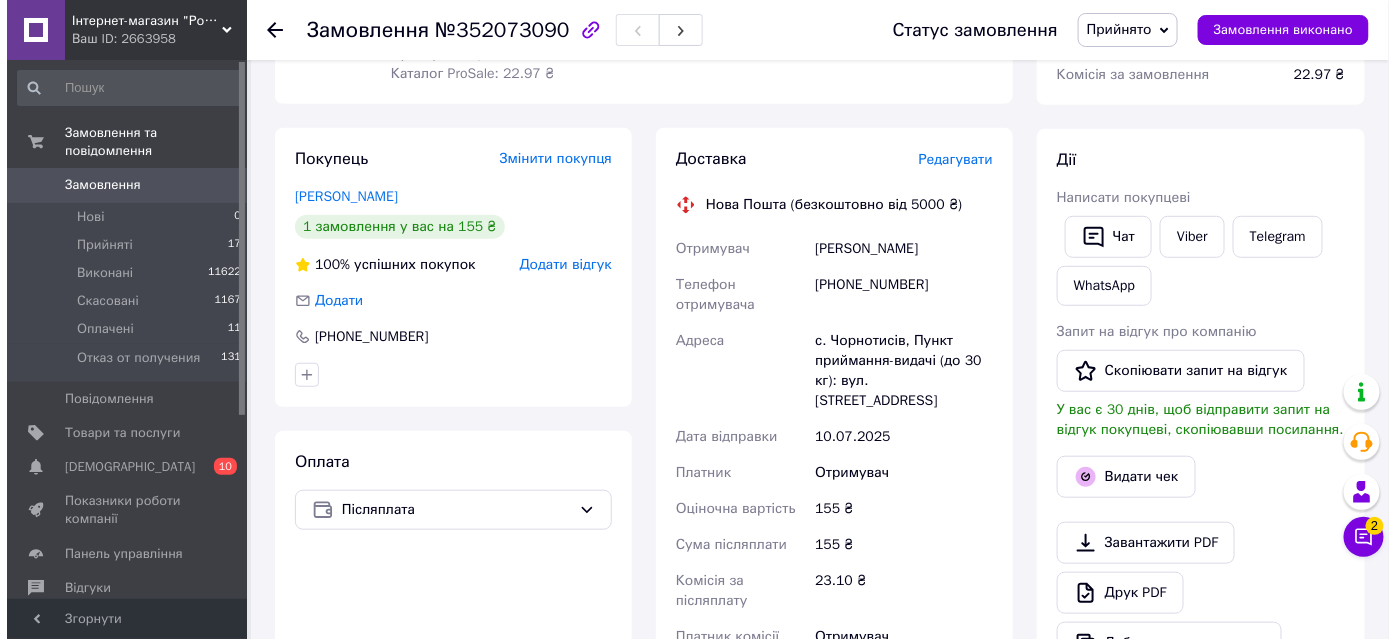 scroll, scrollTop: 181, scrollLeft: 0, axis: vertical 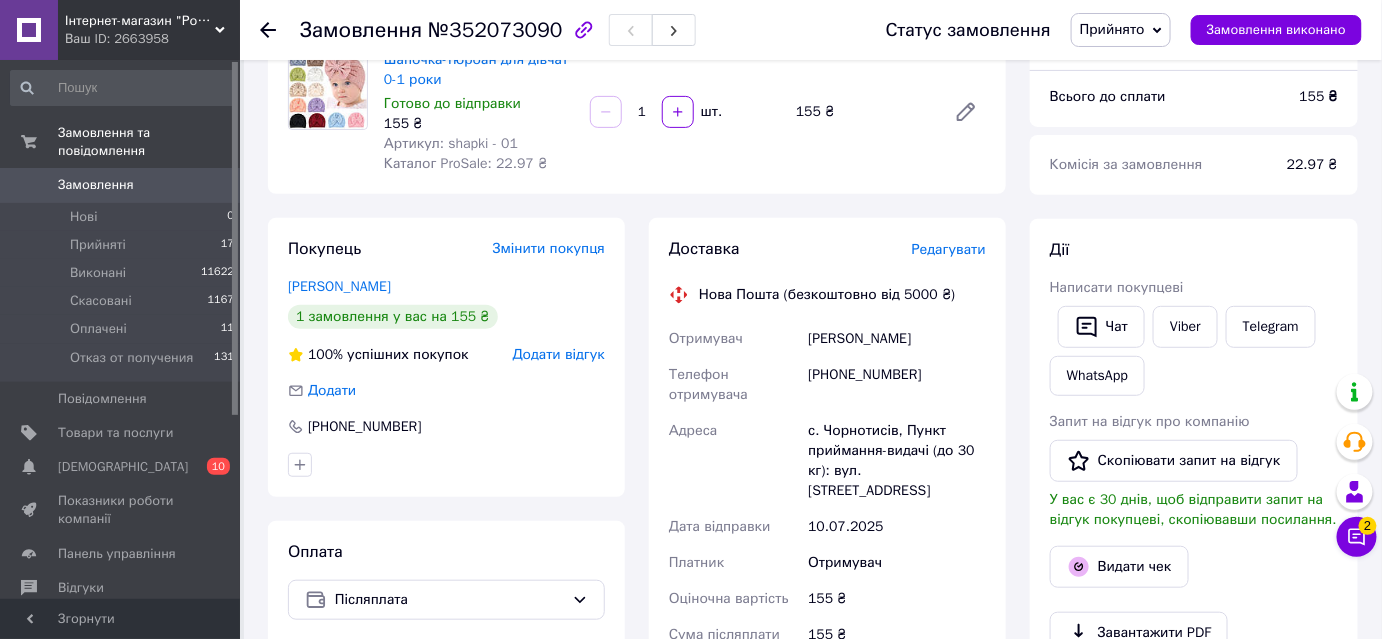 click on "Редагувати" at bounding box center [949, 249] 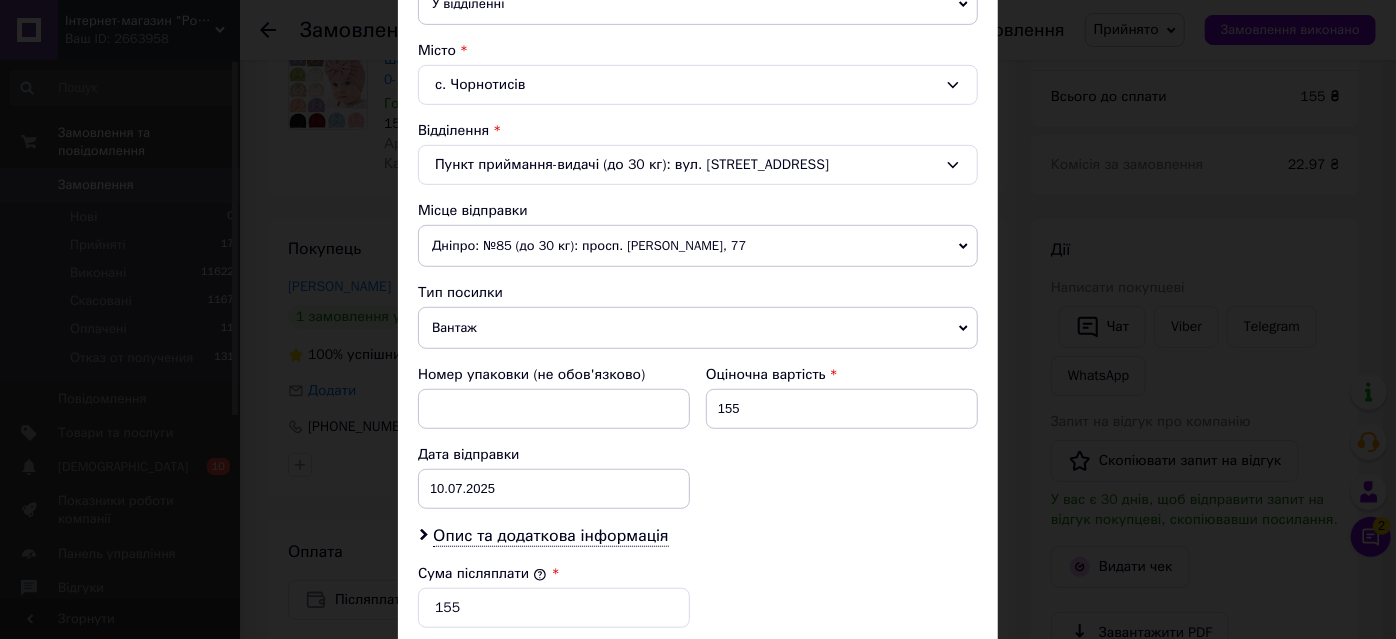 scroll, scrollTop: 605, scrollLeft: 0, axis: vertical 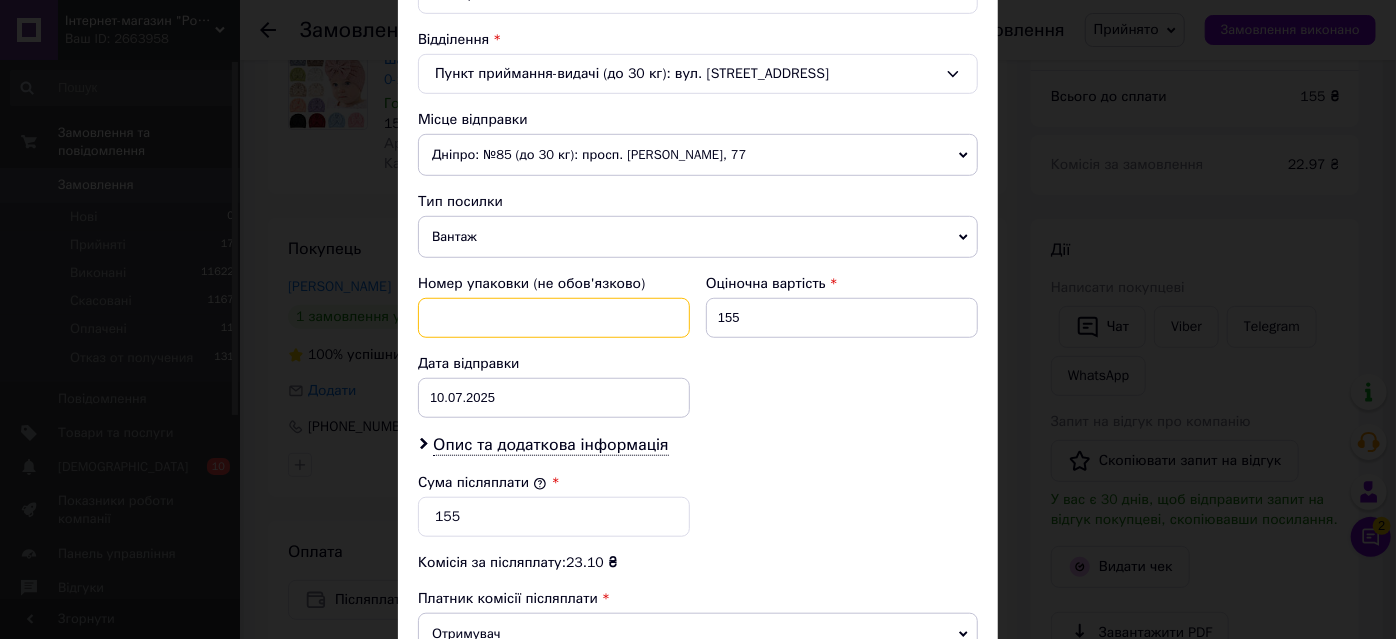 click at bounding box center (554, 318) 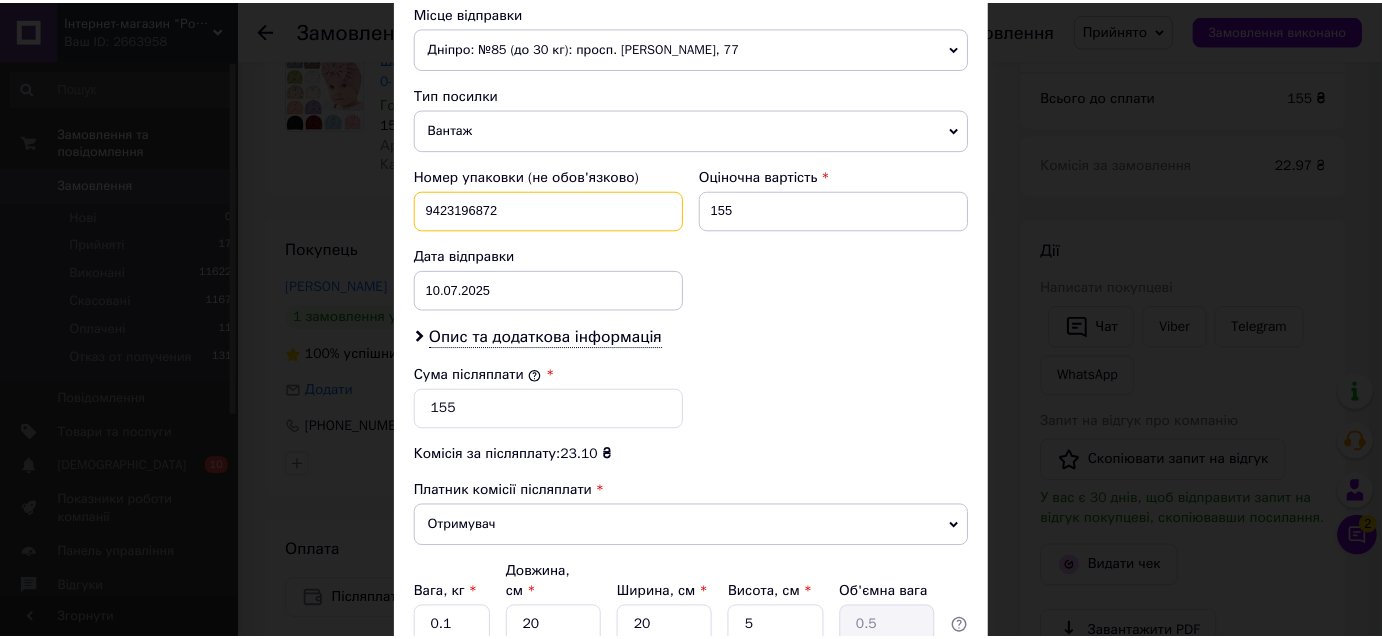 scroll, scrollTop: 878, scrollLeft: 0, axis: vertical 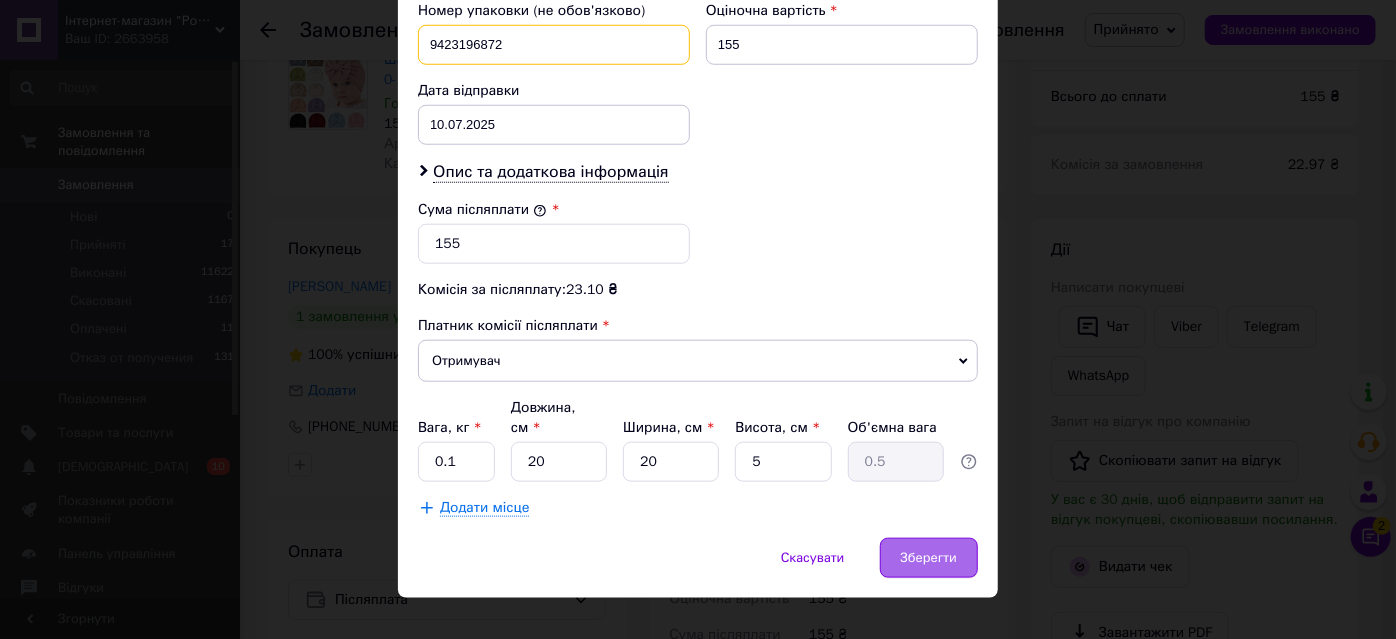 type on "9423196872" 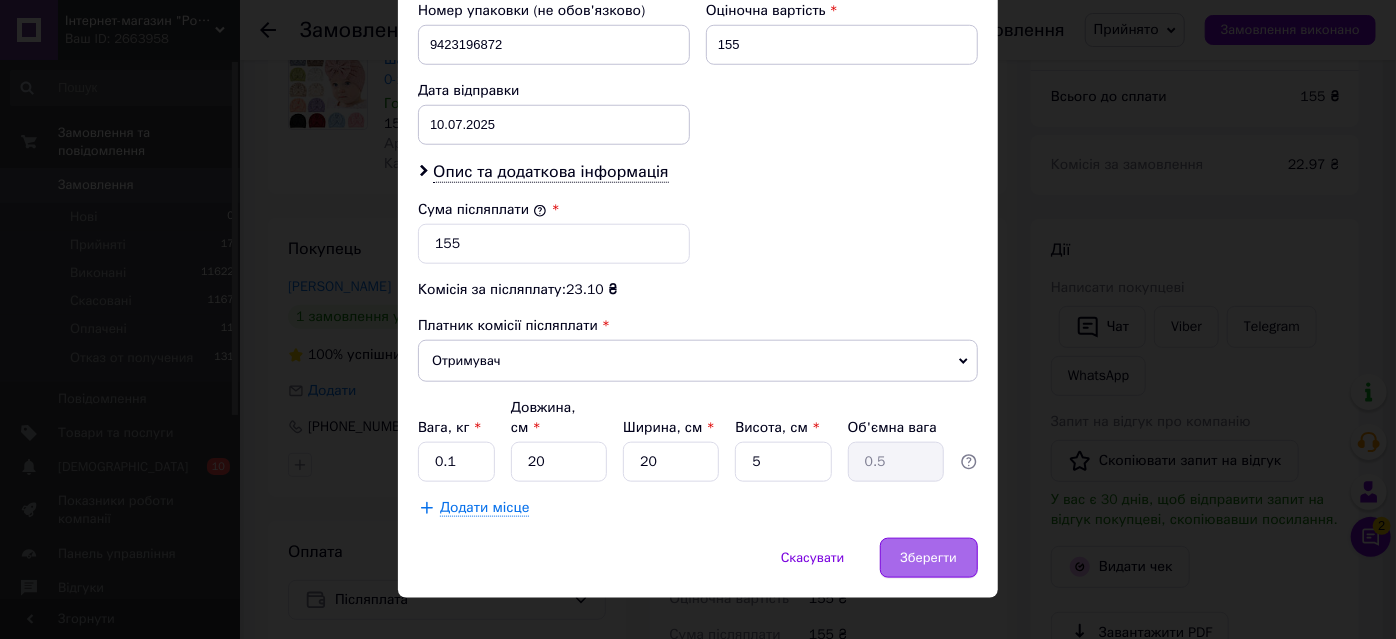 click on "Зберегти" at bounding box center [929, 558] 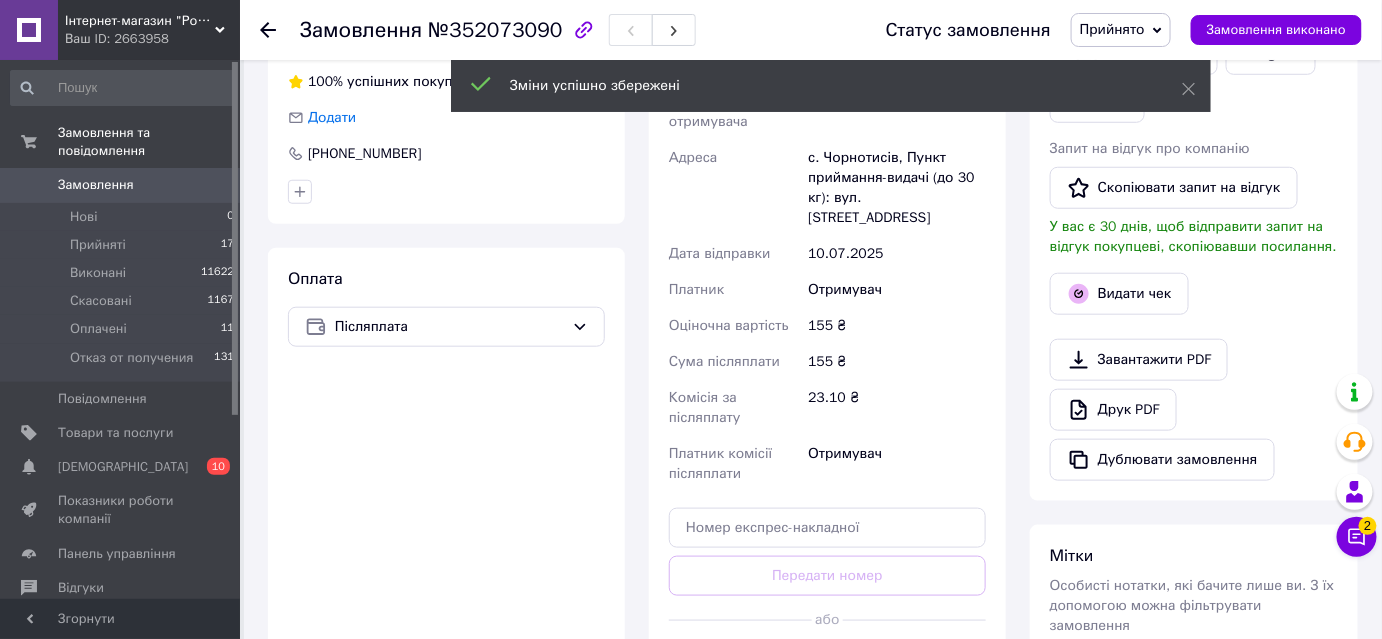 scroll, scrollTop: 636, scrollLeft: 0, axis: vertical 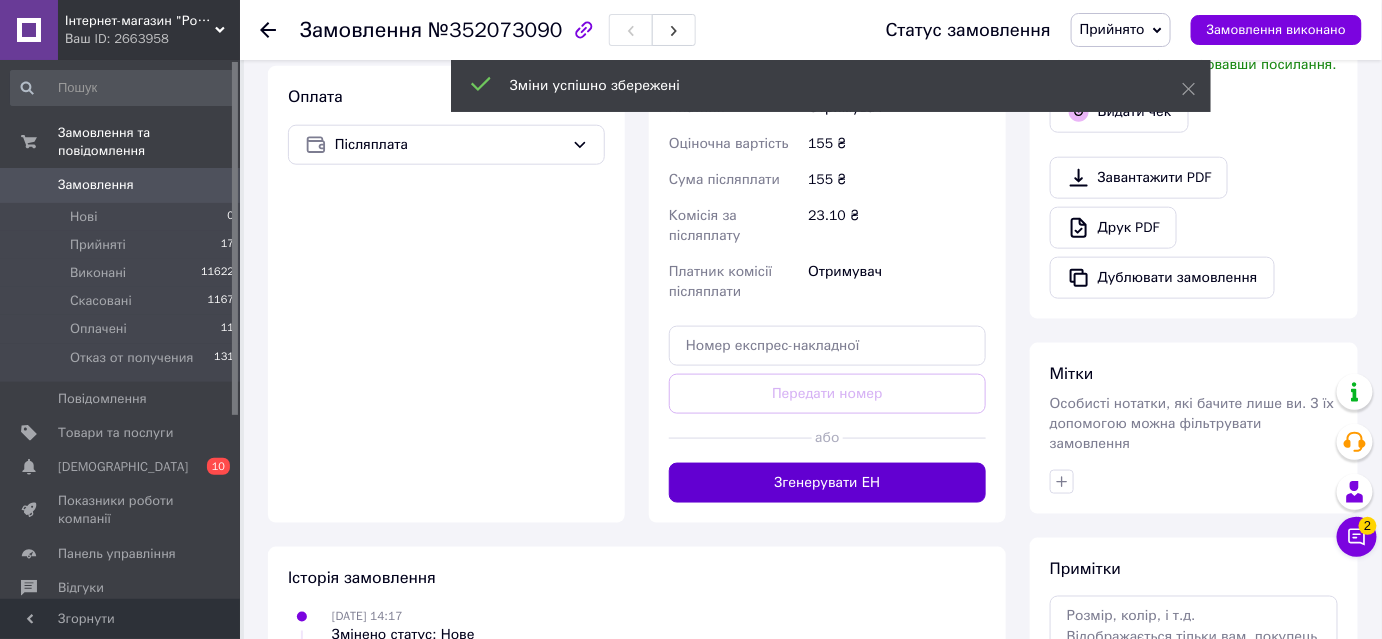 click on "Згенерувати ЕН" at bounding box center (827, 483) 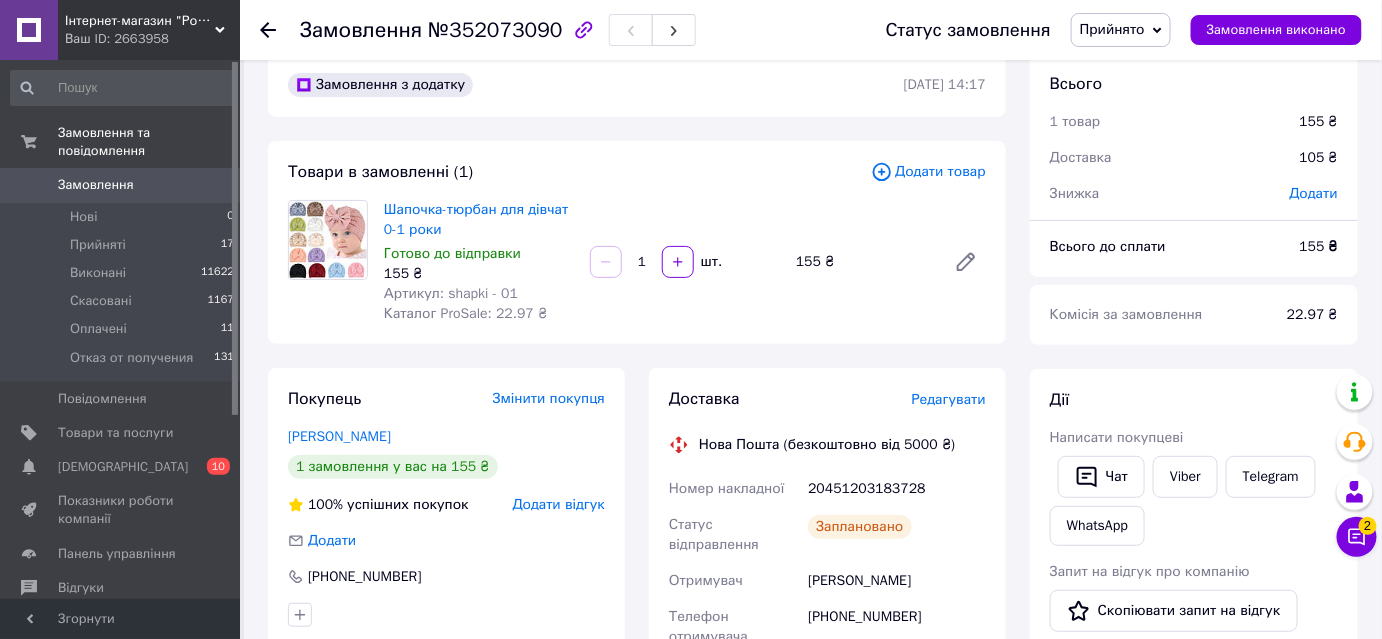 scroll, scrollTop: 0, scrollLeft: 0, axis: both 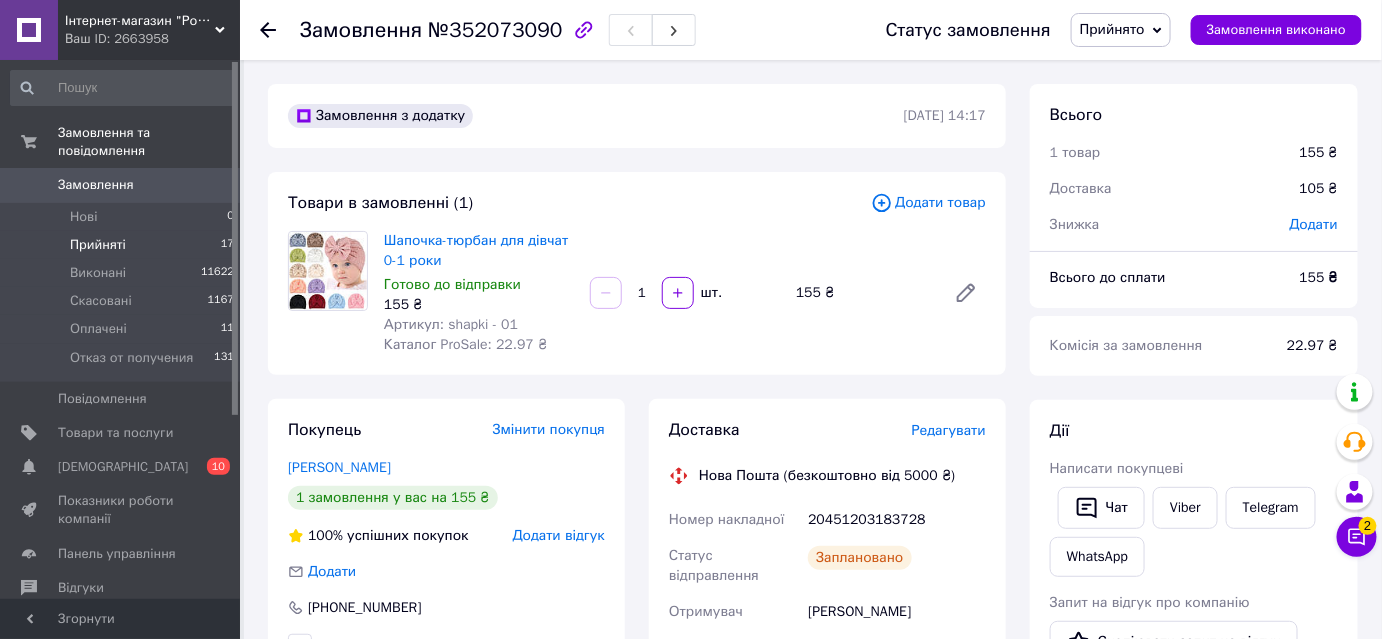 click on "Прийняті" at bounding box center [98, 245] 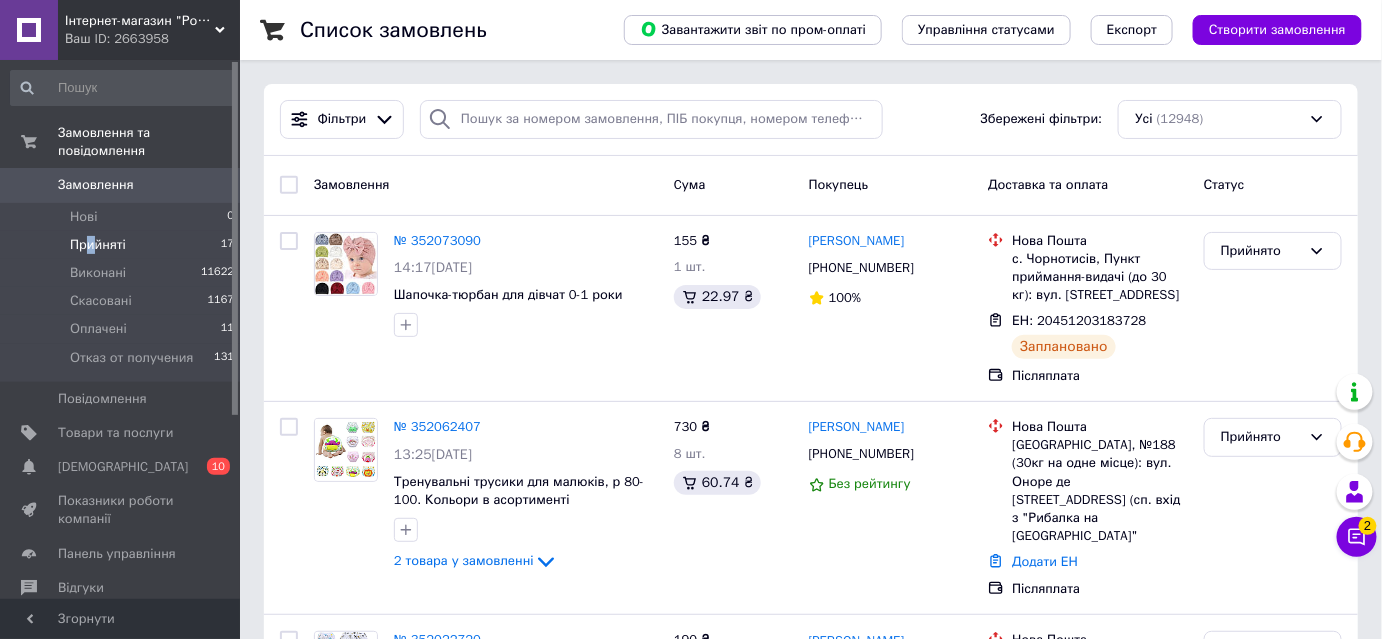 drag, startPoint x: 90, startPoint y: 216, endPoint x: 94, endPoint y: 234, distance: 18.439089 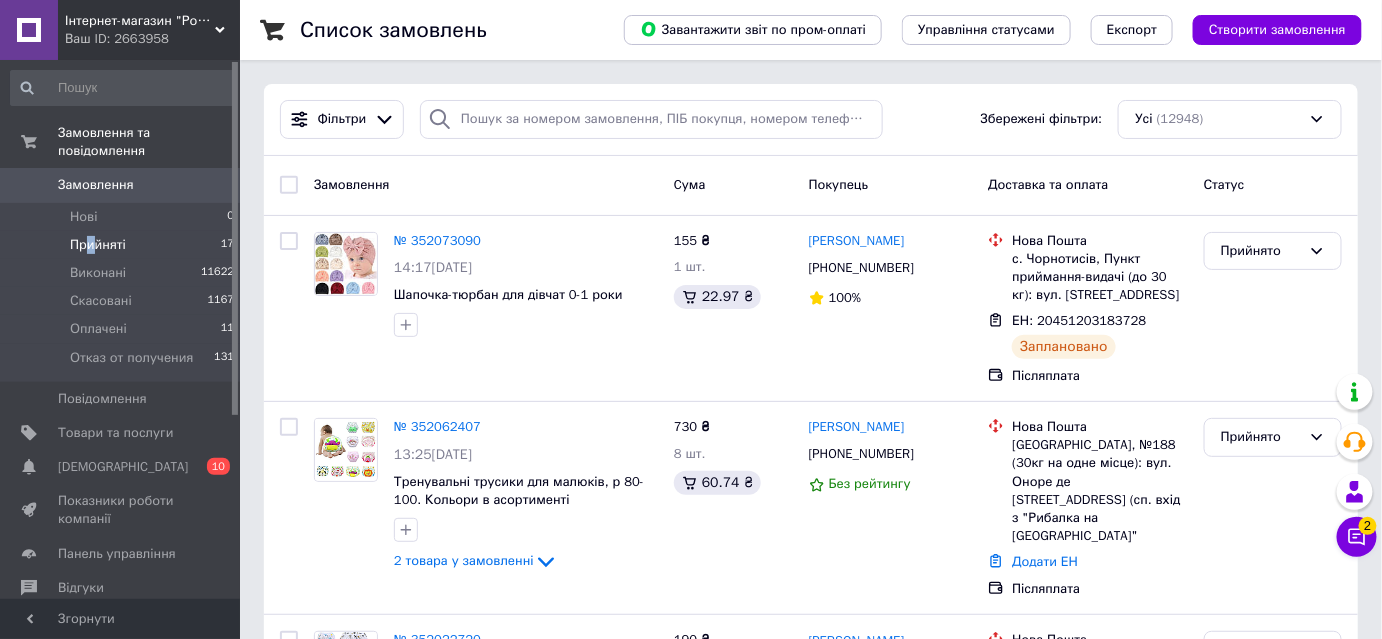 click on "Прийняті 17" at bounding box center [123, 245] 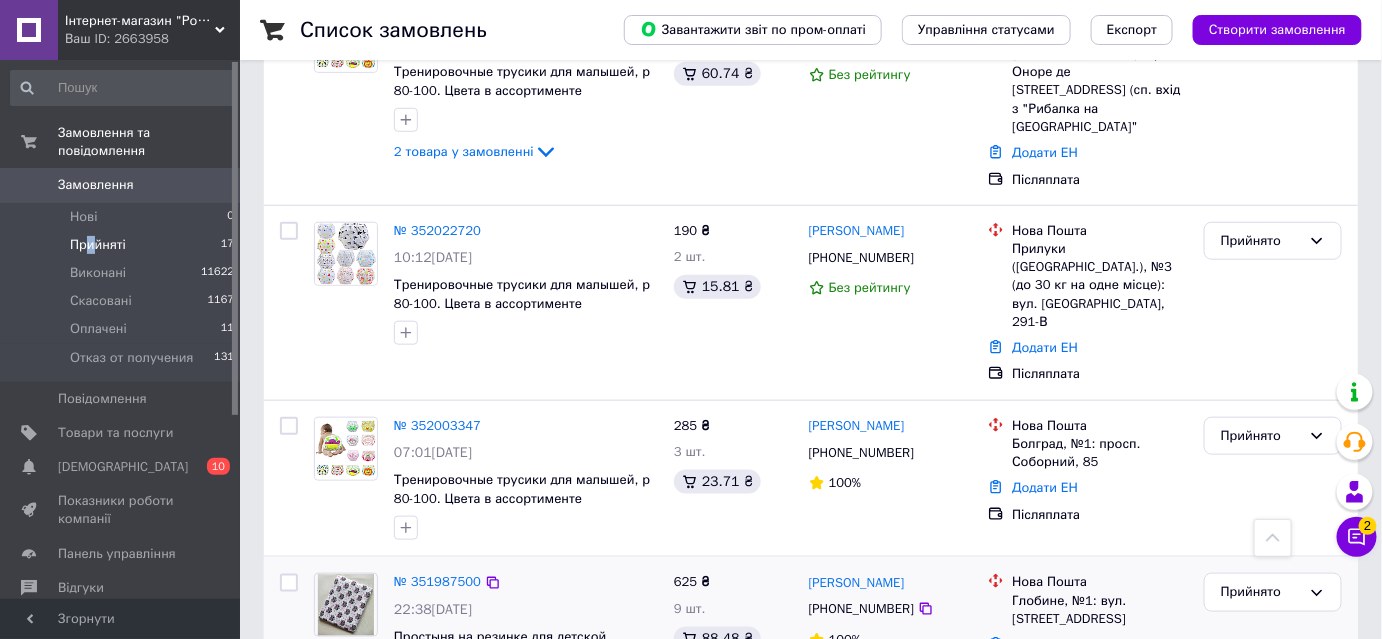 scroll, scrollTop: 454, scrollLeft: 0, axis: vertical 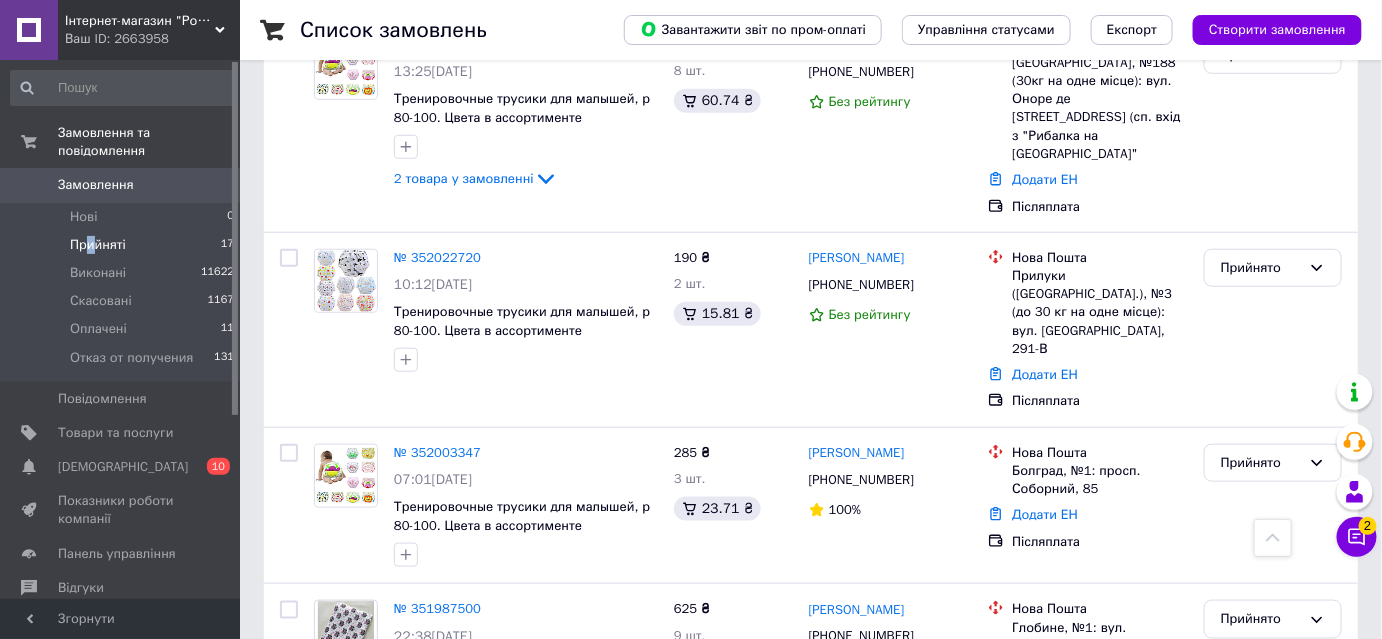 click on "Прийняті" at bounding box center [98, 245] 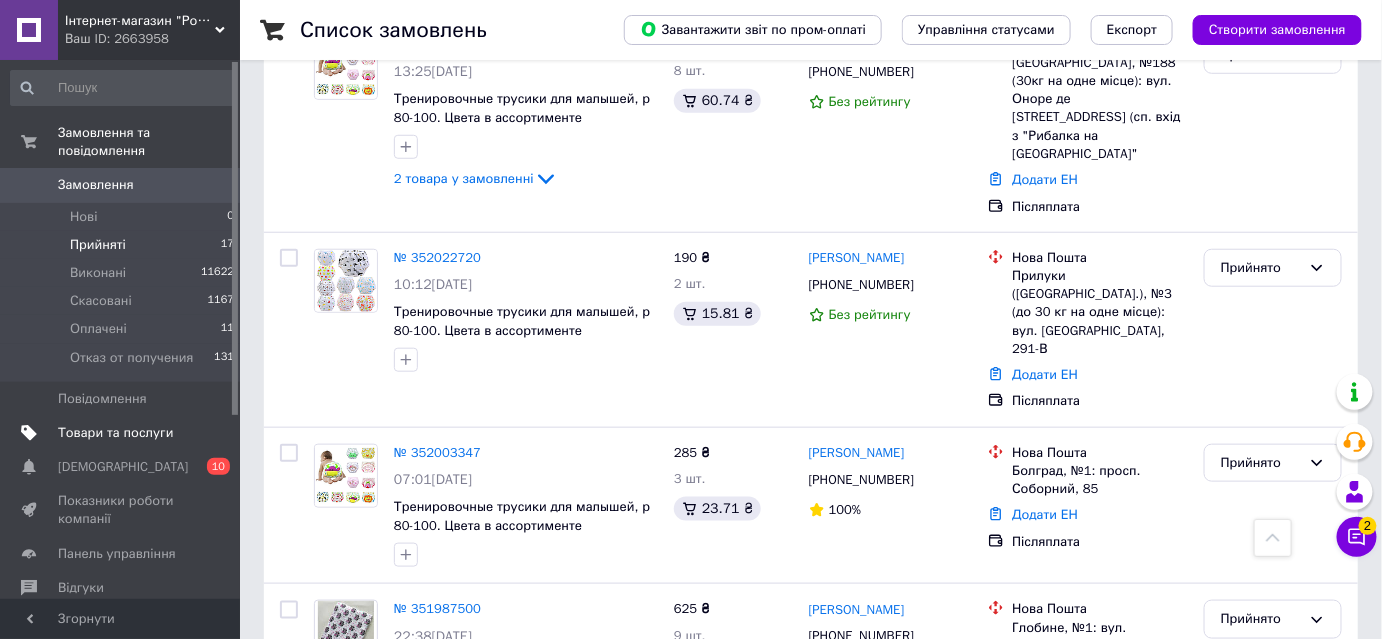 click on "Товари та послуги" at bounding box center (115, 433) 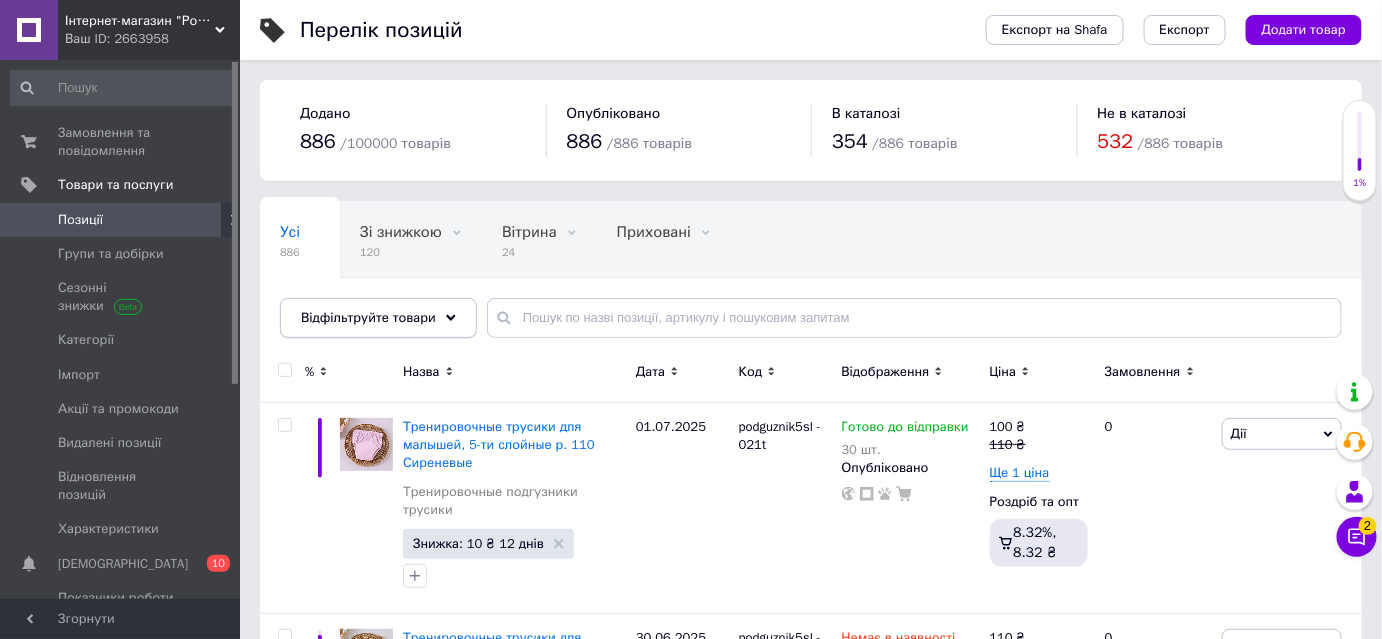 click on "Відфільтруйте товари" at bounding box center [368, 317] 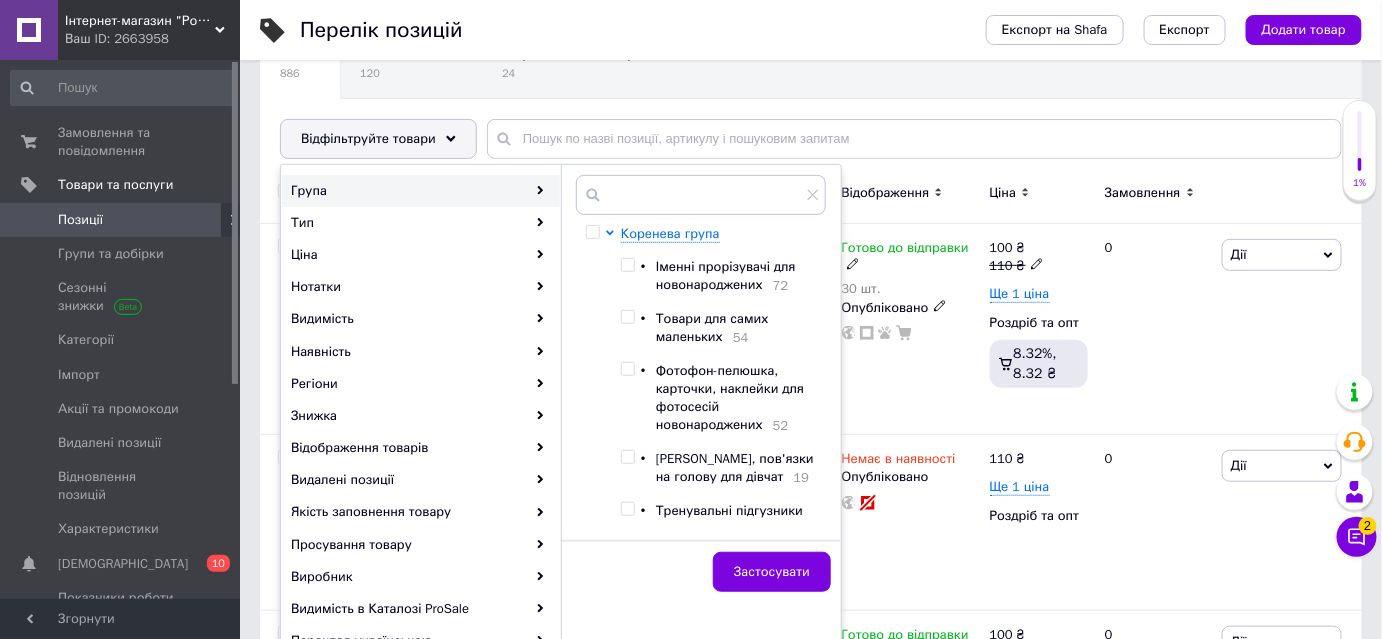 scroll, scrollTop: 181, scrollLeft: 0, axis: vertical 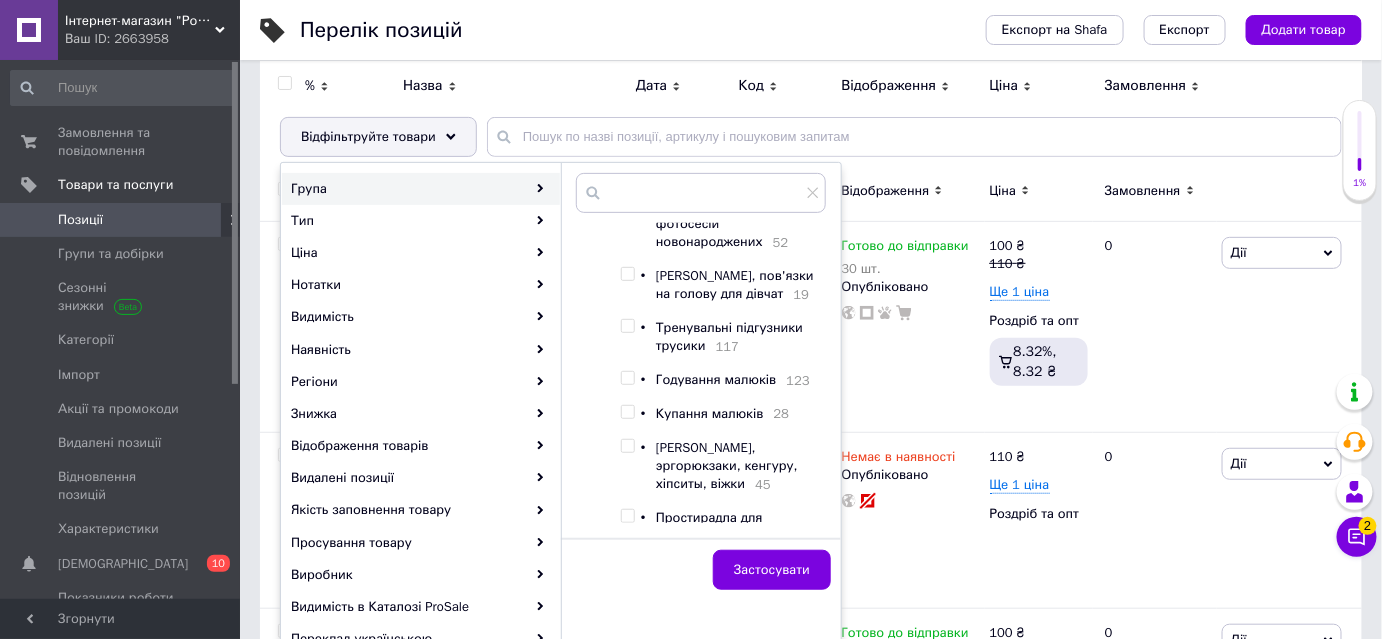 click at bounding box center [627, 326] 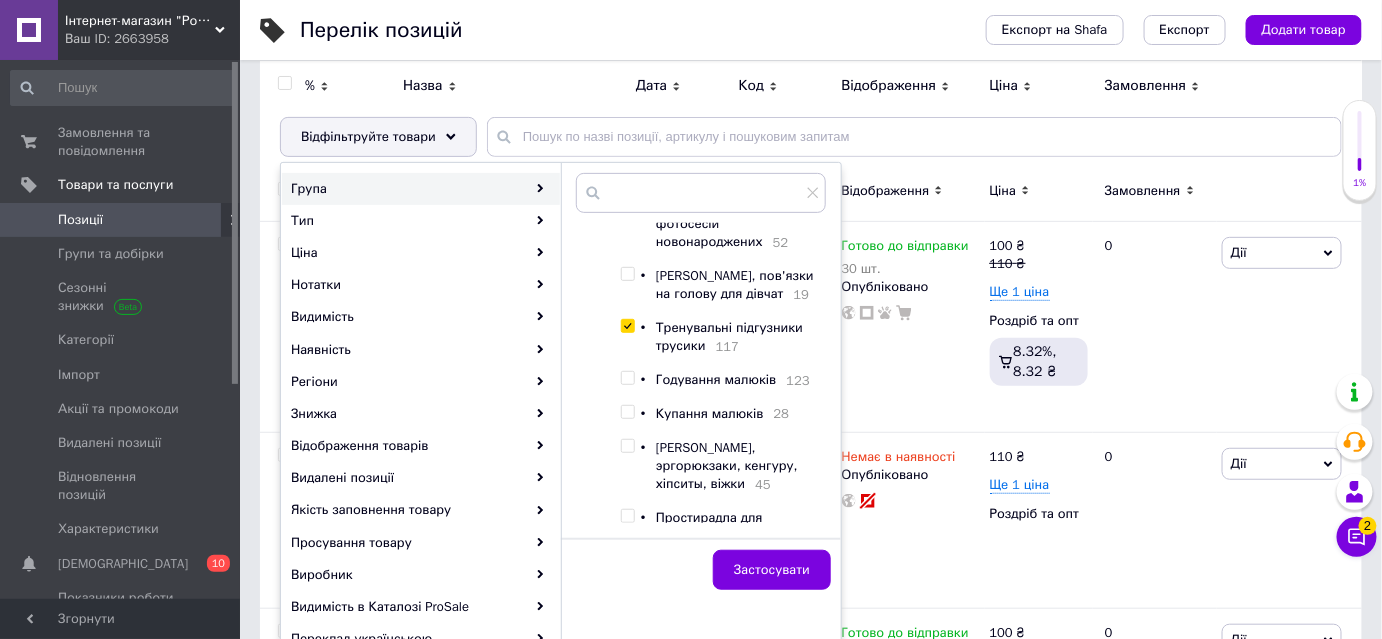 checkbox on "true" 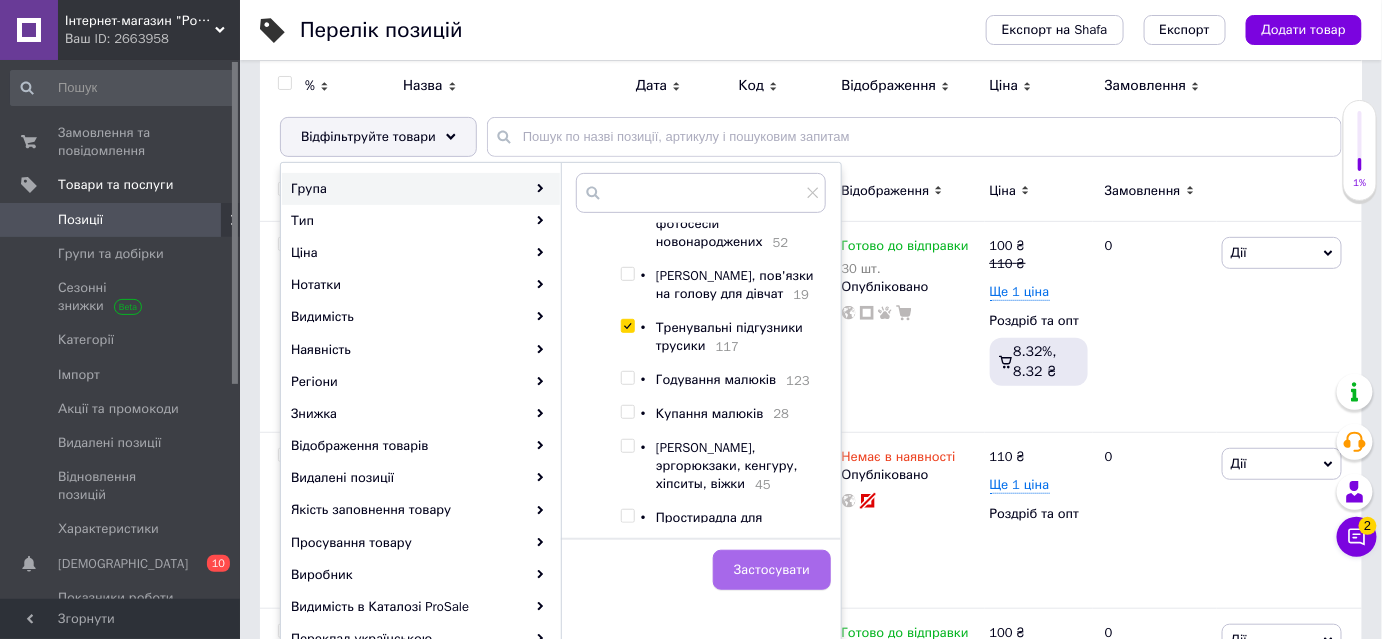click on "Застосувати" at bounding box center [772, 570] 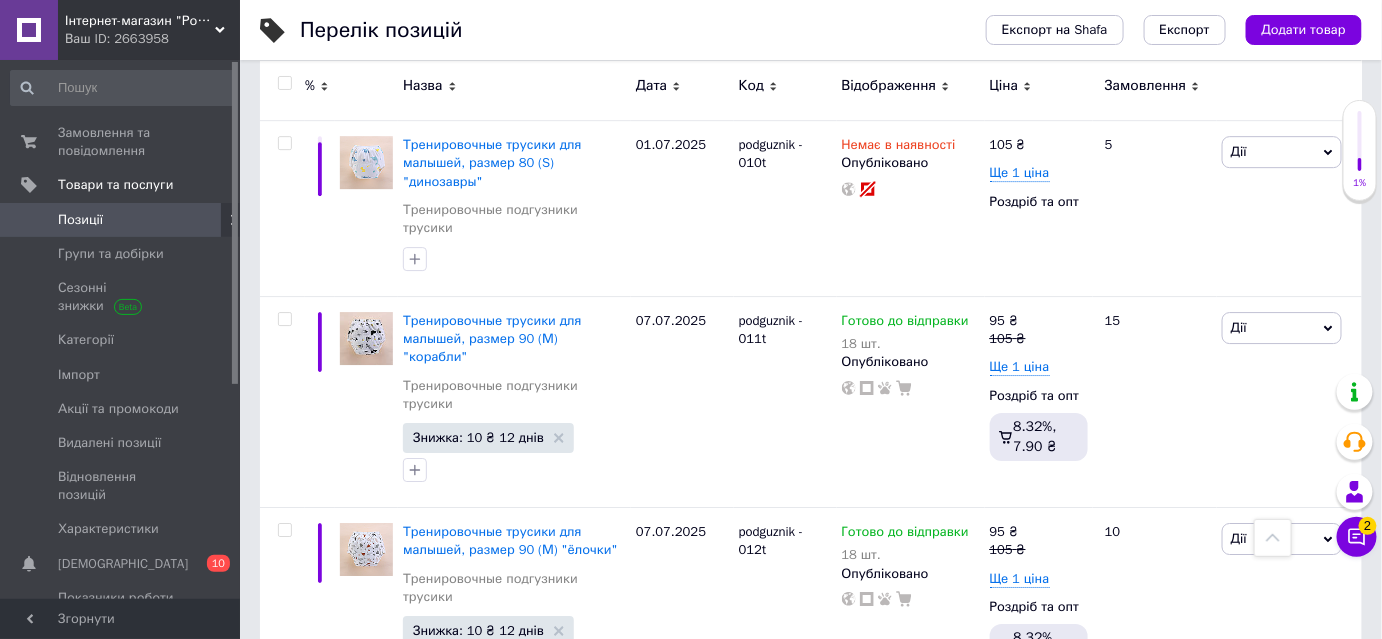 scroll, scrollTop: 4454, scrollLeft: 0, axis: vertical 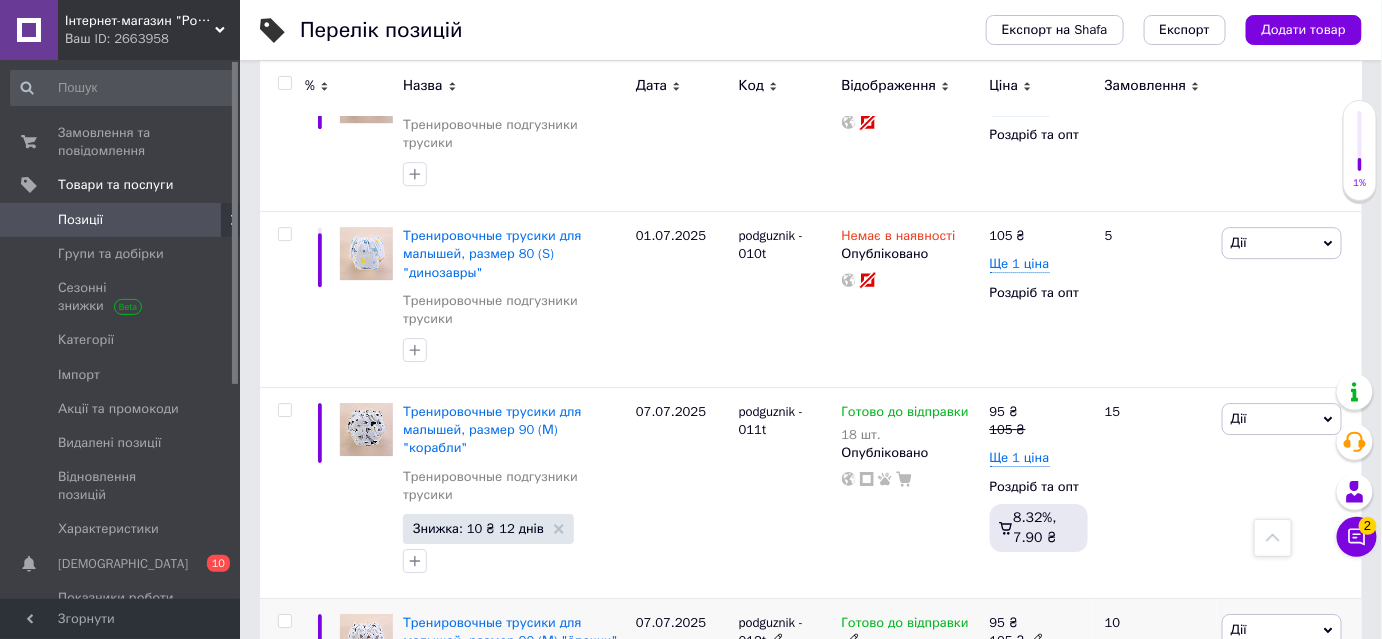 click 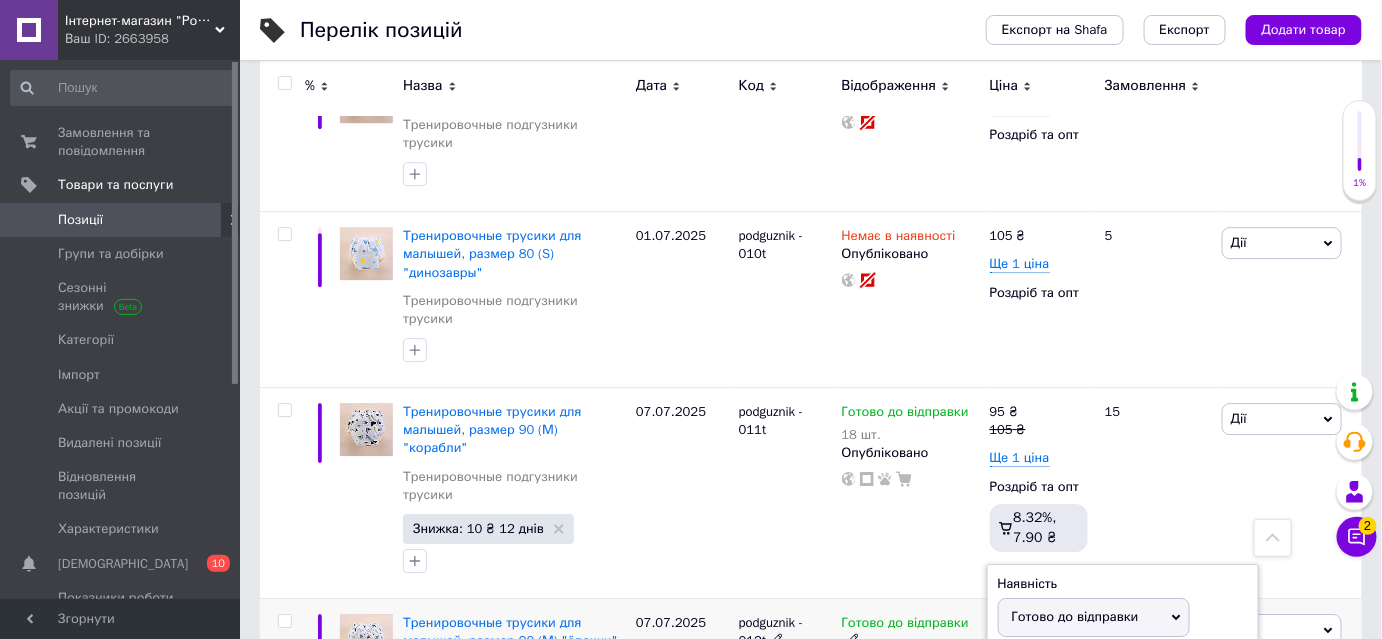 click on "Готово до відправки" at bounding box center [1075, 616] 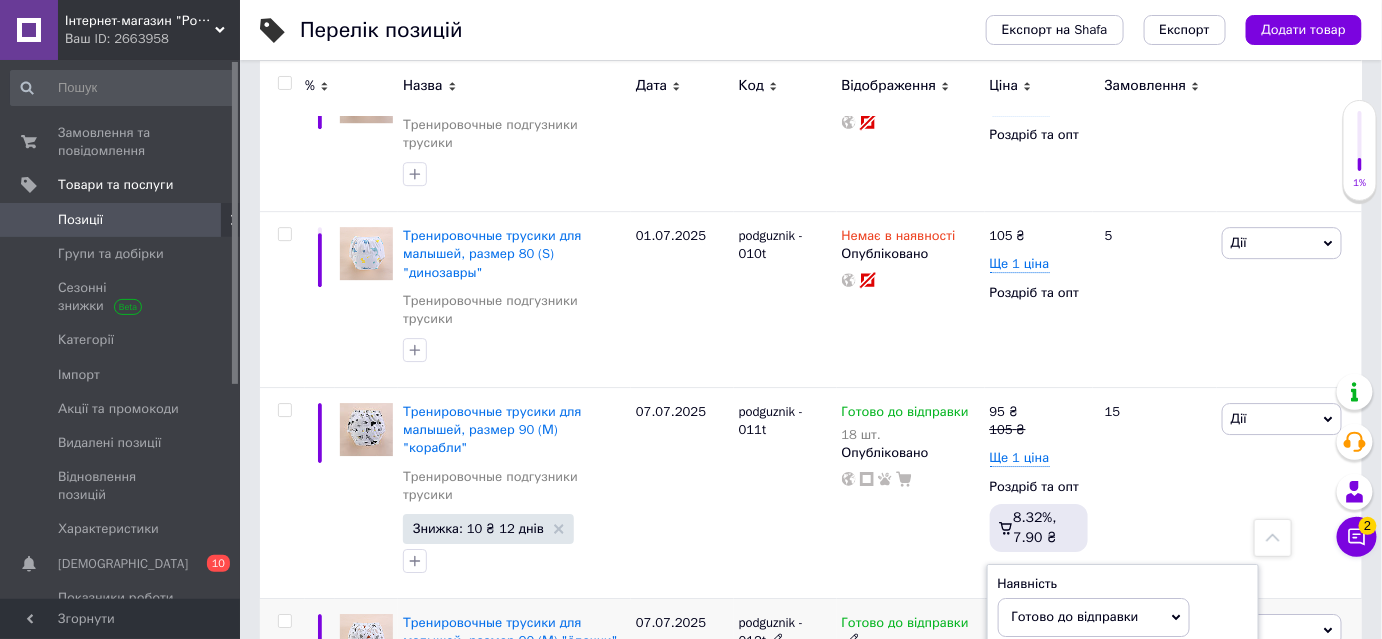 click on "18" at bounding box center [1074, 695] 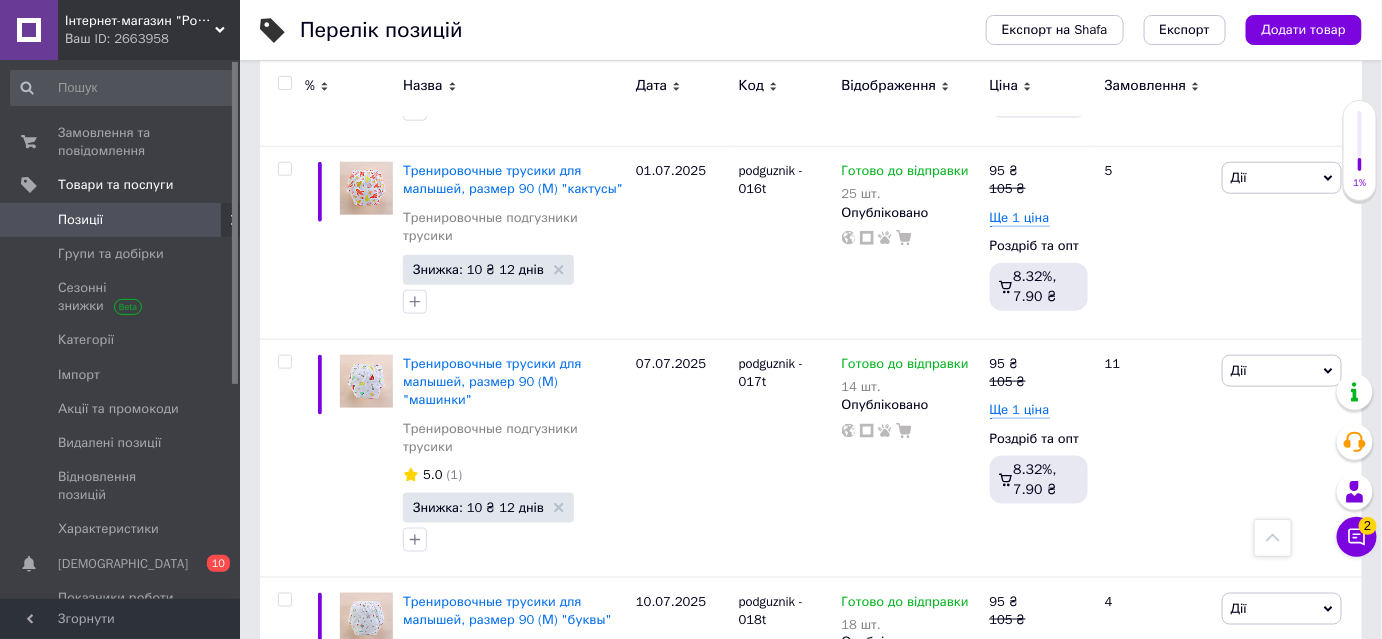 scroll, scrollTop: 5727, scrollLeft: 0, axis: vertical 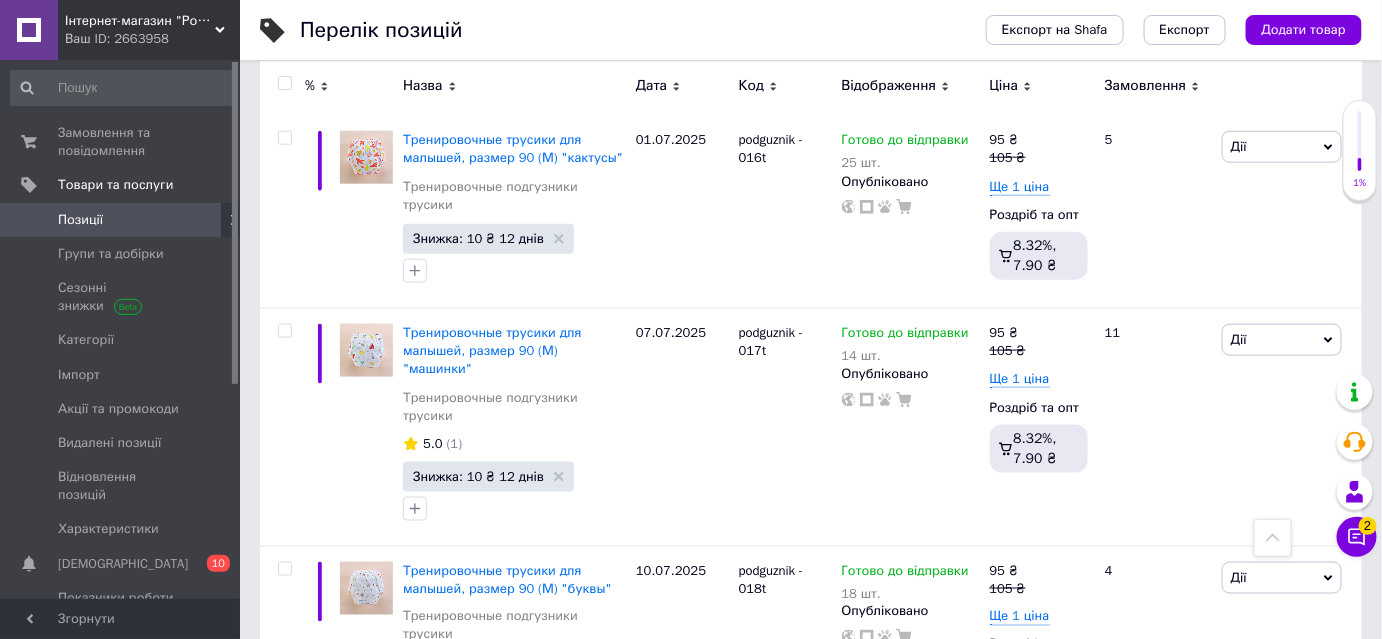click 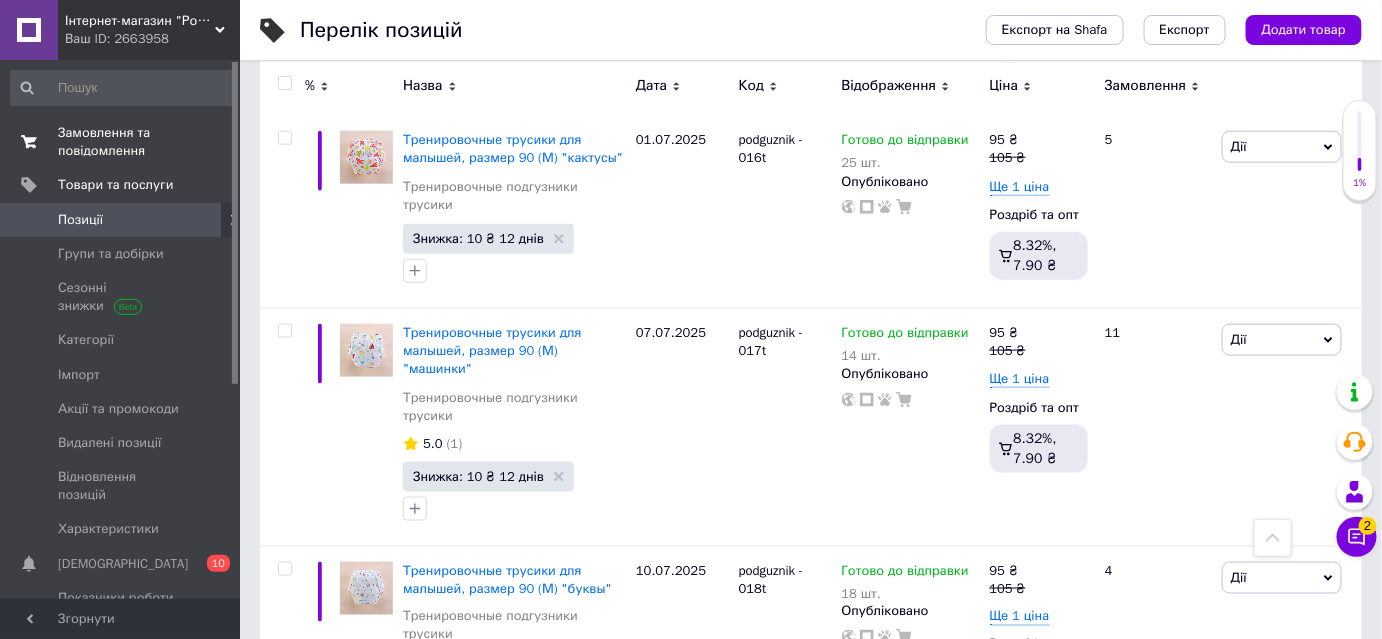 click on "Замовлення та повідомлення" at bounding box center (121, 142) 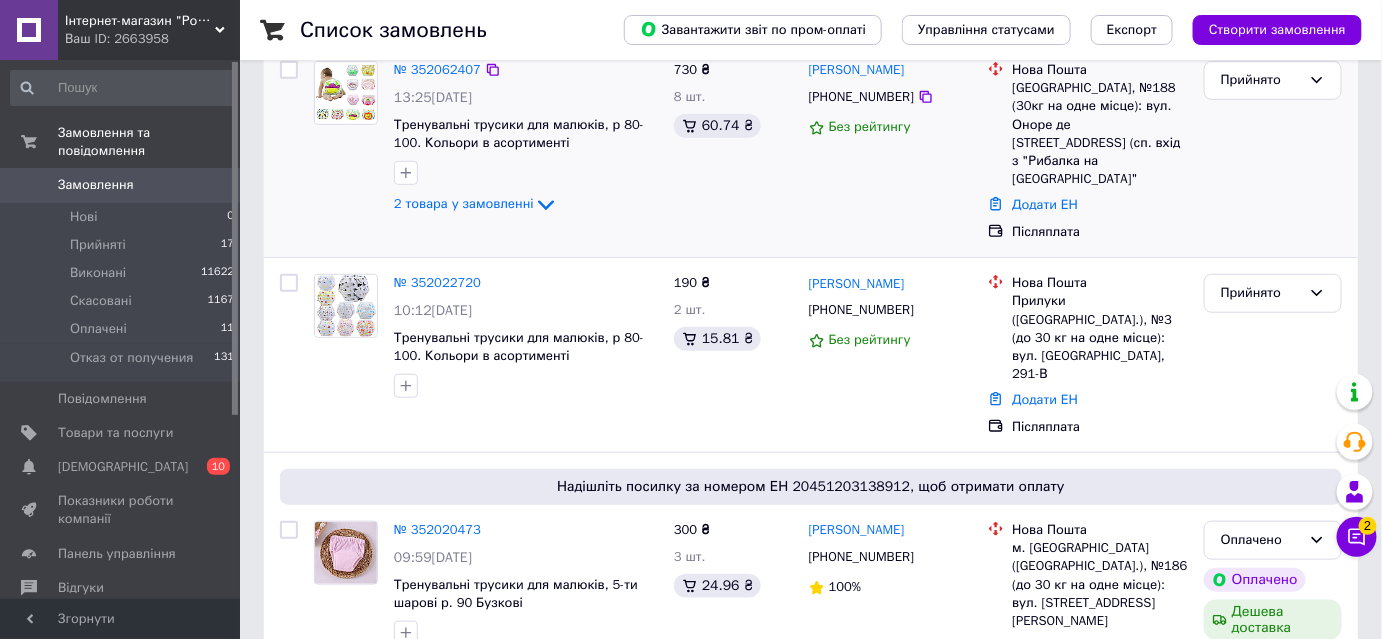 scroll, scrollTop: 363, scrollLeft: 0, axis: vertical 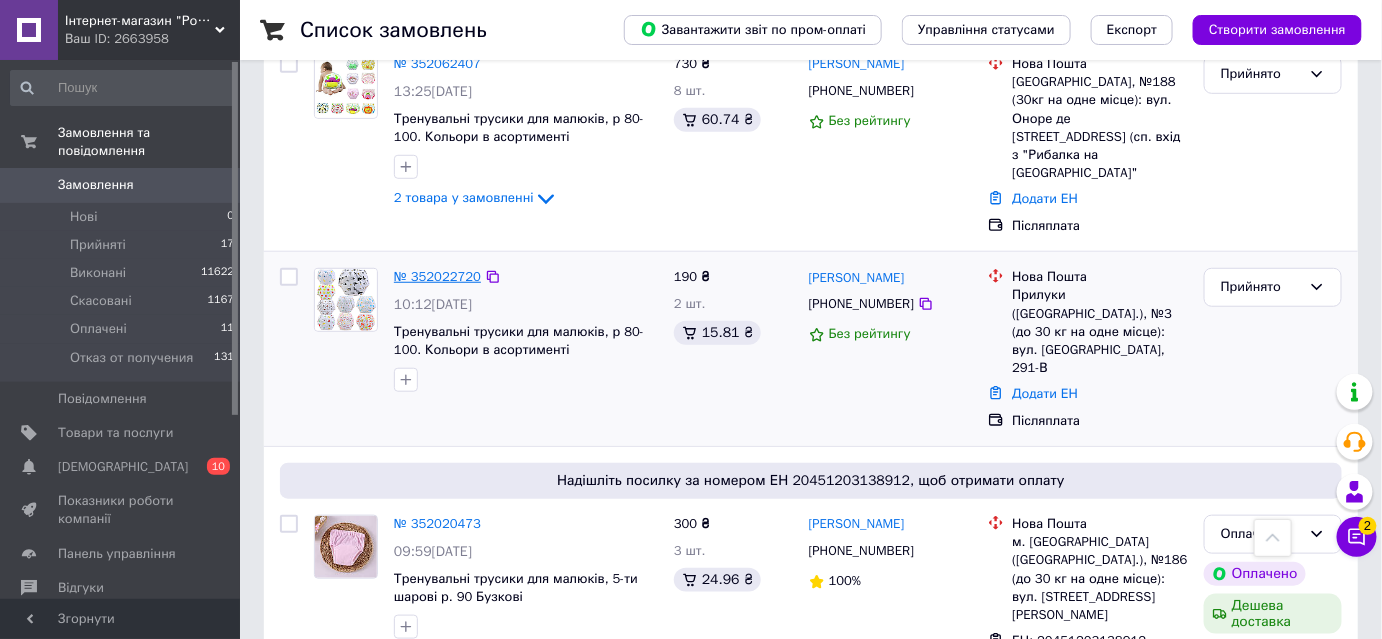click on "№ 352022720" at bounding box center (437, 276) 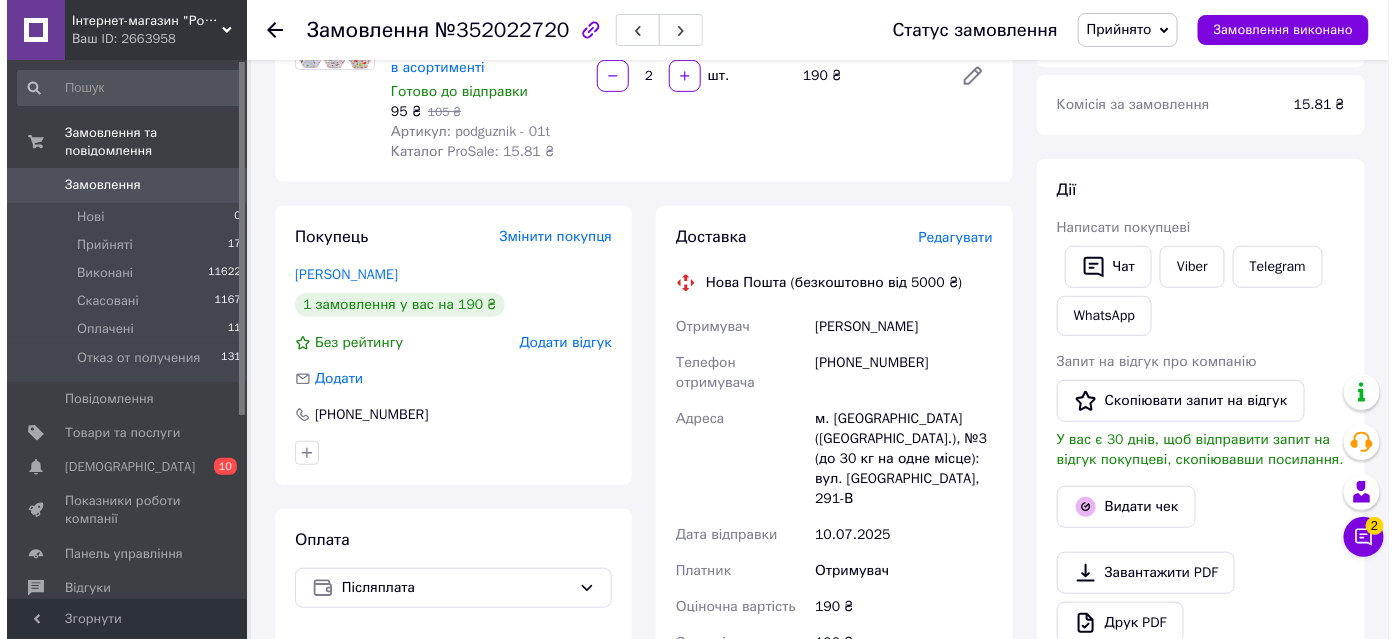 scroll, scrollTop: 363, scrollLeft: 0, axis: vertical 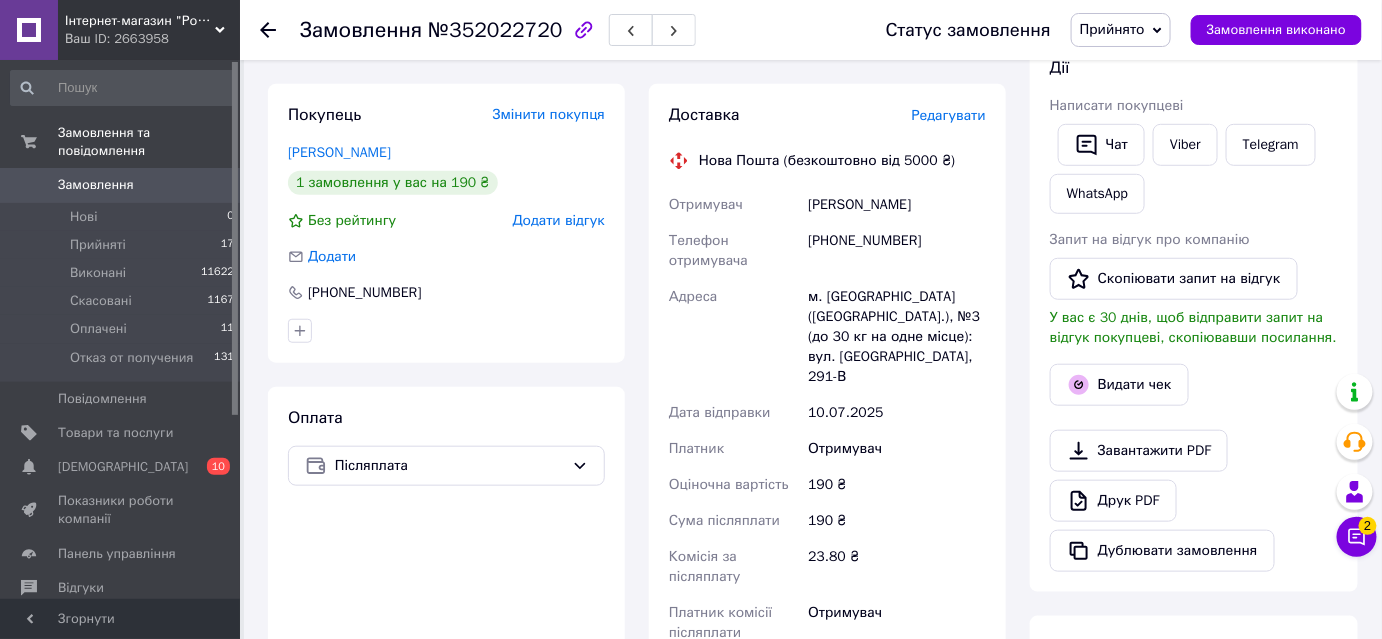 click on "Редагувати" at bounding box center (949, 115) 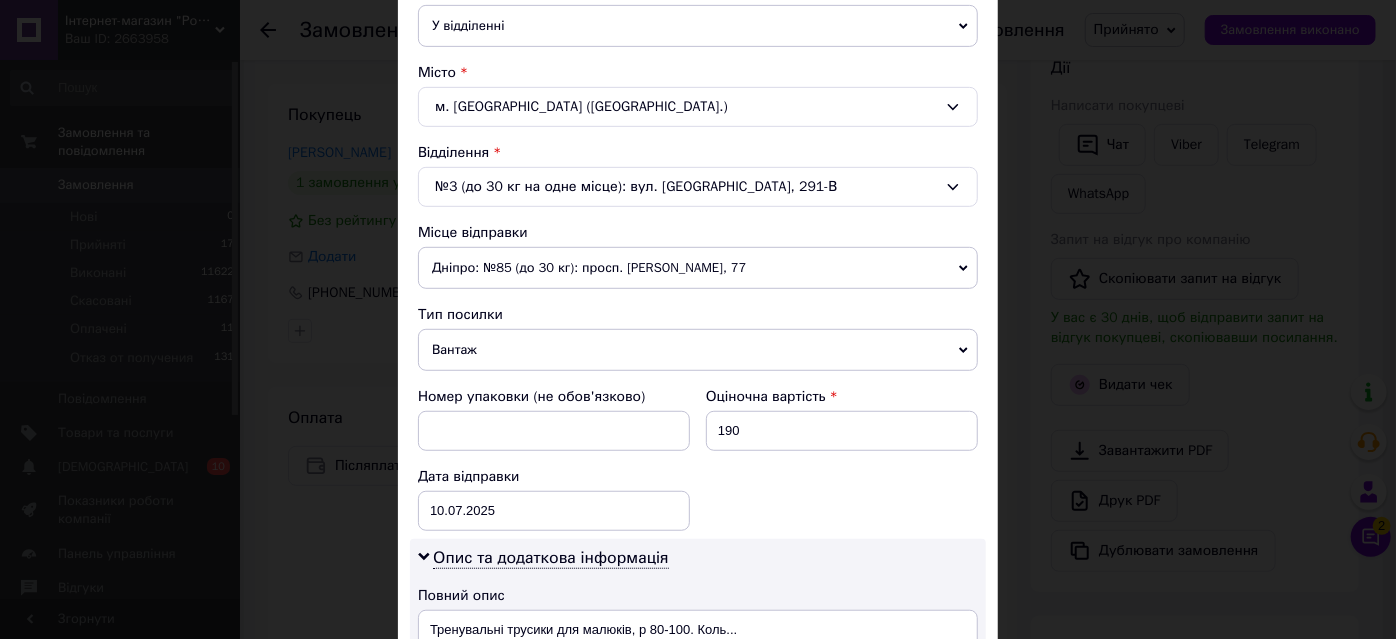 scroll, scrollTop: 545, scrollLeft: 0, axis: vertical 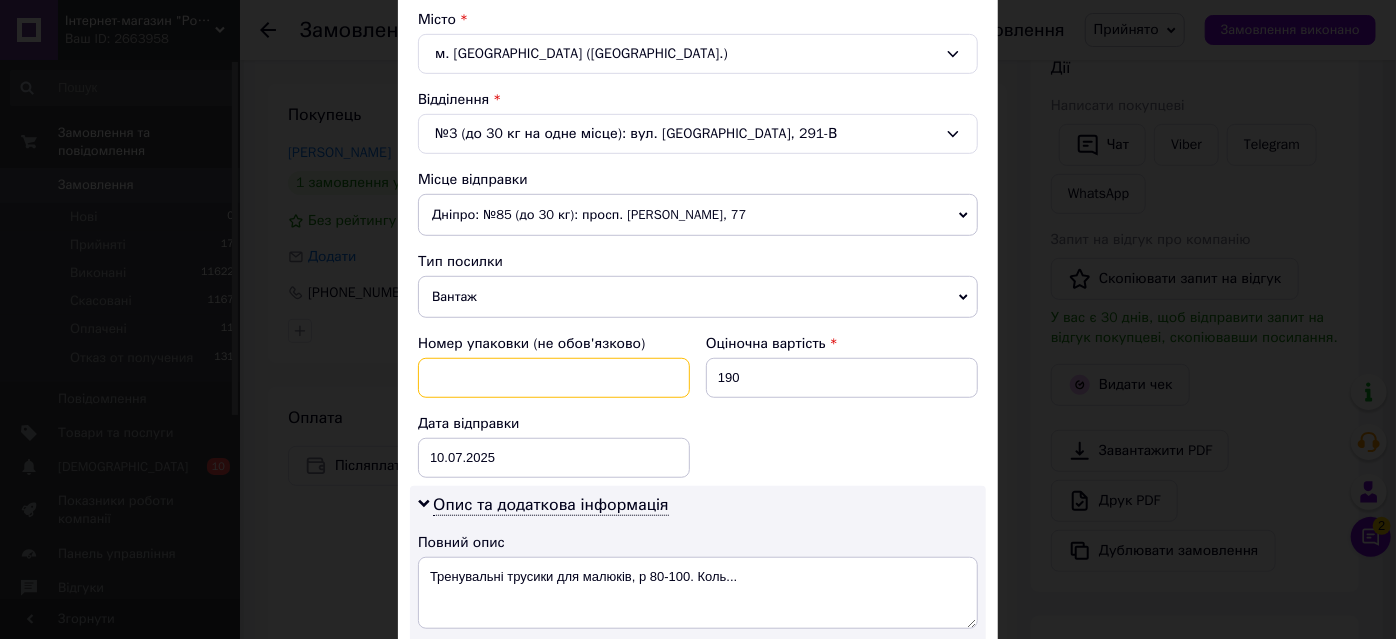 click at bounding box center (554, 378) 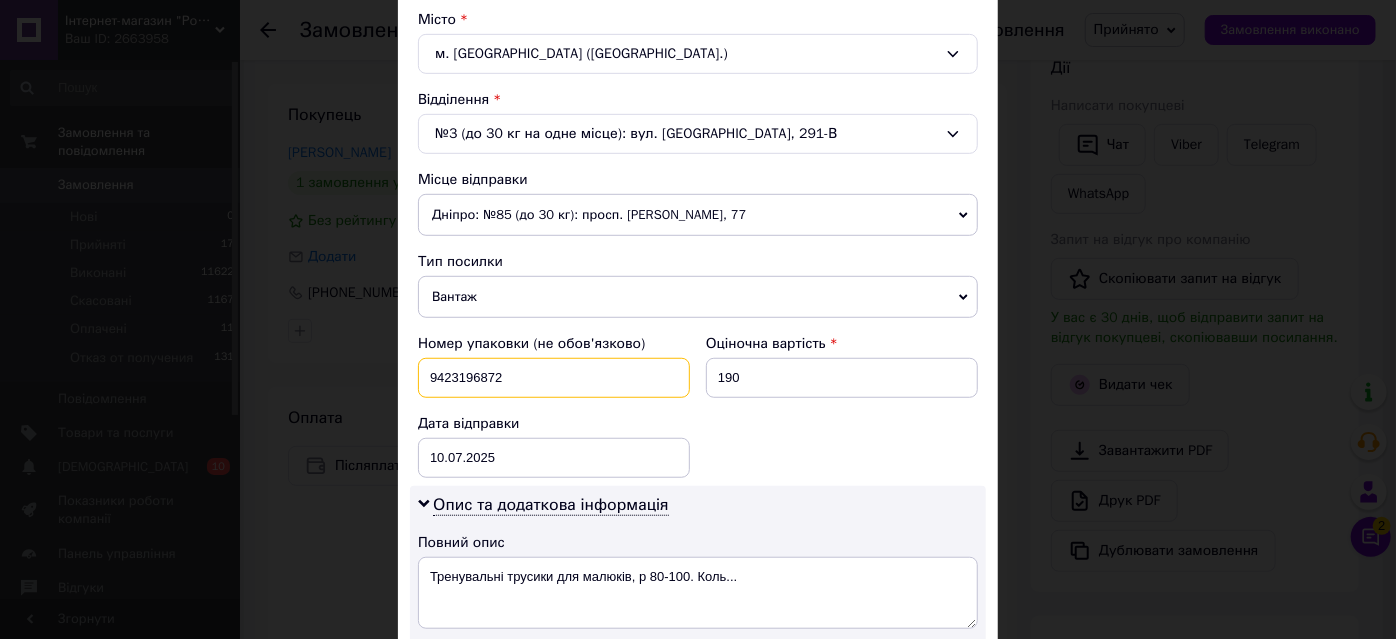 click on "9423196872" at bounding box center [554, 378] 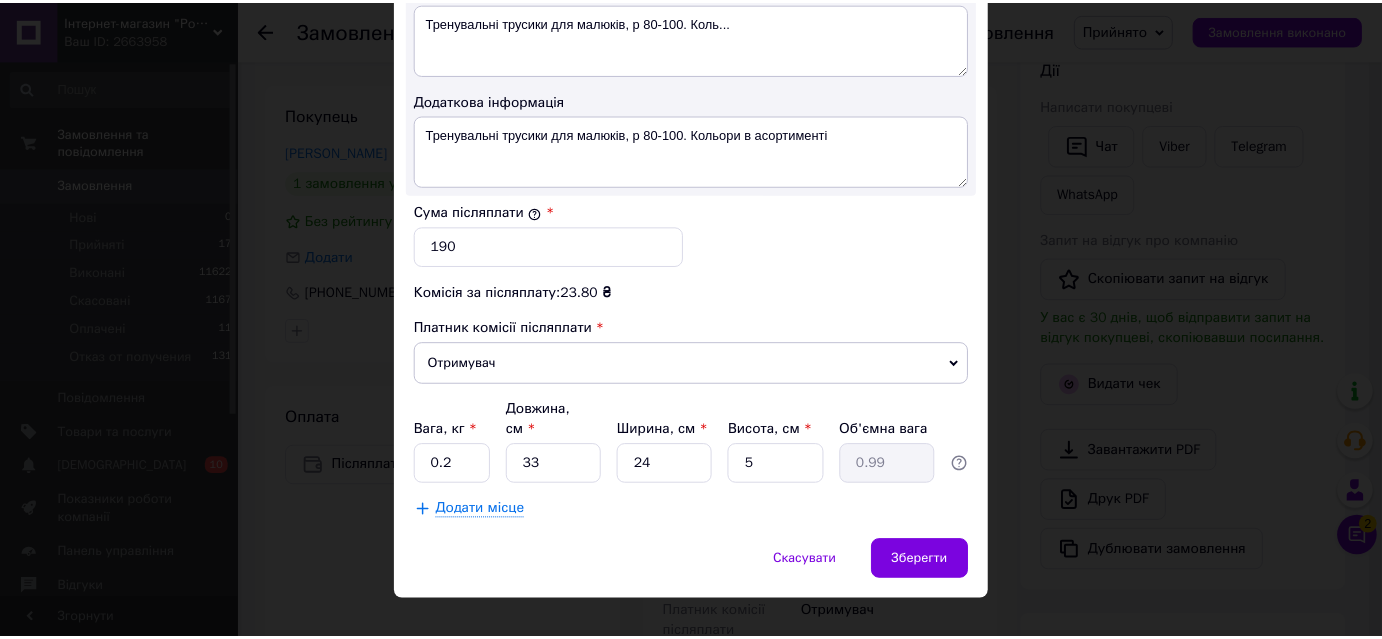 scroll, scrollTop: 1101, scrollLeft: 0, axis: vertical 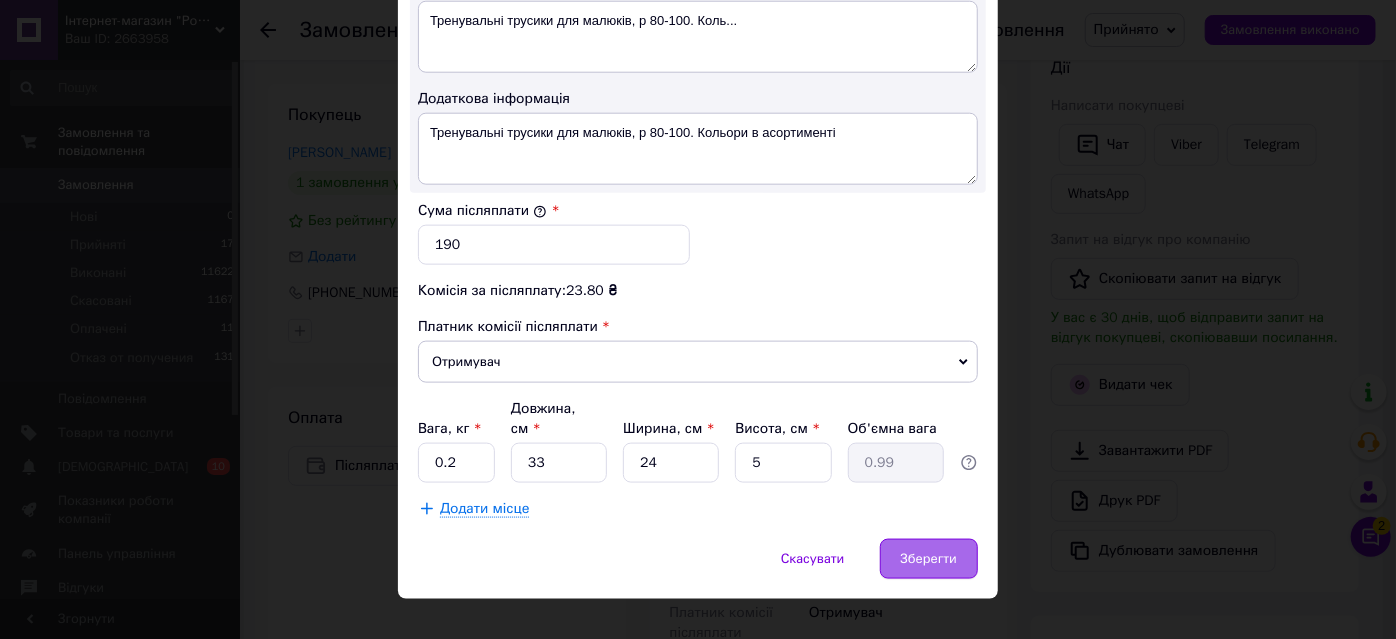 type on "9423196873" 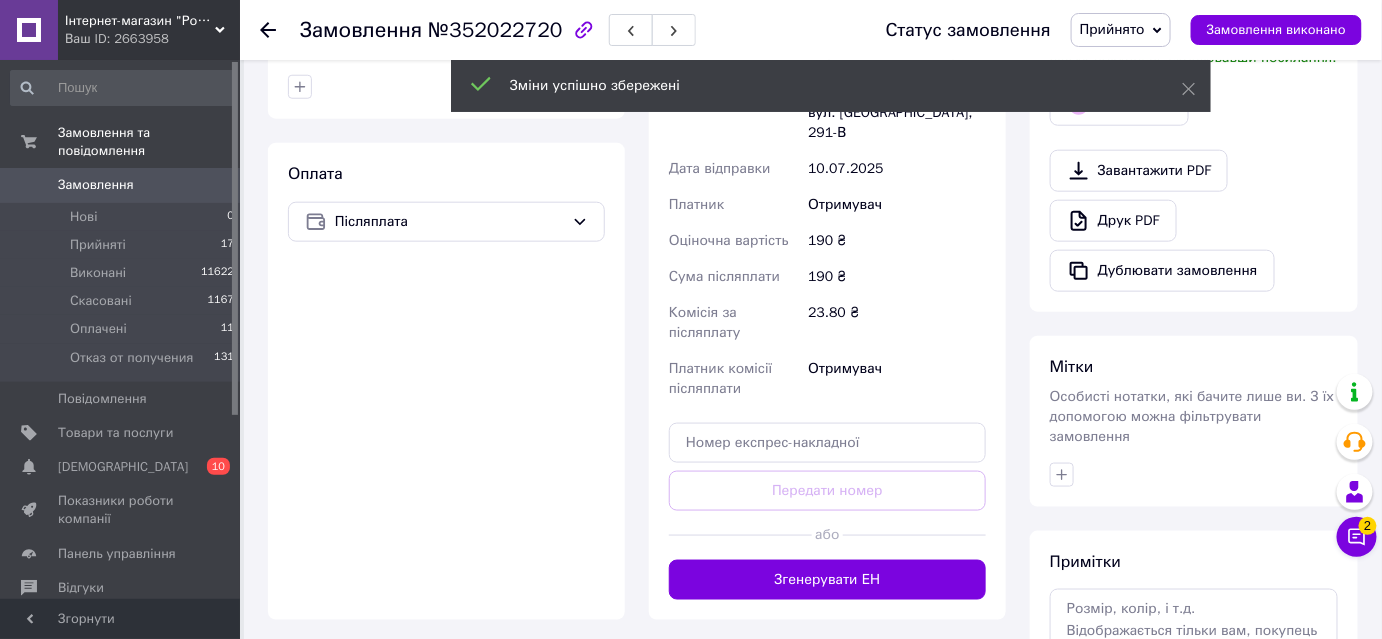 scroll, scrollTop: 636, scrollLeft: 0, axis: vertical 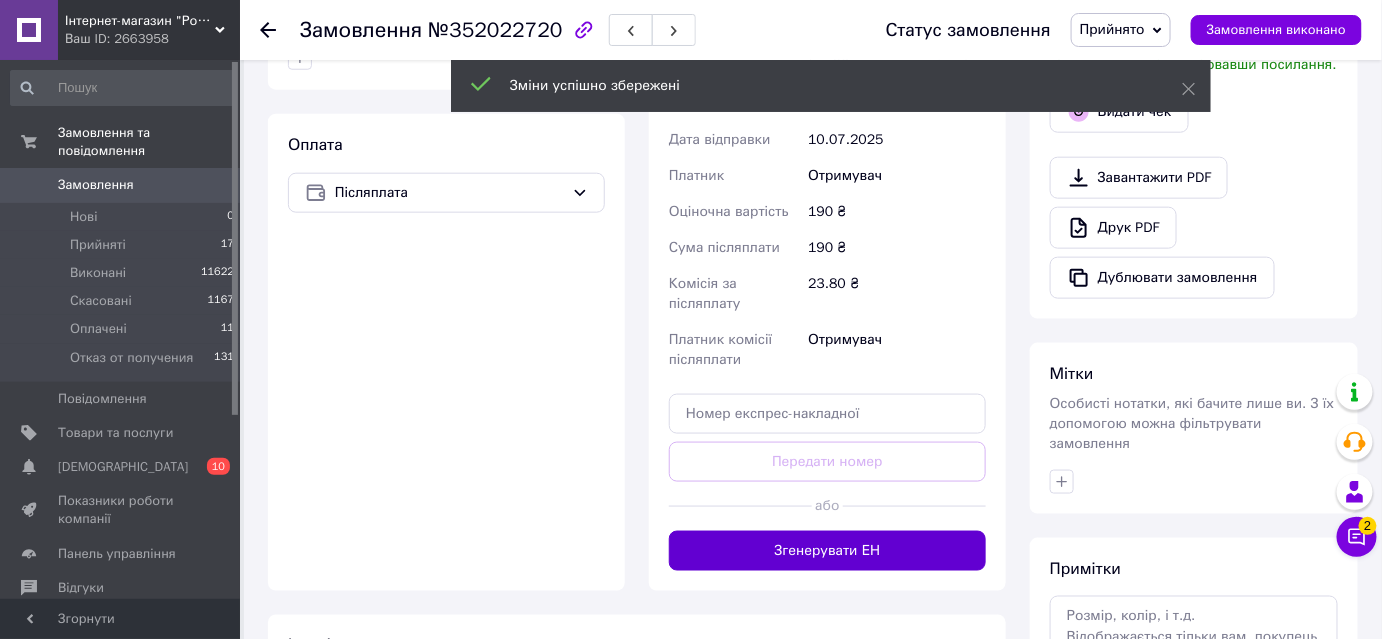 click on "Згенерувати ЕН" at bounding box center (827, 551) 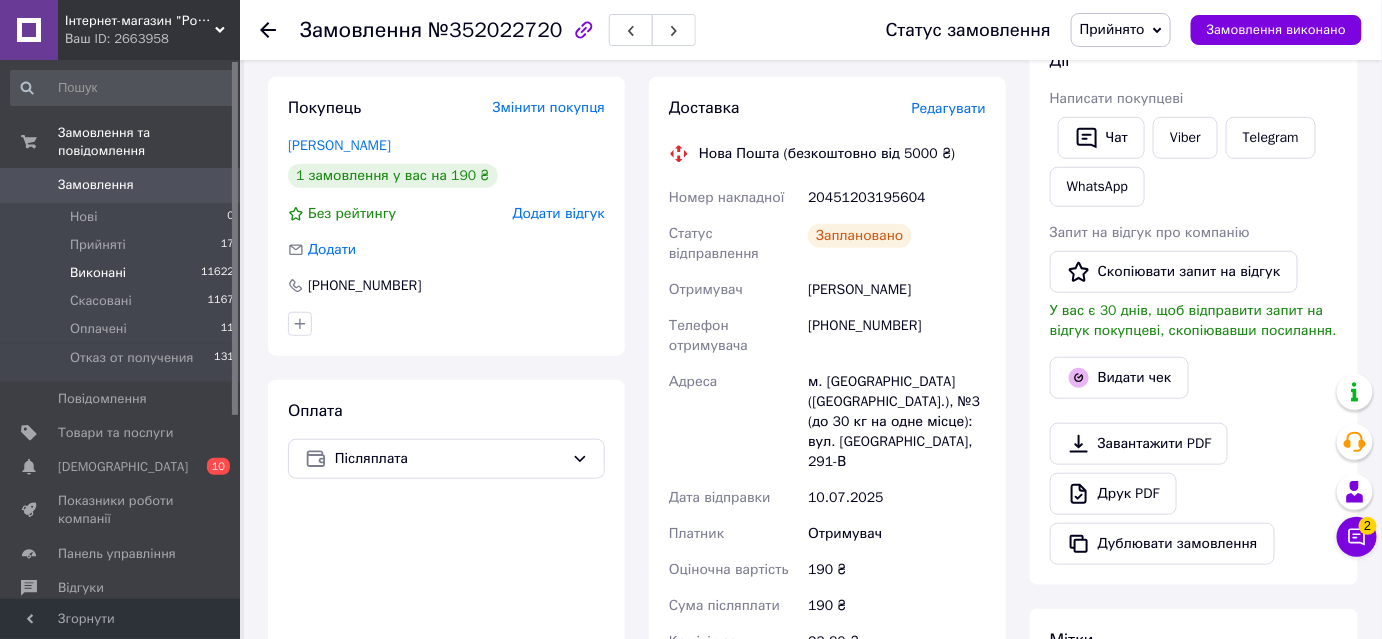 scroll, scrollTop: 272, scrollLeft: 0, axis: vertical 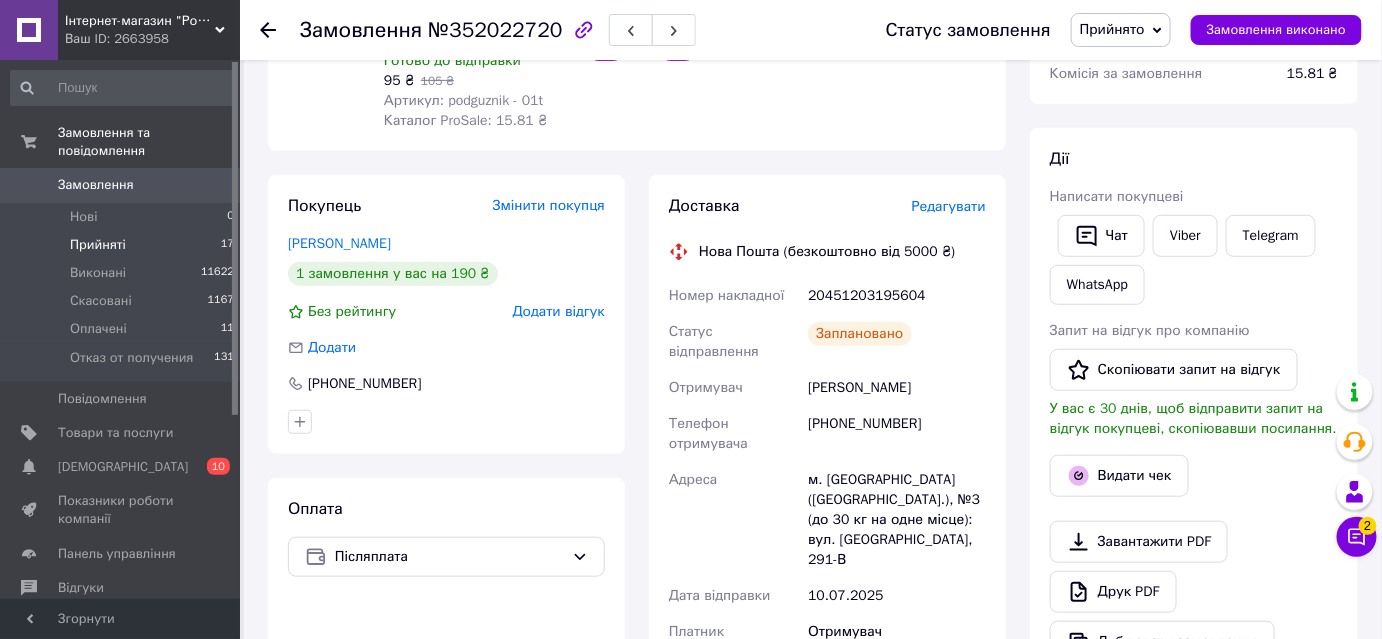 click on "Прийняті" at bounding box center (98, 245) 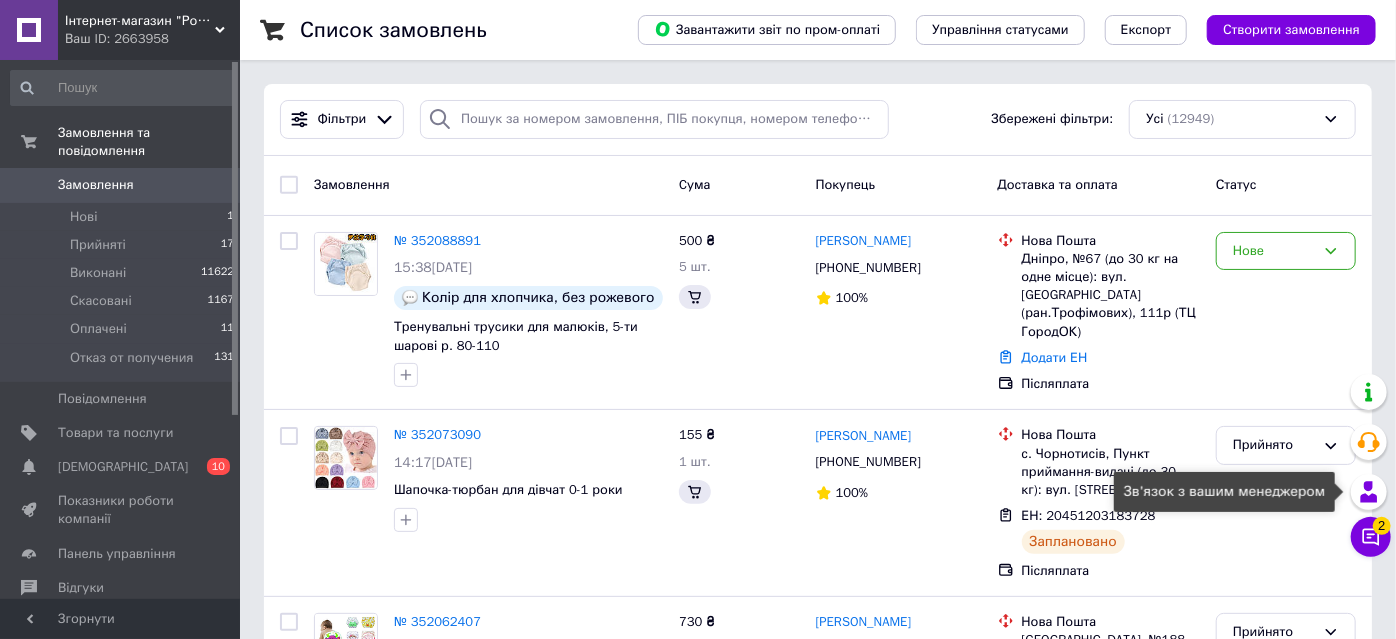 click on "Чат з покупцем 2" at bounding box center (1371, 537) 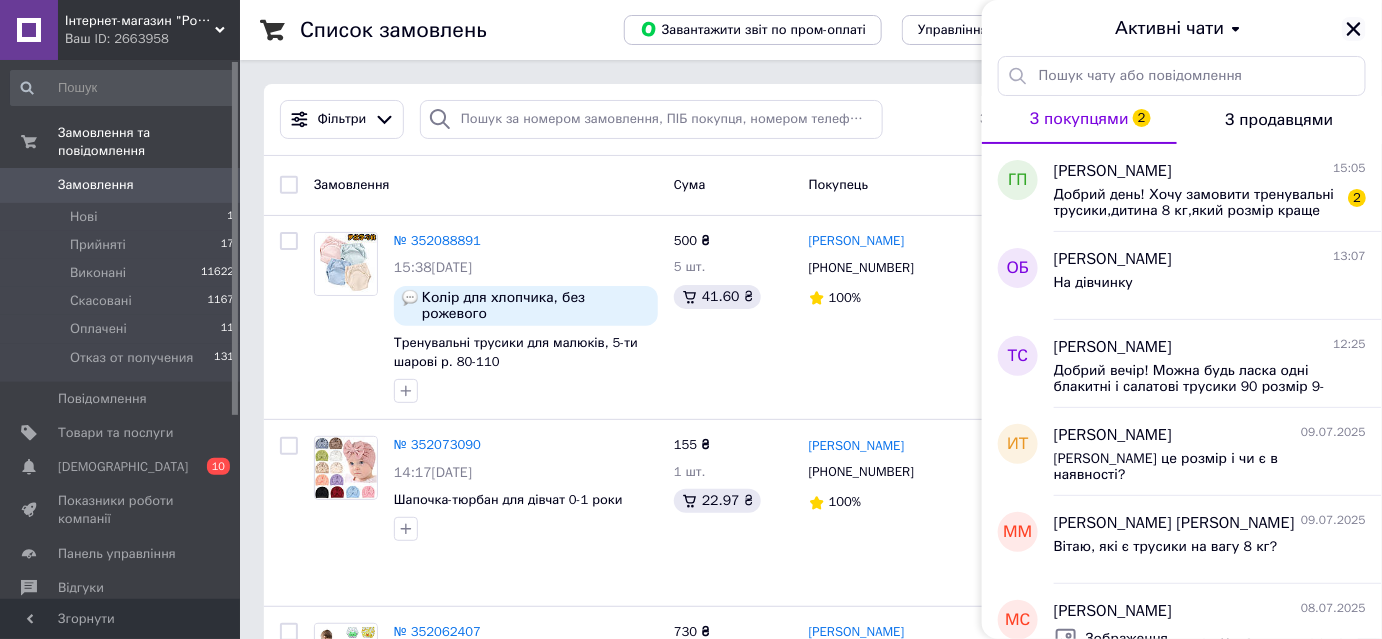 click 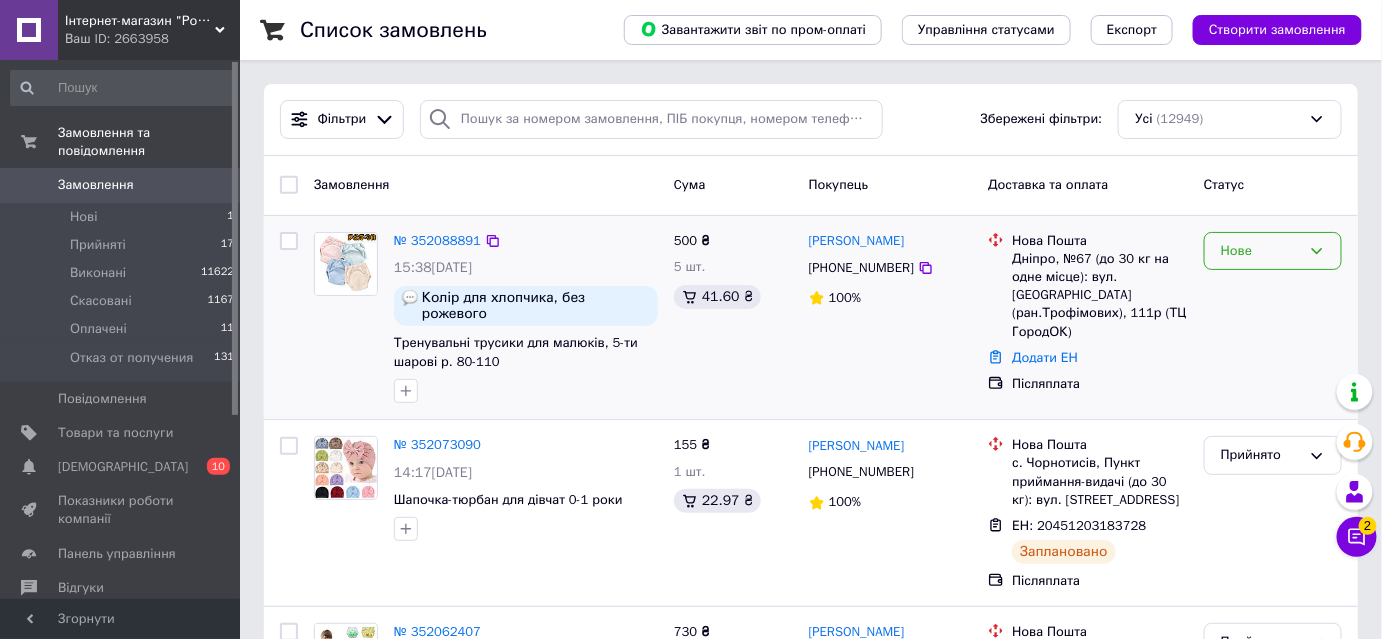 click on "Нове" at bounding box center (1261, 251) 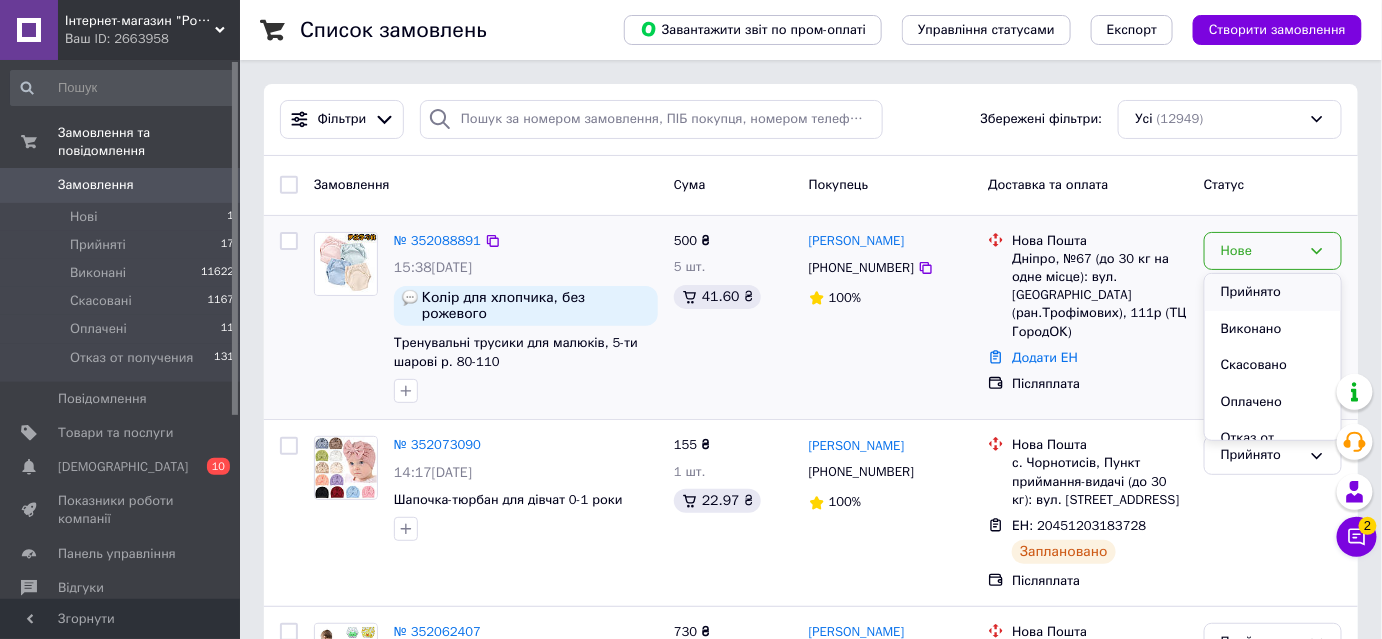 click on "Прийнято" at bounding box center [1273, 292] 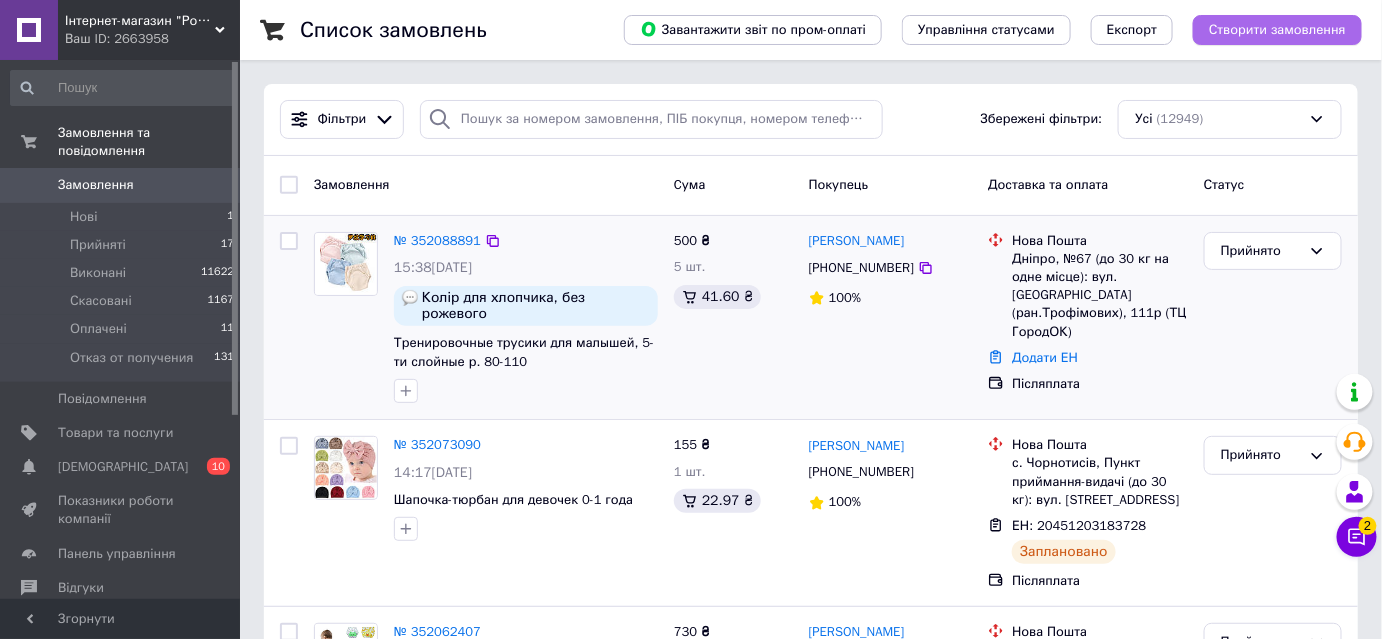 click on "Створити замовлення" at bounding box center (1277, 30) 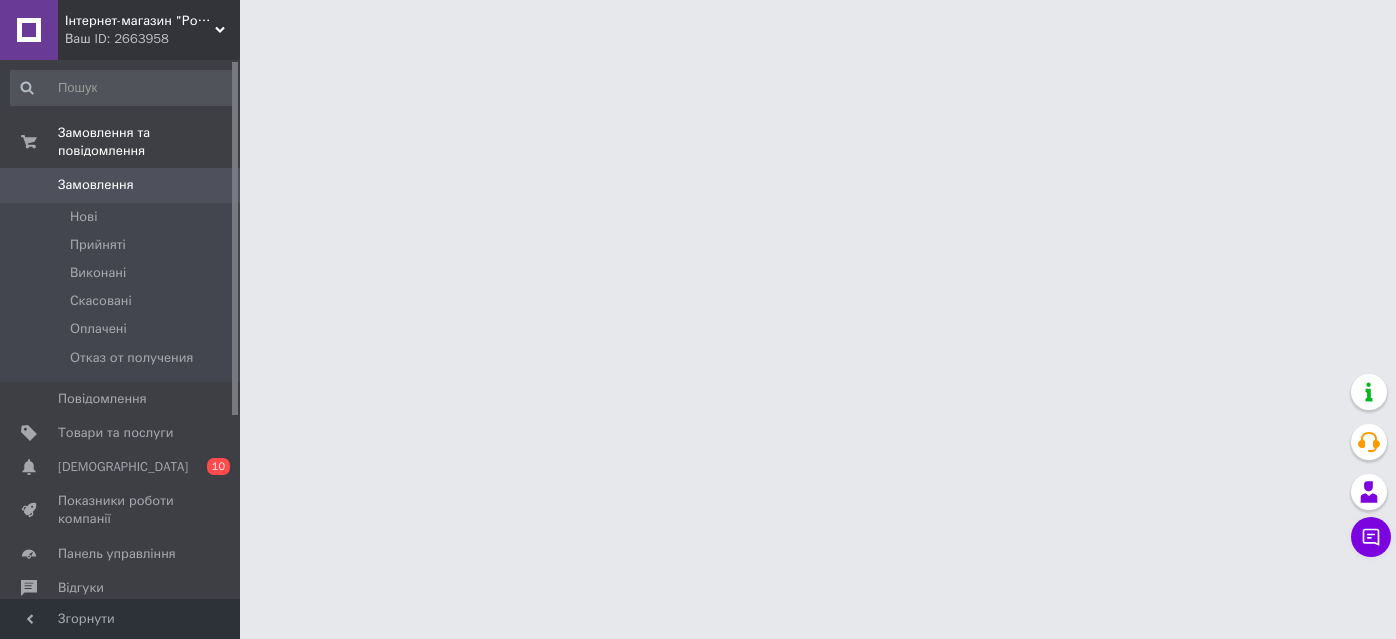 scroll, scrollTop: 0, scrollLeft: 0, axis: both 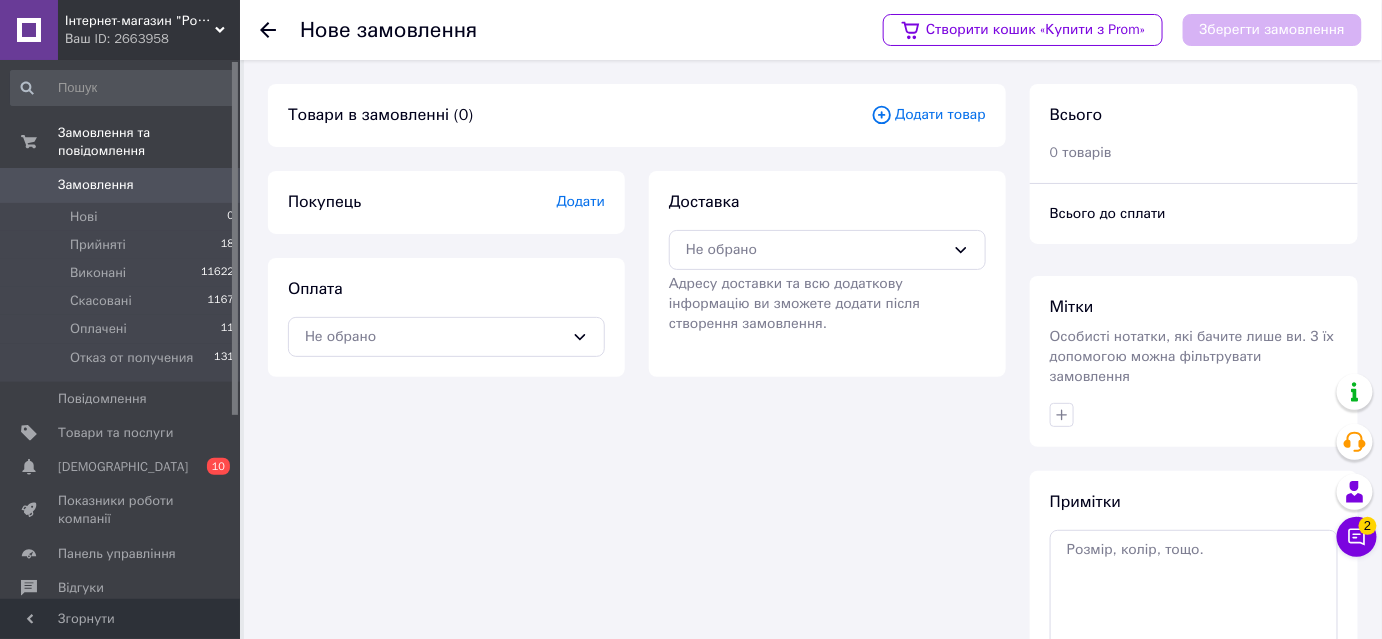click on "Додати товар" at bounding box center [928, 115] 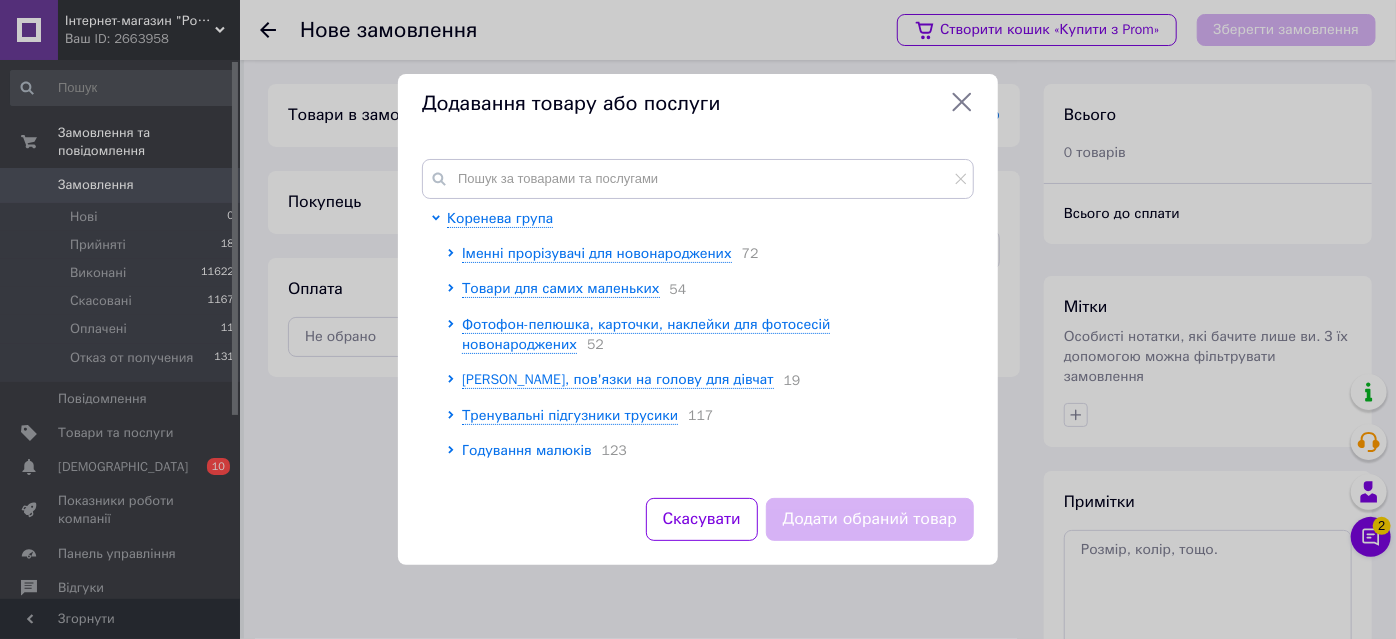 click on "Годування малюків" at bounding box center (527, 450) 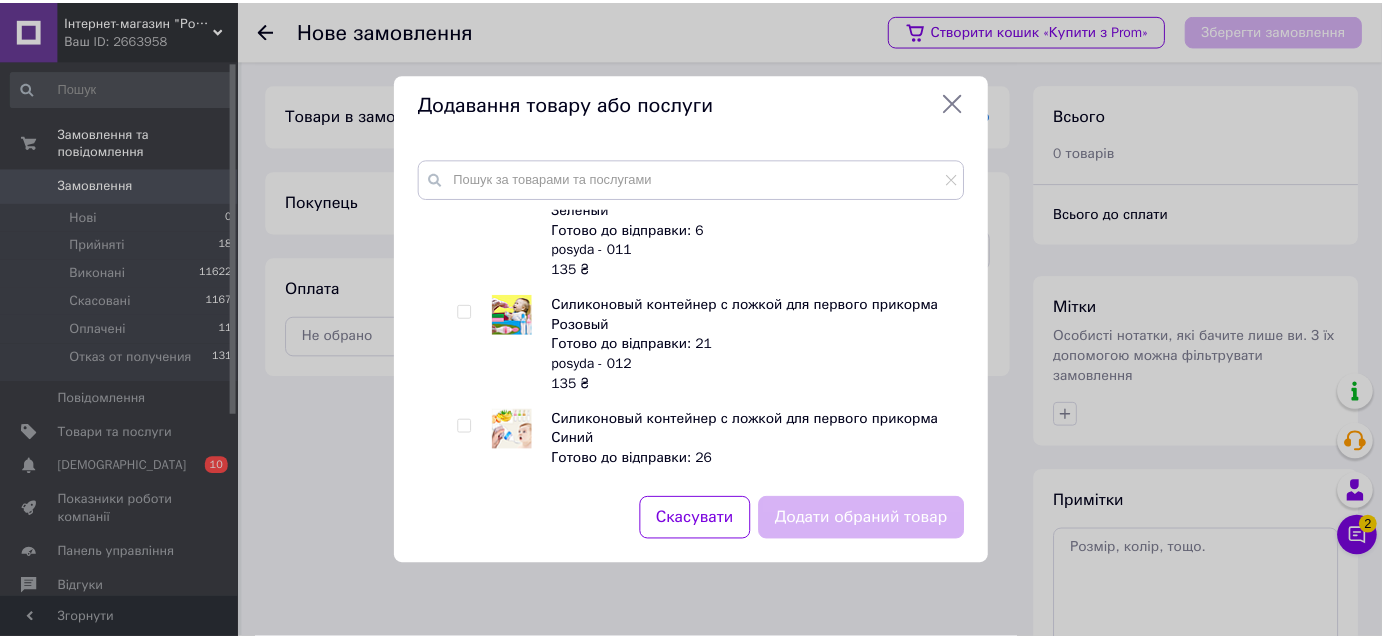 scroll, scrollTop: 818, scrollLeft: 0, axis: vertical 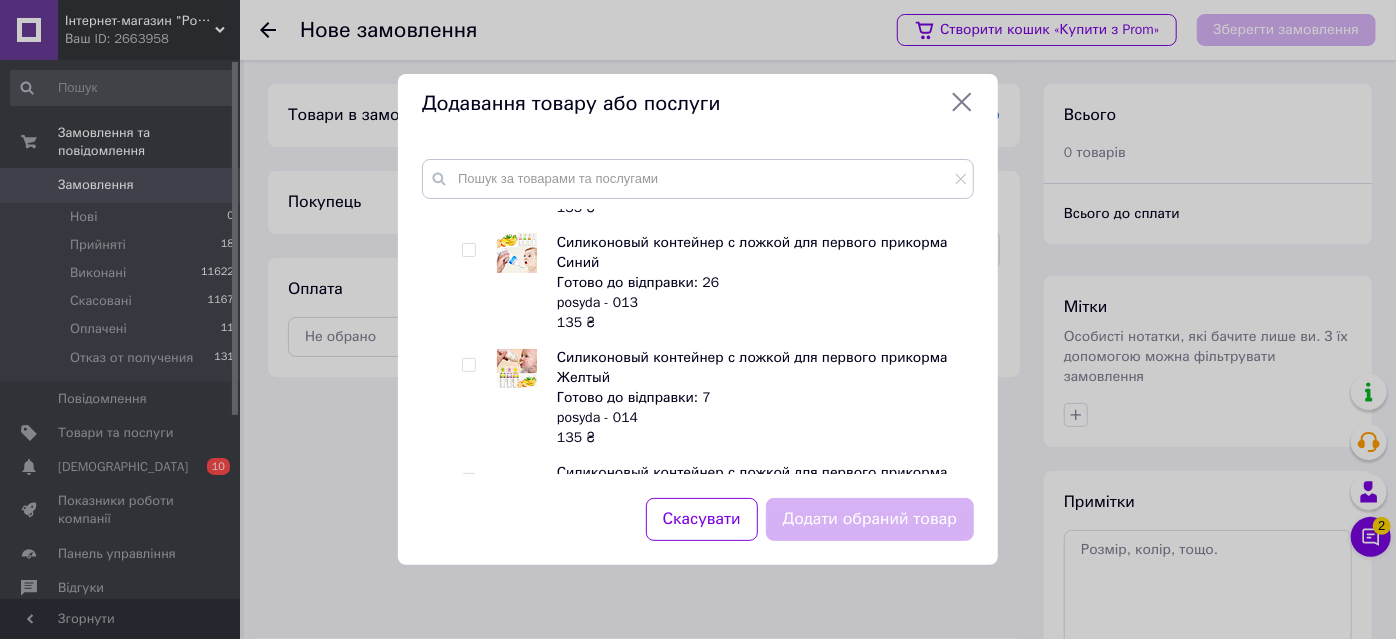 click at bounding box center (468, 250) 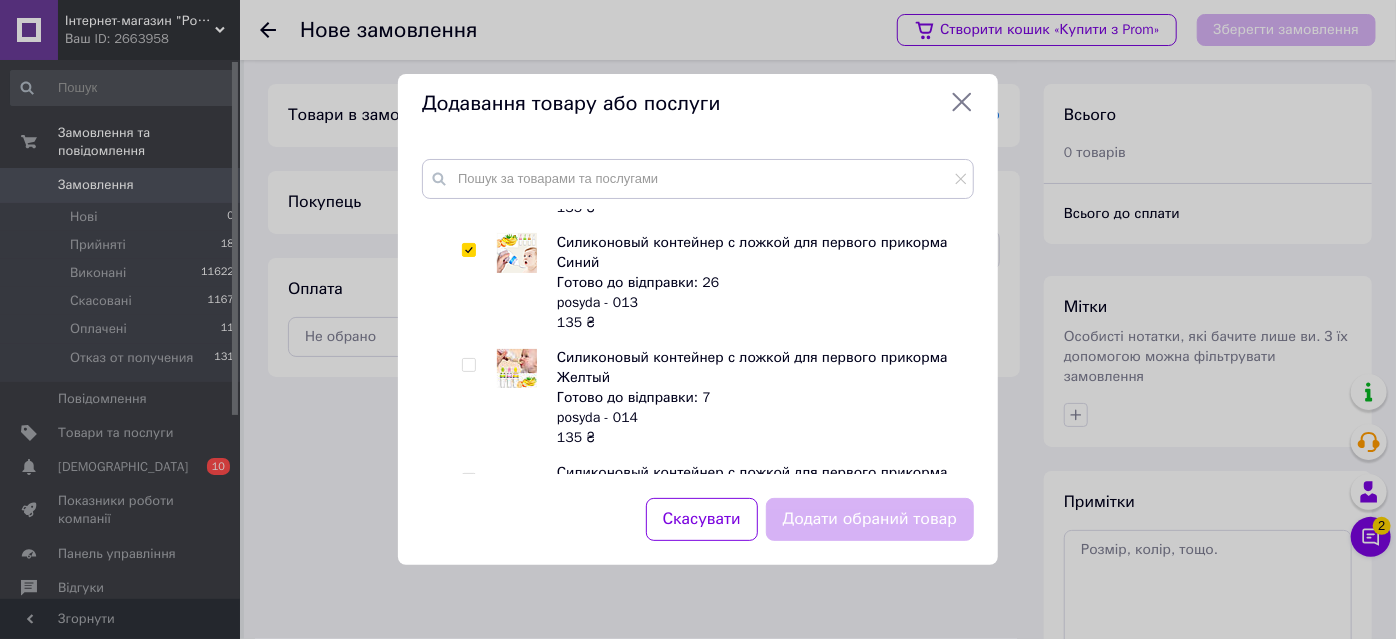 checkbox on "true" 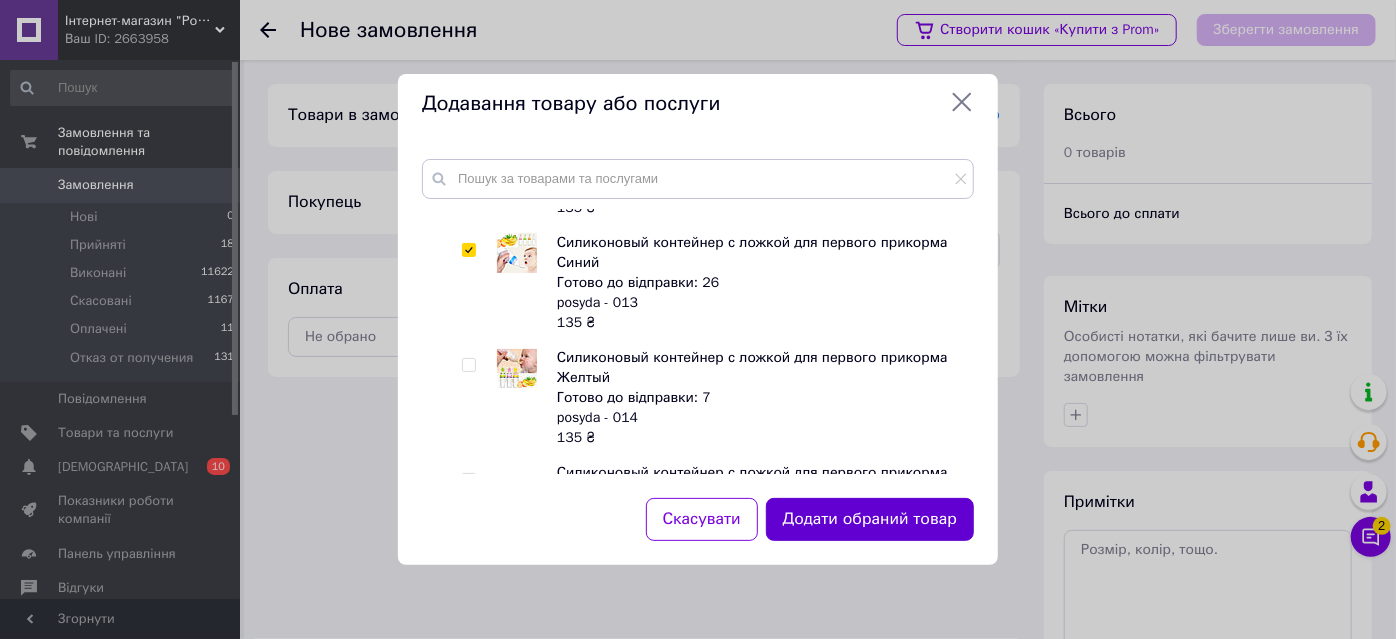 click on "Додати обраний товар" at bounding box center (870, 519) 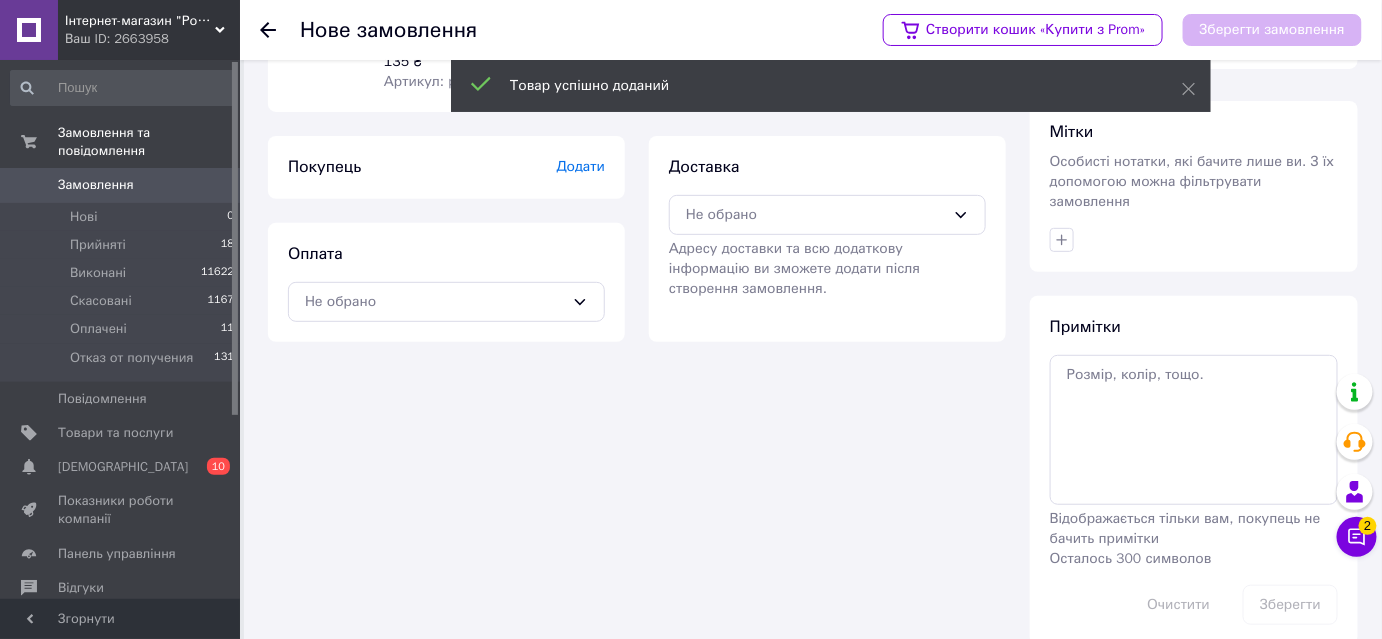 scroll, scrollTop: 181, scrollLeft: 0, axis: vertical 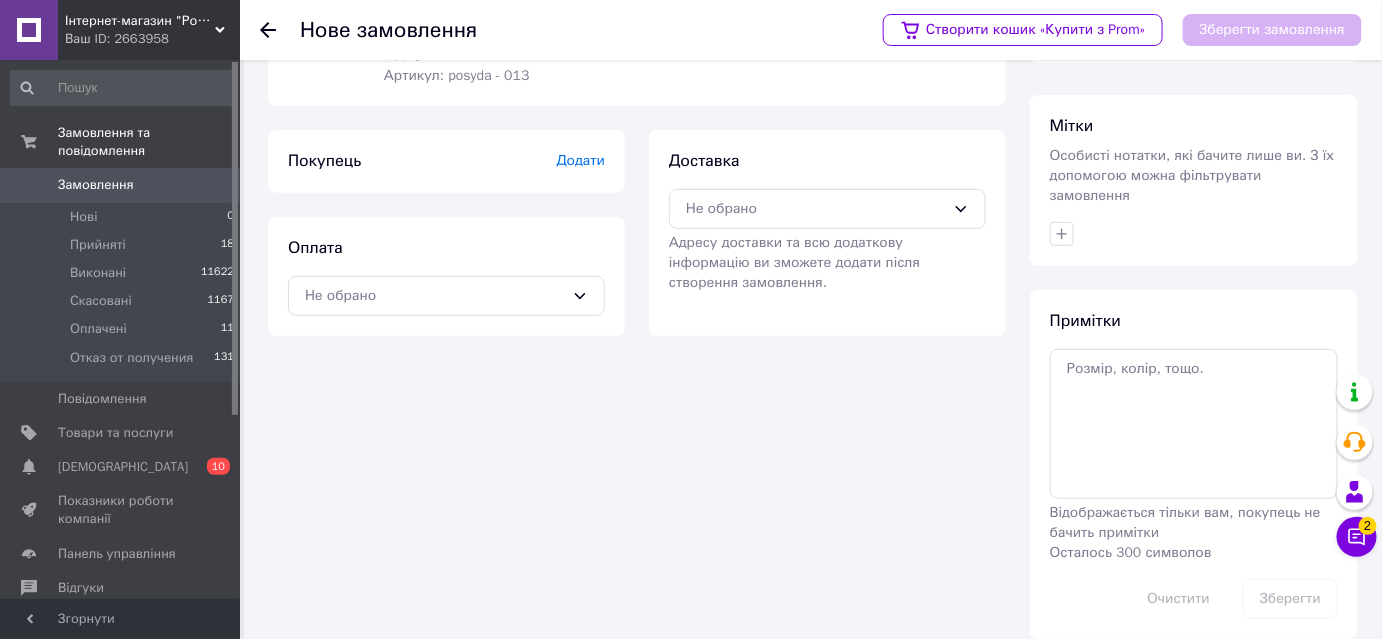 click on "Додати" at bounding box center [581, 160] 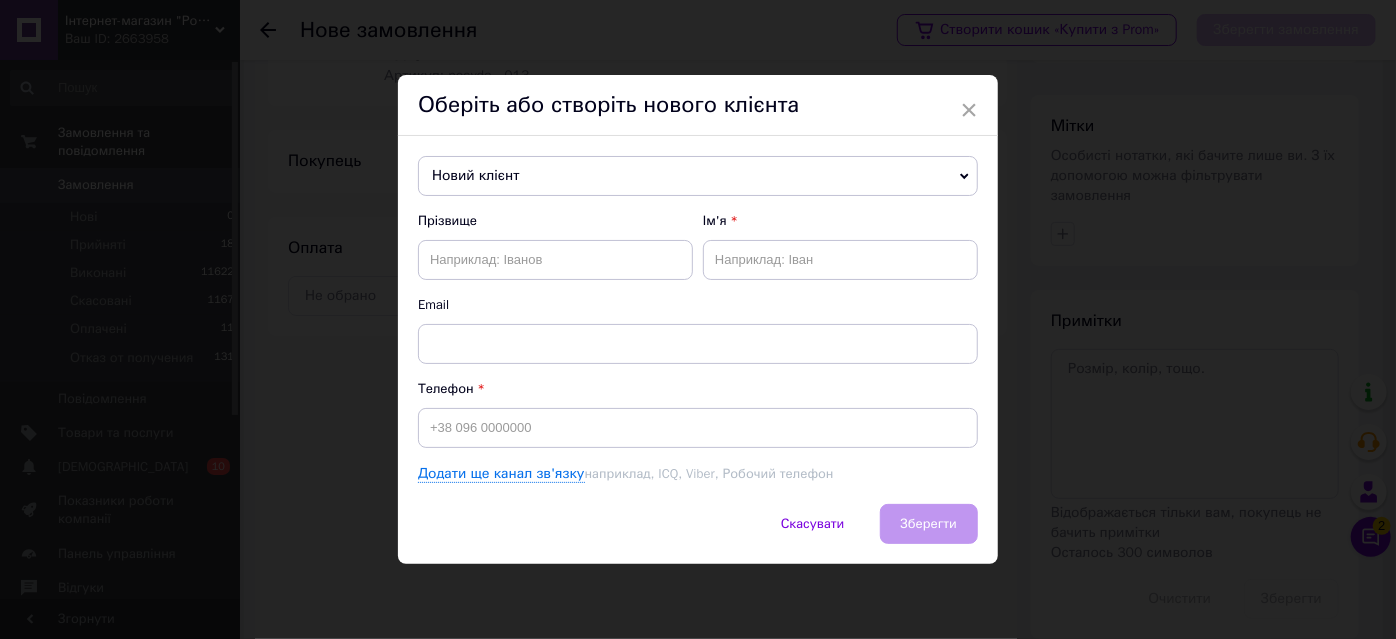 click 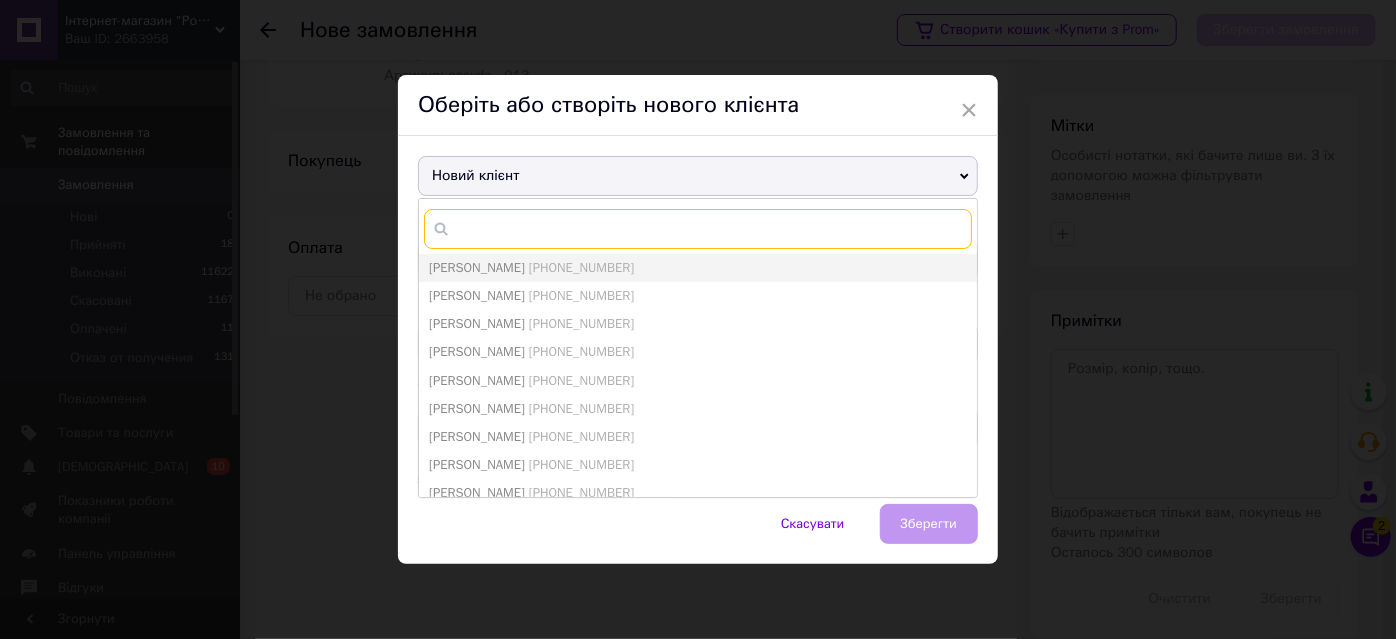 click at bounding box center [698, 229] 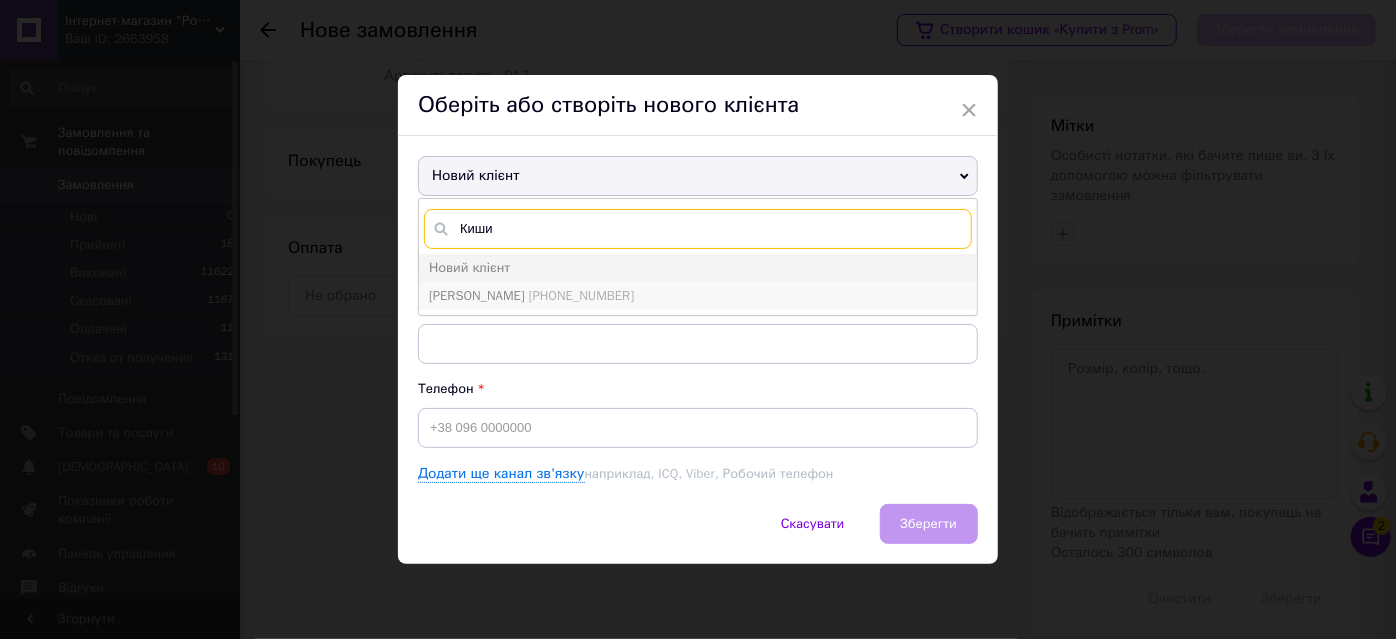 type on "Киши" 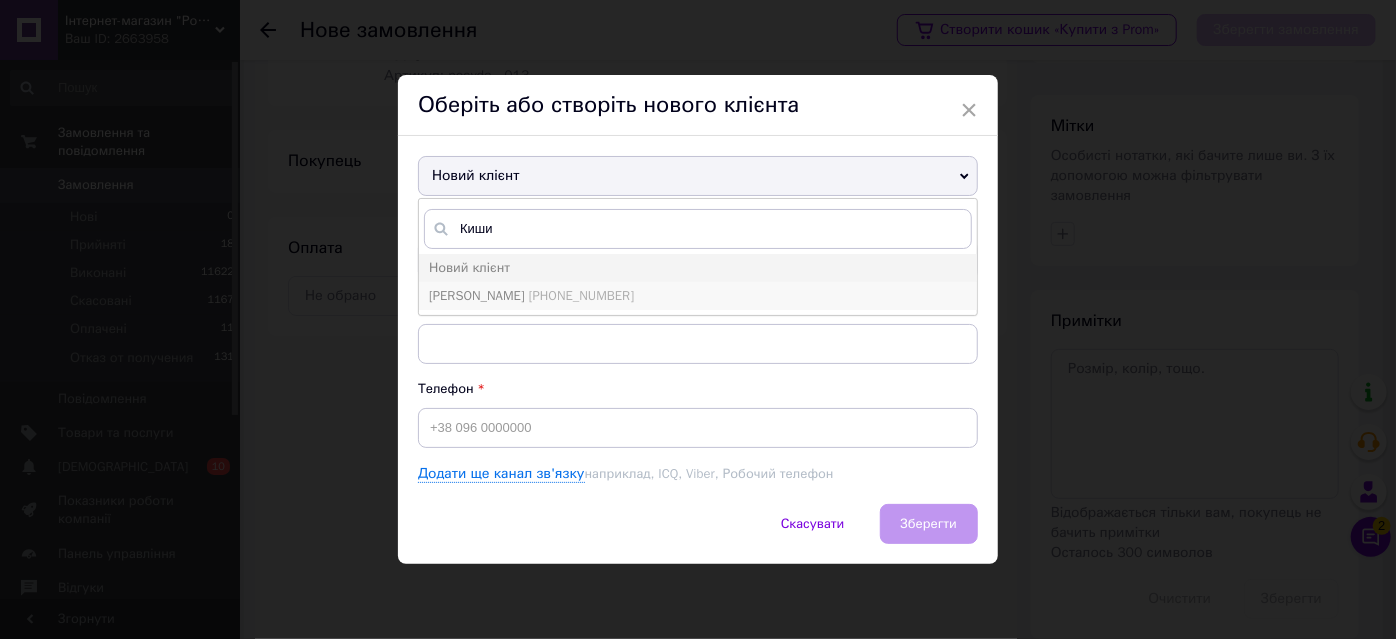 click on "[PHONE_NUMBER]" at bounding box center (581, 295) 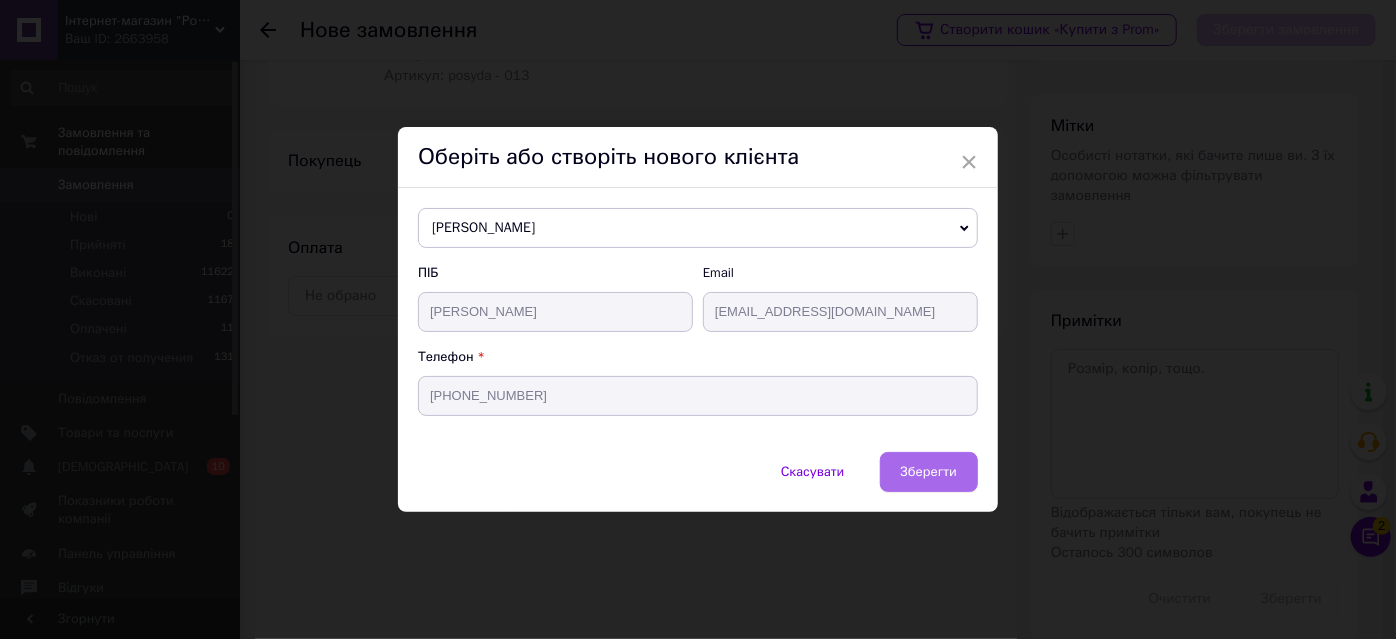 click on "Зберегти" at bounding box center (929, 471) 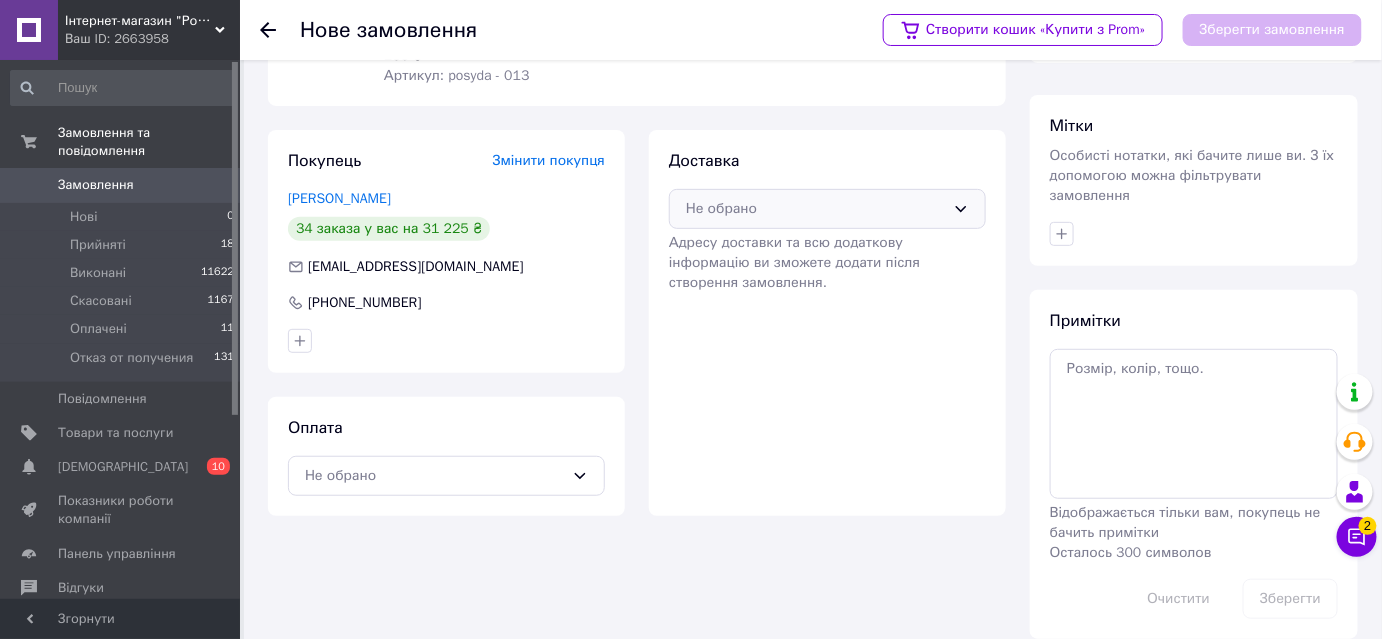 click 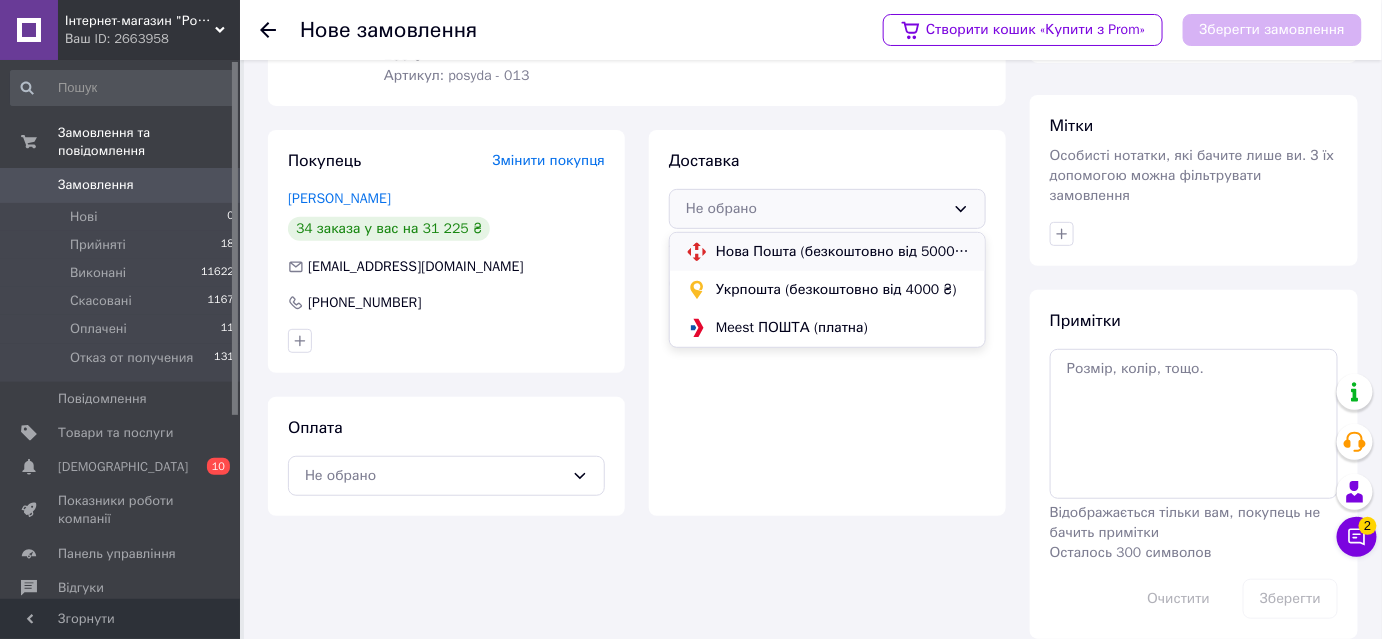 click on "Нова Пошта (безкоштовно від 5000 ₴)" at bounding box center (842, 252) 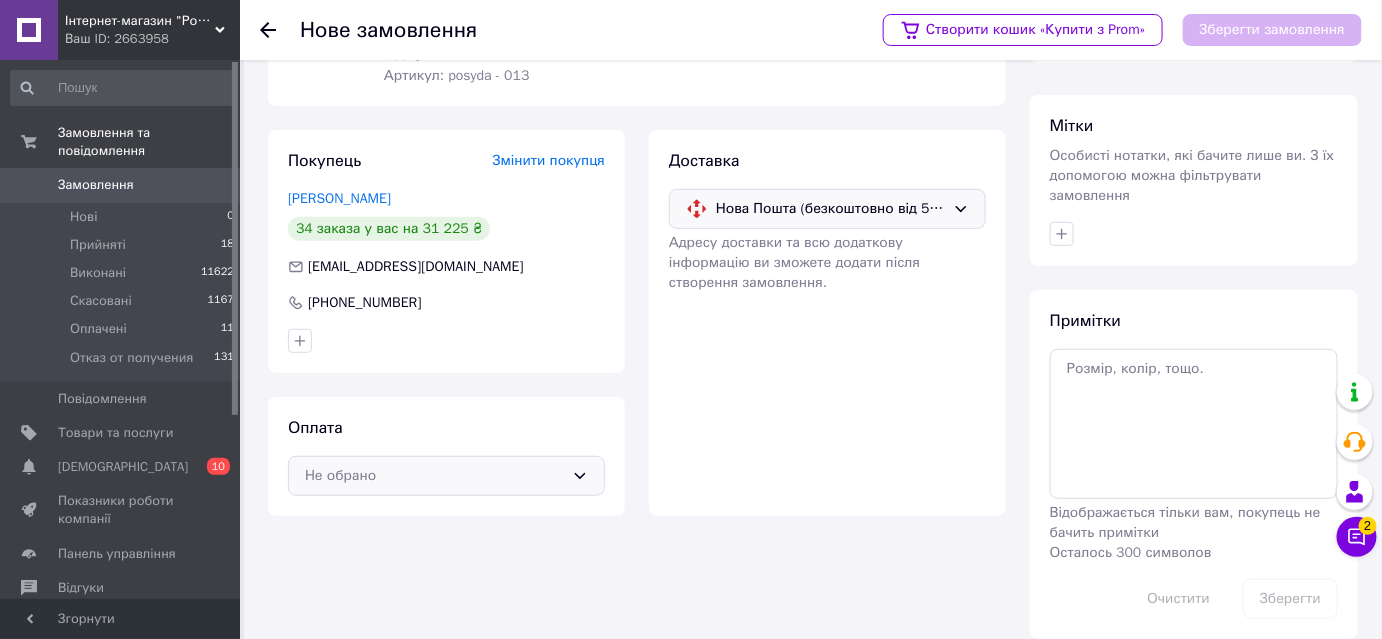 click on "Не обрано" at bounding box center (434, 476) 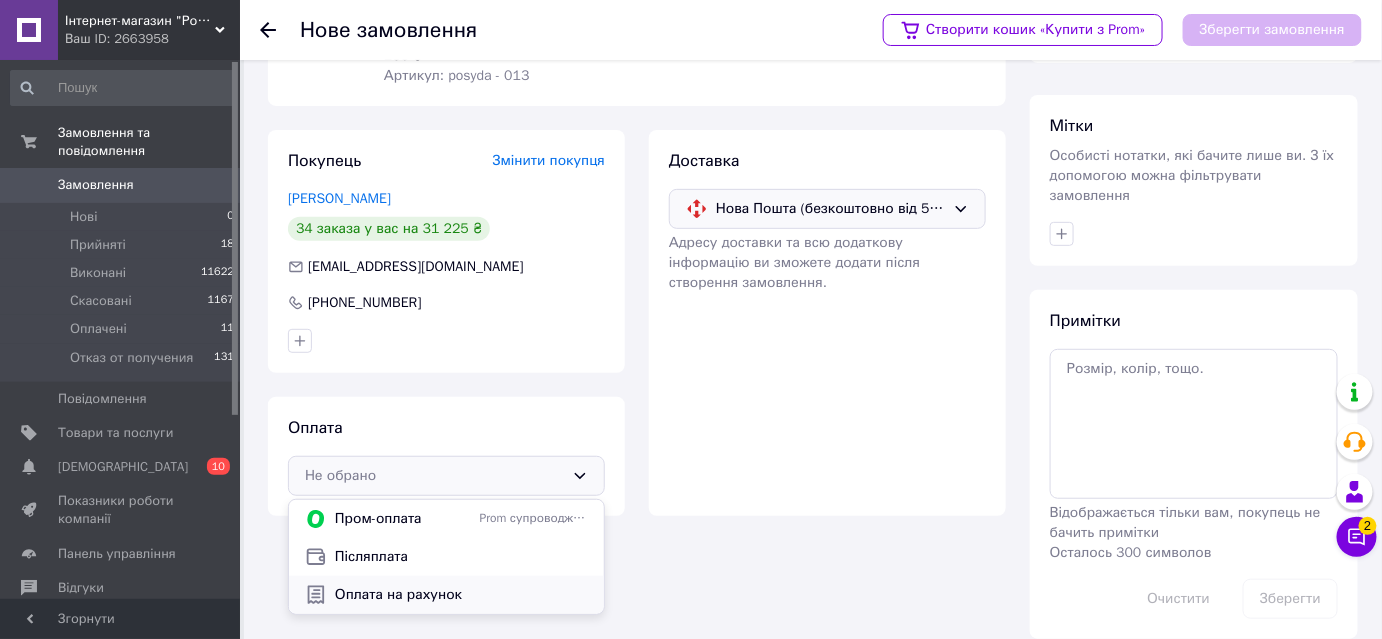 click on "Оплата на рахунок" at bounding box center [461, 595] 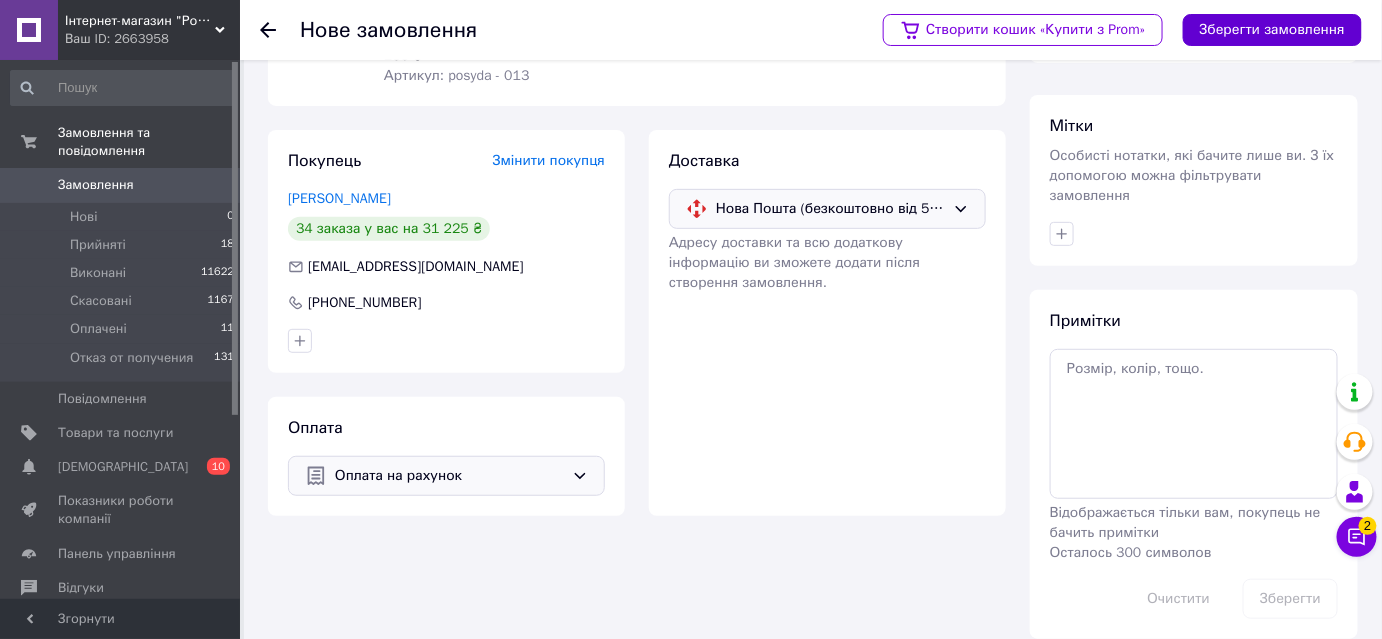 click on "Зберегти замовлення" at bounding box center [1272, 30] 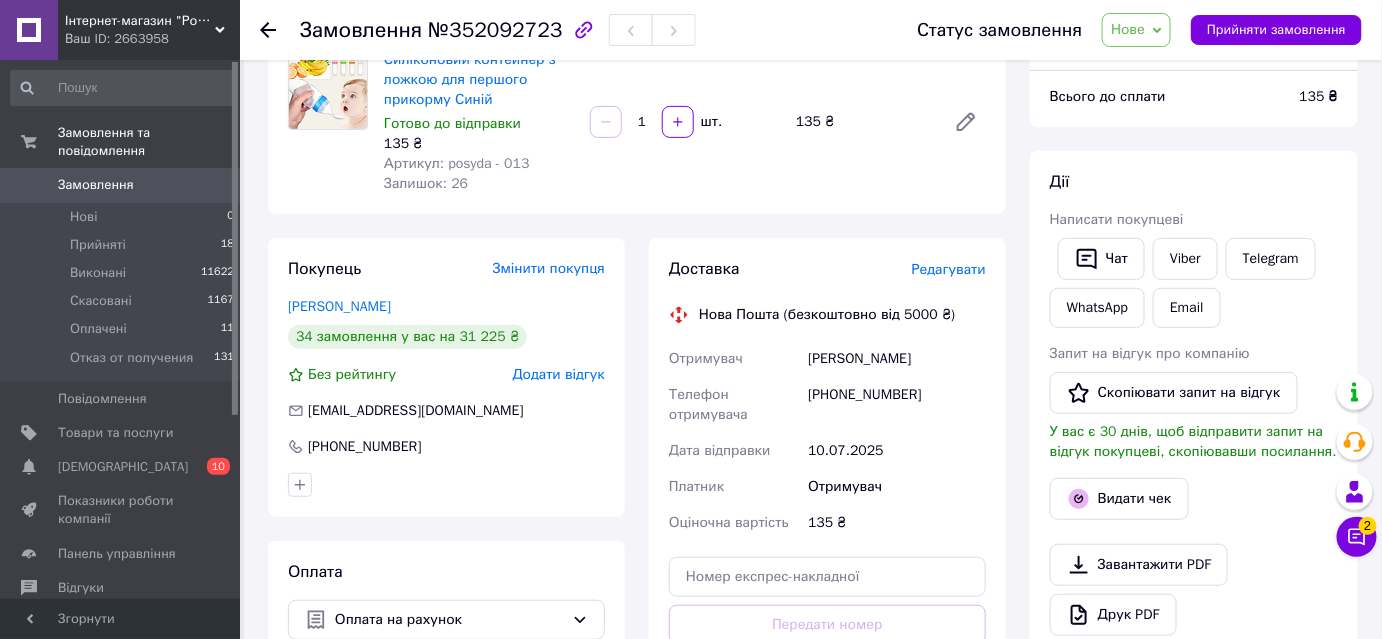 click on "Нове" at bounding box center [1128, 29] 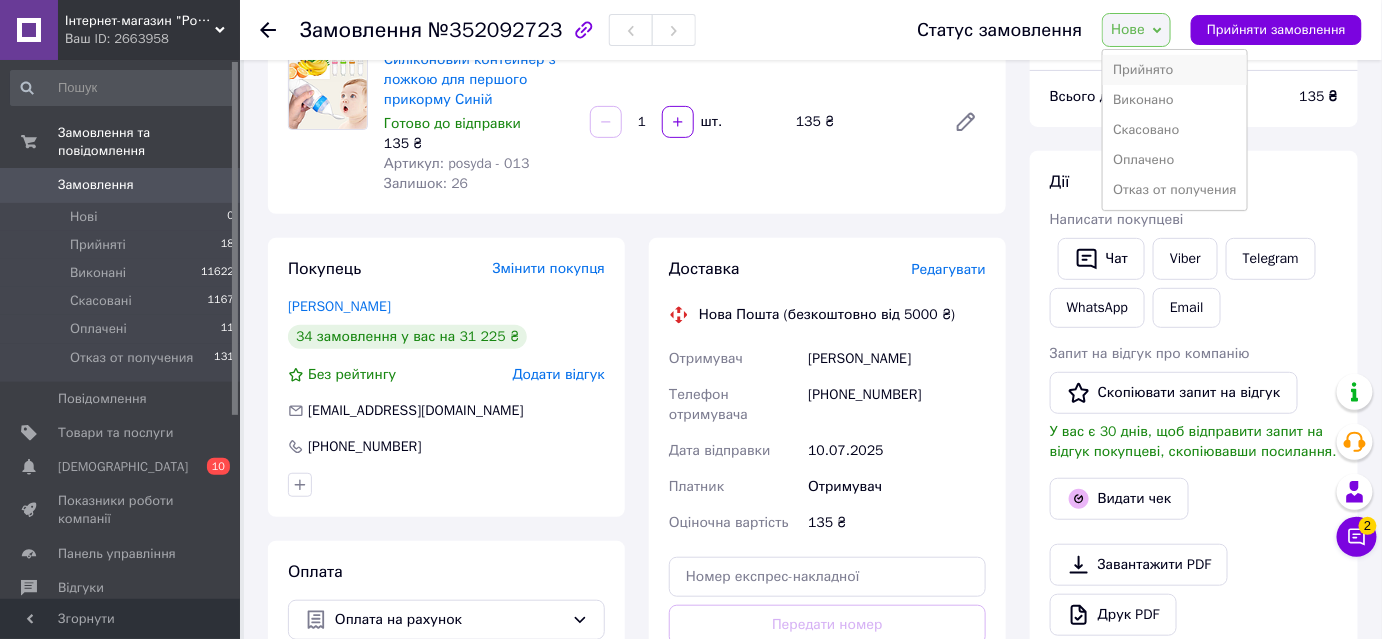 click on "Прийнято" at bounding box center (1174, 70) 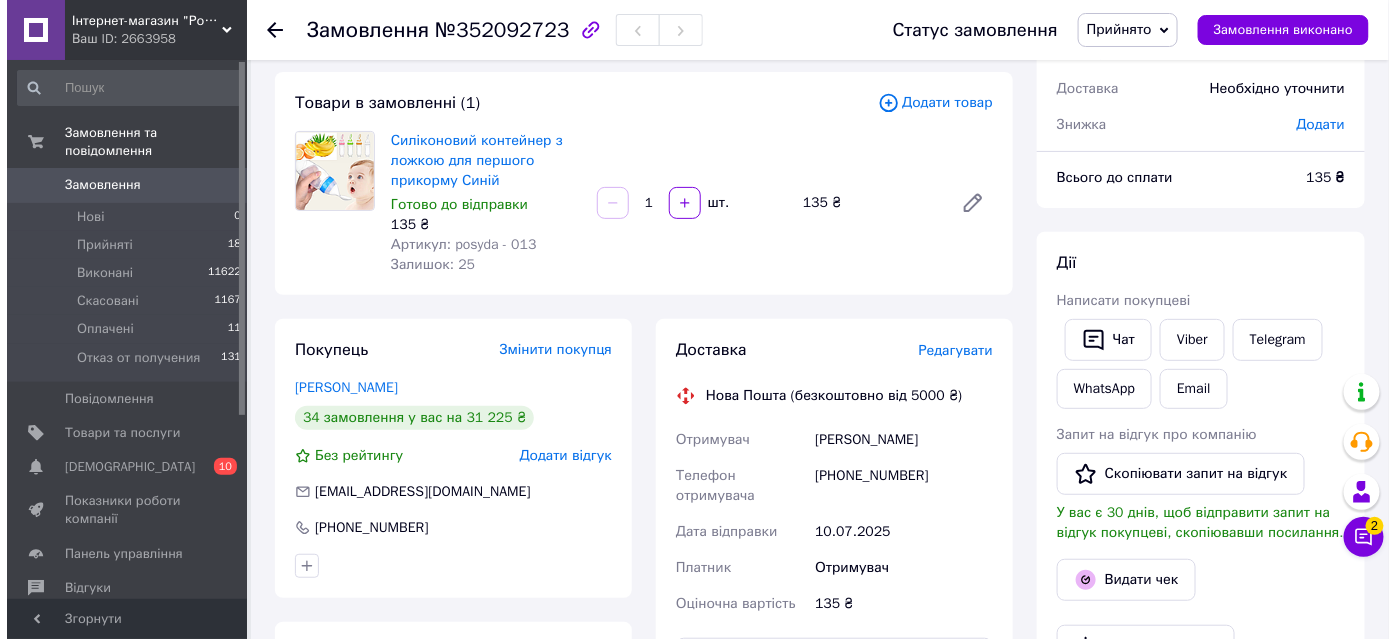 scroll, scrollTop: 0, scrollLeft: 0, axis: both 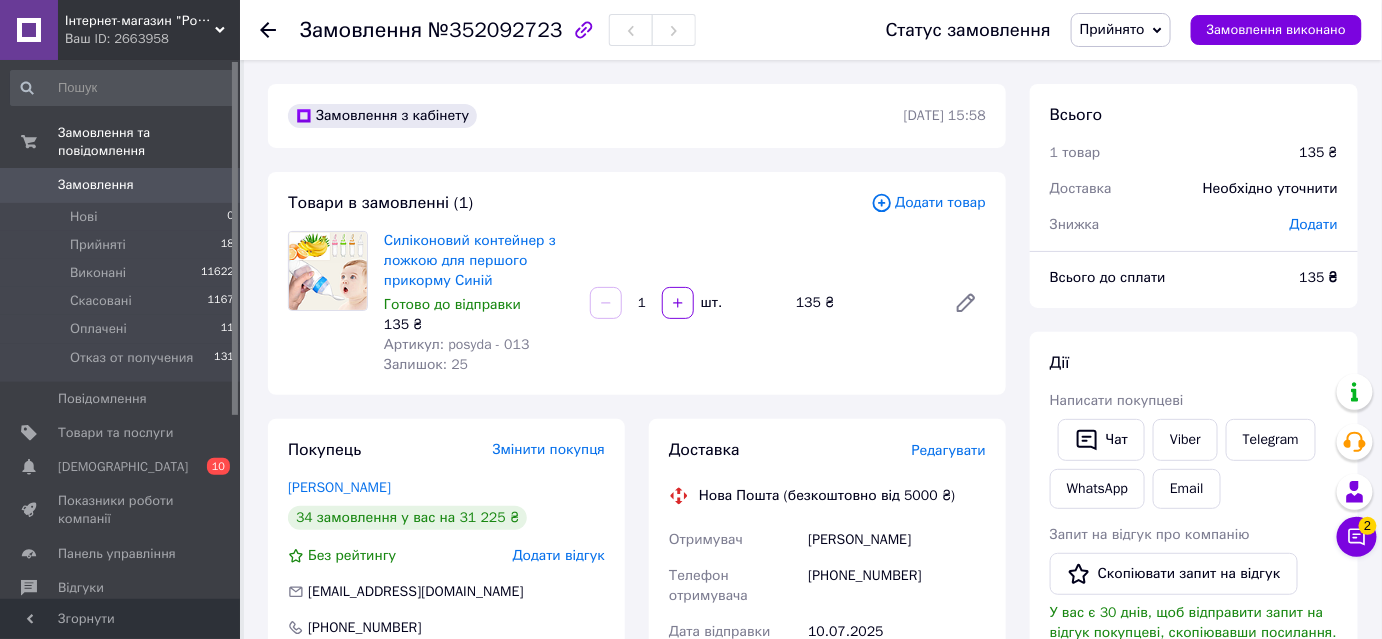 click on "Додати товар" at bounding box center (928, 203) 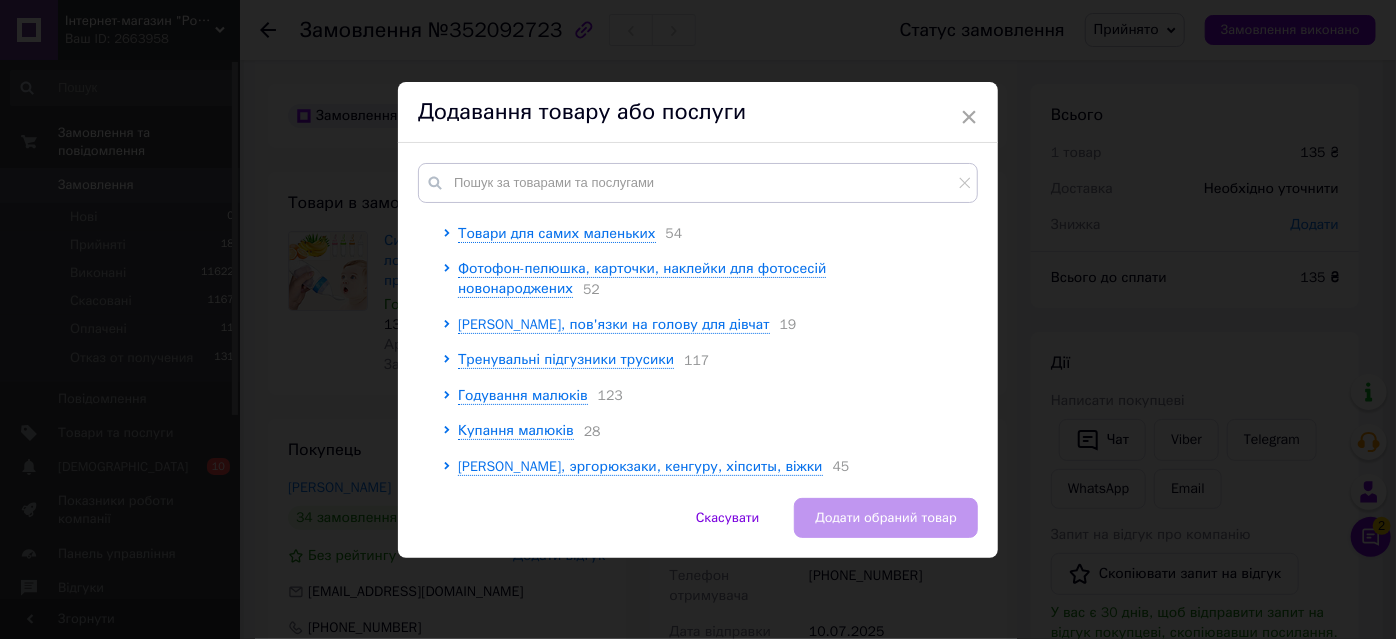 scroll, scrollTop: 90, scrollLeft: 0, axis: vertical 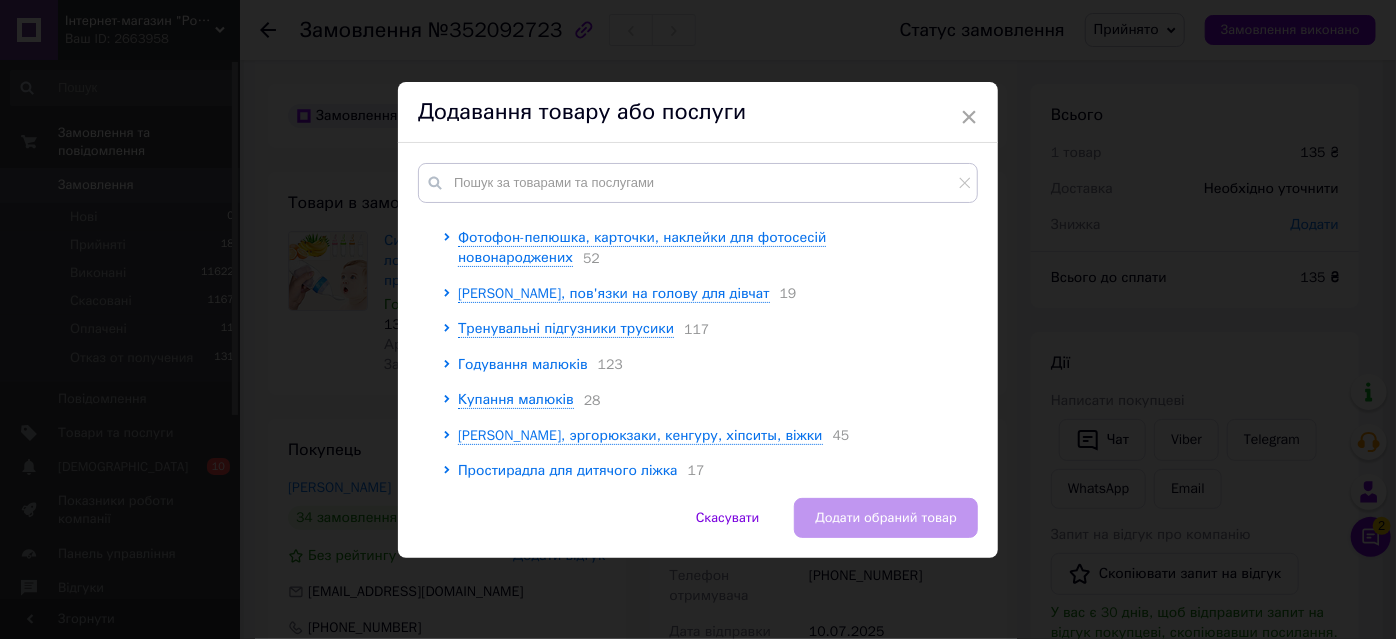 click on "Годування малюків" at bounding box center [523, 364] 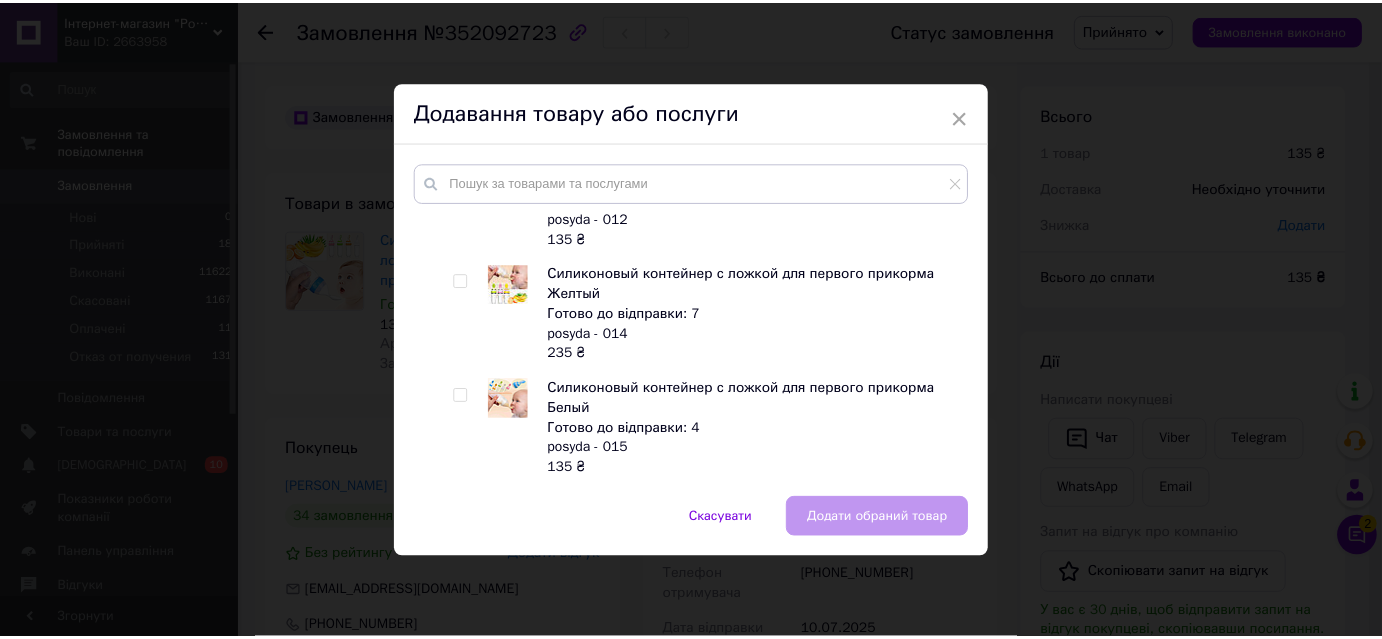 scroll, scrollTop: 818, scrollLeft: 0, axis: vertical 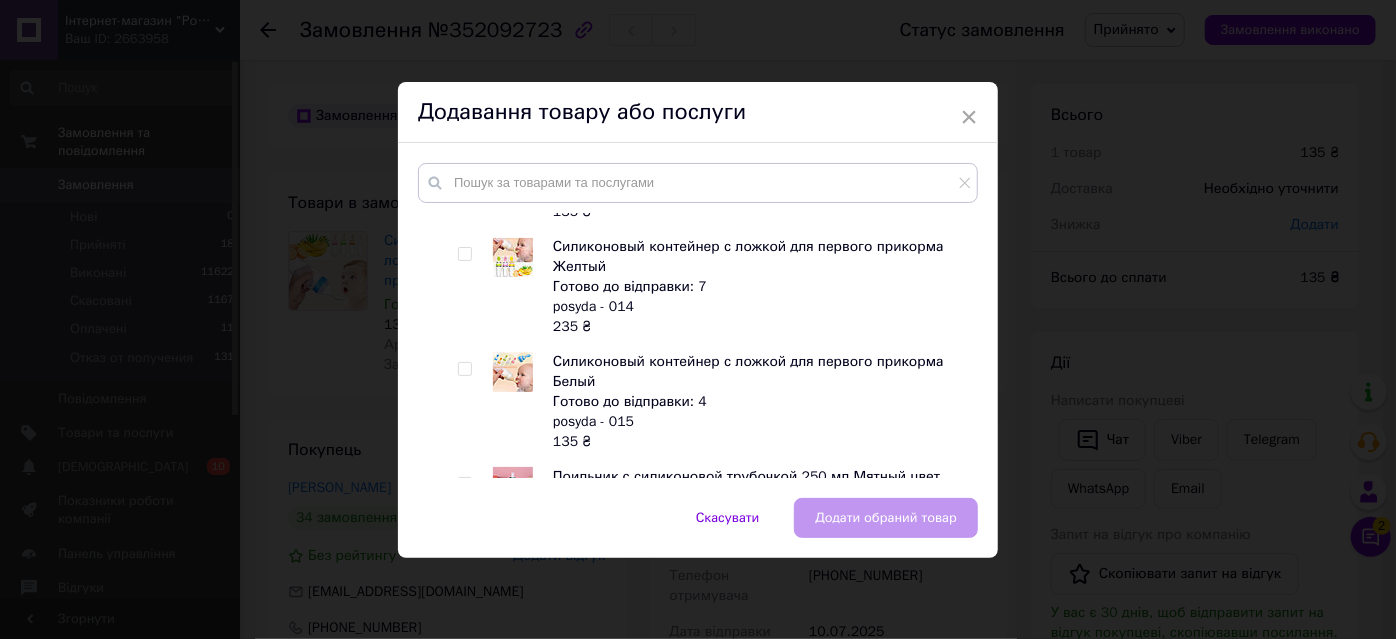 click at bounding box center [464, 254] 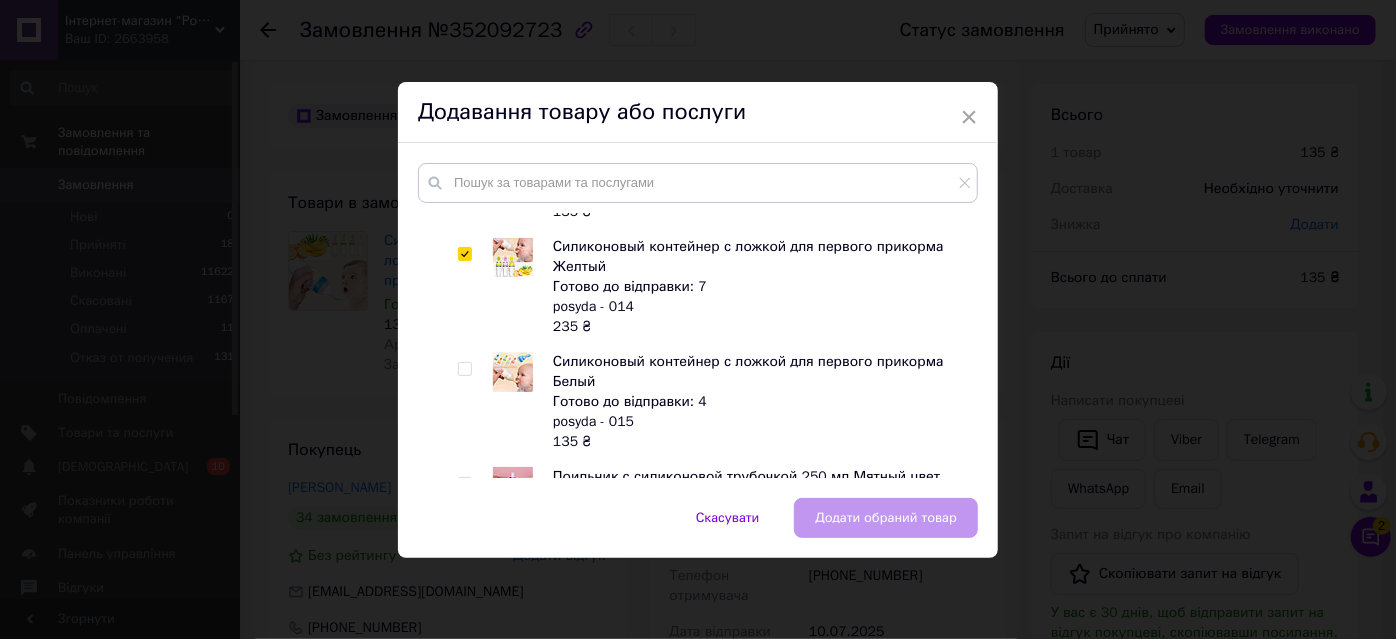 checkbox on "true" 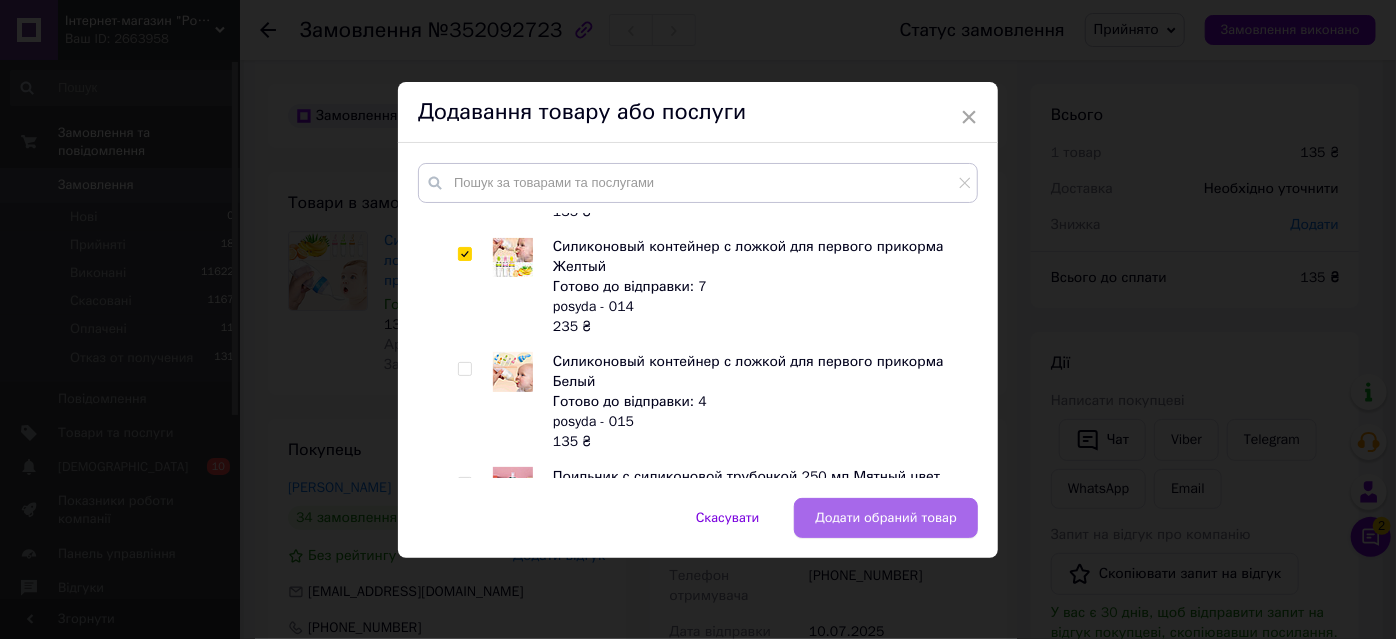 click on "Додати обраний товар" at bounding box center [886, 518] 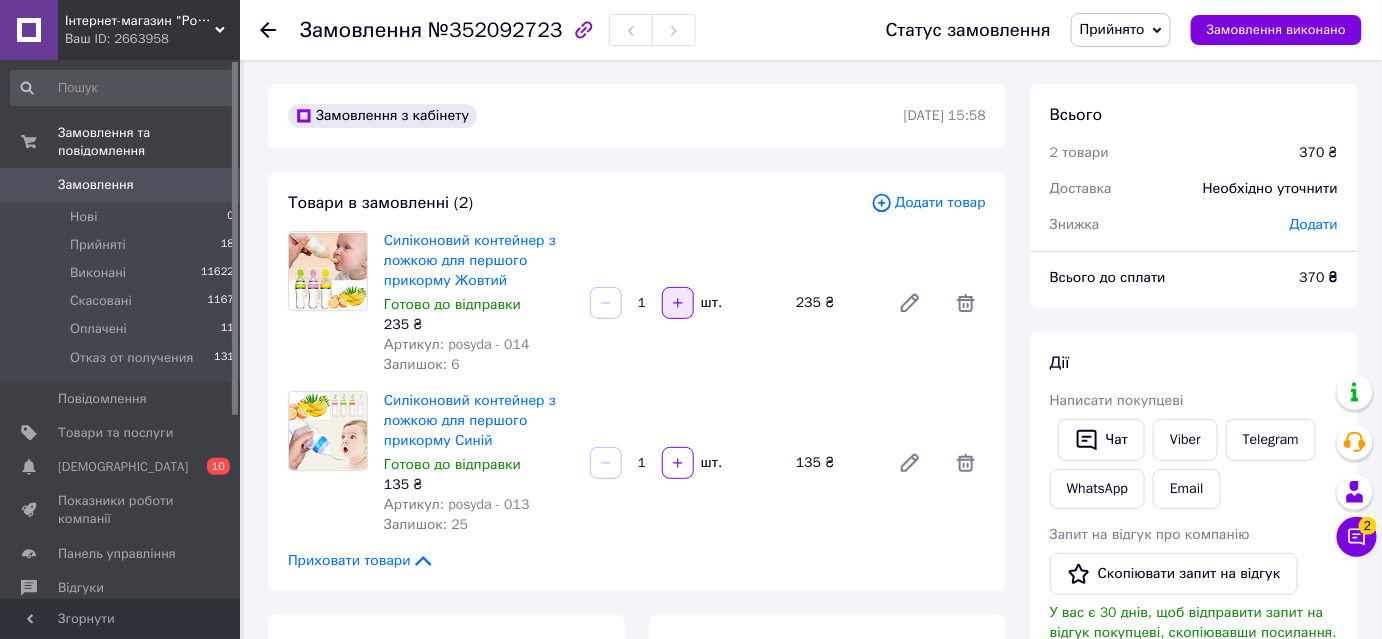 click 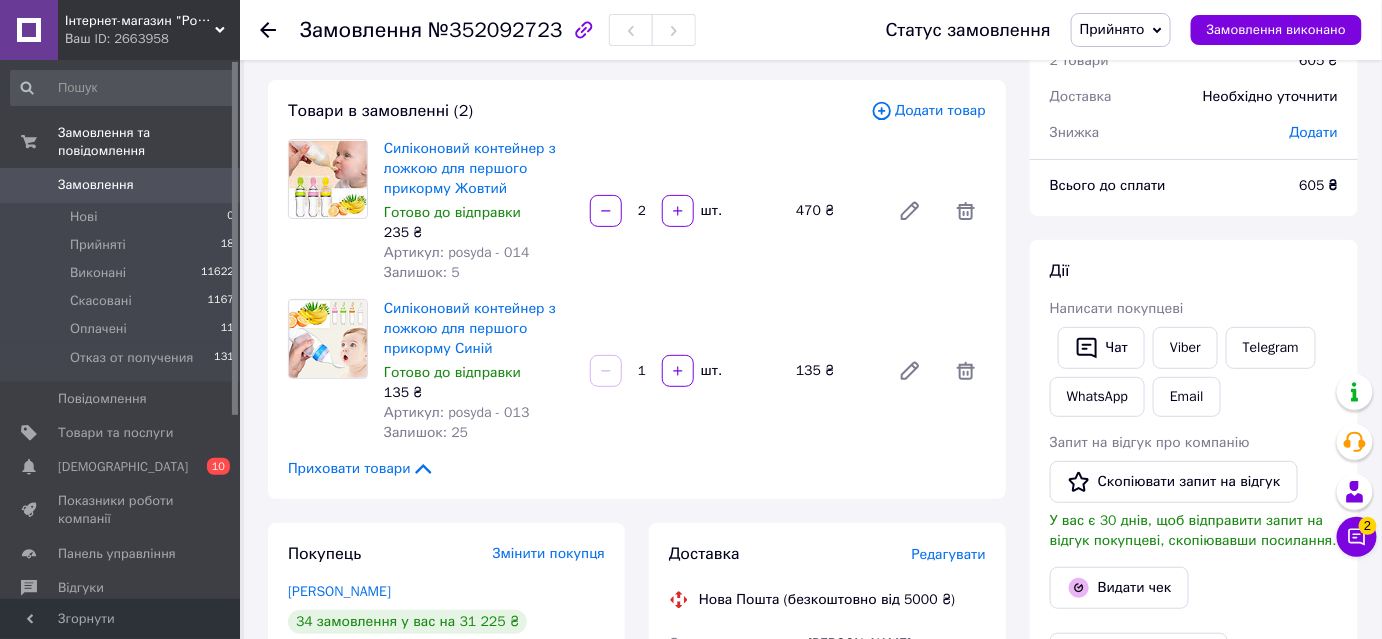 scroll, scrollTop: 0, scrollLeft: 0, axis: both 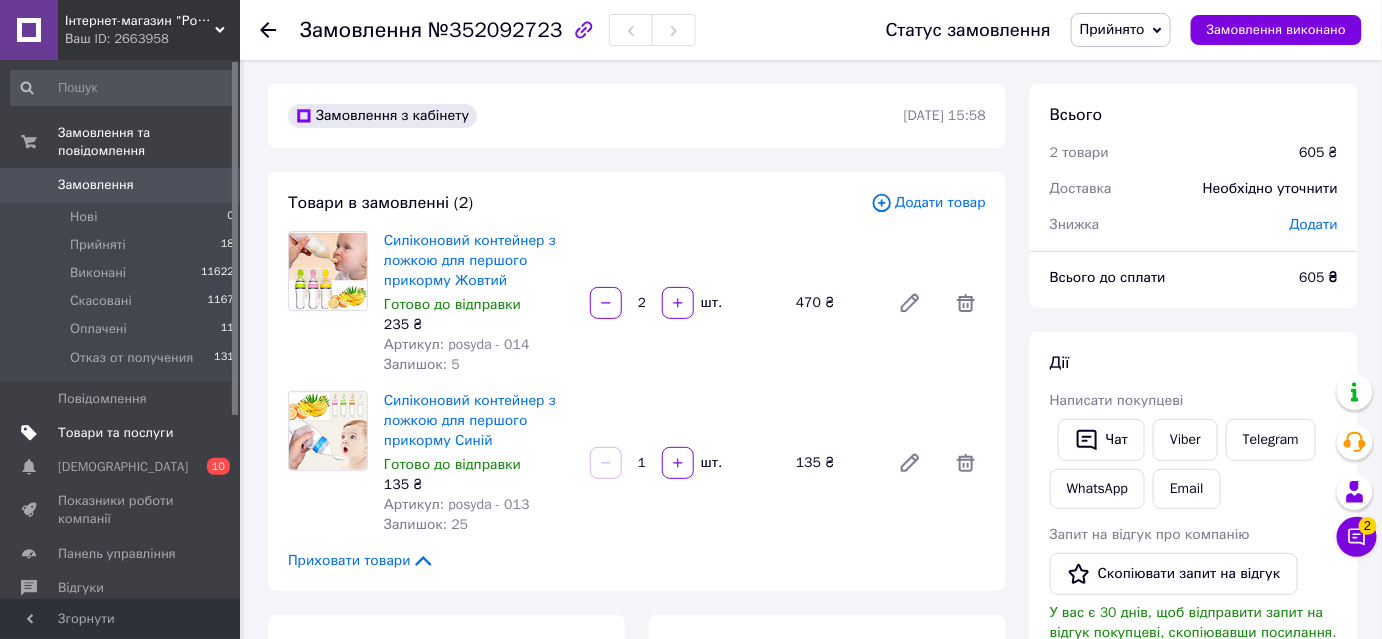 click on "Товари та послуги" at bounding box center (115, 433) 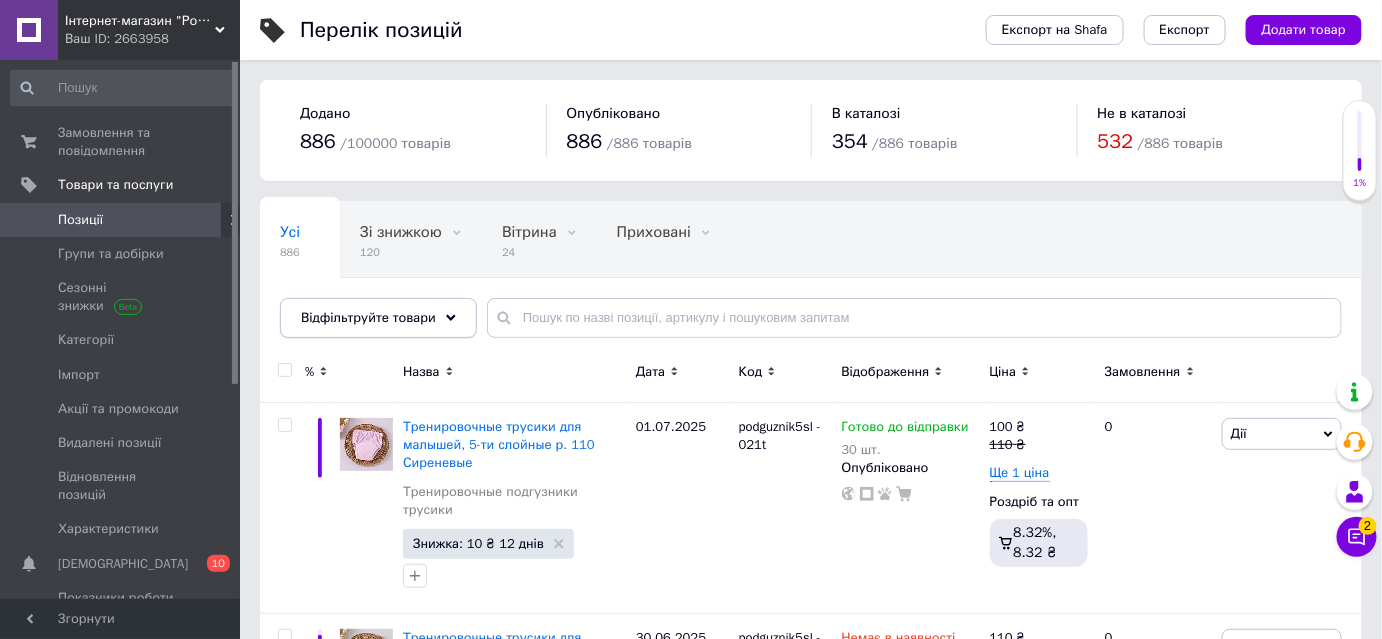 click on "Відфільтруйте товари" at bounding box center [368, 317] 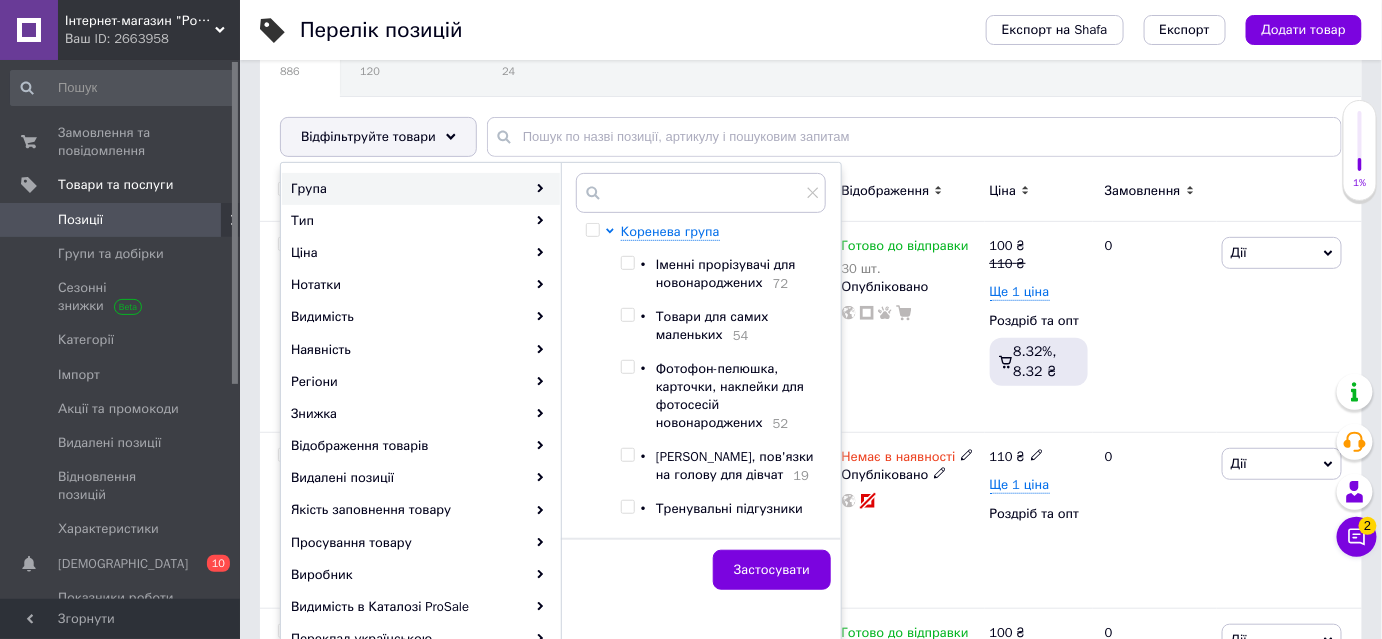 scroll, scrollTop: 181, scrollLeft: 0, axis: vertical 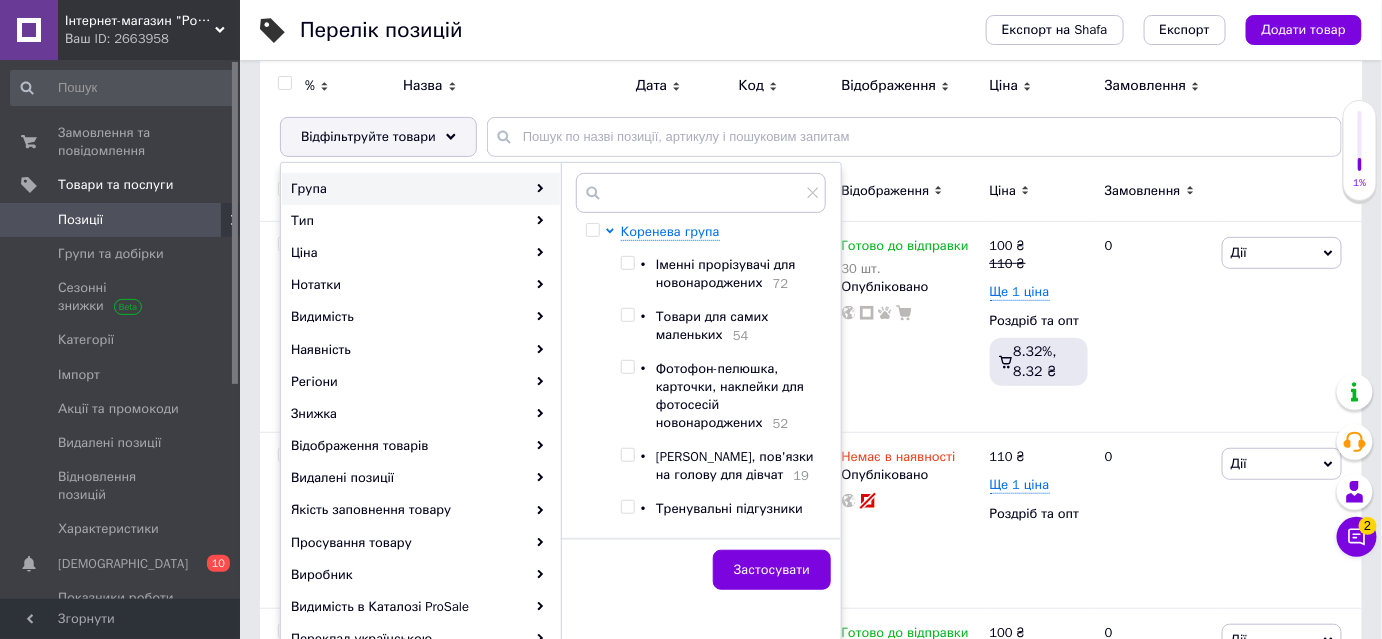 drag, startPoint x: 629, startPoint y: 311, endPoint x: 636, endPoint y: 325, distance: 15.652476 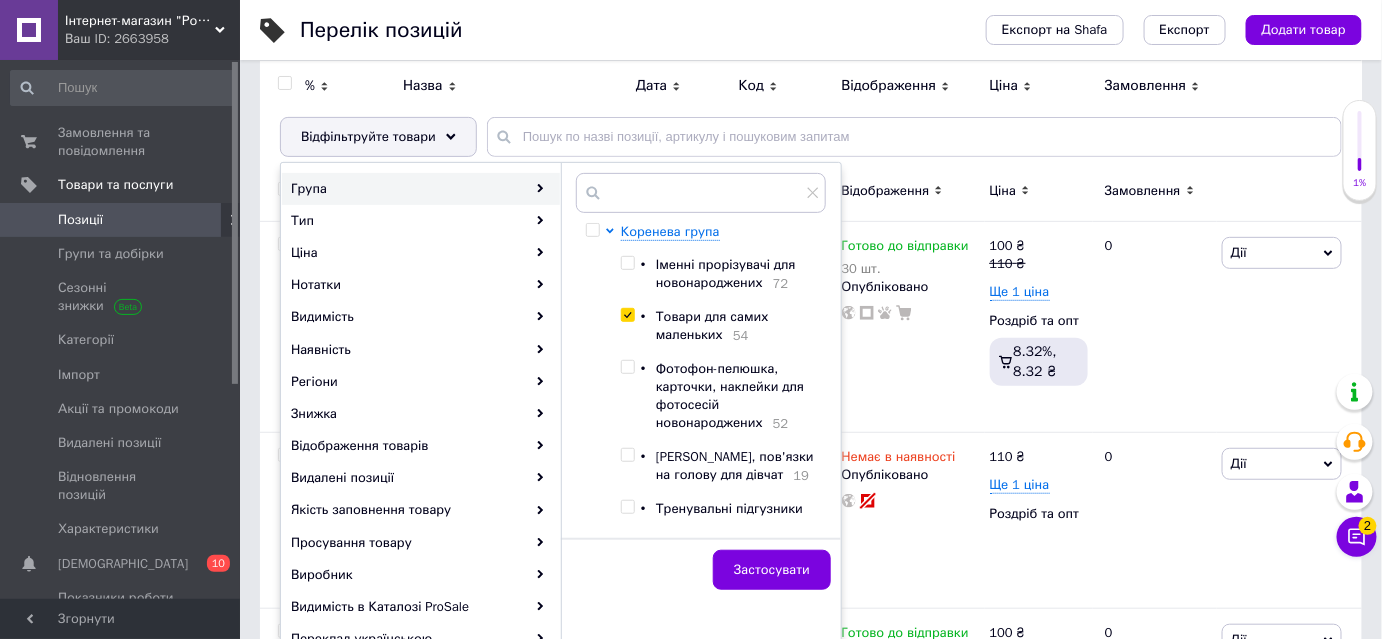 checkbox on "true" 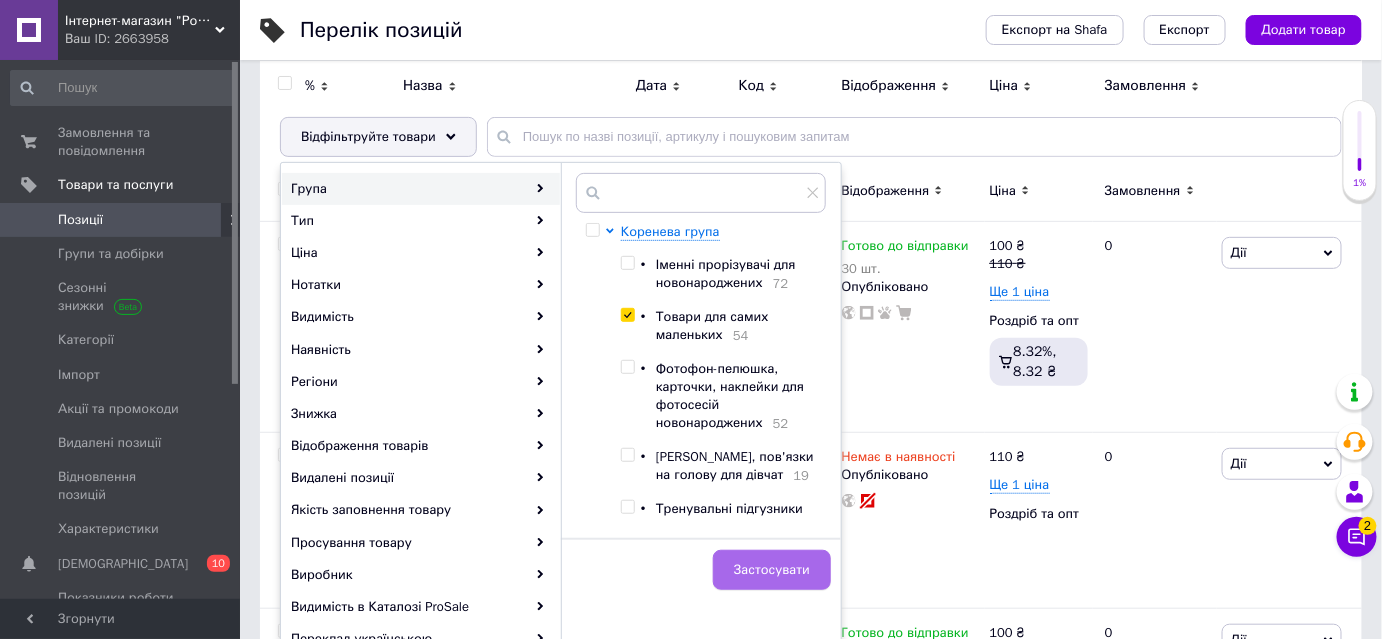 click on "Застосувати" at bounding box center (772, 570) 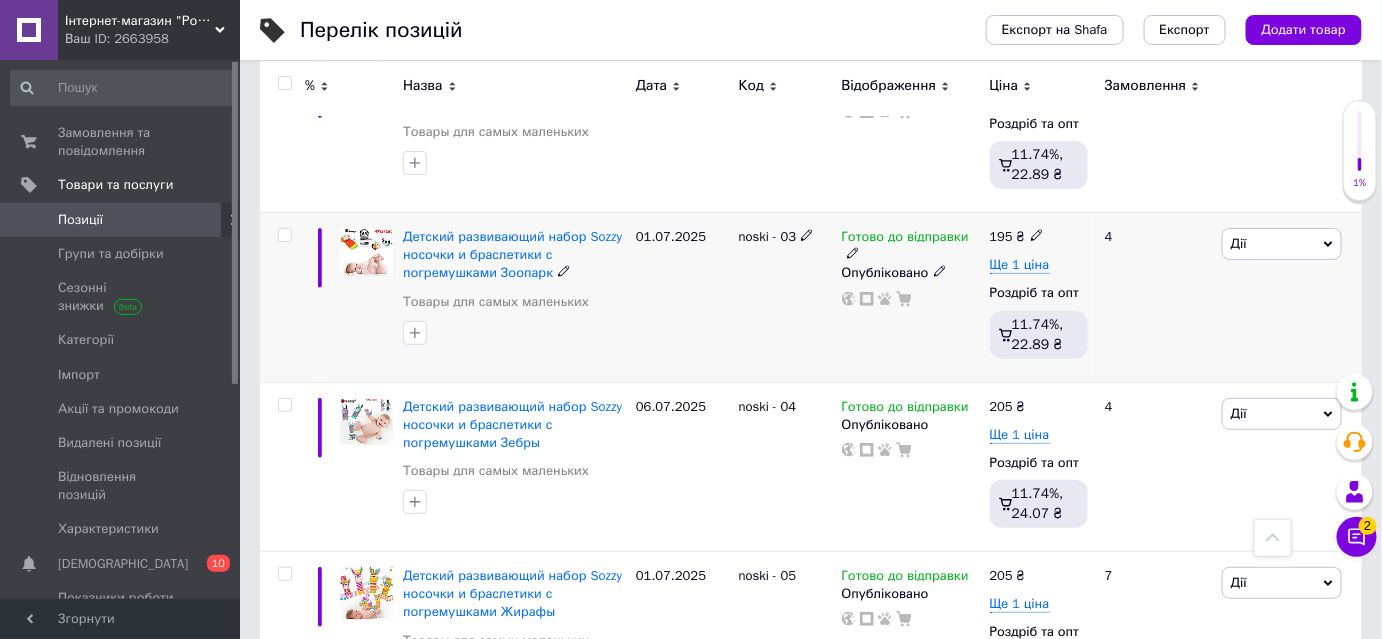 scroll, scrollTop: 7727, scrollLeft: 0, axis: vertical 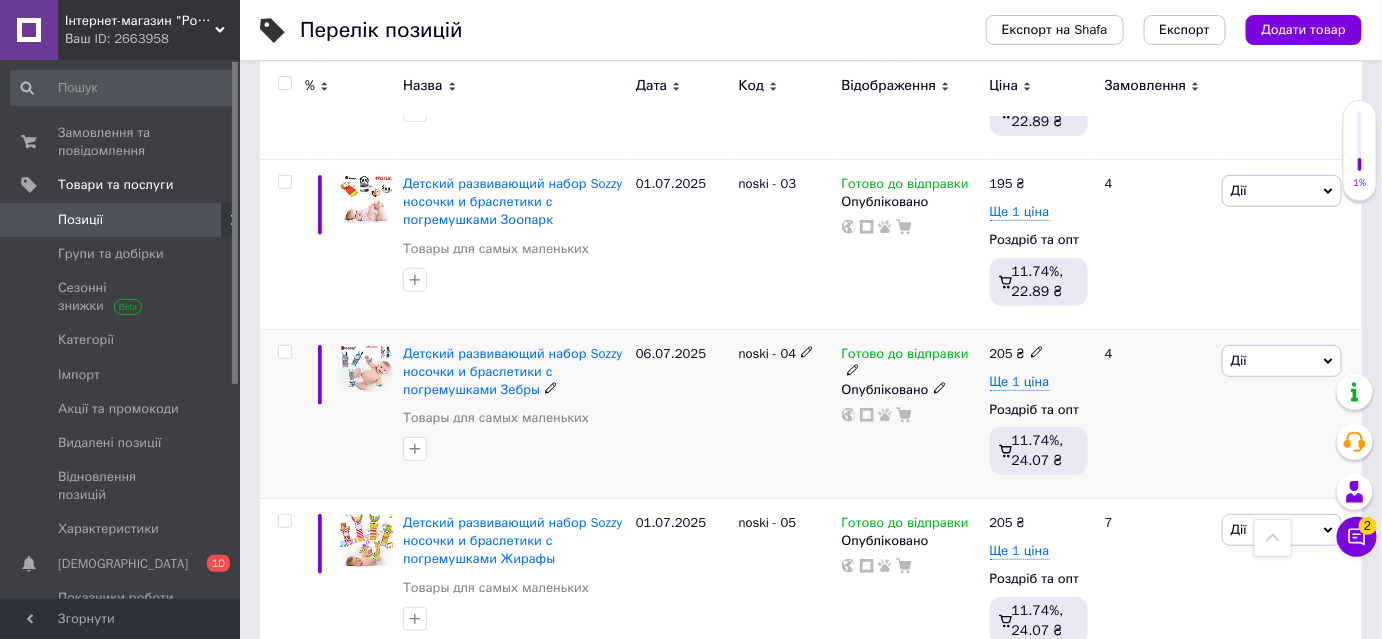 click 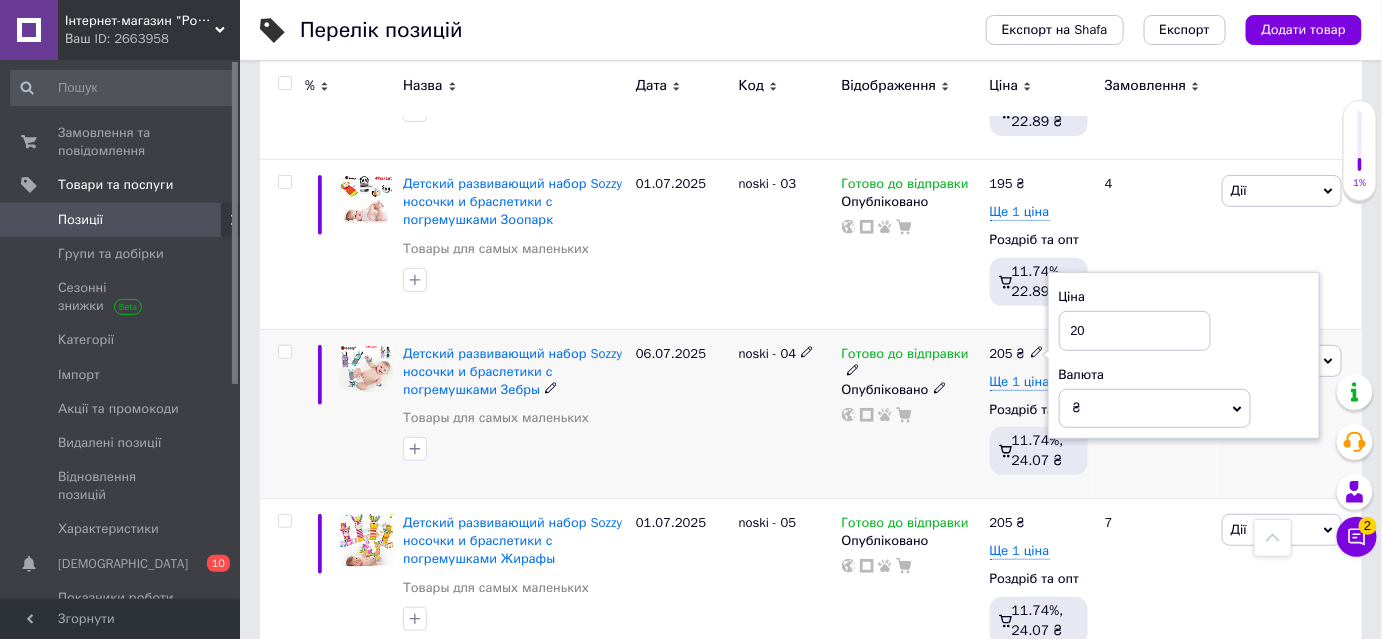 type on "2" 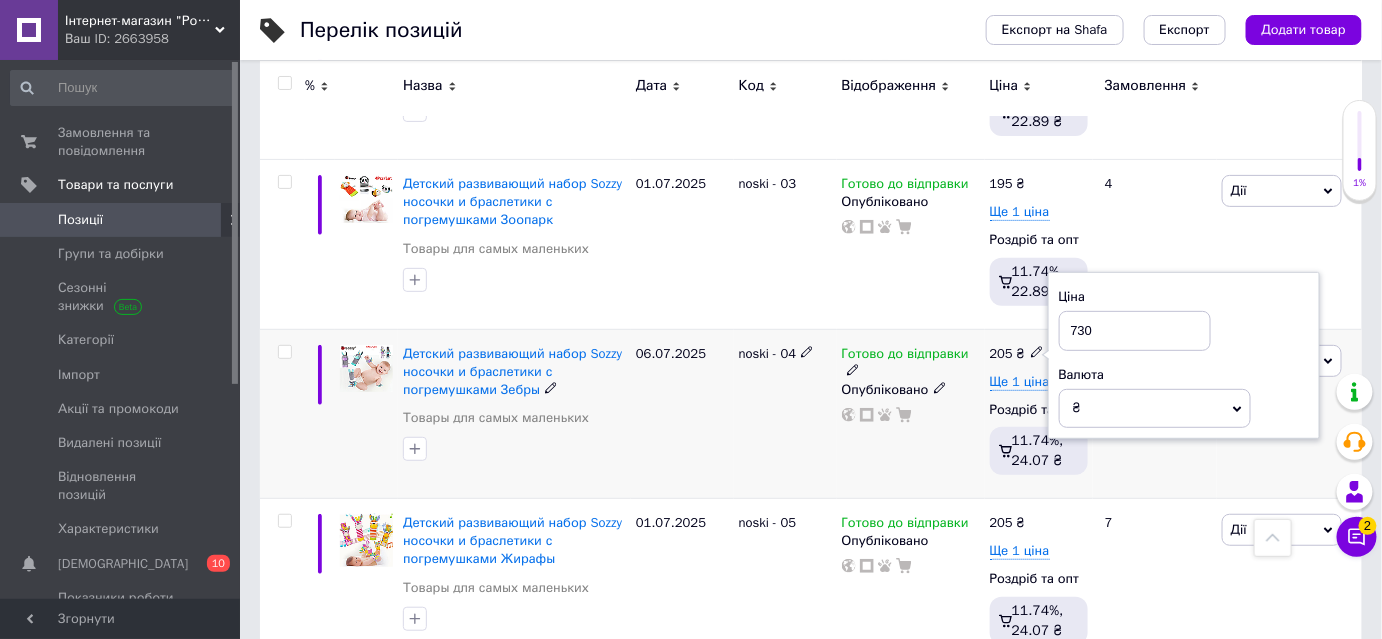 type on "730" 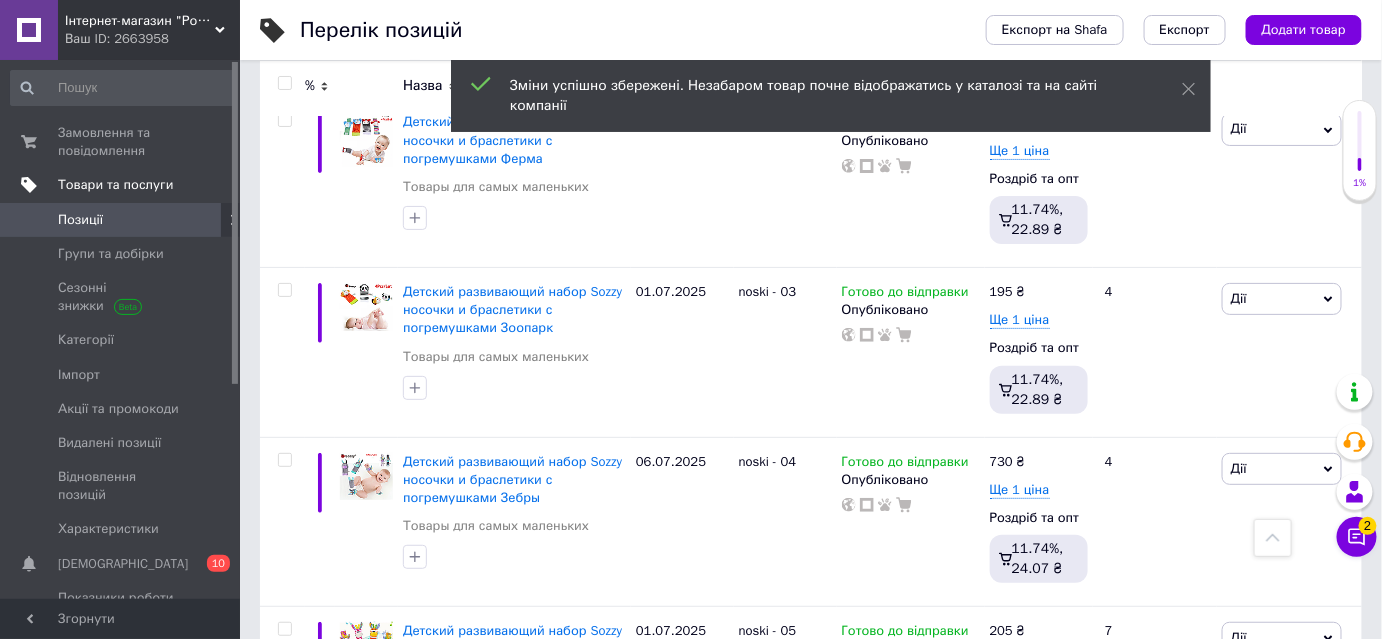 scroll, scrollTop: 7454, scrollLeft: 0, axis: vertical 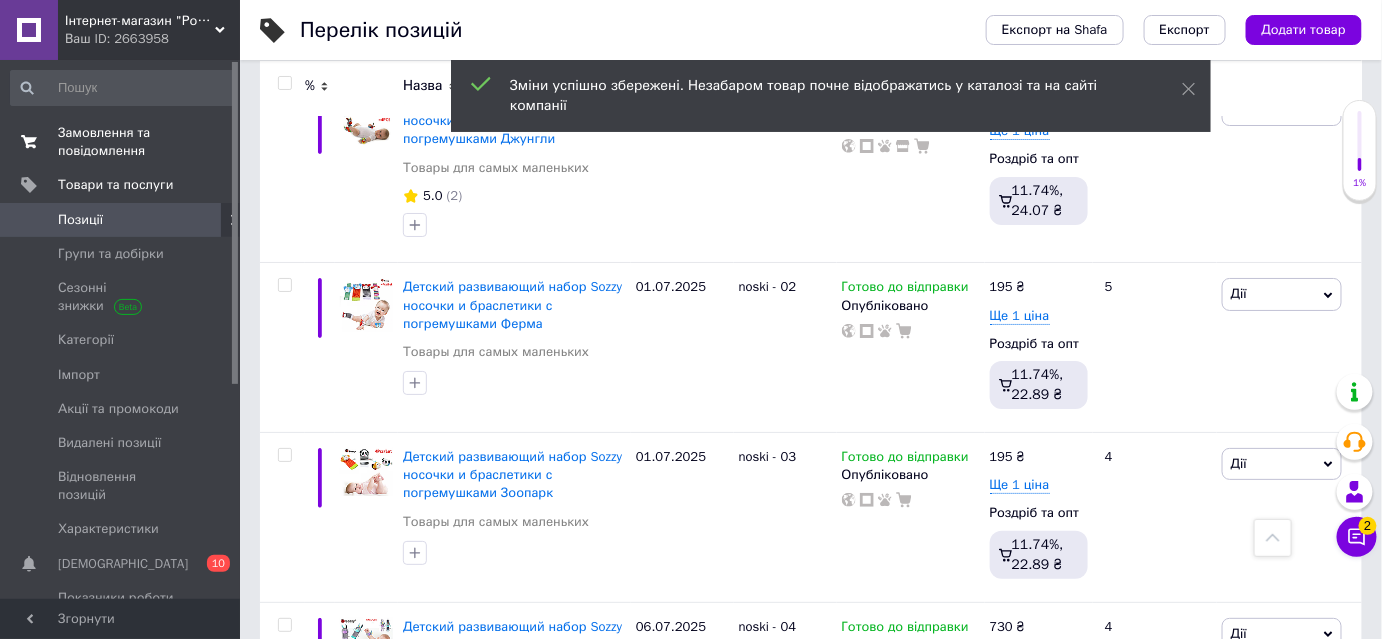 click on "Замовлення та повідомлення" at bounding box center [121, 142] 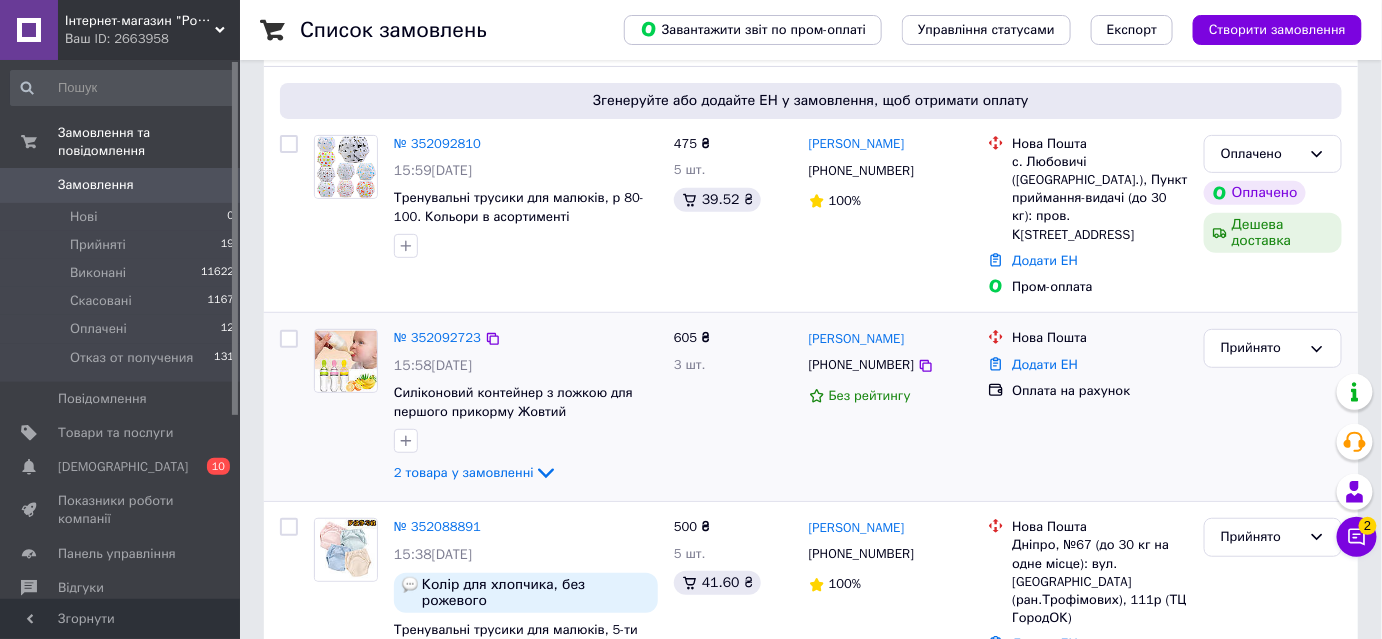 scroll, scrollTop: 181, scrollLeft: 0, axis: vertical 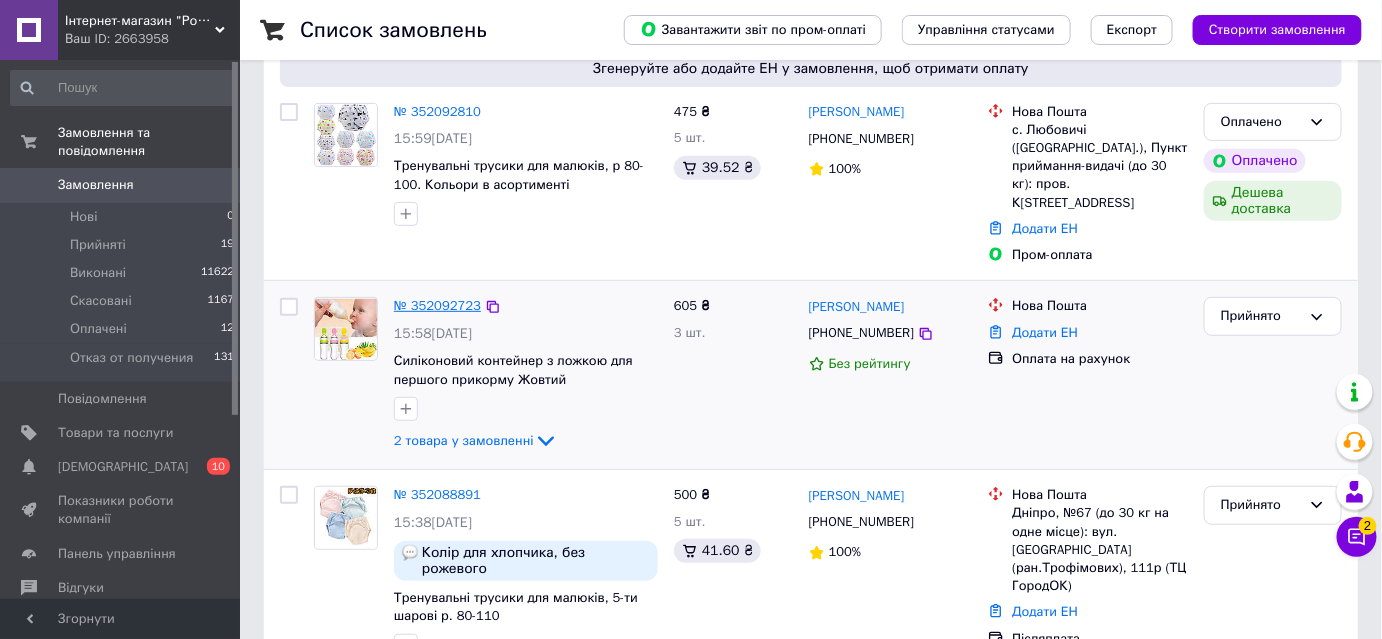 click on "№ 352092723" at bounding box center (437, 305) 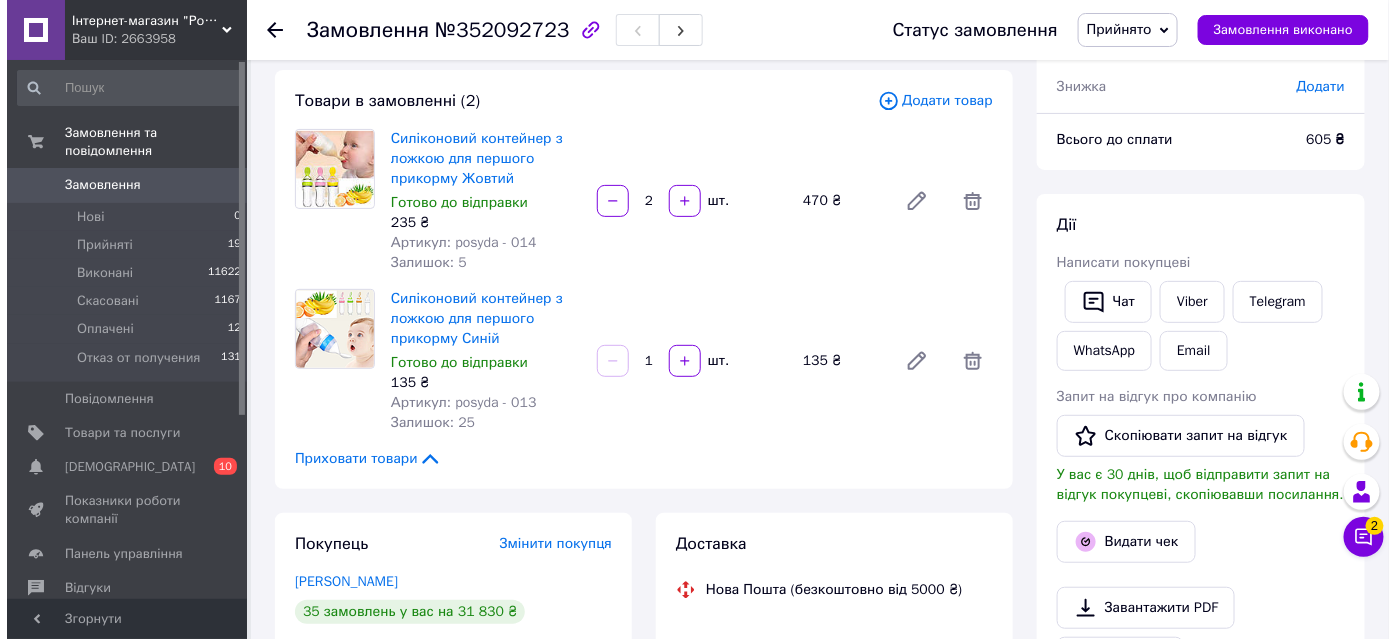 scroll, scrollTop: 0, scrollLeft: 0, axis: both 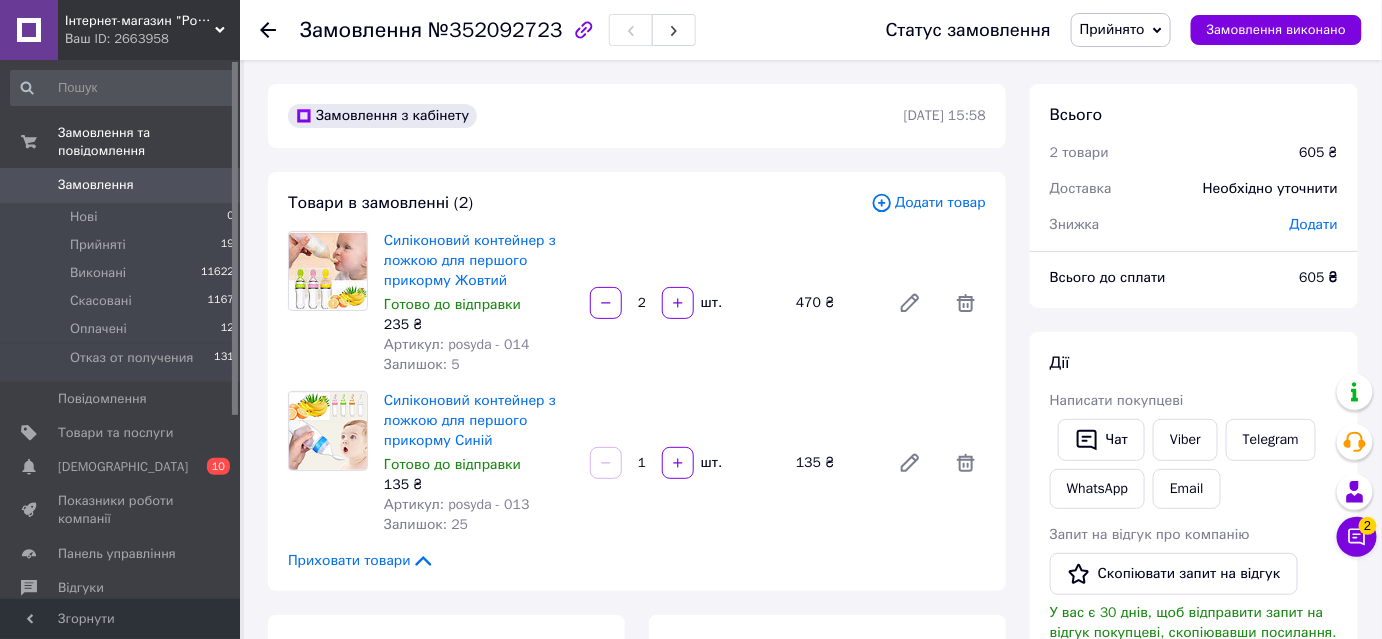 click on "Додати товар" at bounding box center (928, 203) 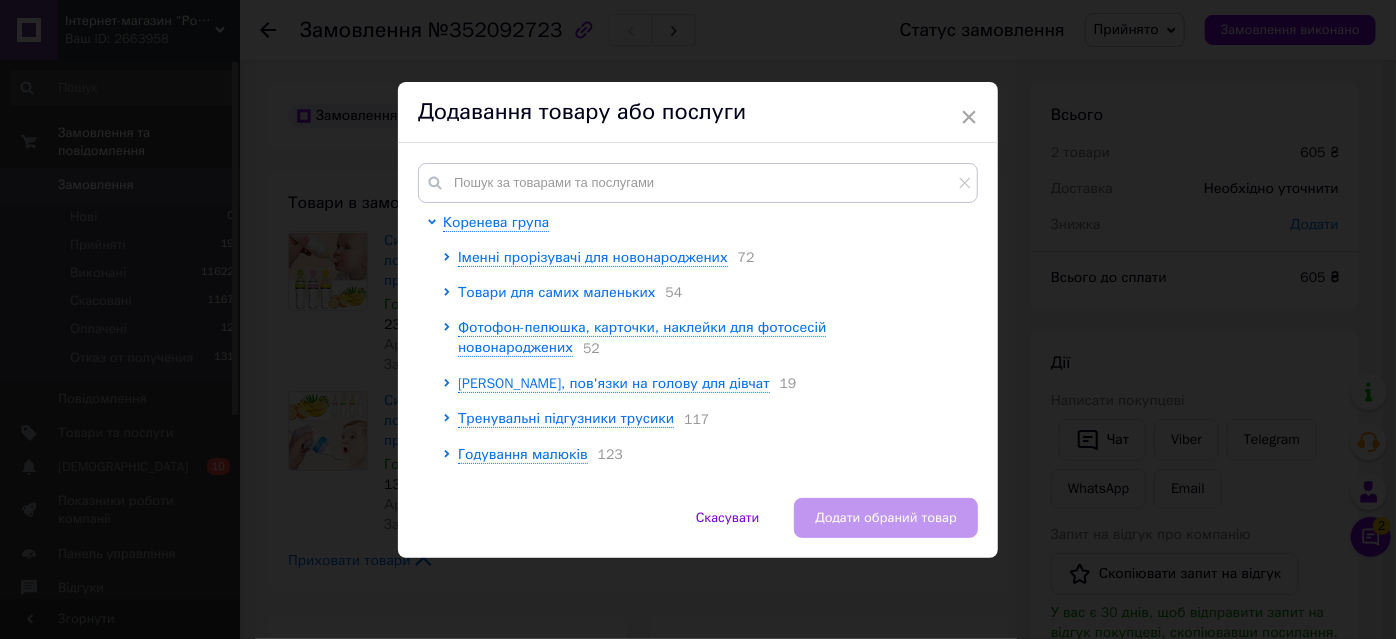 click on "Товари для самих маленьких" at bounding box center [557, 292] 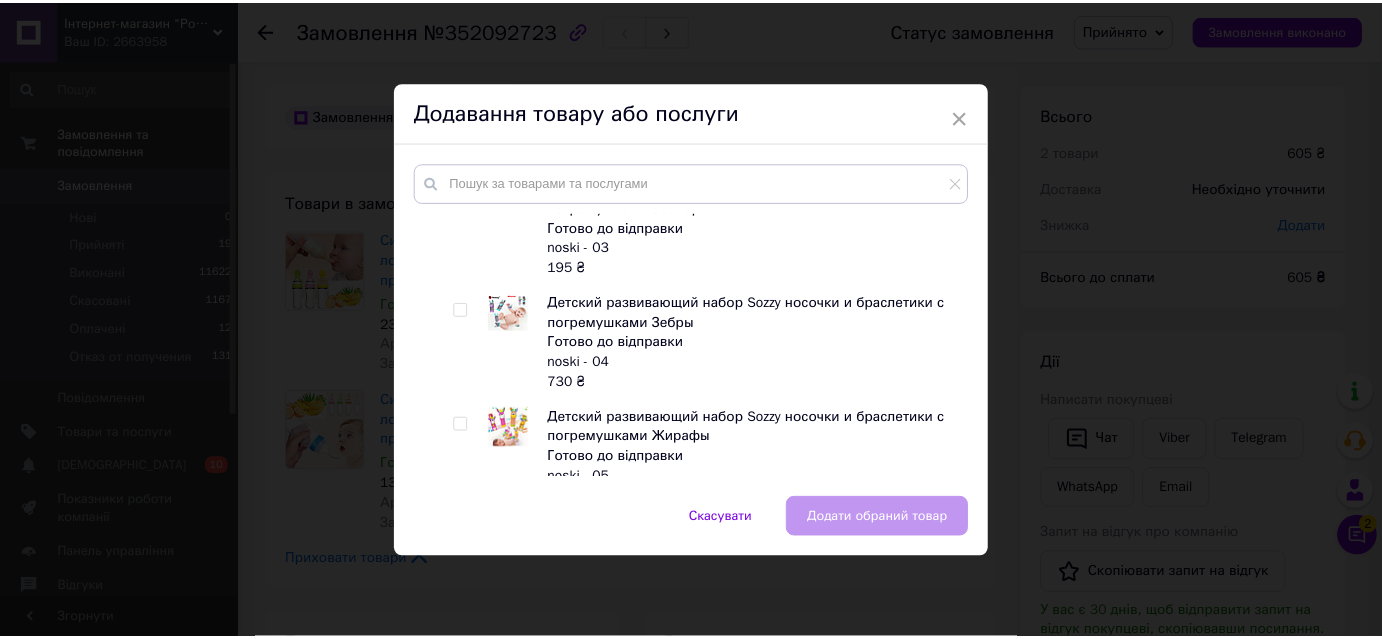 scroll, scrollTop: 5181, scrollLeft: 0, axis: vertical 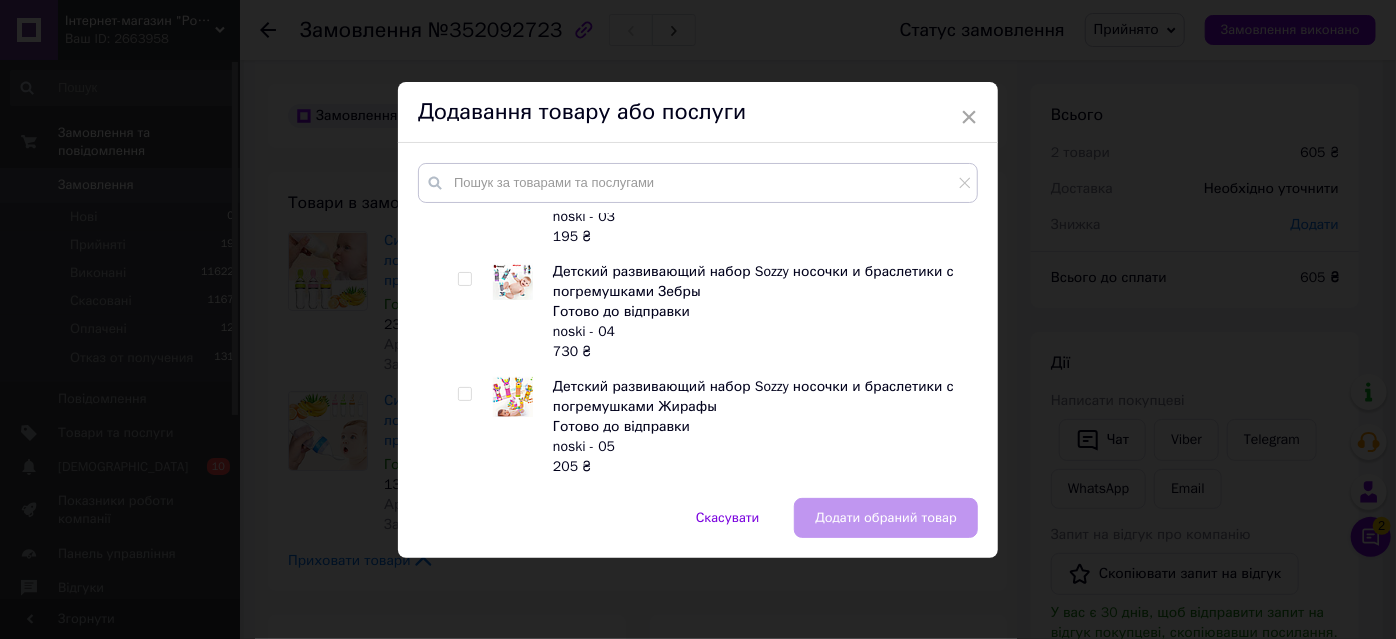 click at bounding box center [464, 279] 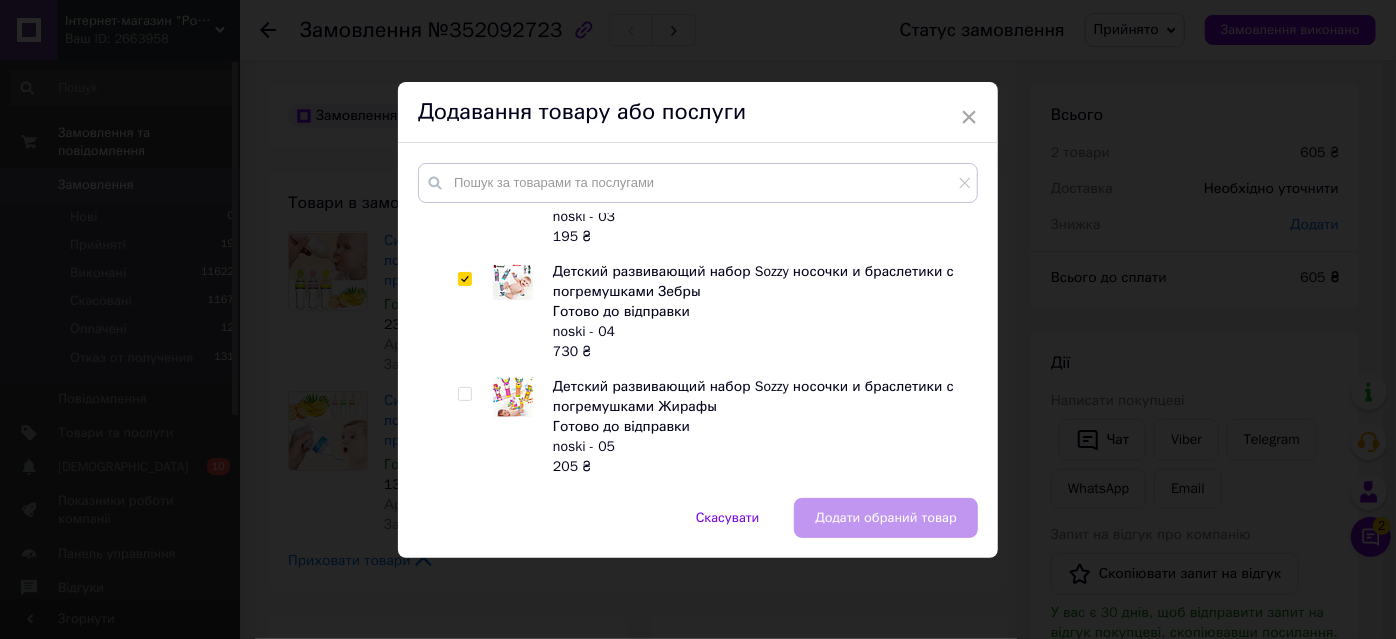 checkbox on "true" 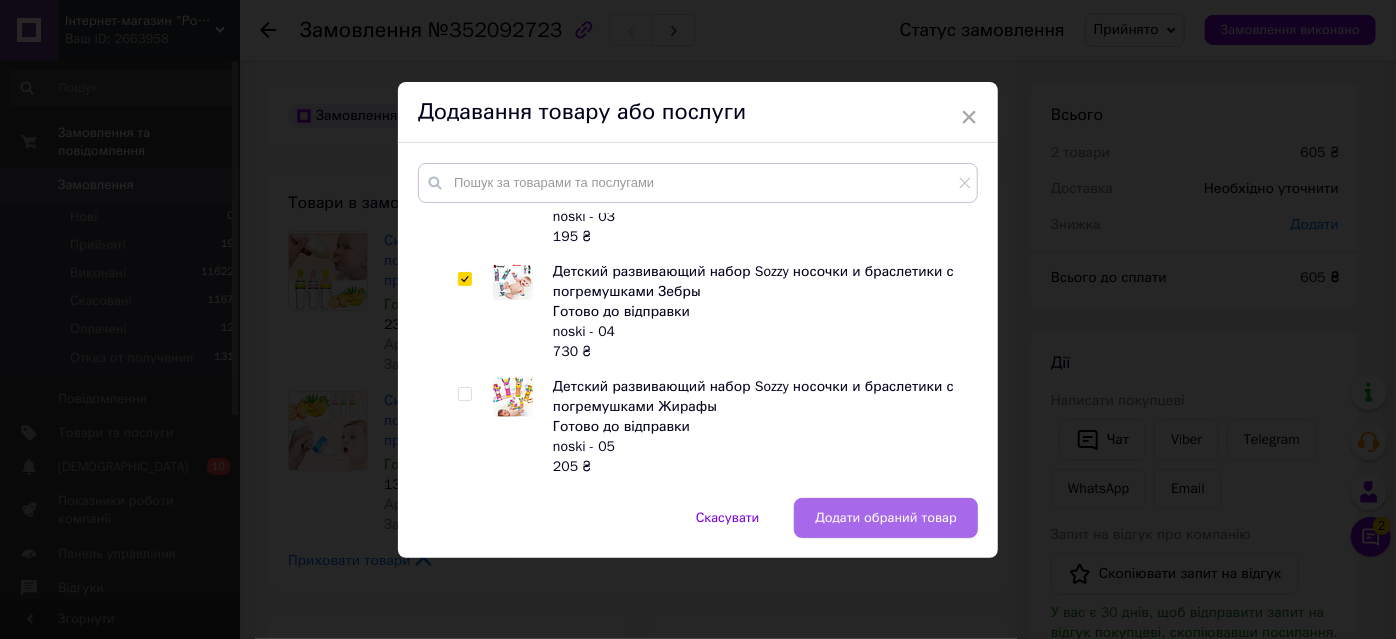 click on "Додати обраний товар" at bounding box center [886, 518] 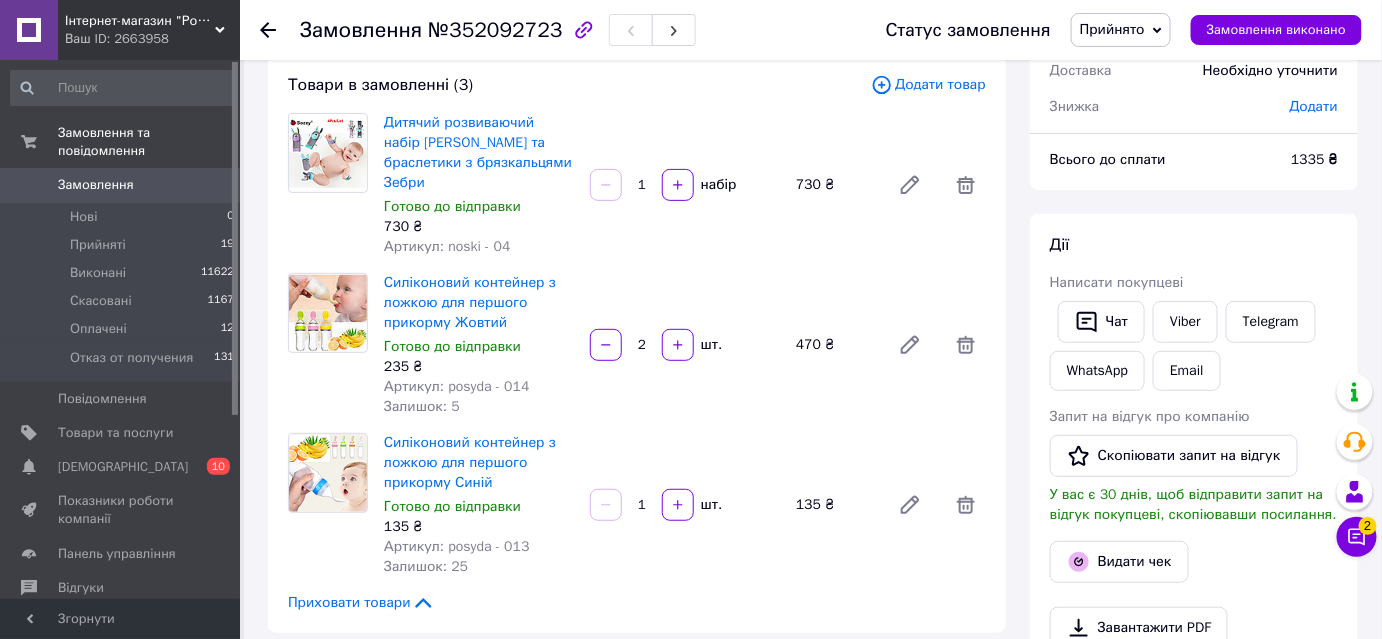 scroll, scrollTop: 0, scrollLeft: 0, axis: both 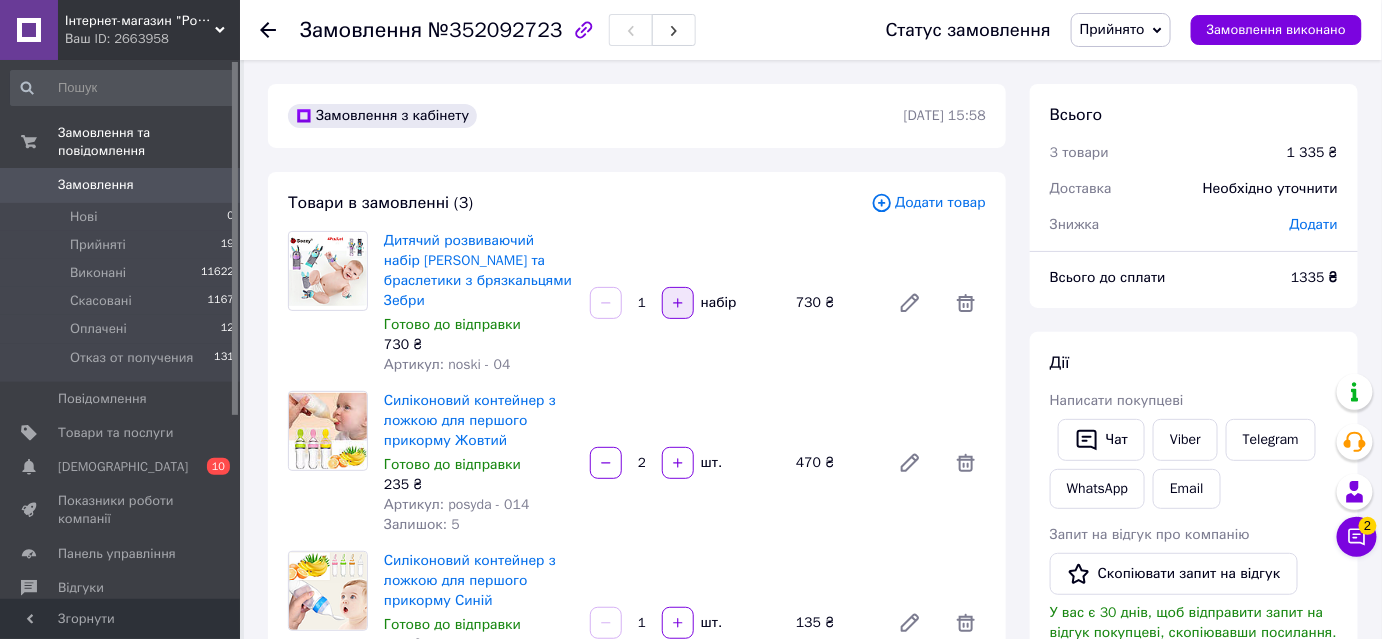 click 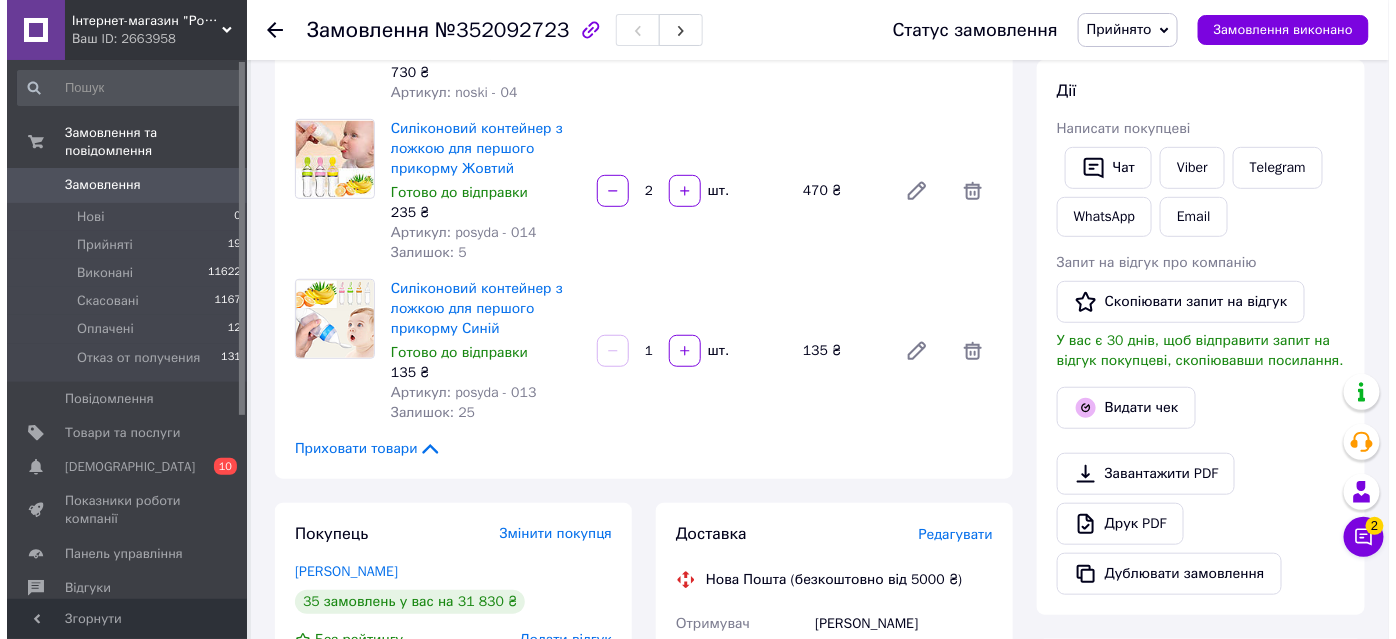 scroll, scrollTop: 545, scrollLeft: 0, axis: vertical 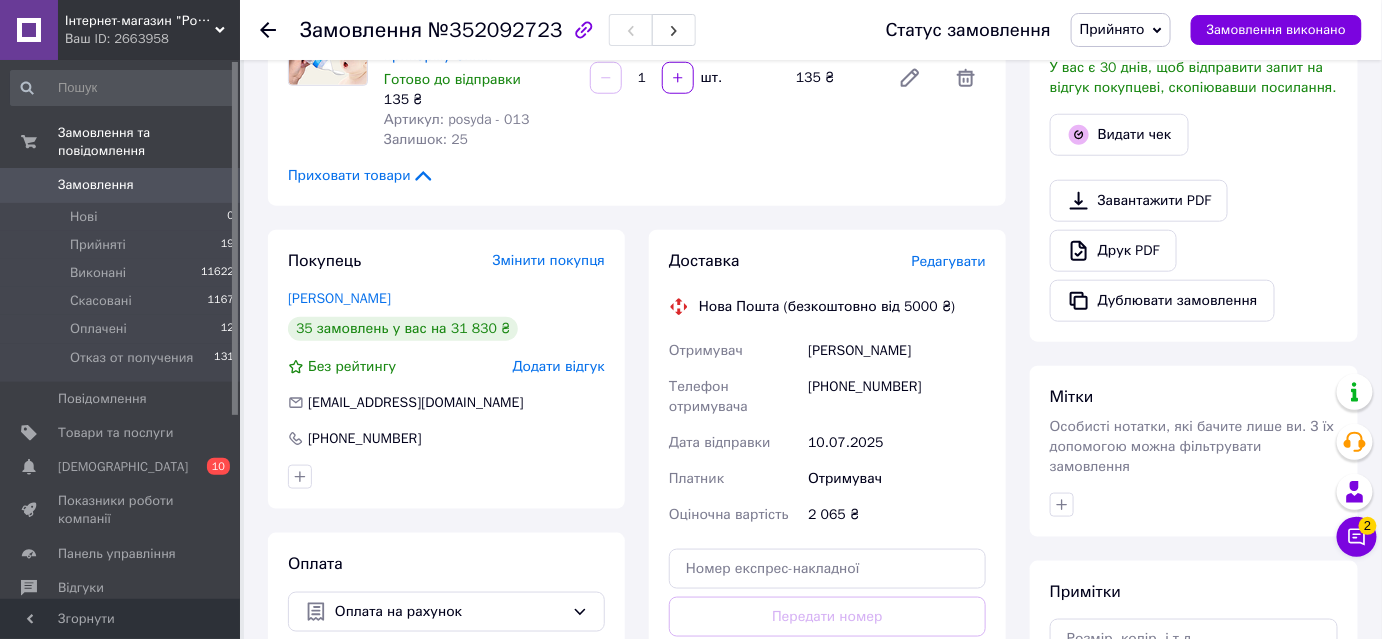 click on "Редагувати" at bounding box center [949, 261] 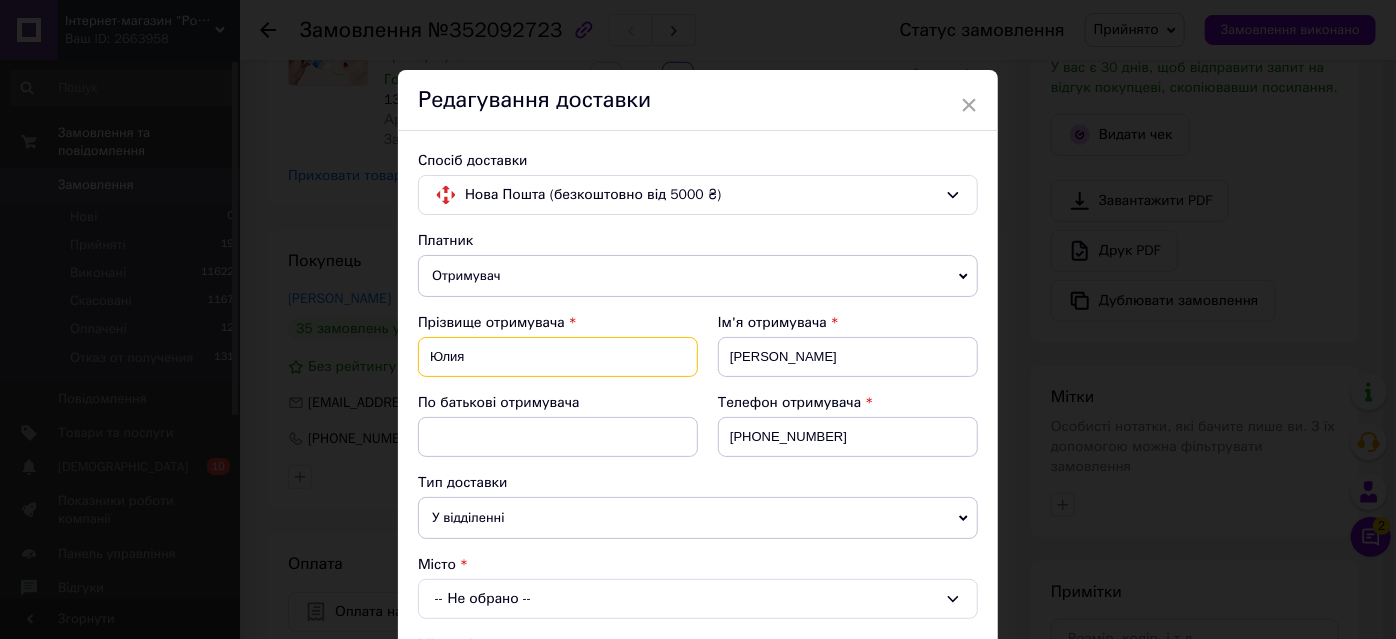click on "Юлия" at bounding box center [558, 357] 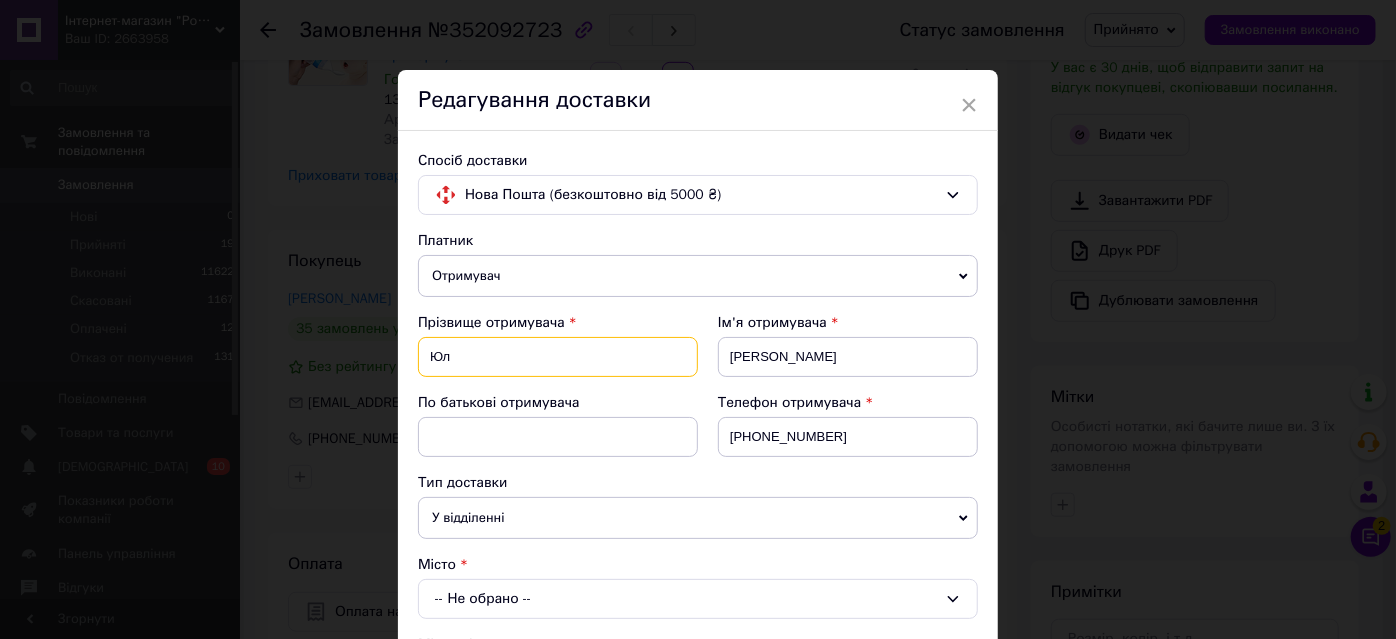 type on "Ю" 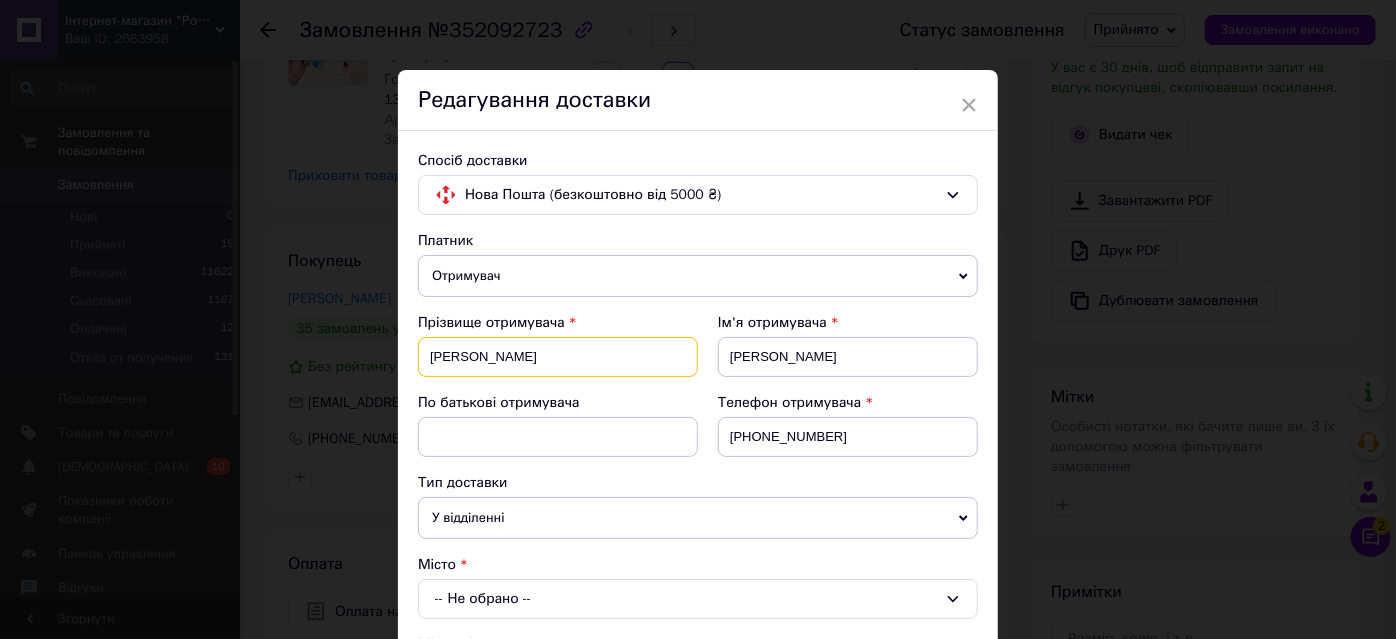 type on "Кишинець" 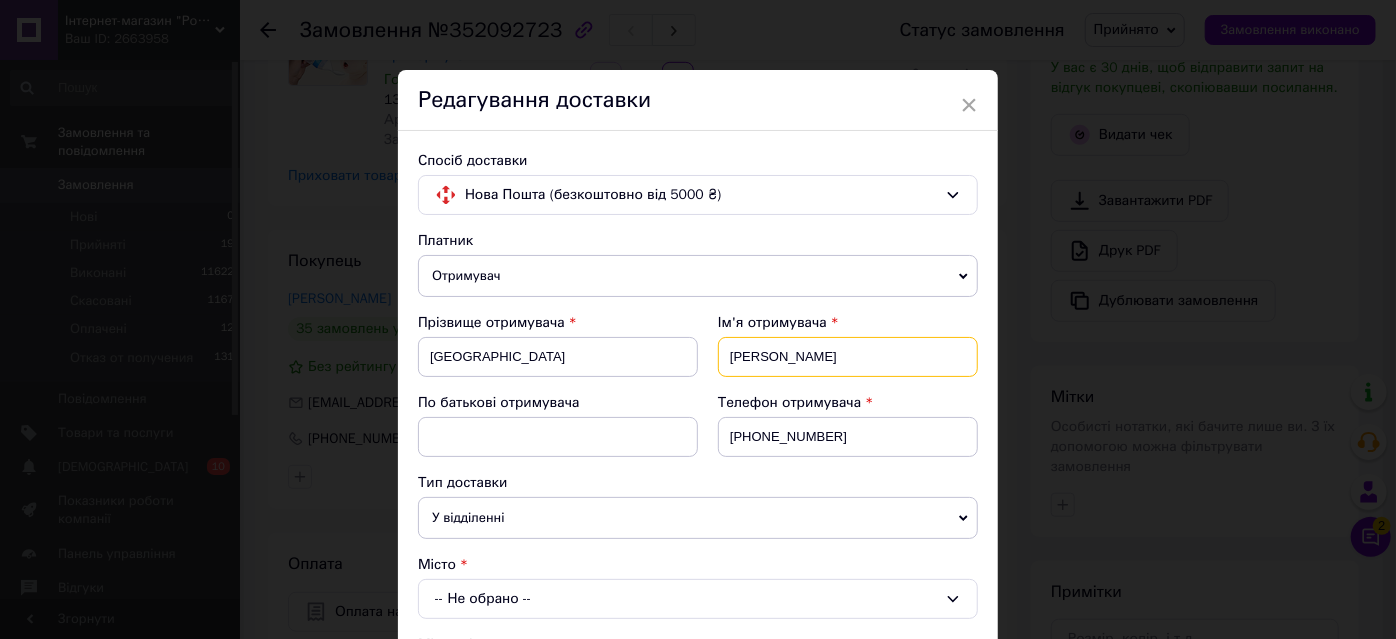 click on "Кишинец" at bounding box center [848, 357] 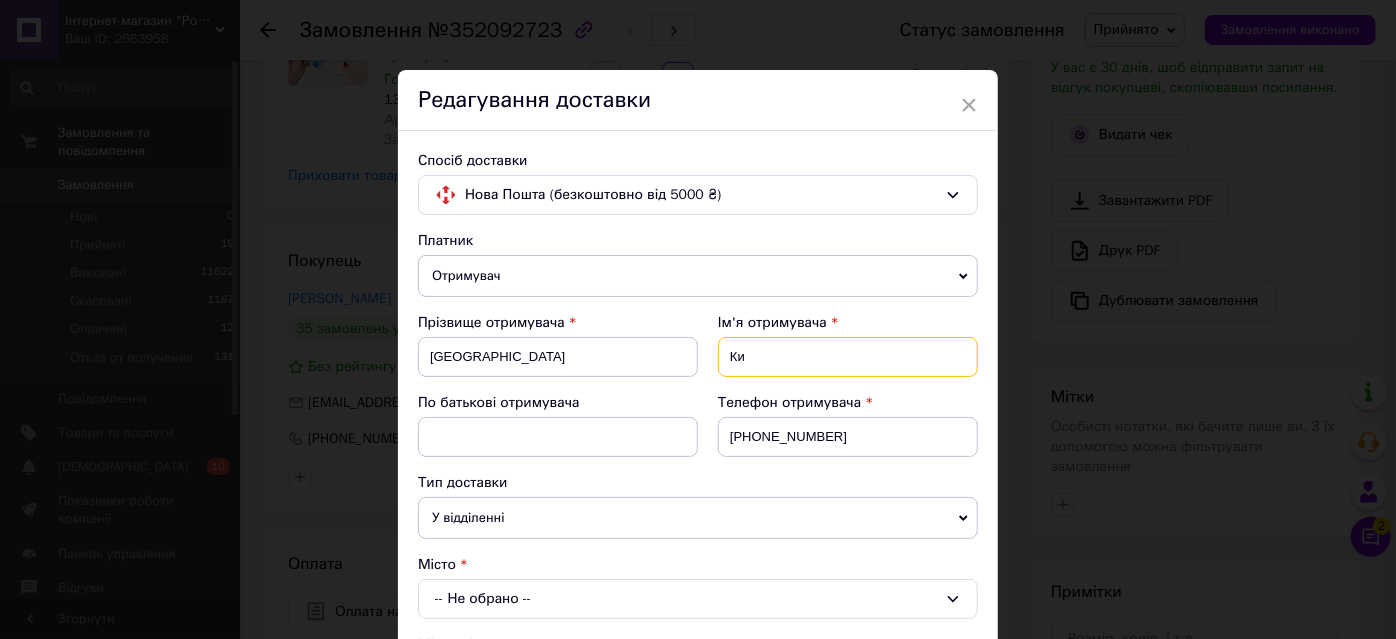 type on "К" 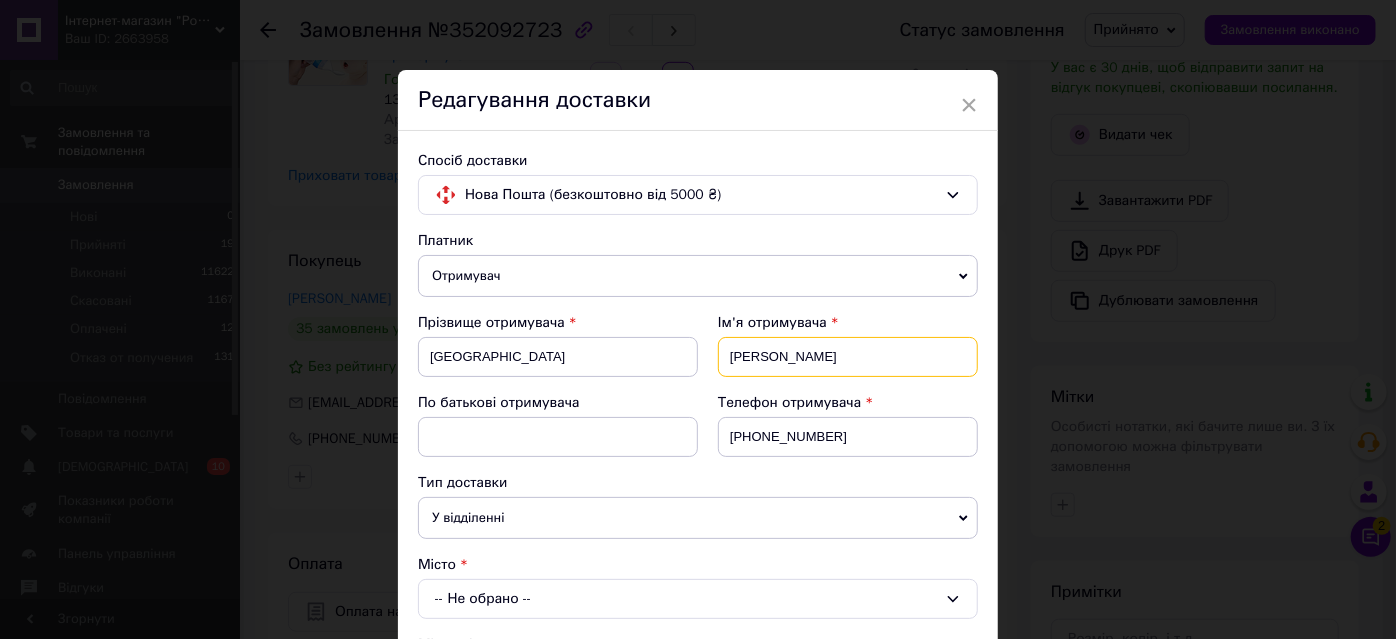 type on "Віталій" 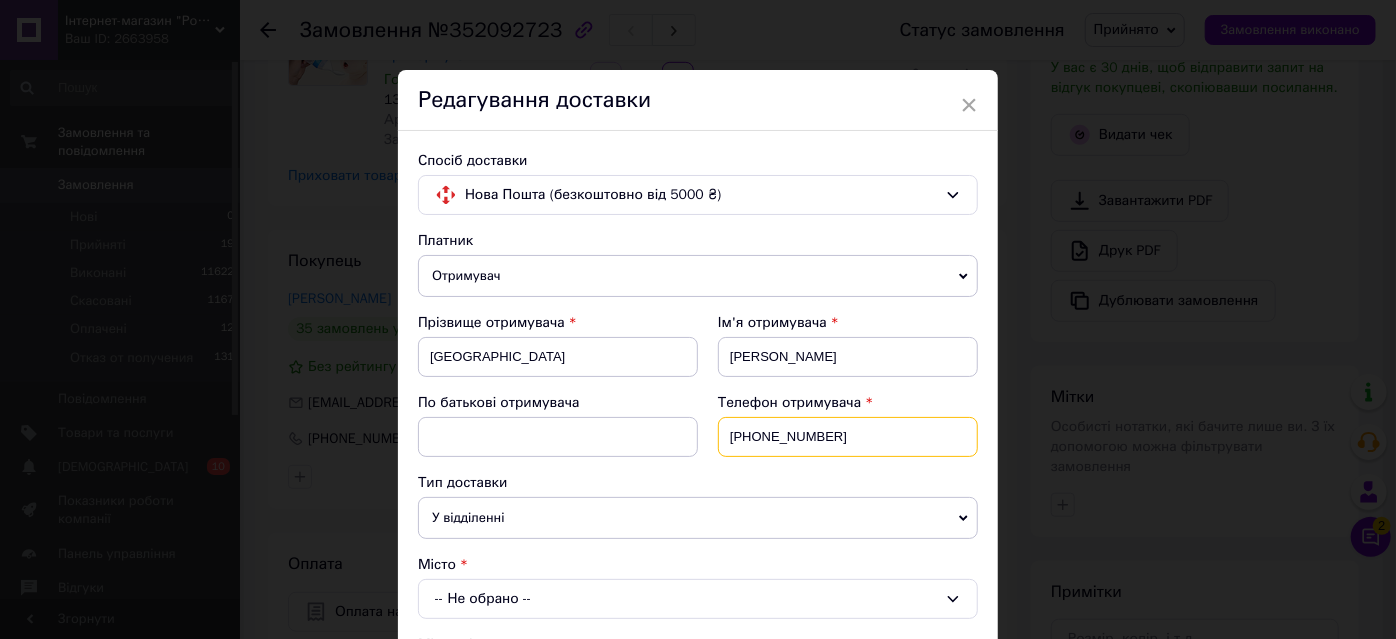 click on "[PHONE_NUMBER]" at bounding box center (848, 437) 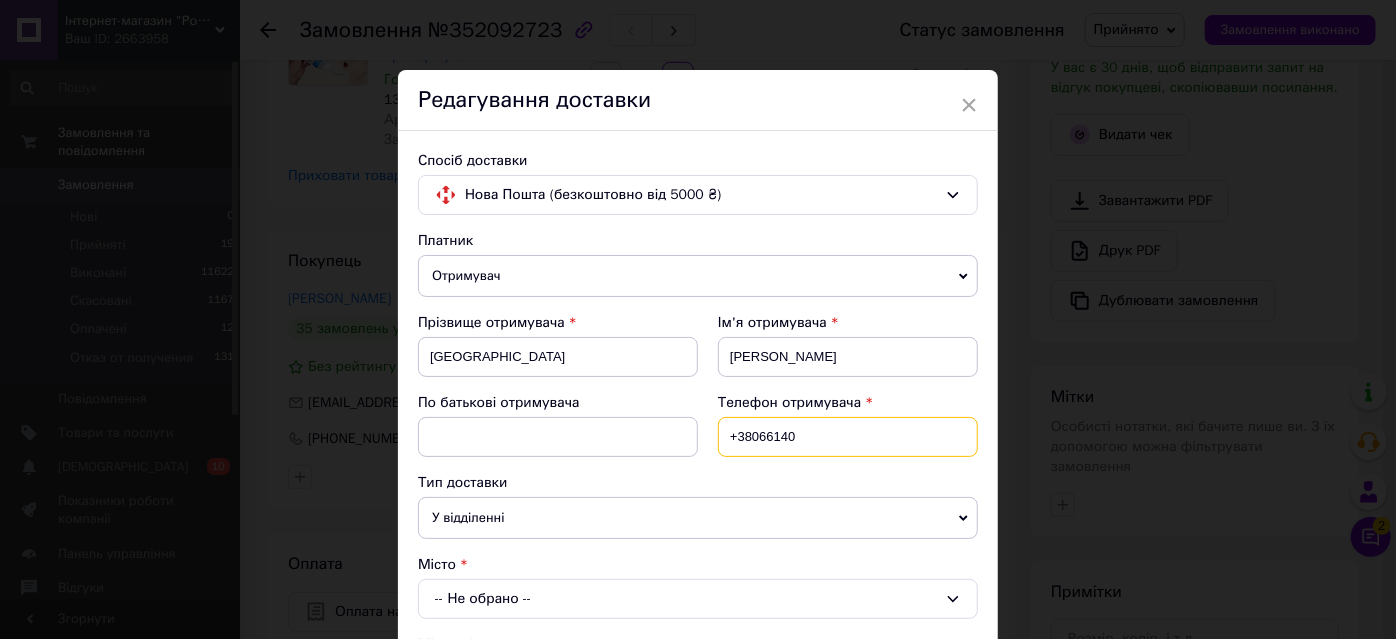 type on "+380661405991" 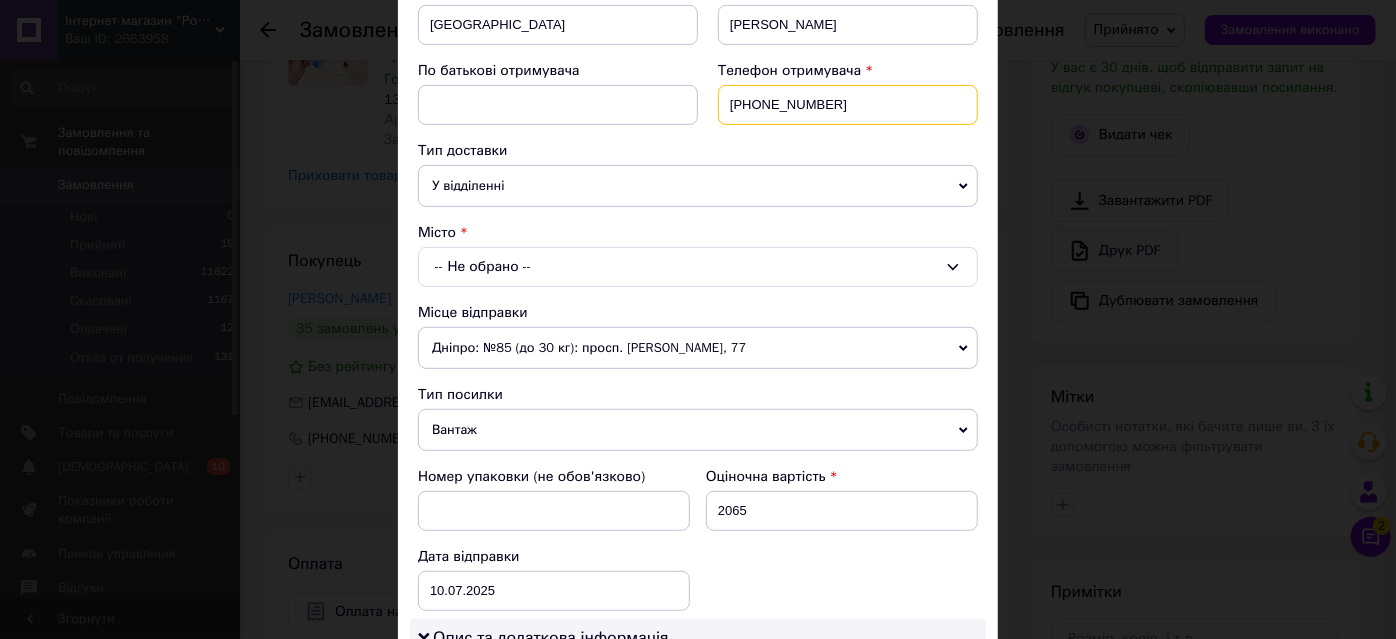 scroll, scrollTop: 363, scrollLeft: 0, axis: vertical 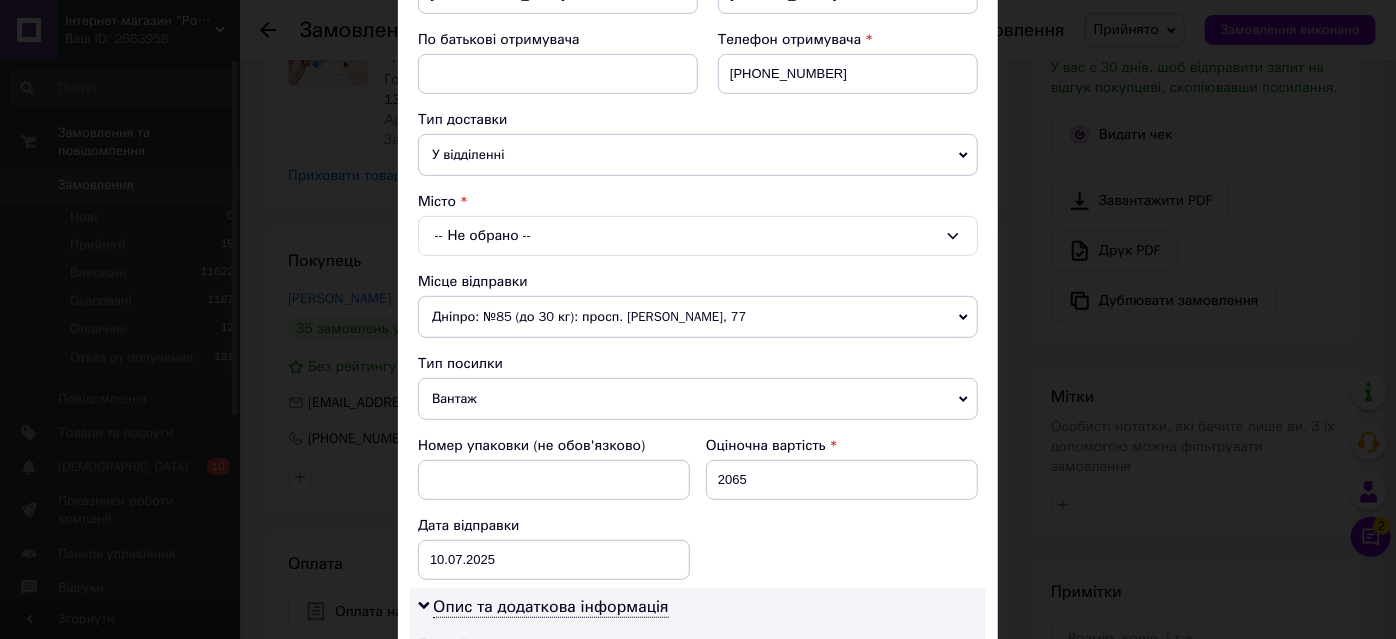 click on "-- Не обрано --" at bounding box center (698, 236) 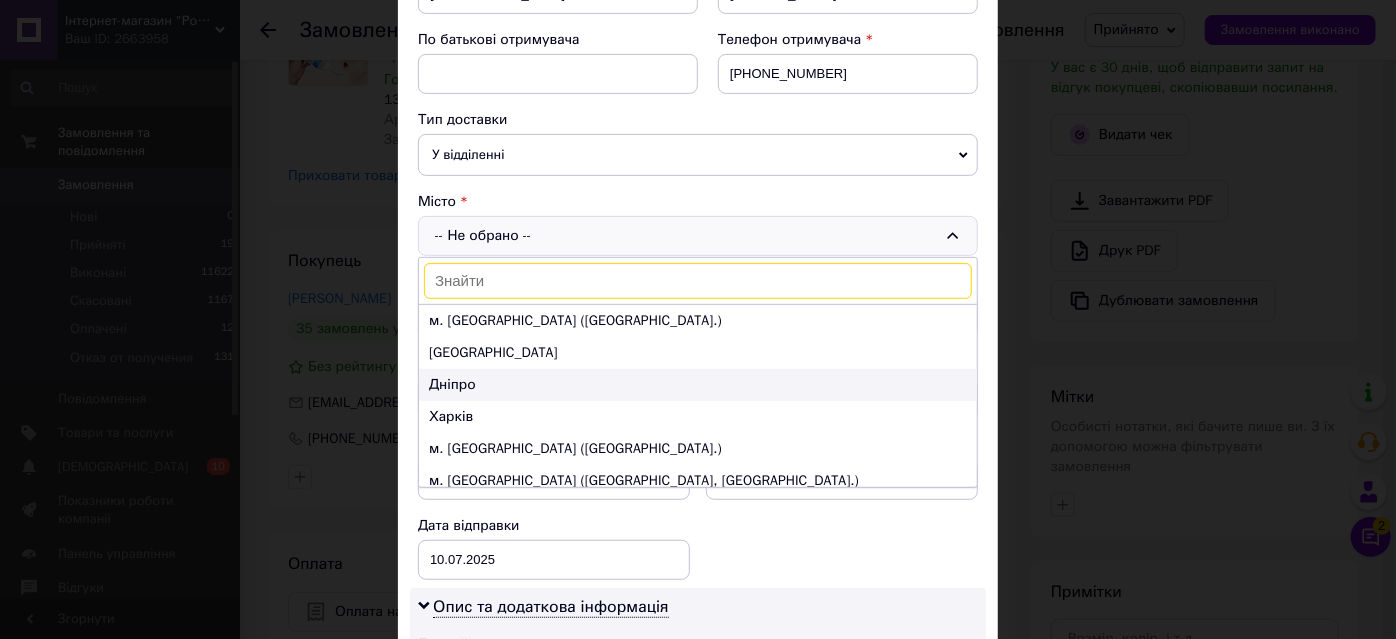 click on "Дніпро" at bounding box center [698, 385] 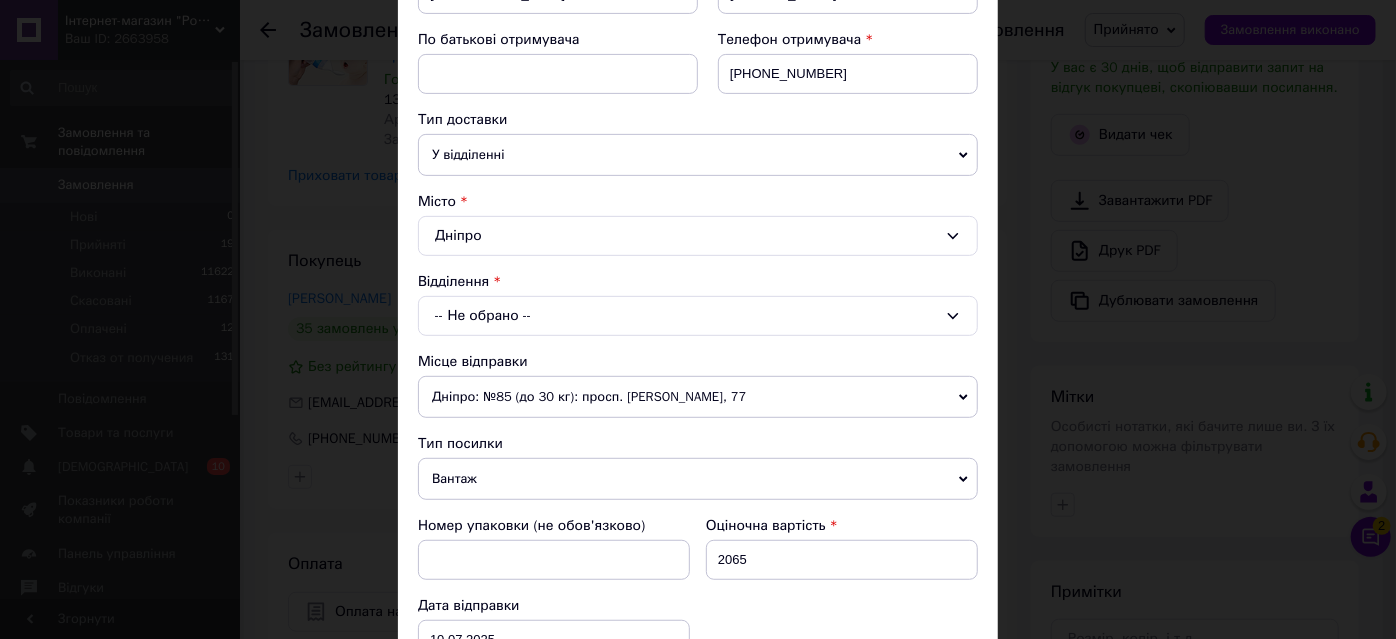 click on "-- Не обрано --" at bounding box center (698, 316) 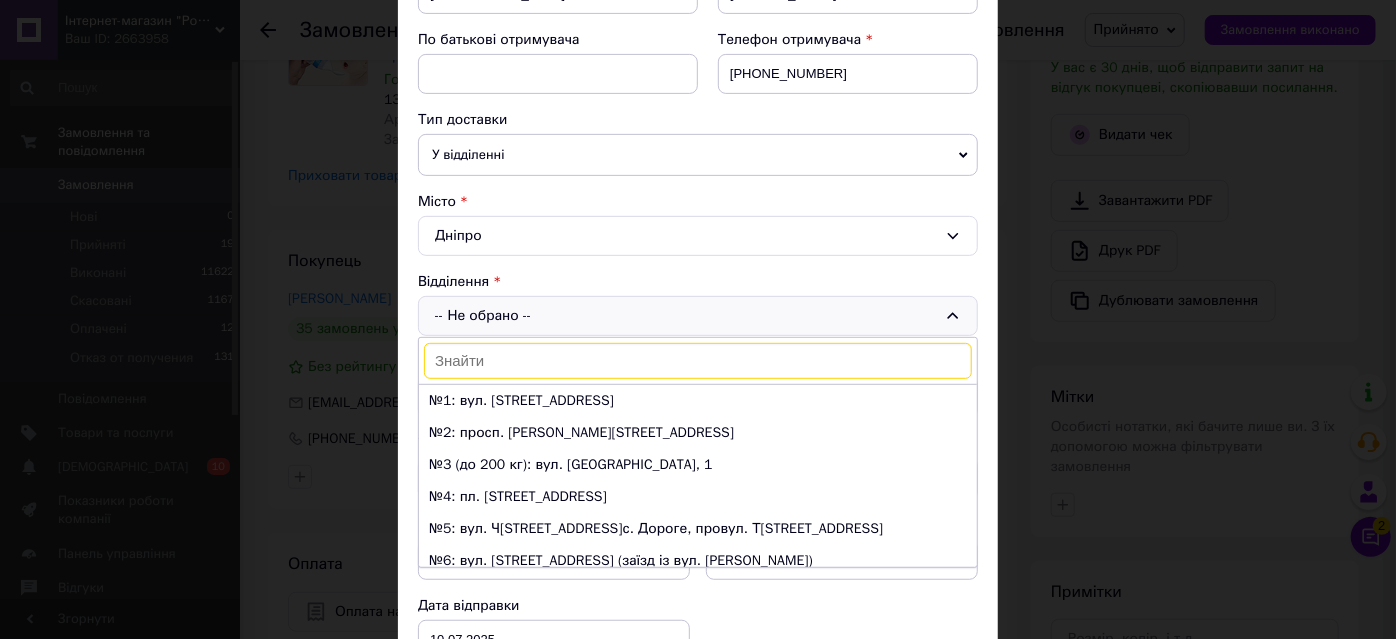 click at bounding box center (698, 361) 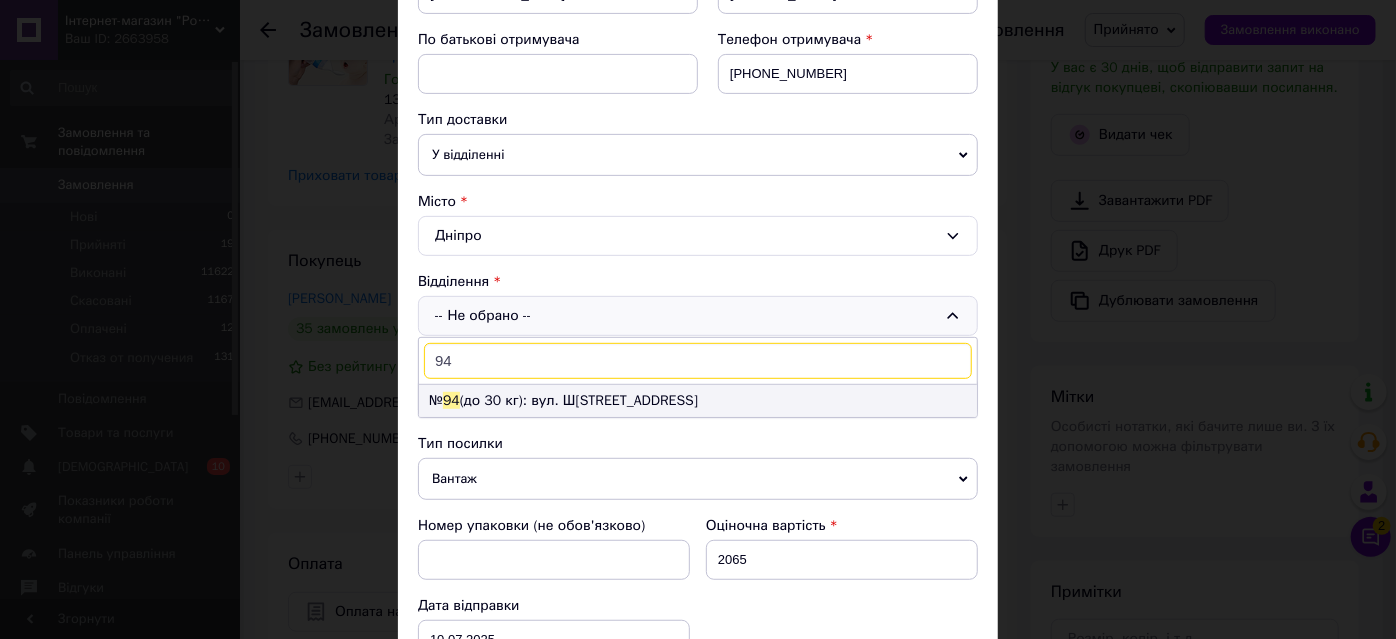 type on "94" 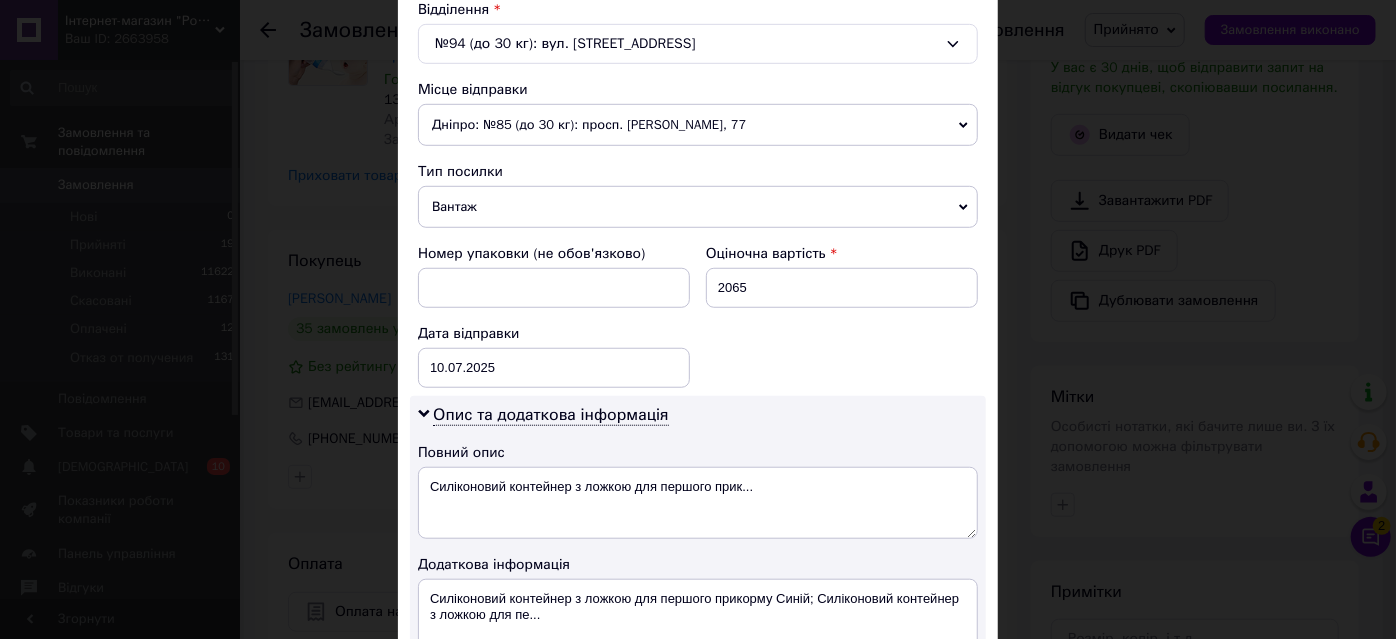 scroll, scrollTop: 636, scrollLeft: 0, axis: vertical 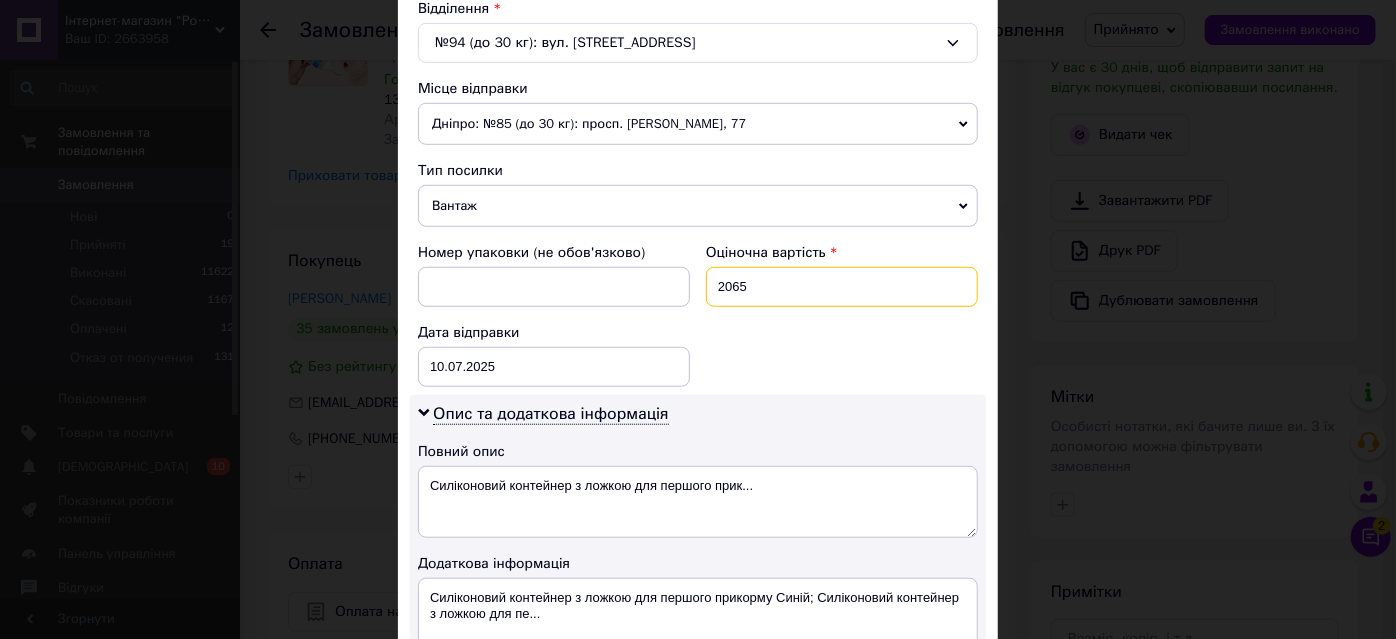 click on "2065" at bounding box center [842, 287] 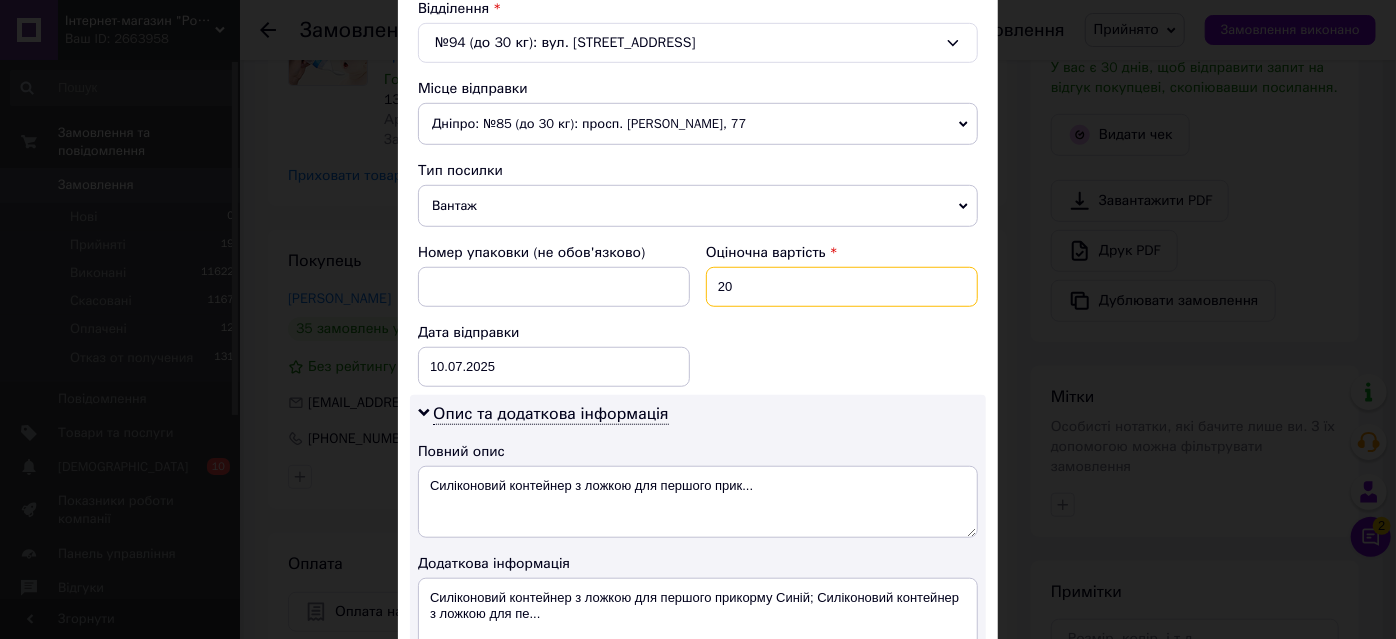 type on "2" 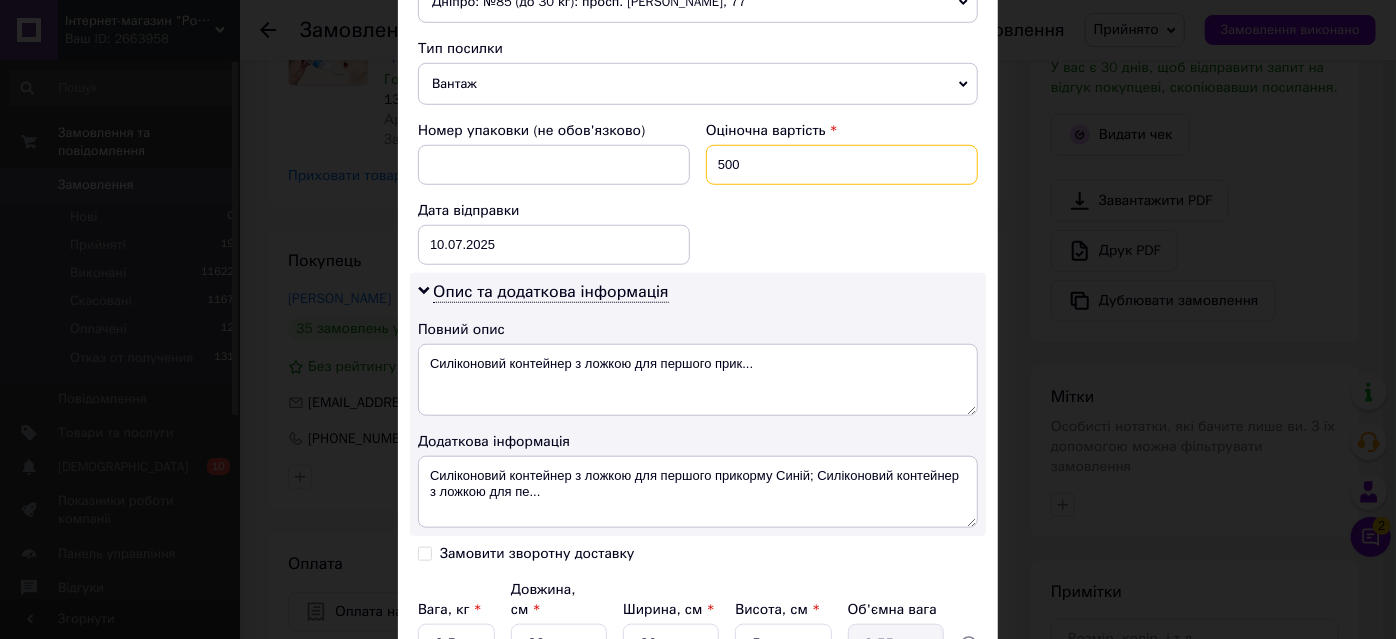 scroll, scrollTop: 727, scrollLeft: 0, axis: vertical 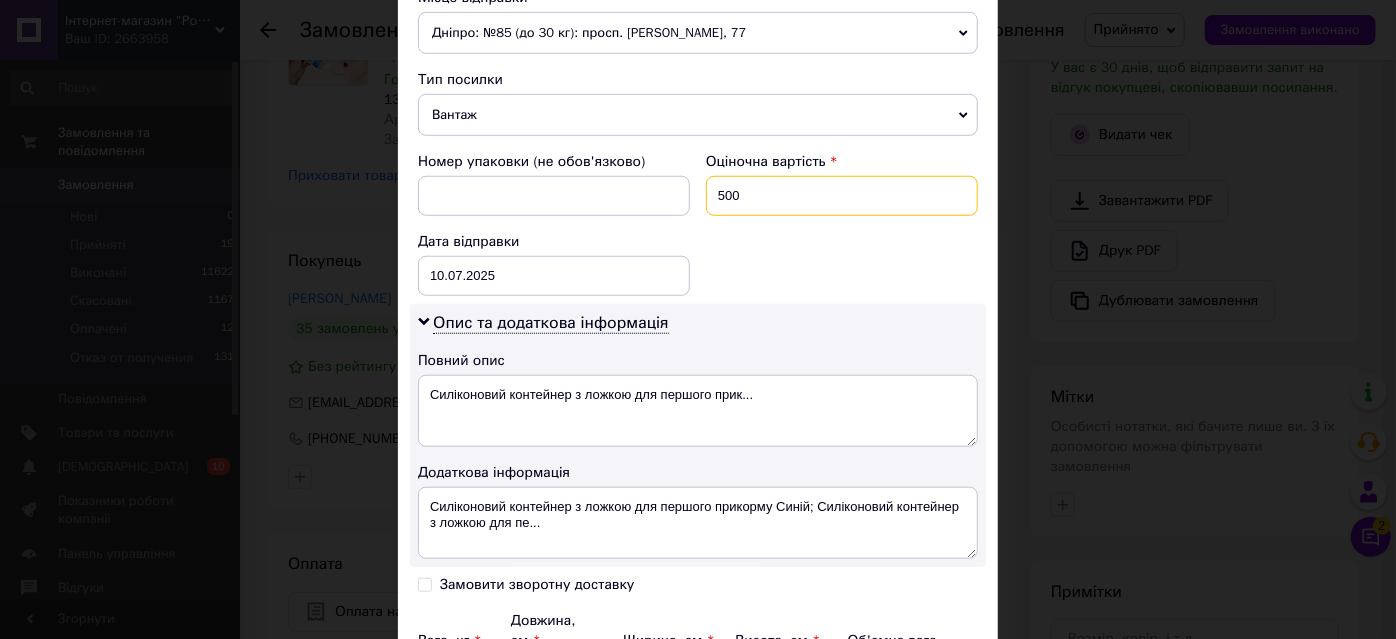 type on "500" 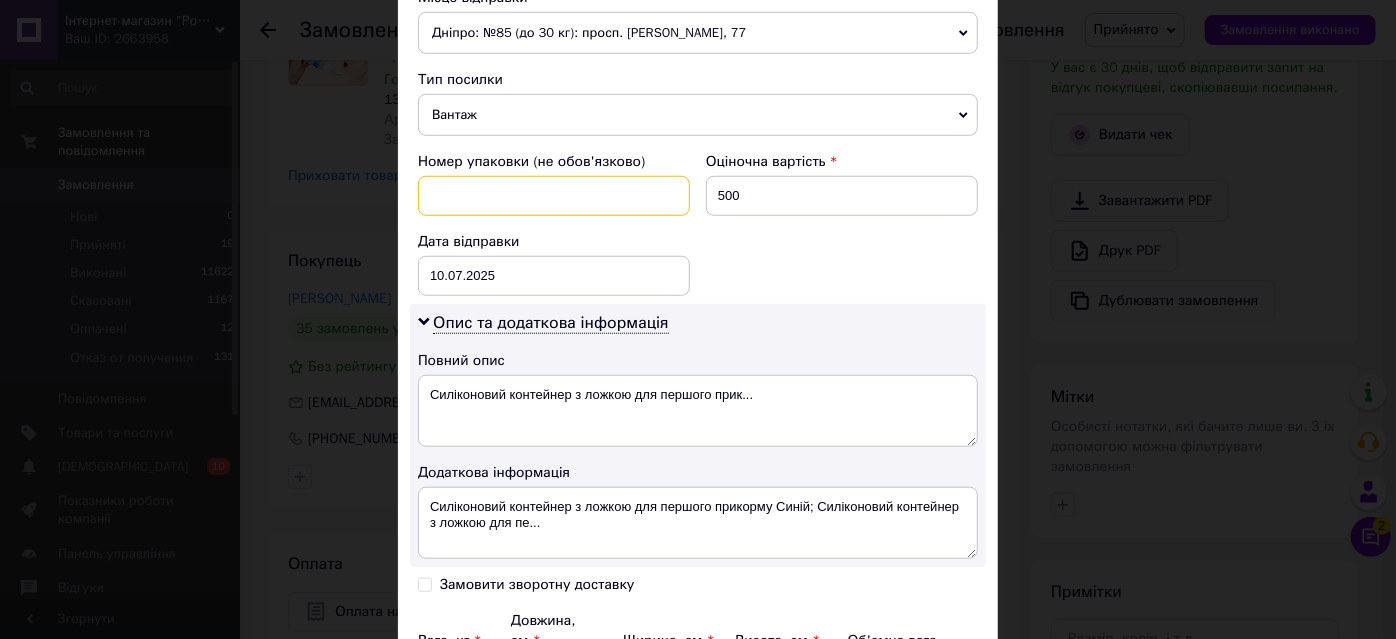 click at bounding box center [554, 196] 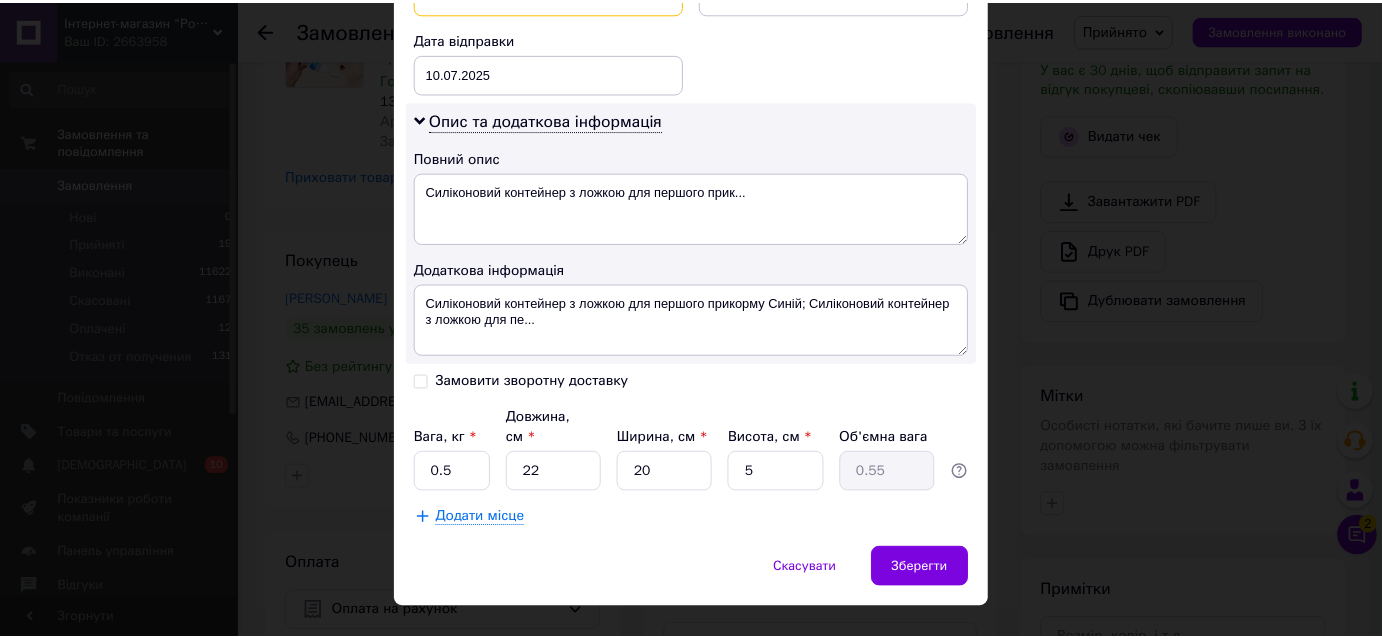 scroll, scrollTop: 940, scrollLeft: 0, axis: vertical 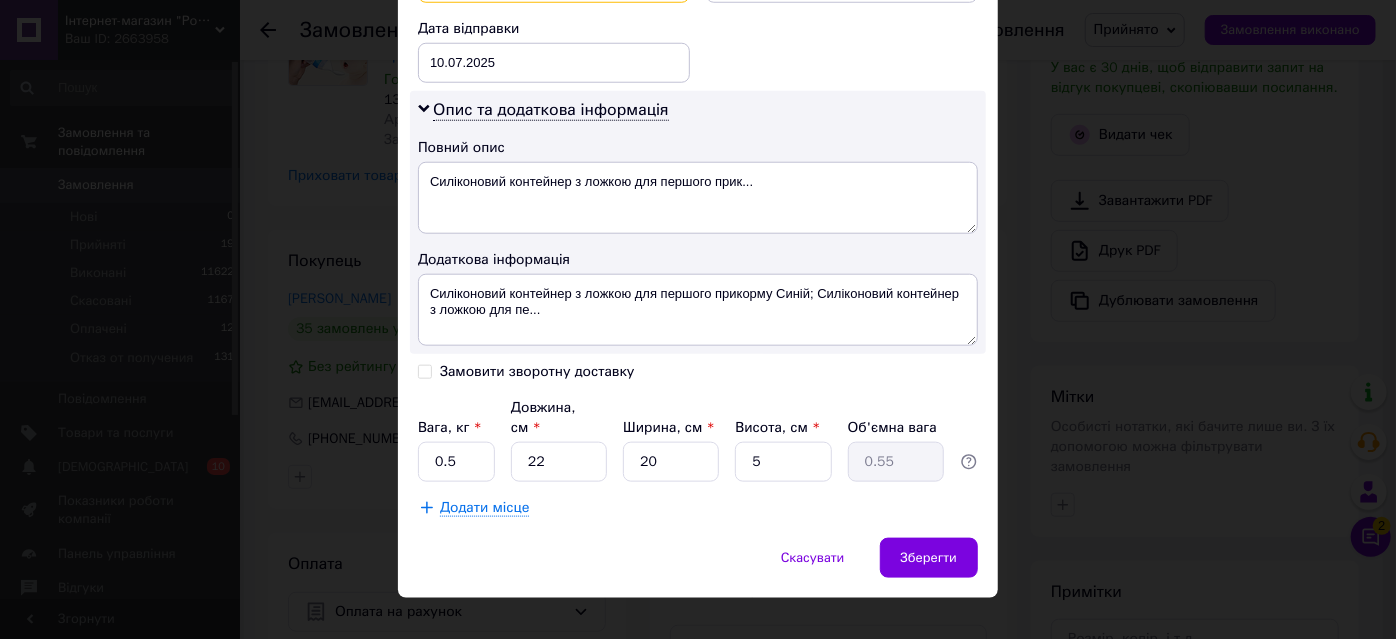 type on "5832909253" 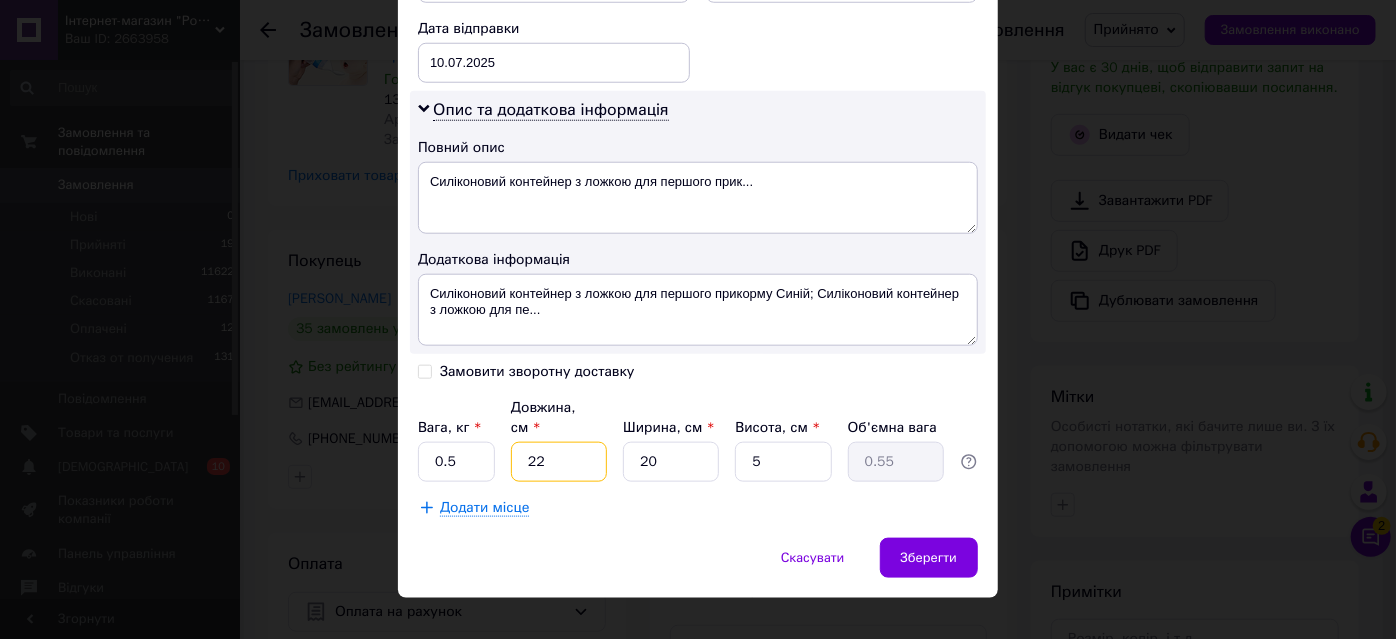 click on "22" at bounding box center (559, 462) 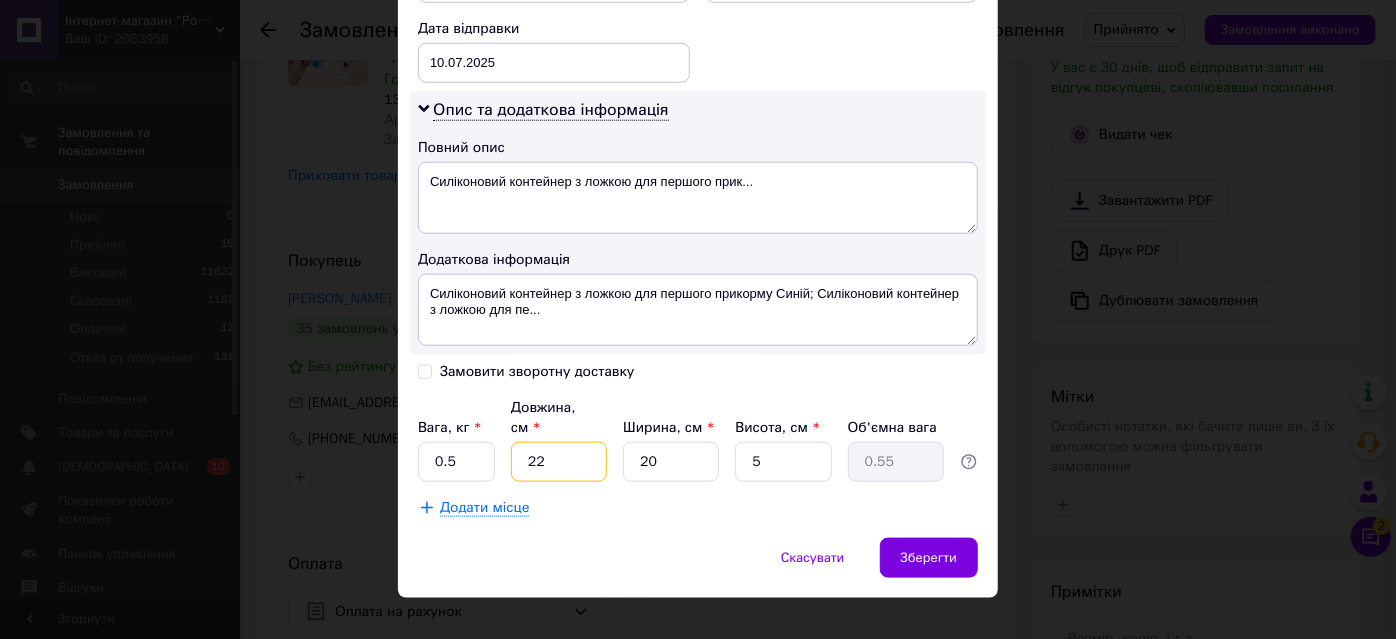 type on "223" 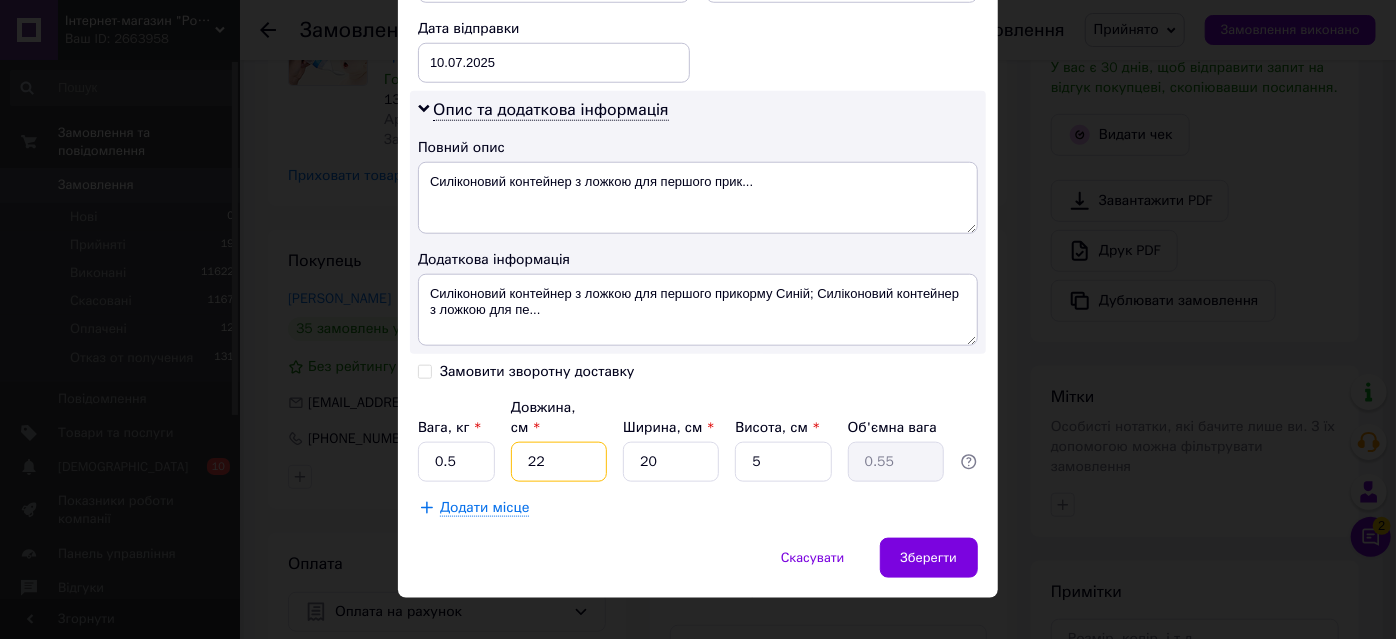 type on "5.58" 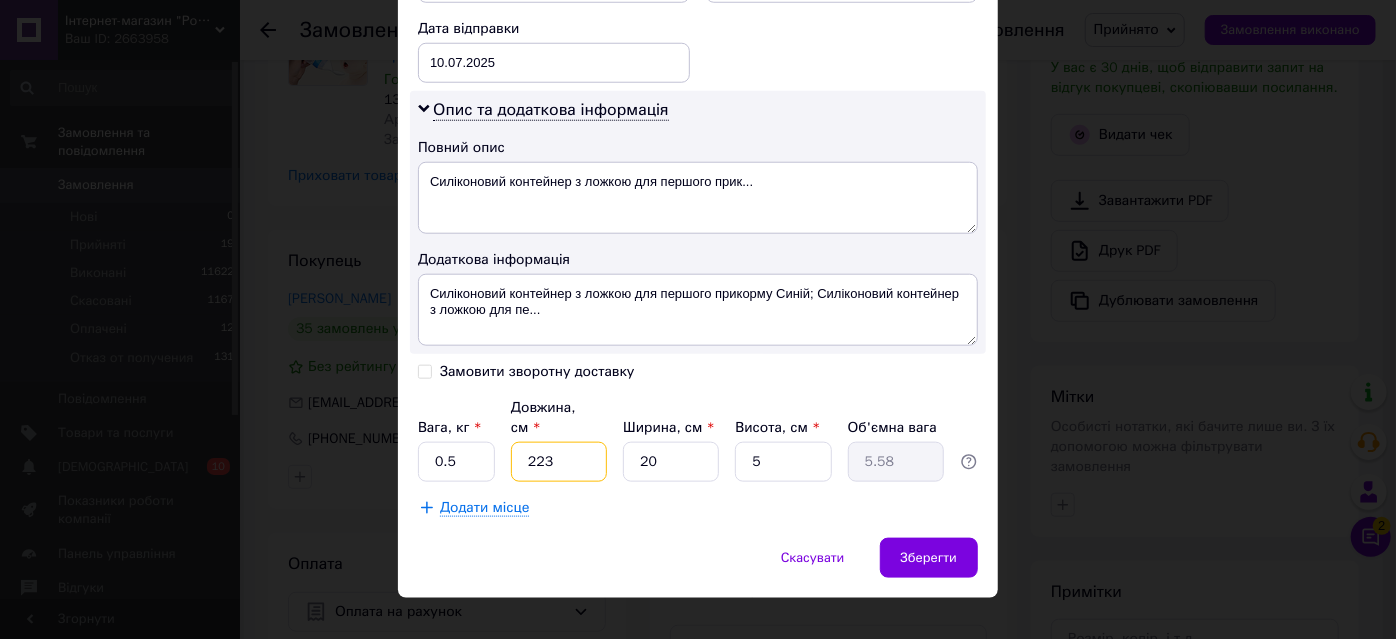 type on "2238" 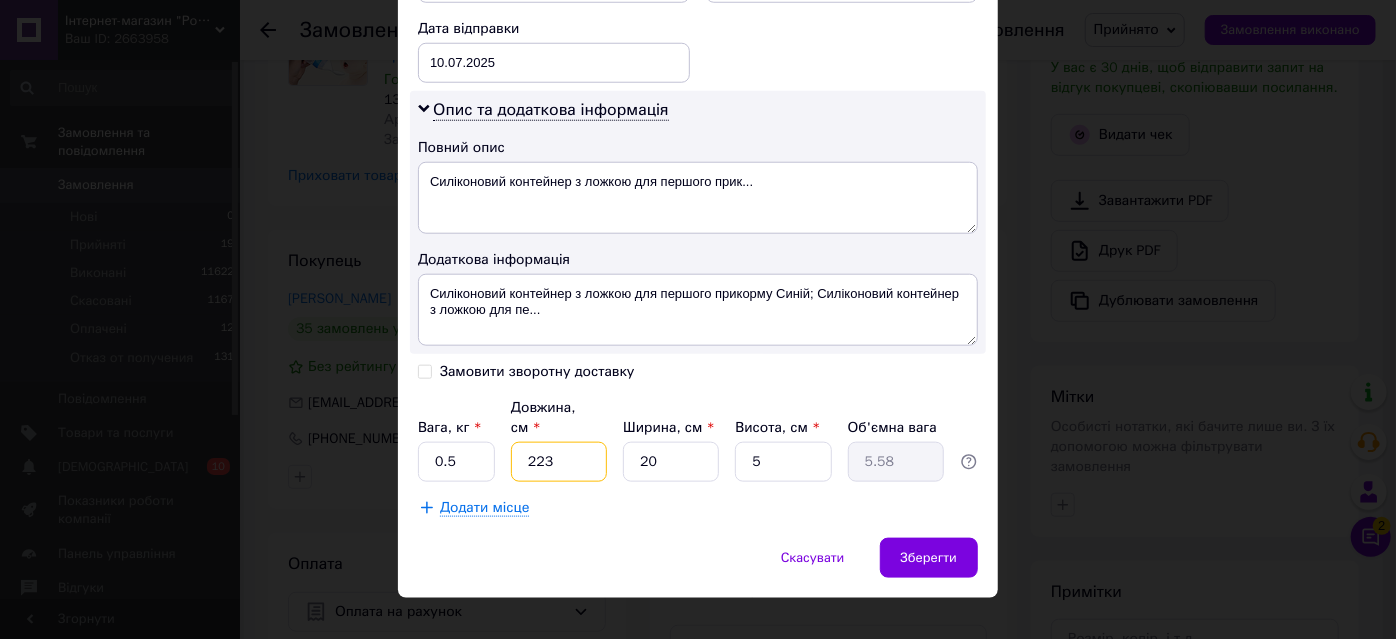 type on "55.95" 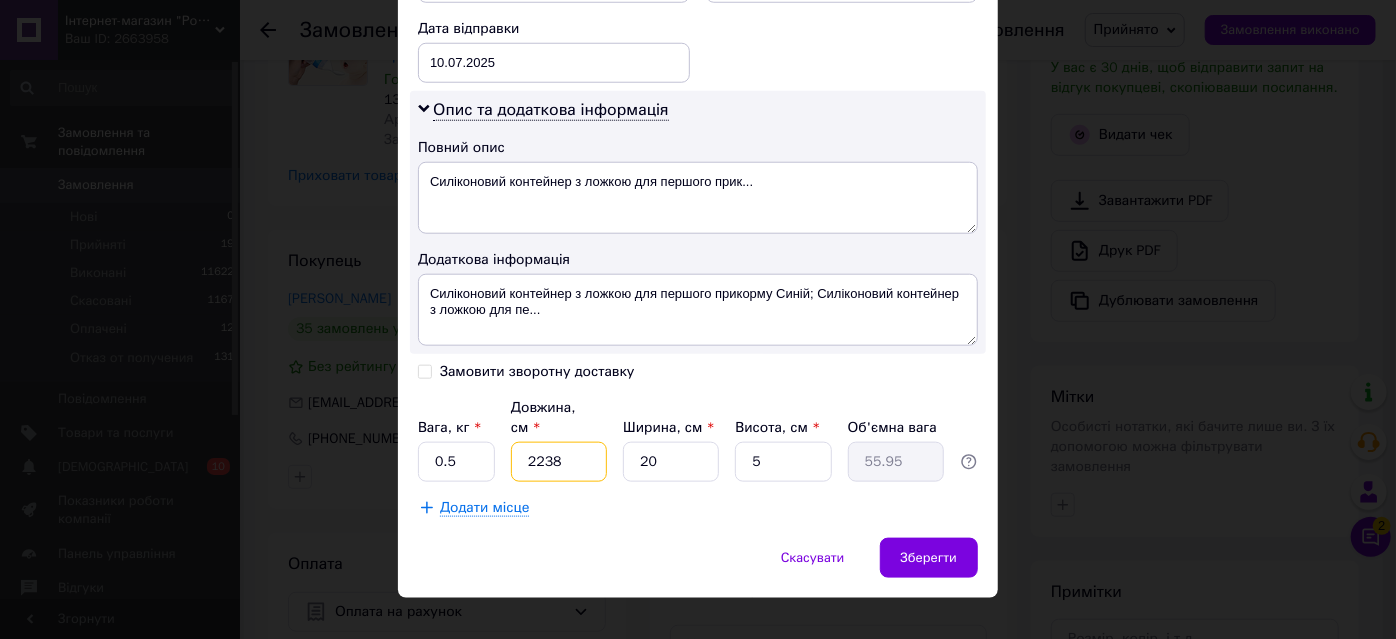 type on "223" 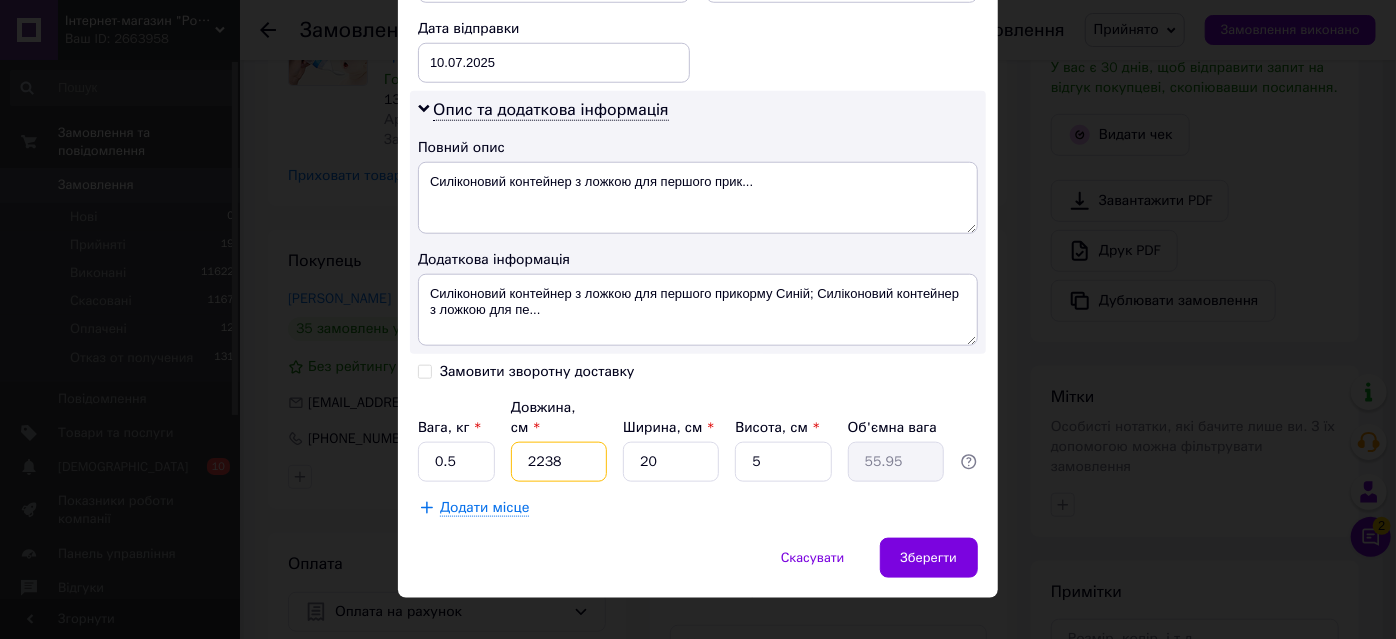 type on "5.58" 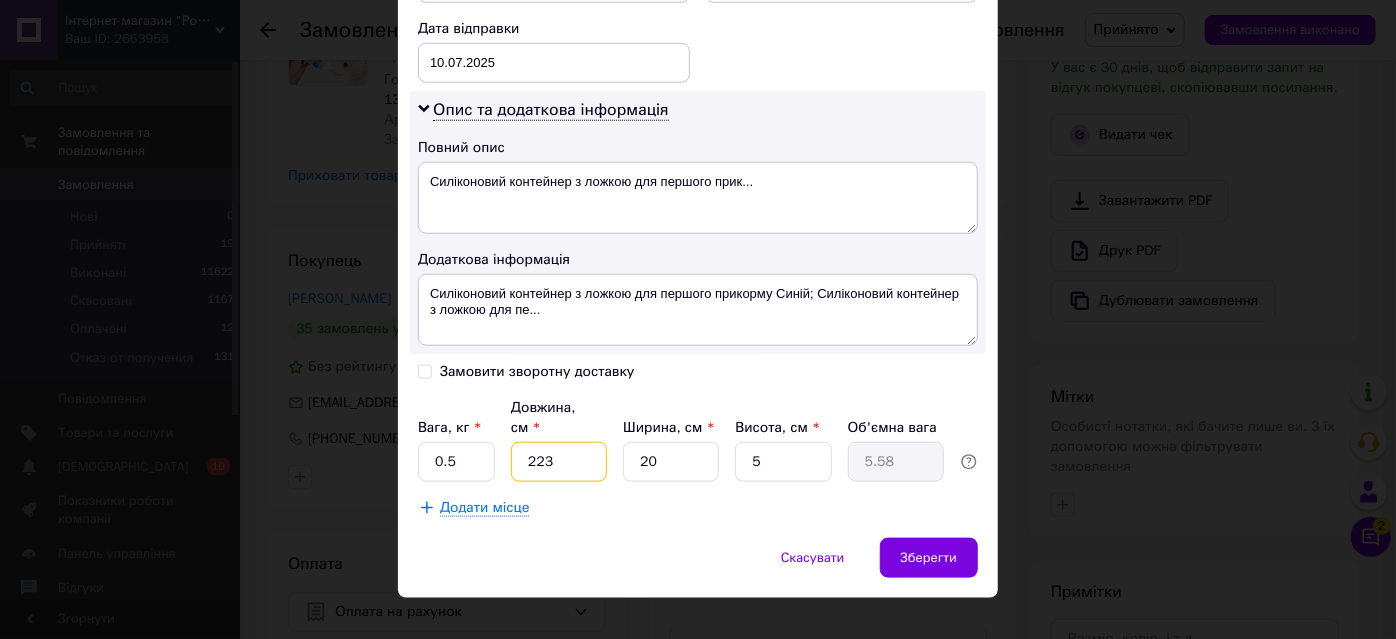 type on "22" 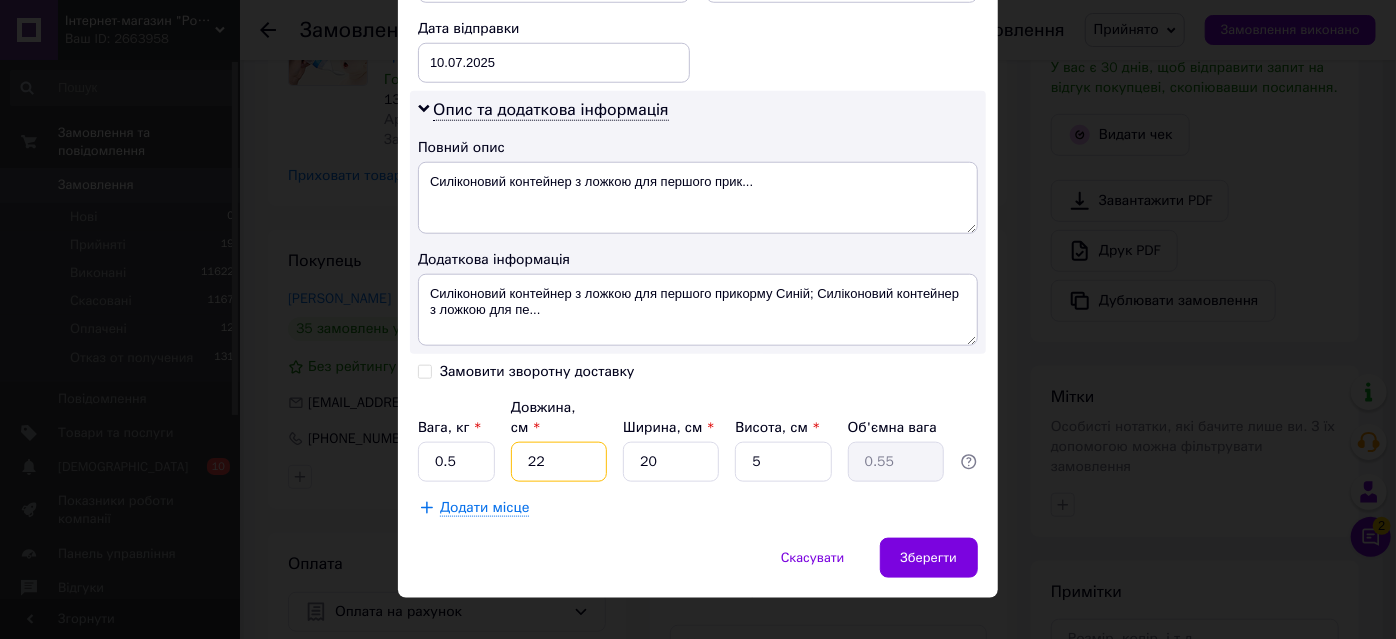 type on "2" 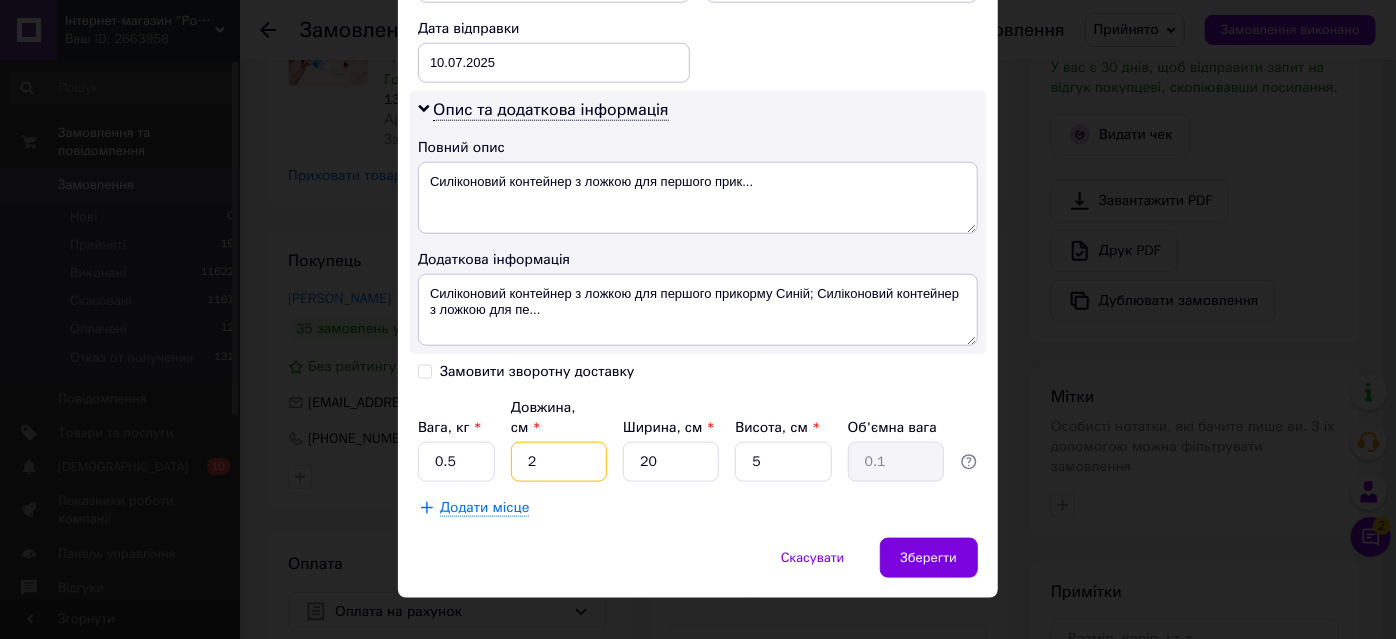 type 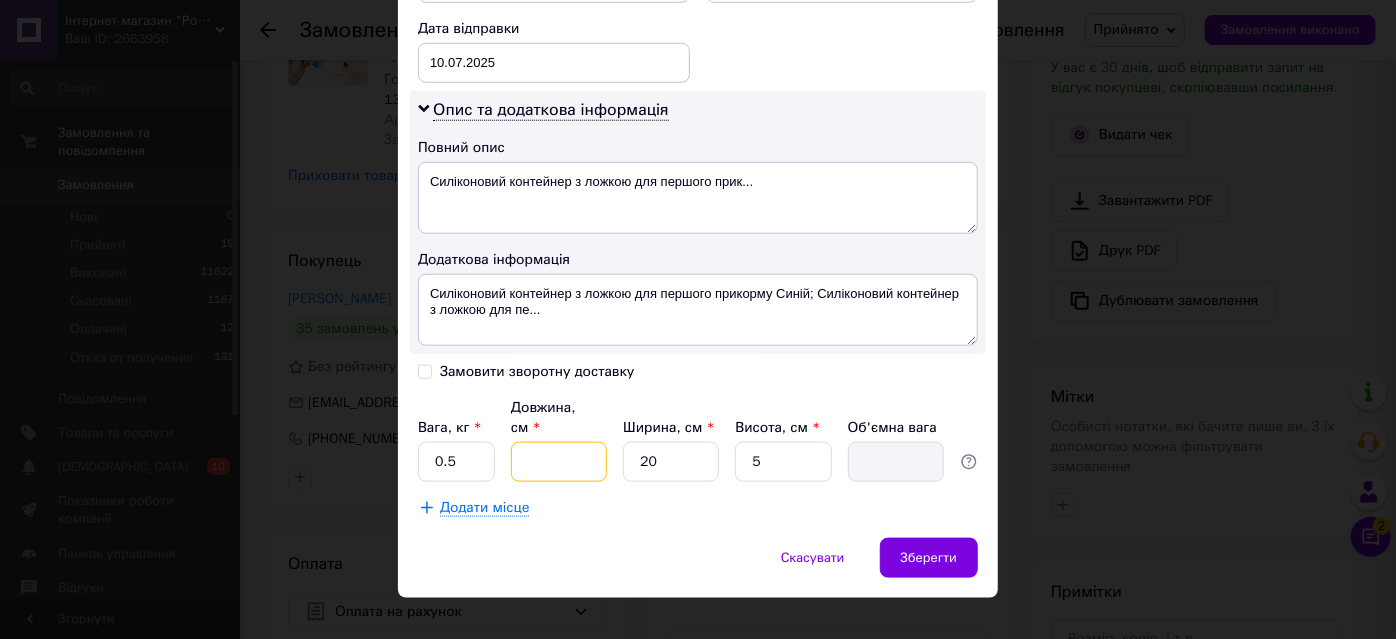 type on "3" 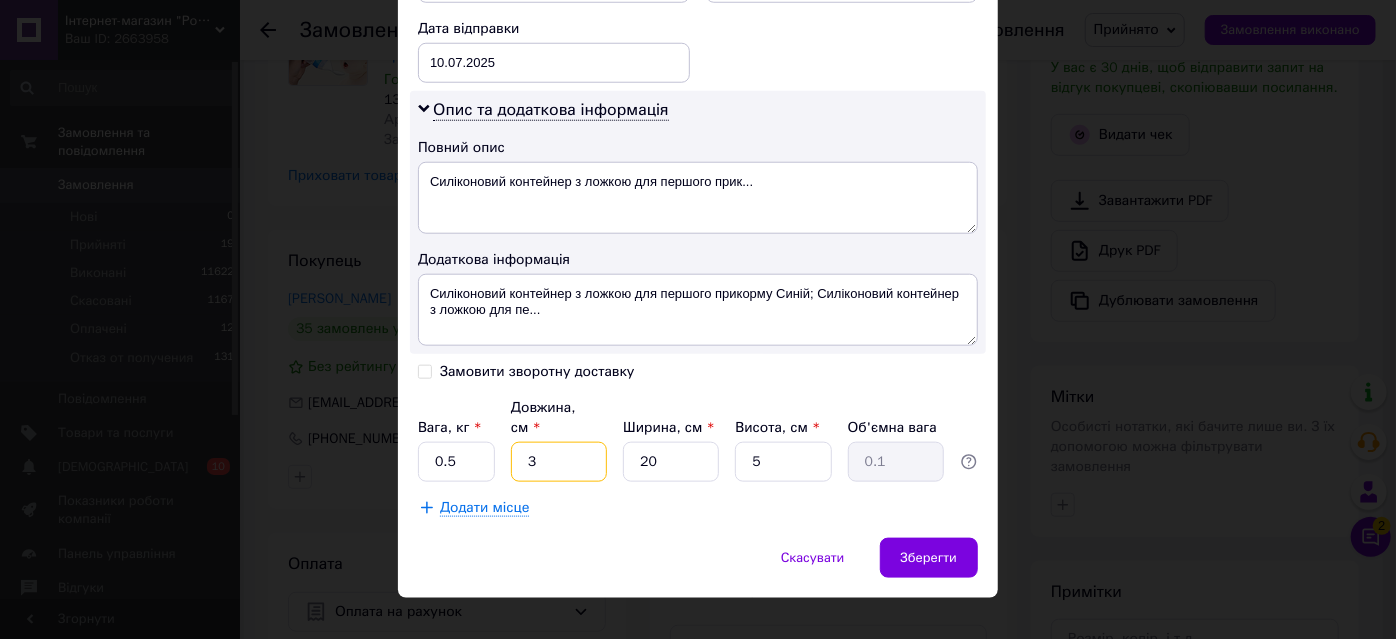 type on "38" 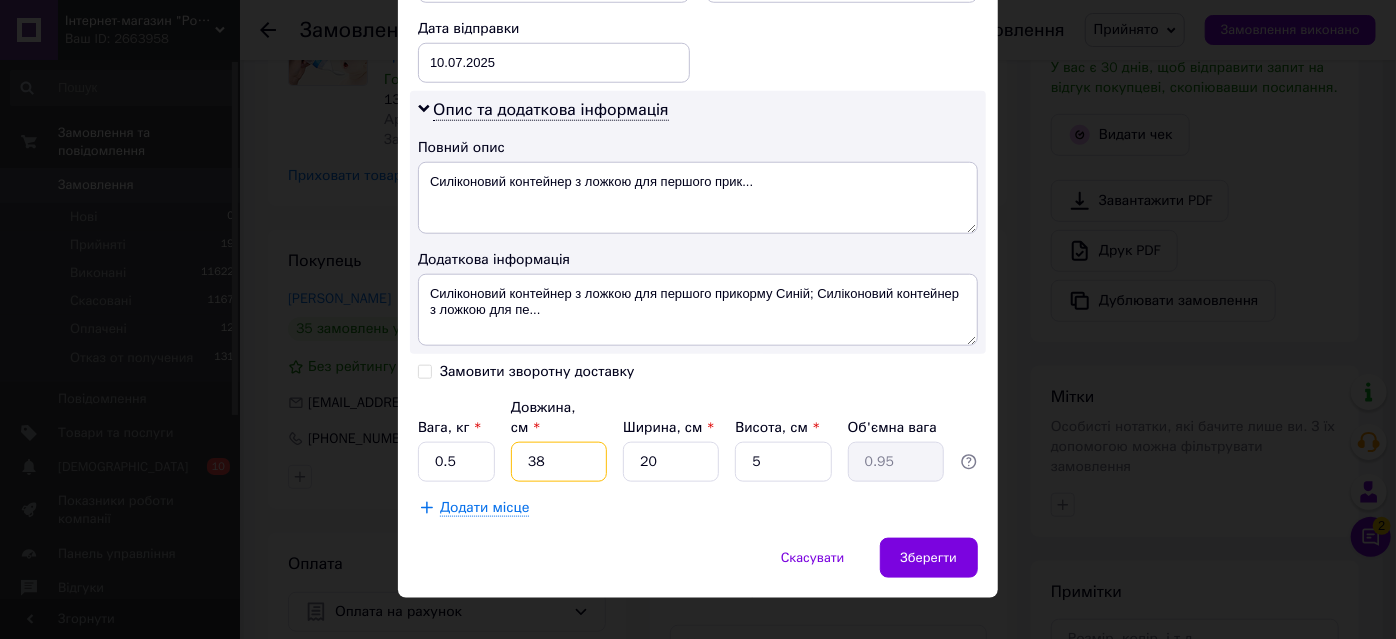 type on "38" 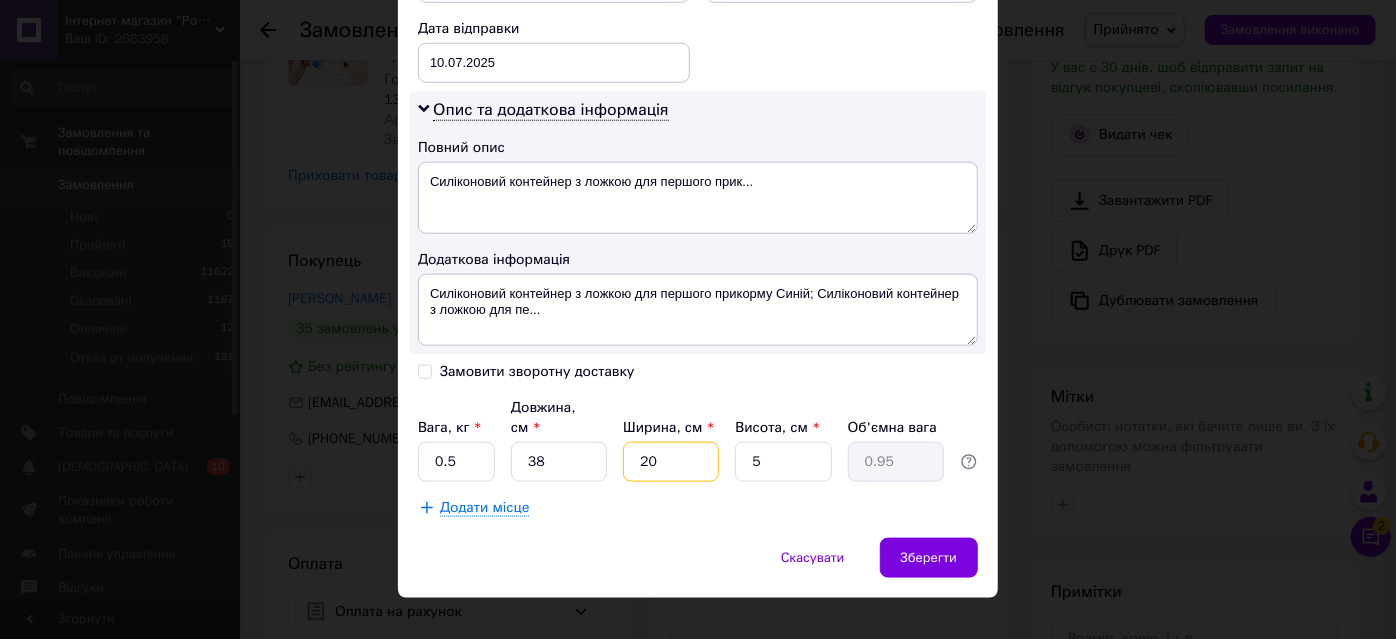 click on "20" at bounding box center (671, 462) 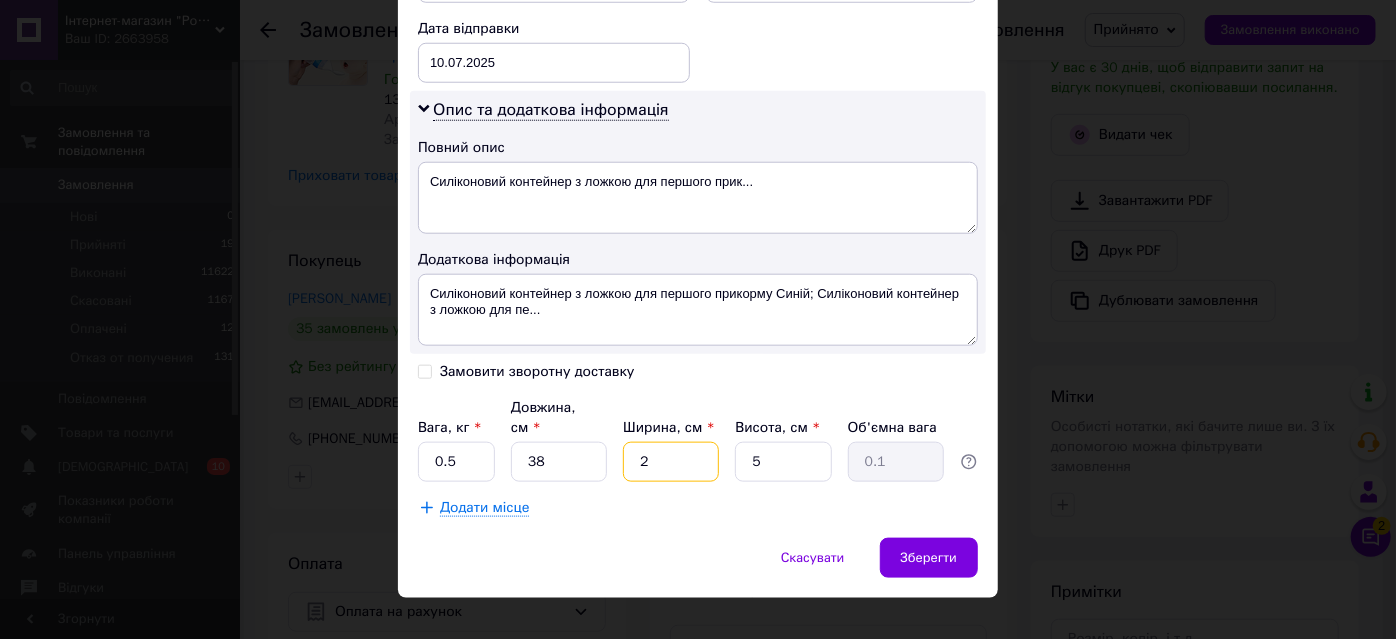 type 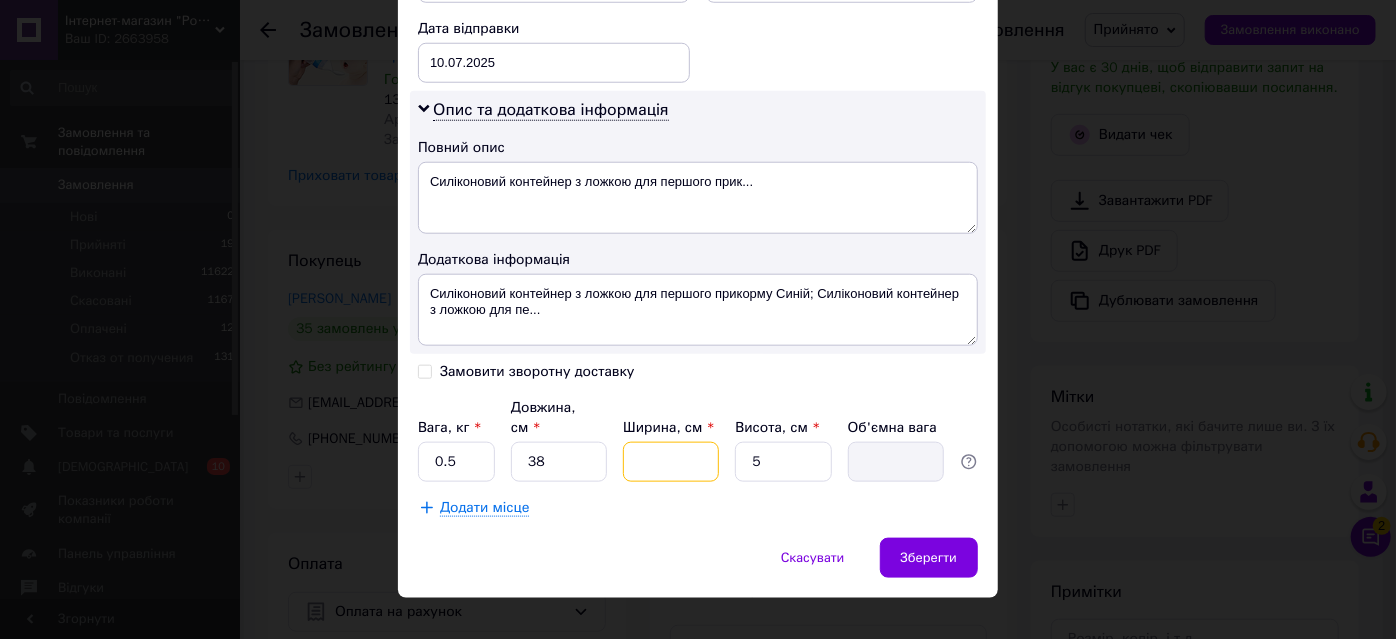 type on "3" 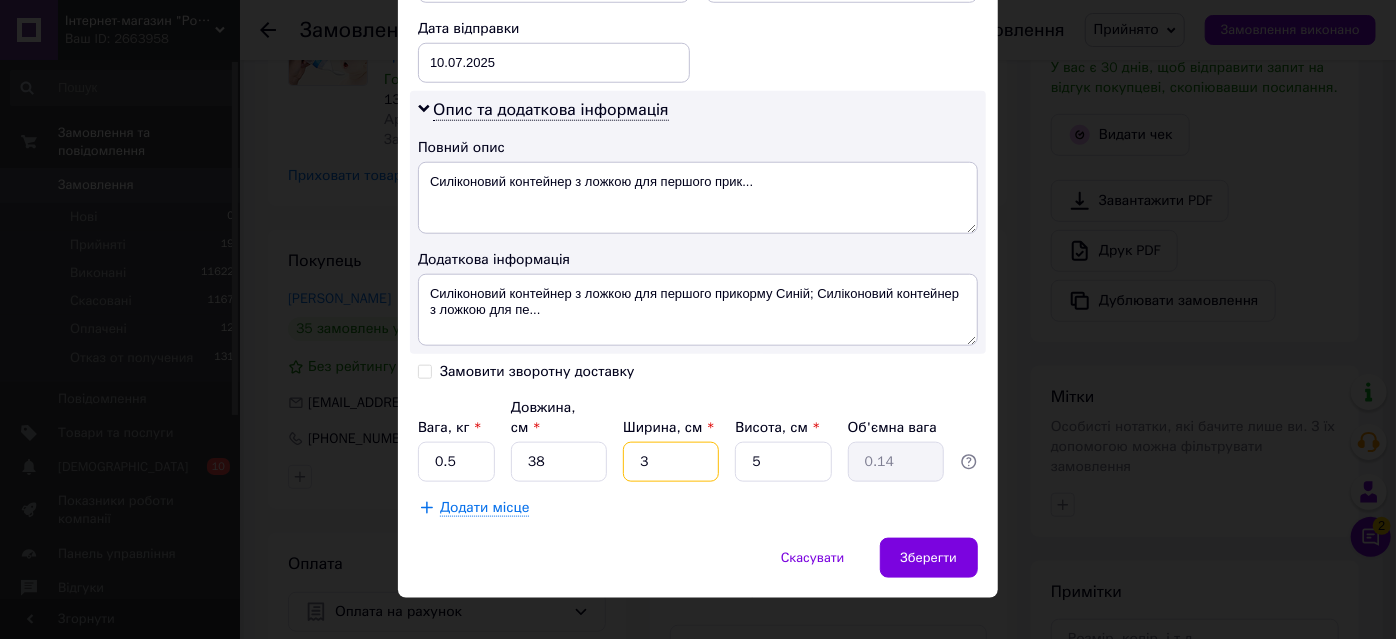 type on "30" 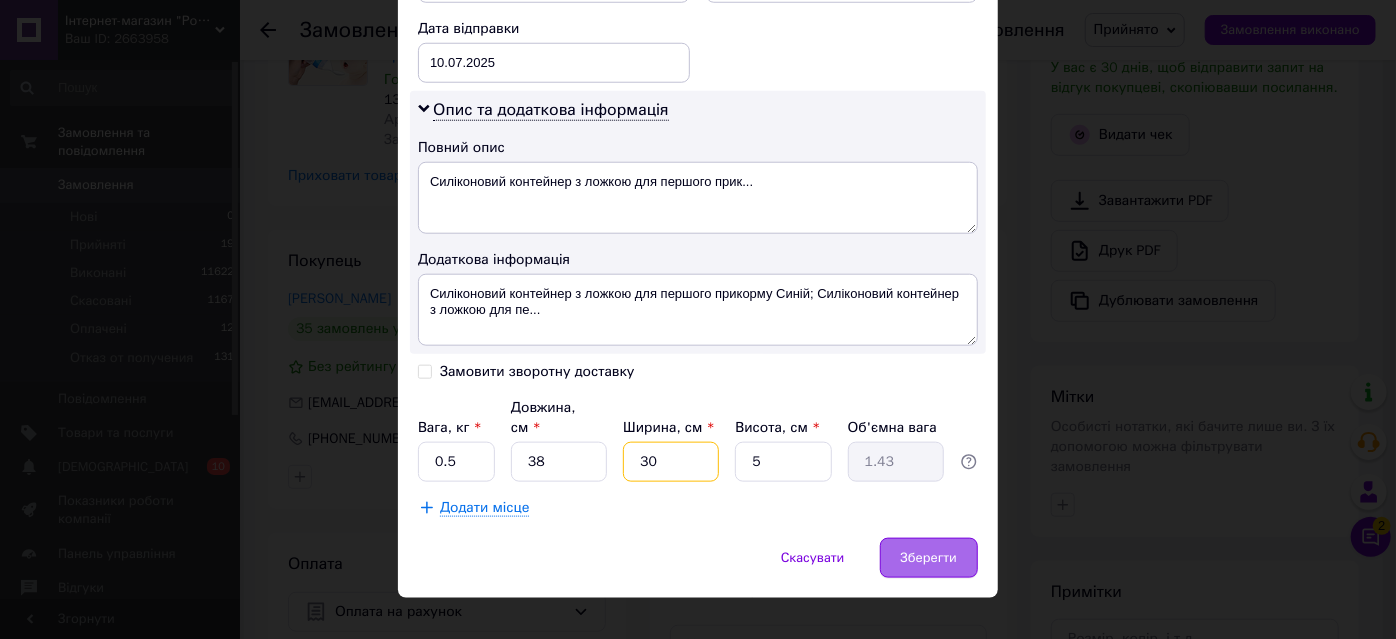 type on "30" 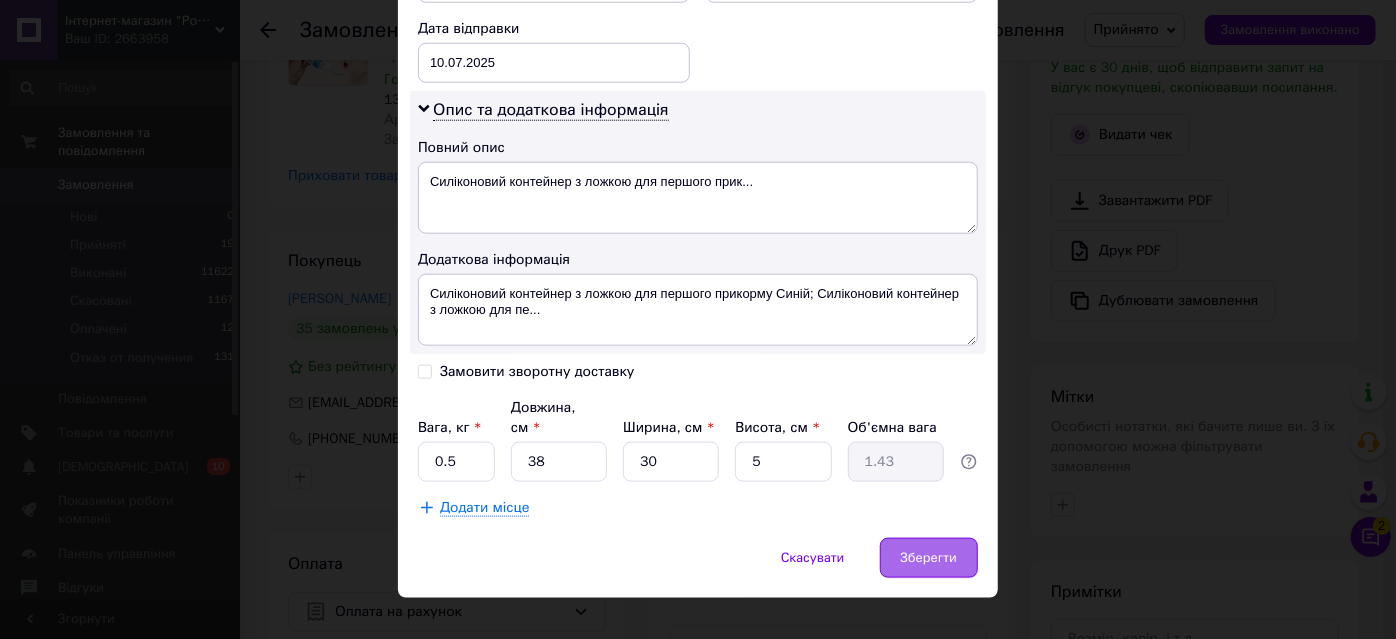 click on "Зберегти" at bounding box center [929, 558] 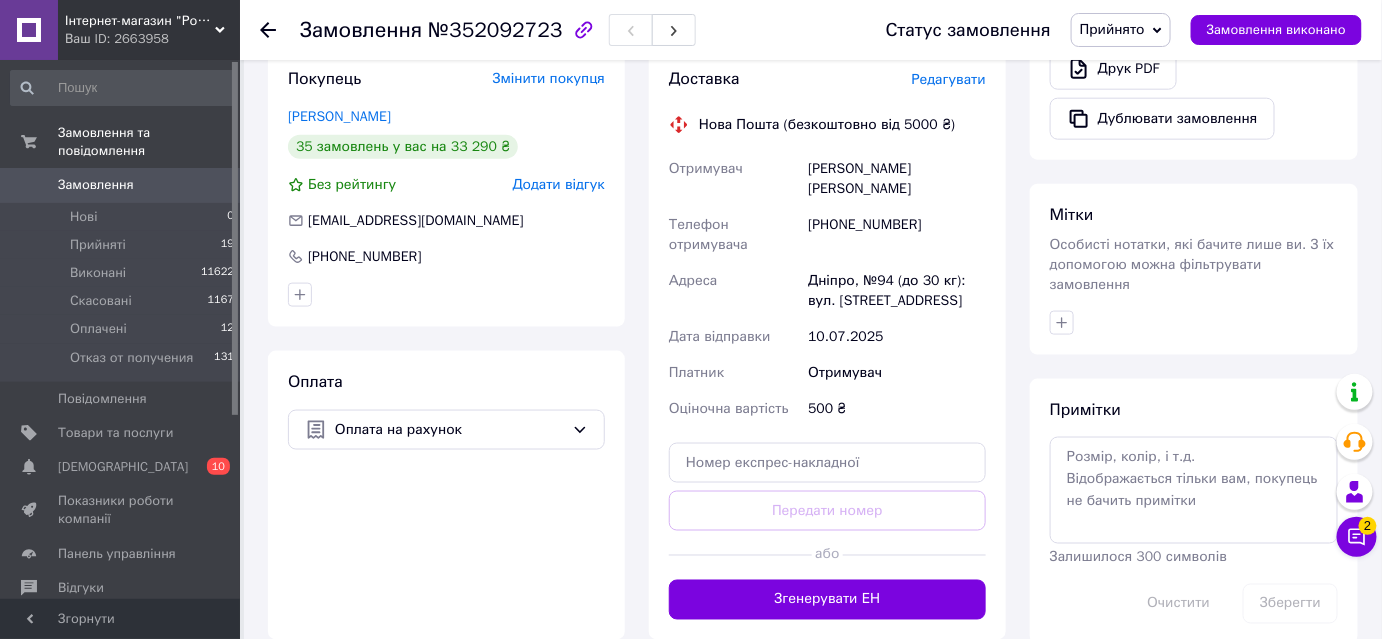 scroll, scrollTop: 818, scrollLeft: 0, axis: vertical 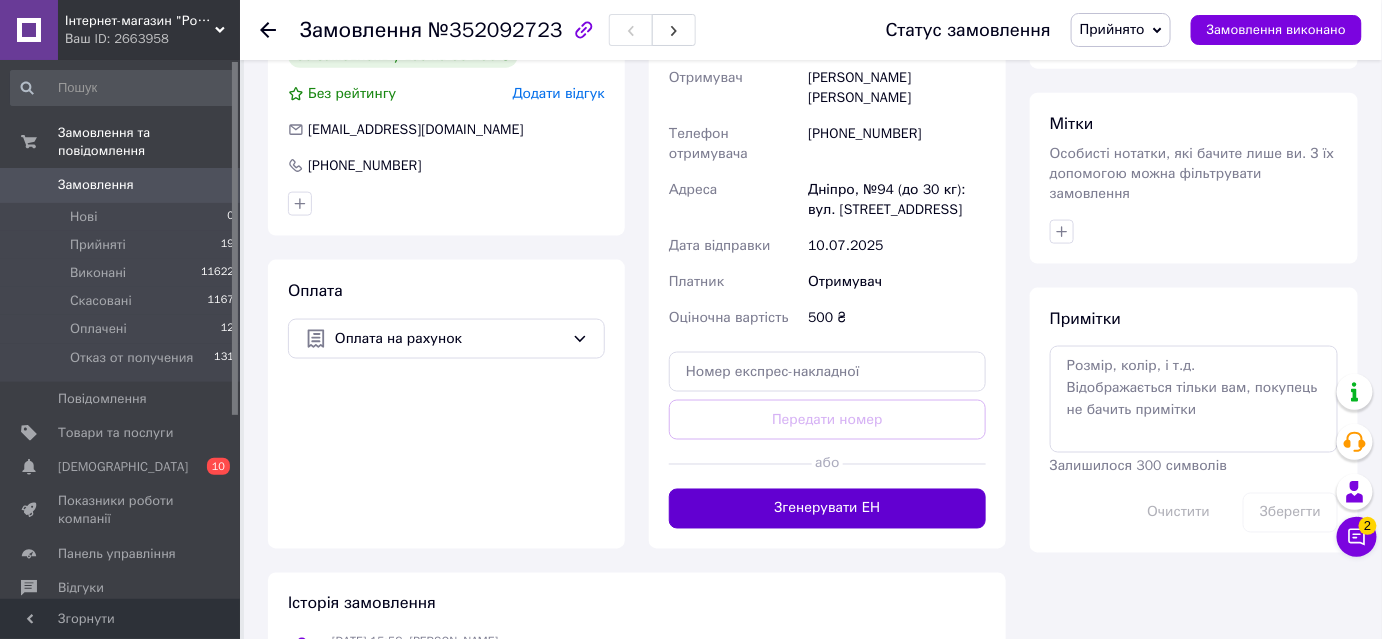 click on "Згенерувати ЕН" at bounding box center (827, 509) 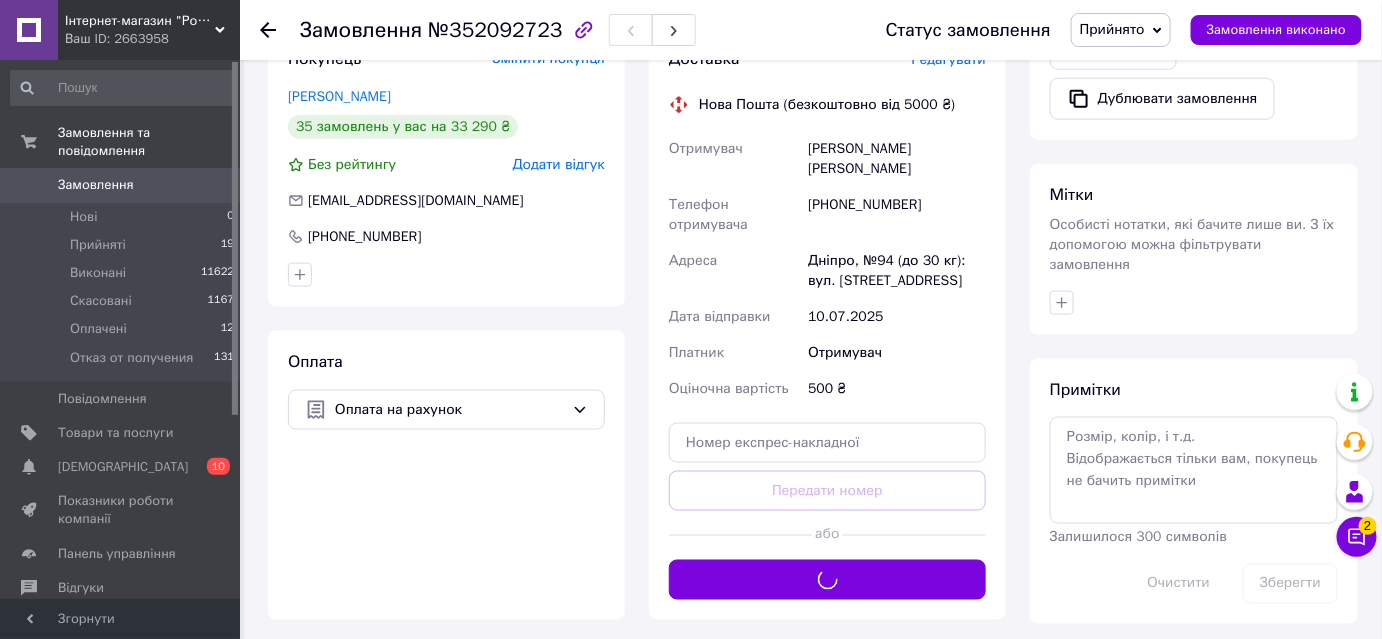scroll, scrollTop: 727, scrollLeft: 0, axis: vertical 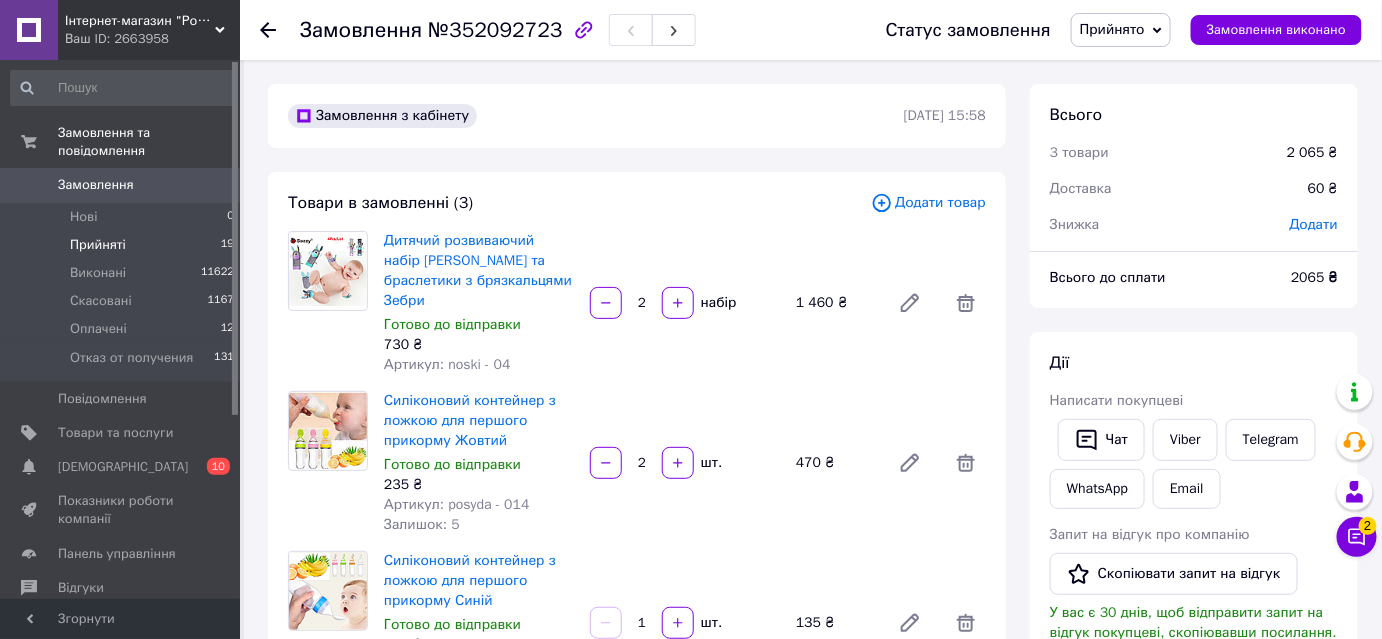 click on "Прийняті" at bounding box center [98, 245] 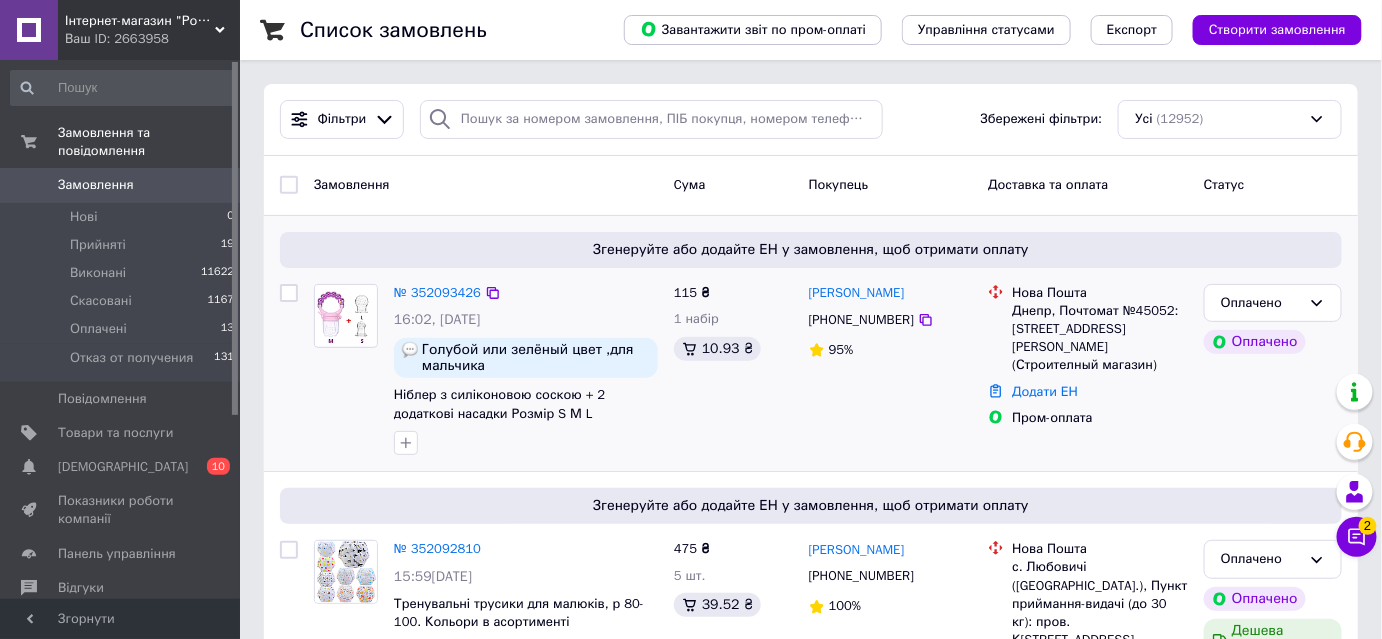 scroll, scrollTop: 0, scrollLeft: 0, axis: both 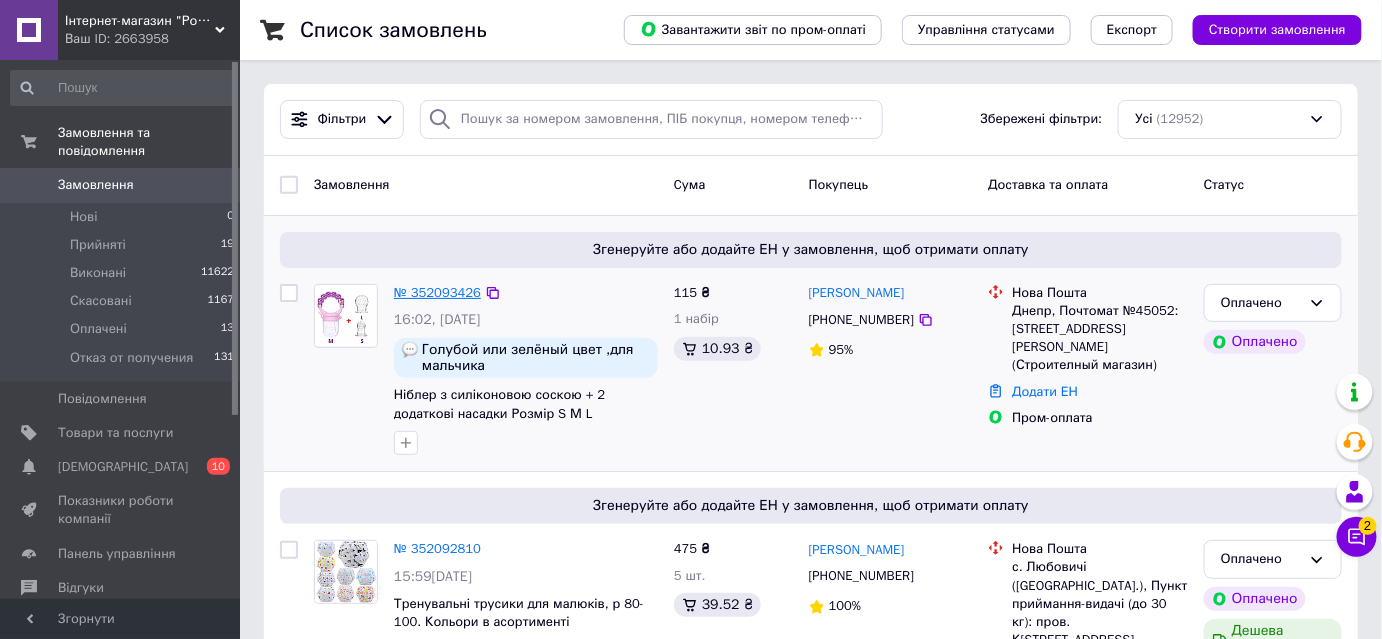 click on "№ 352093426" at bounding box center [437, 292] 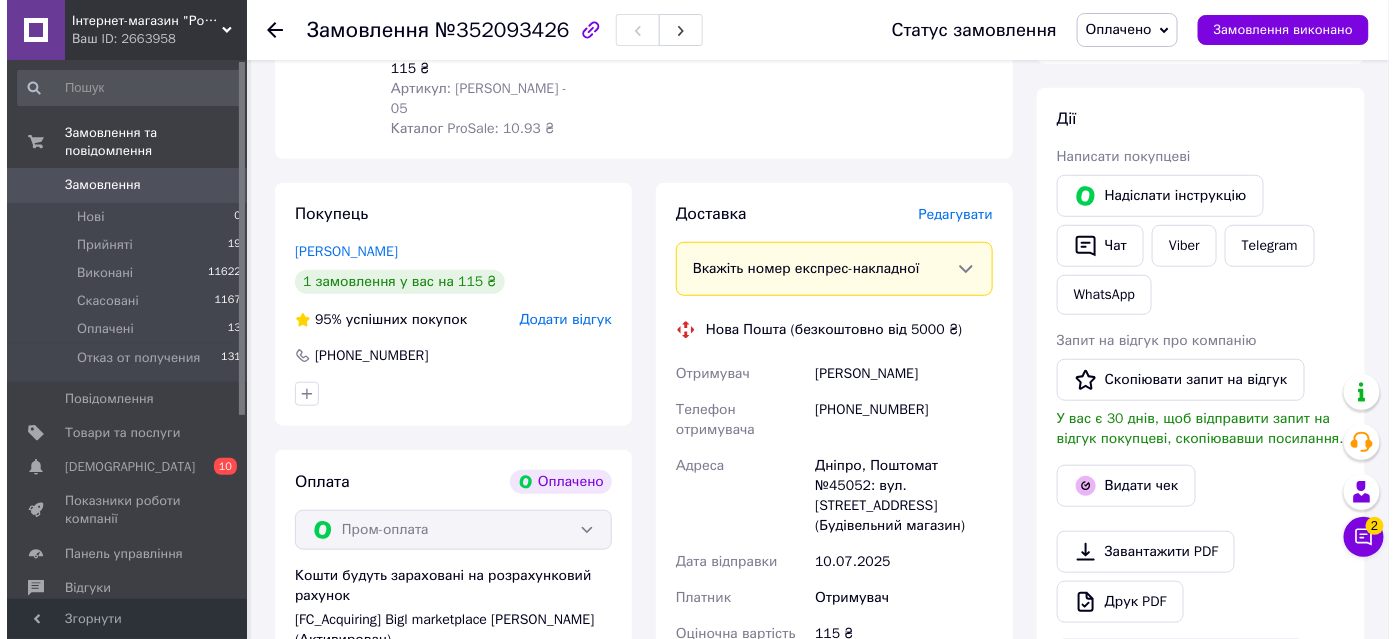scroll, scrollTop: 363, scrollLeft: 0, axis: vertical 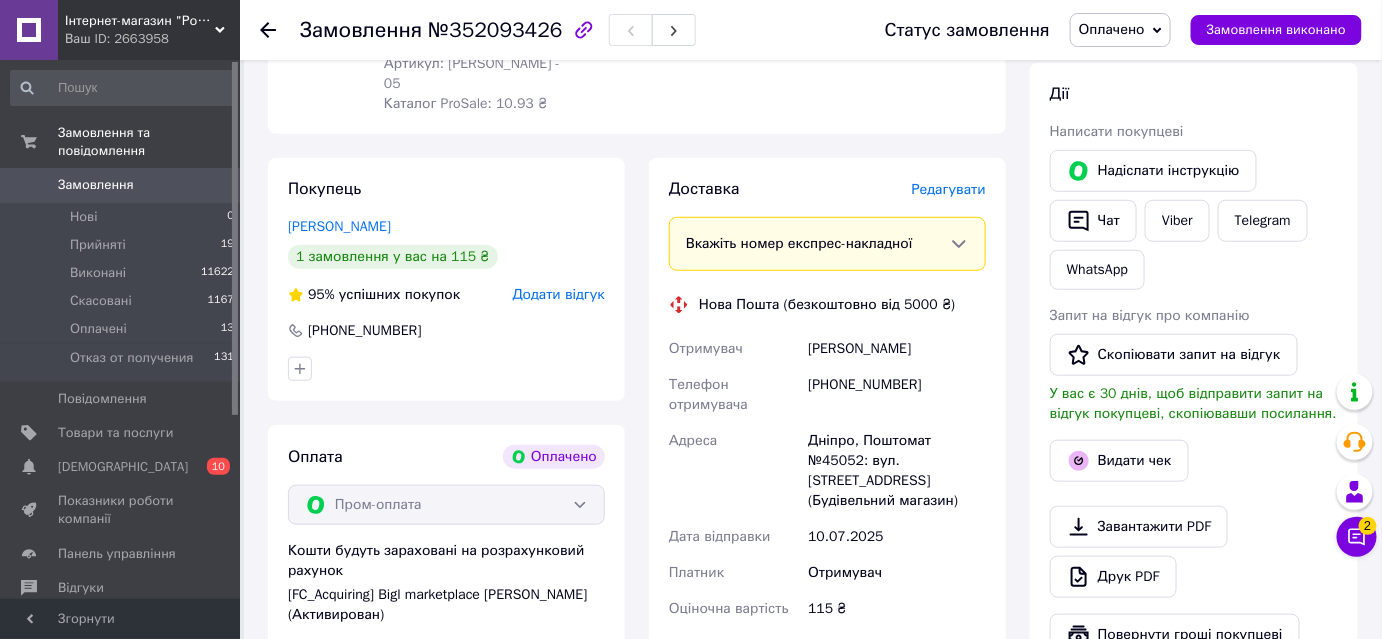 click on "Редагувати" at bounding box center (949, 189) 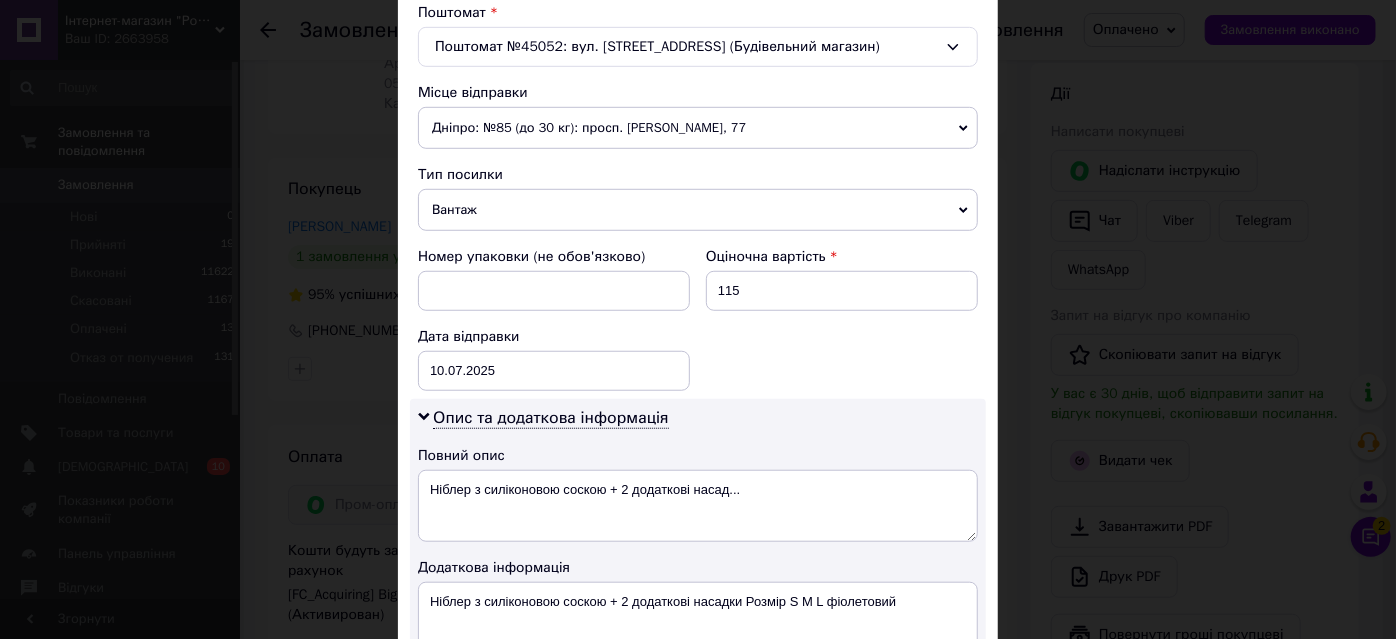 scroll, scrollTop: 636, scrollLeft: 0, axis: vertical 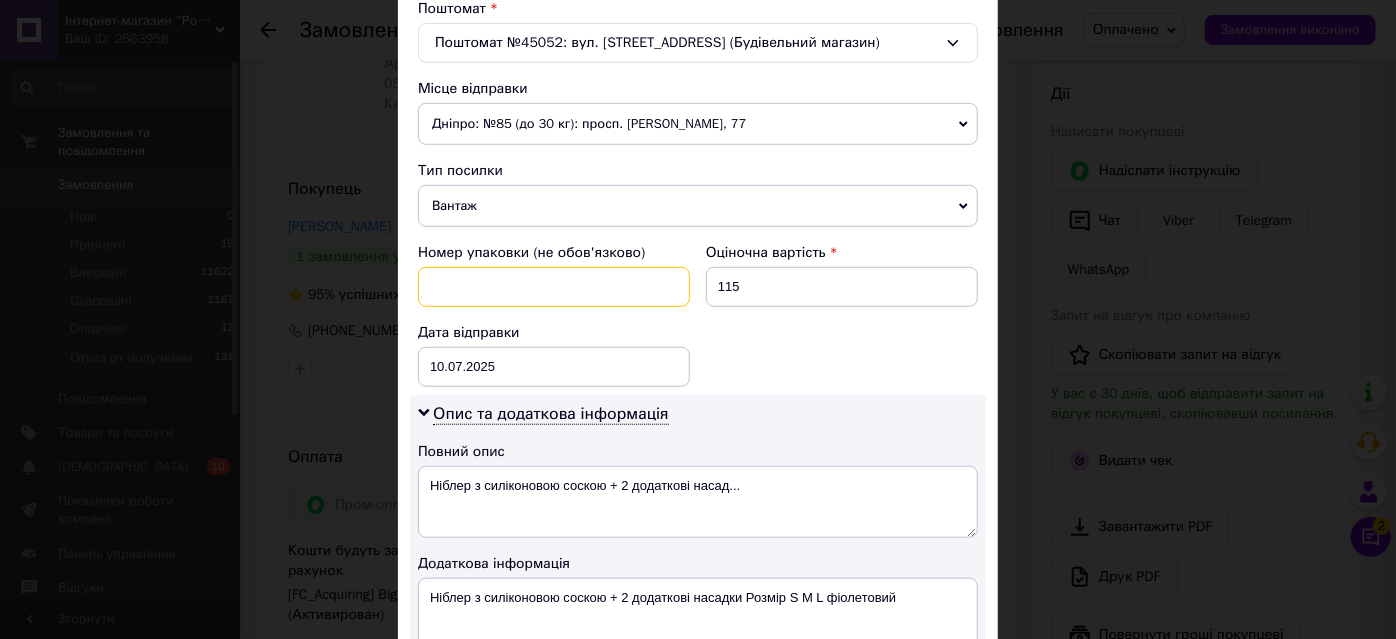 click at bounding box center [554, 287] 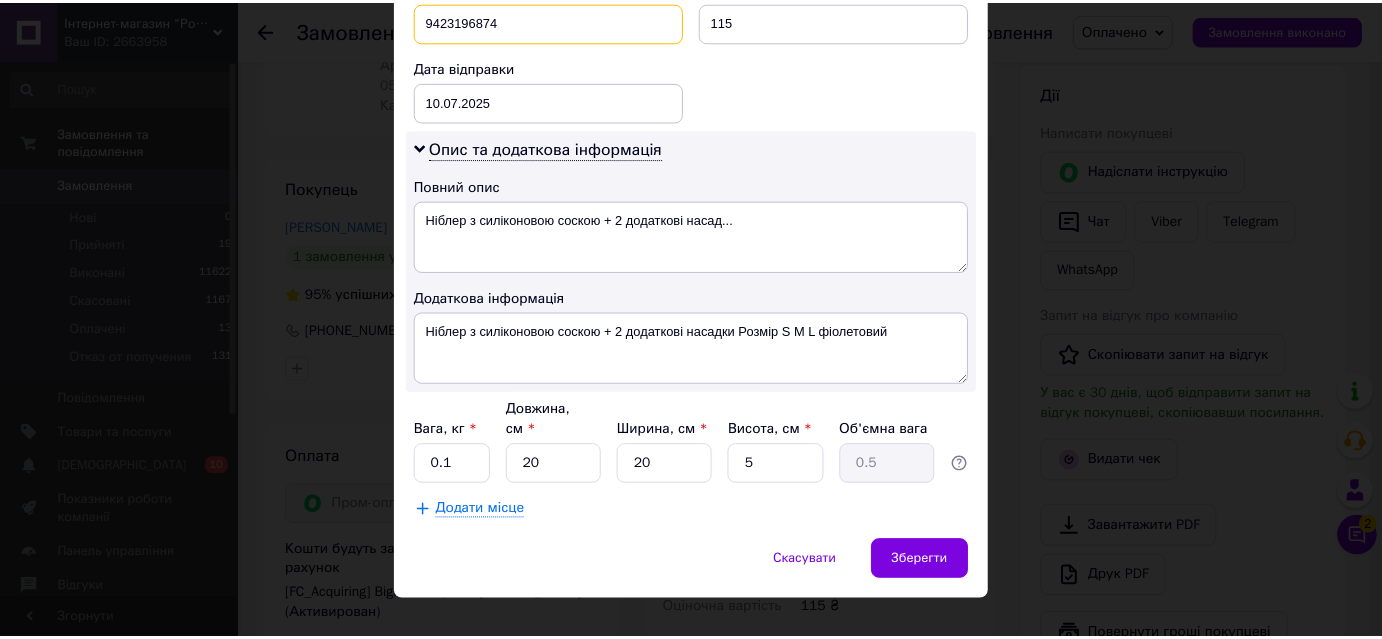 scroll, scrollTop: 904, scrollLeft: 0, axis: vertical 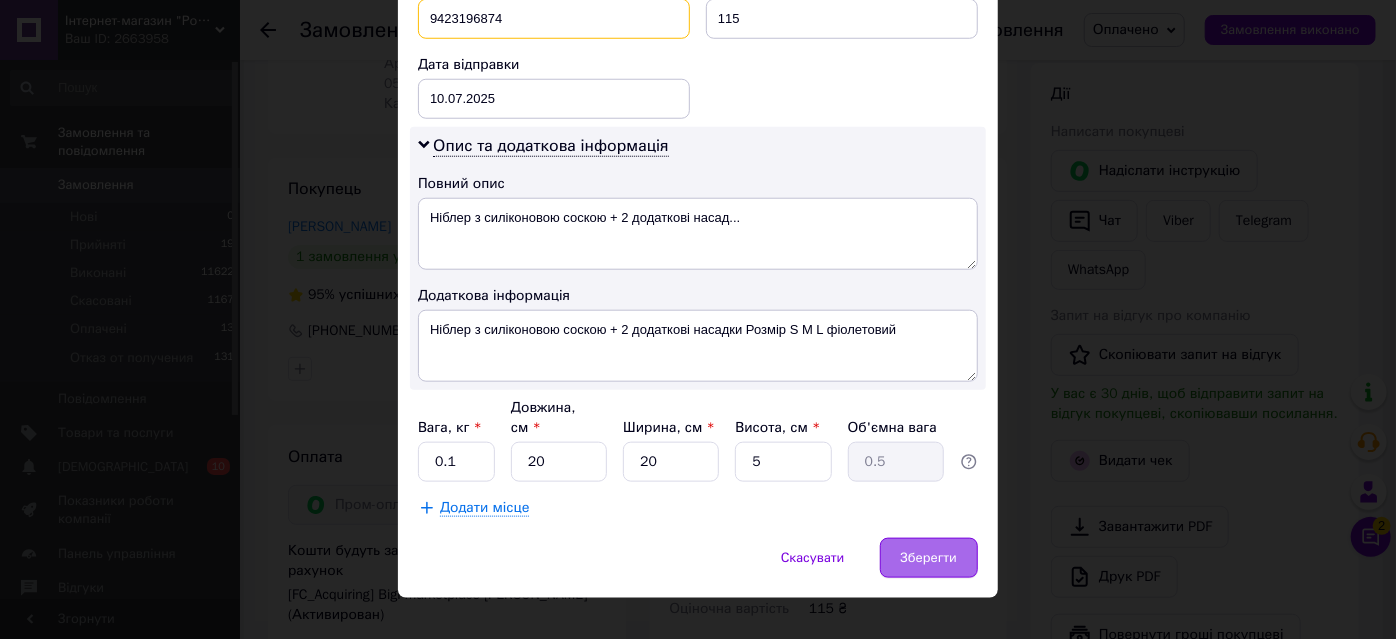 type on "9423196874" 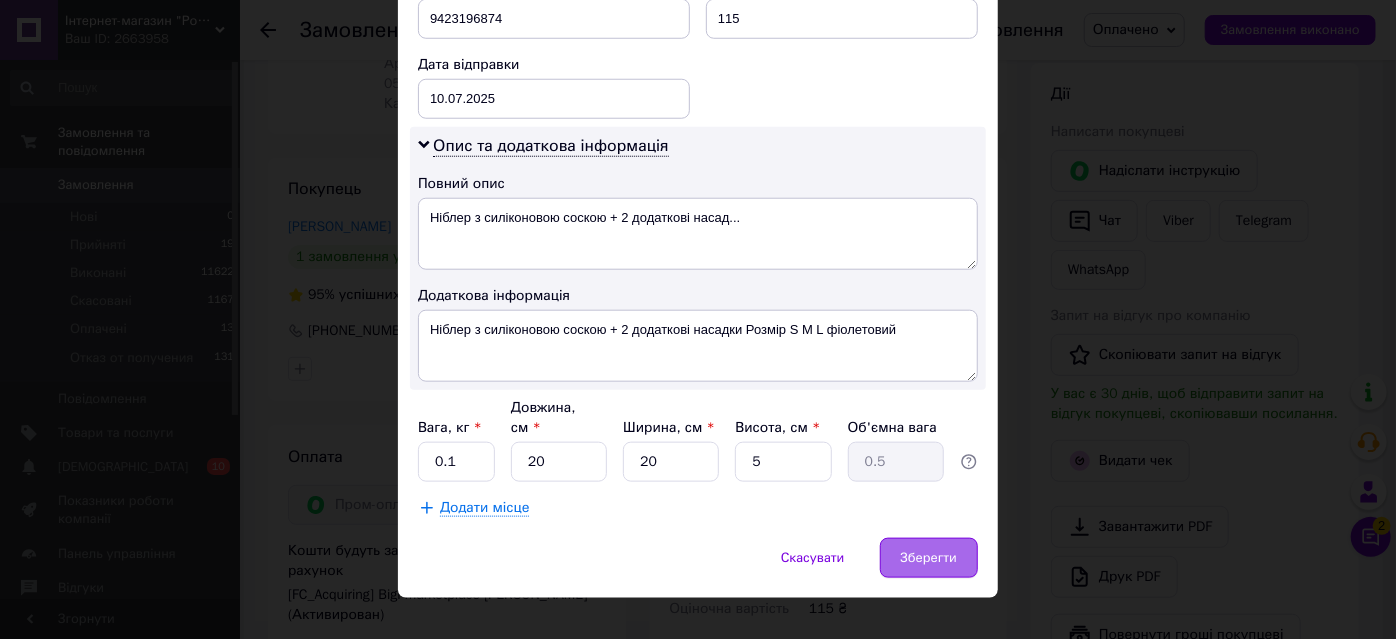 click on "Зберегти" at bounding box center [929, 558] 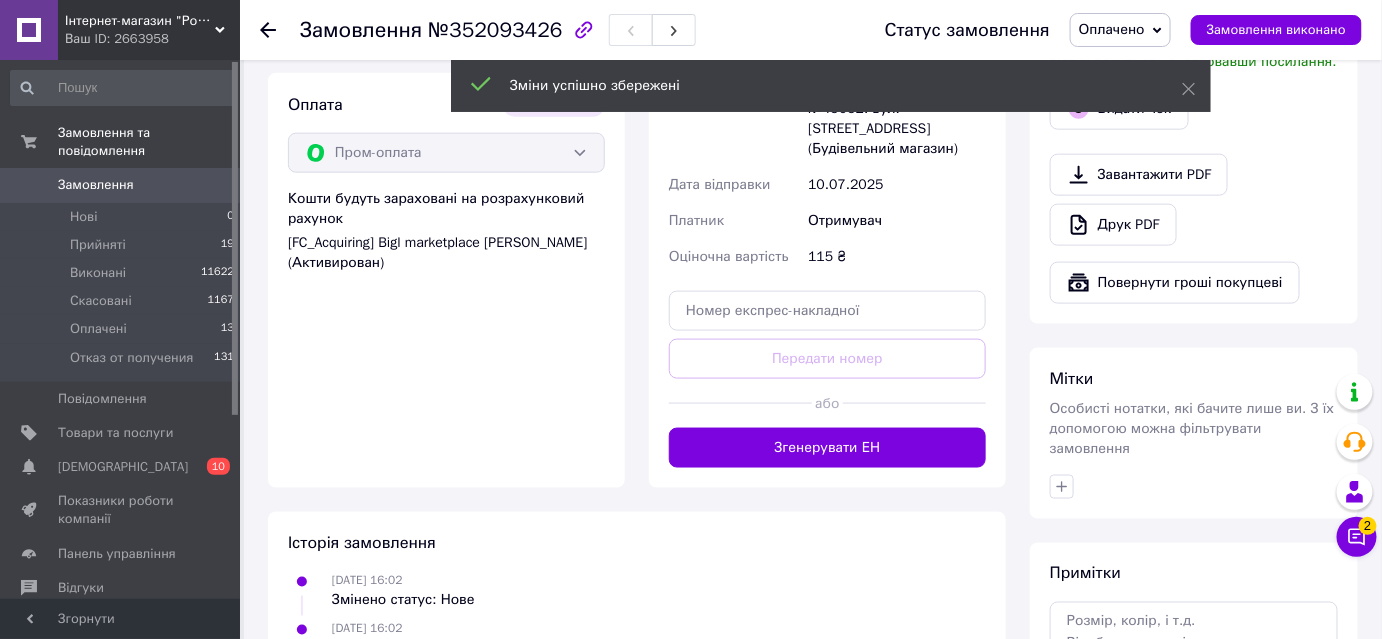 scroll, scrollTop: 727, scrollLeft: 0, axis: vertical 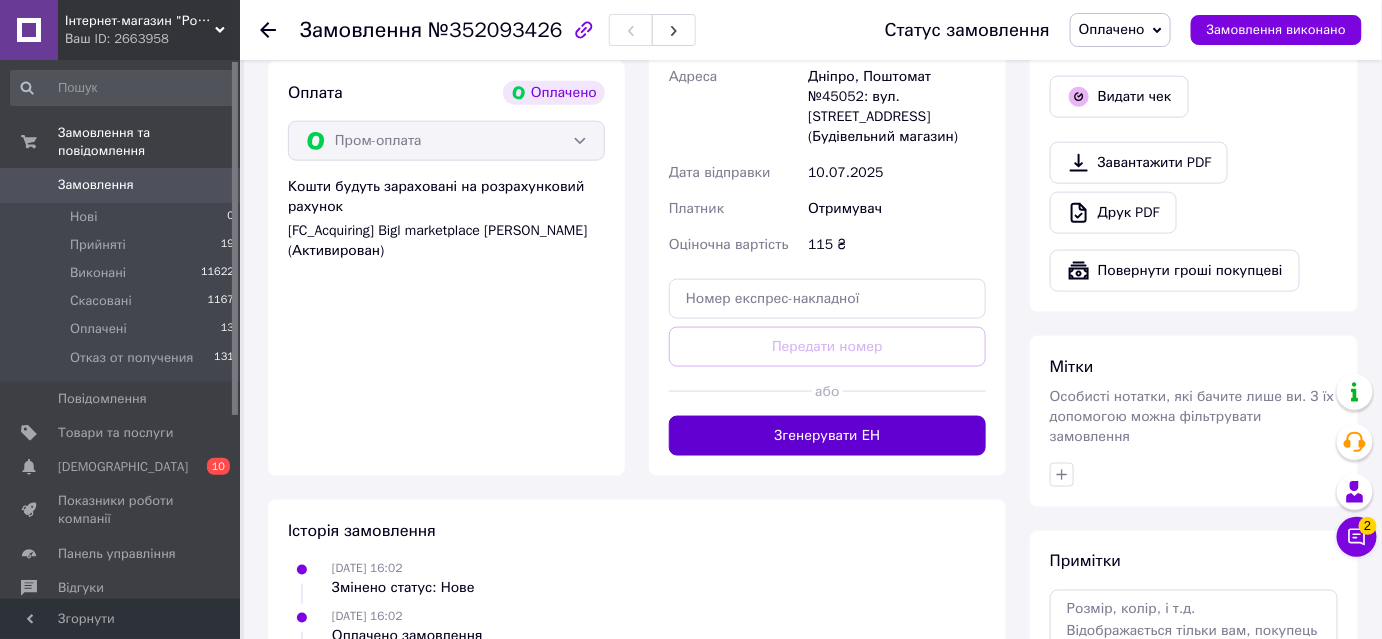 click on "Згенерувати ЕН" at bounding box center [827, 436] 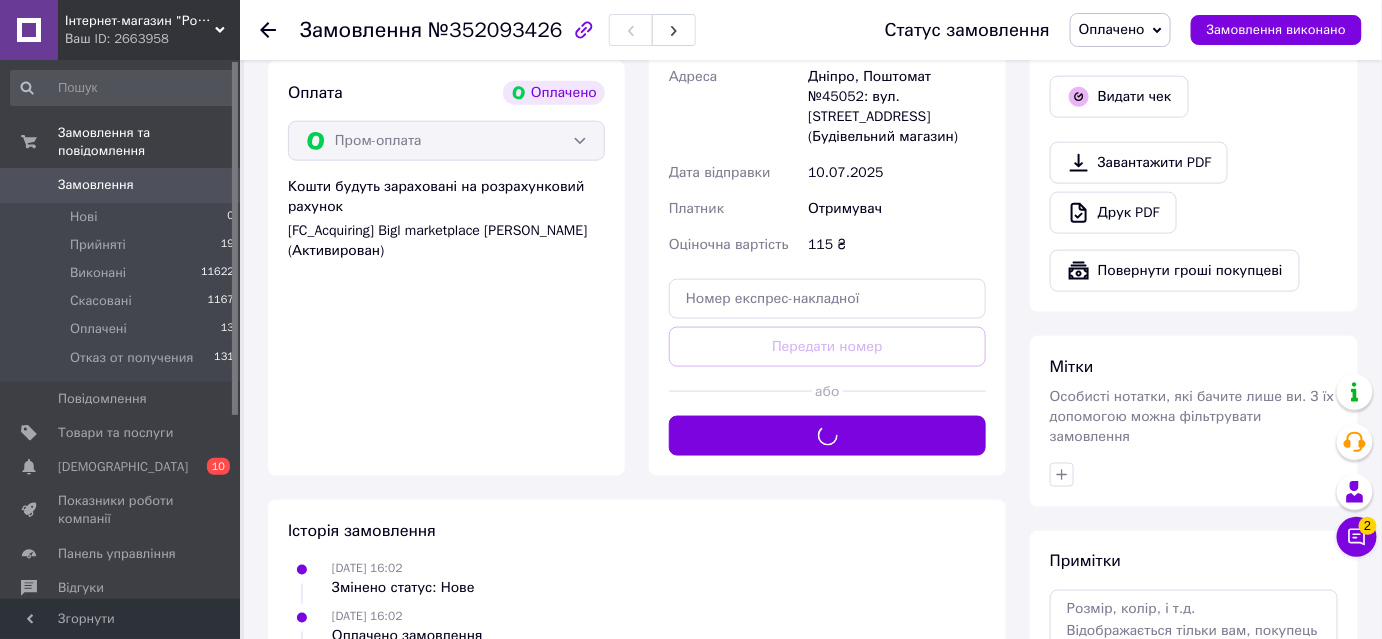 scroll, scrollTop: 545, scrollLeft: 0, axis: vertical 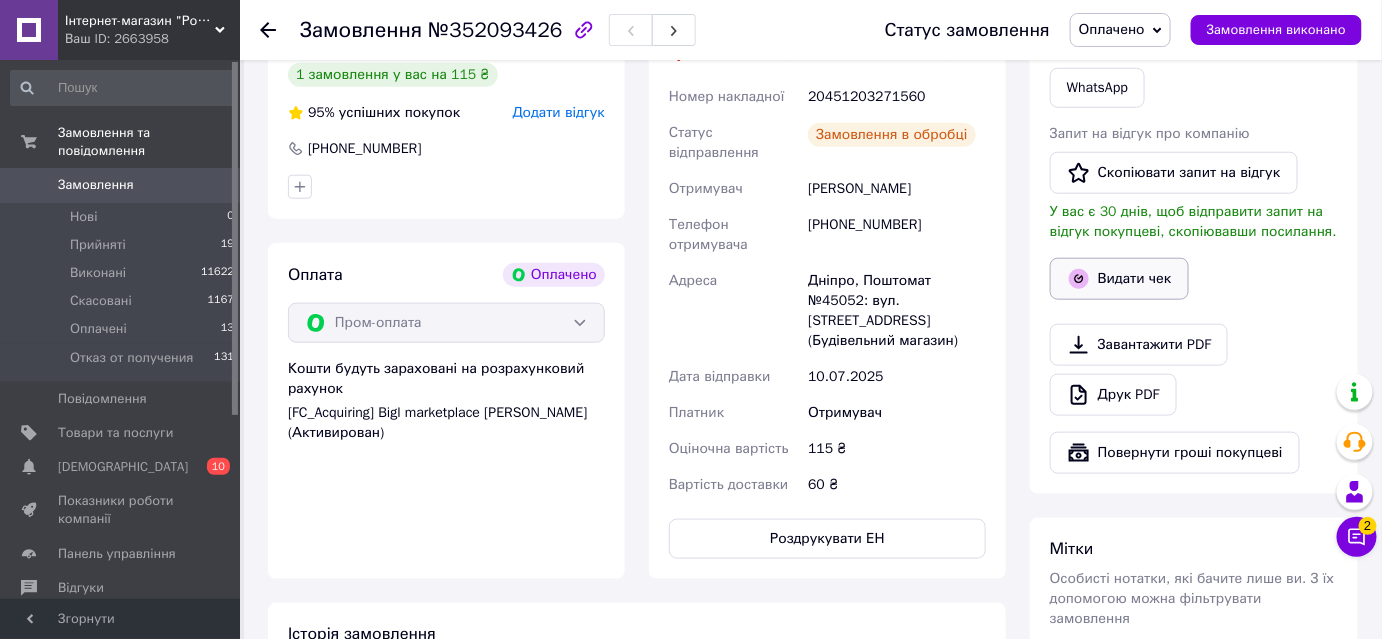 click on "Видати чек" at bounding box center [1119, 279] 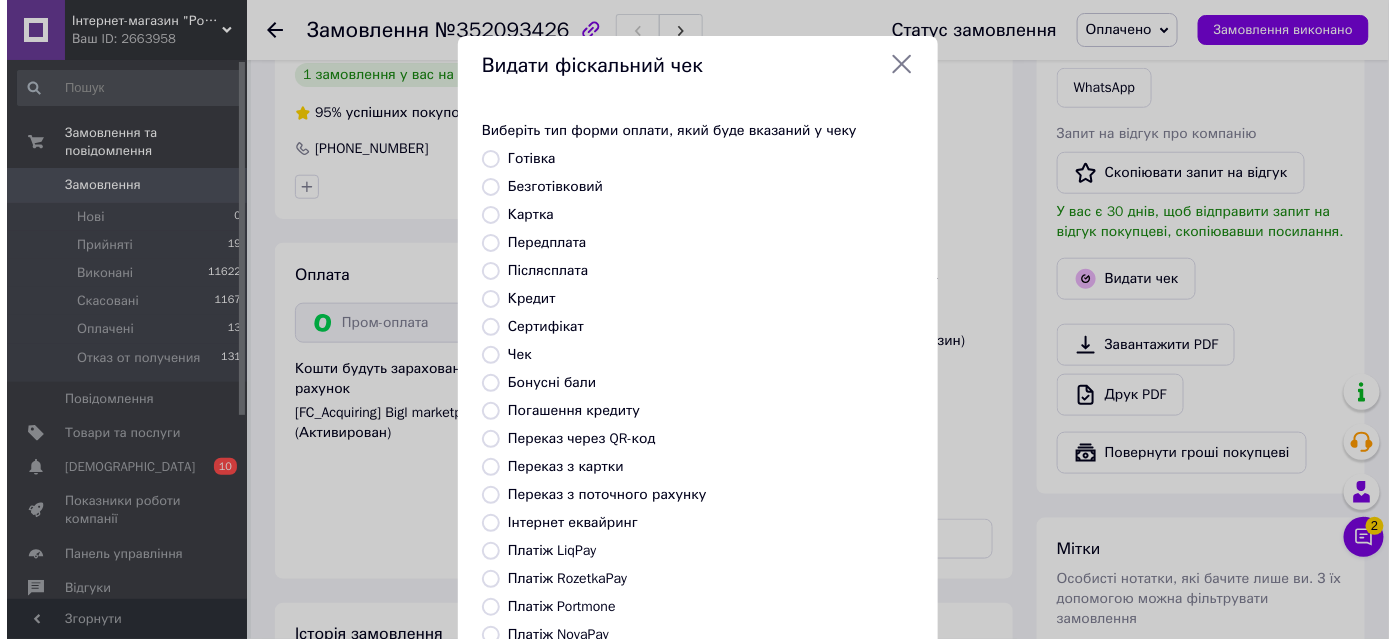 scroll, scrollTop: 525, scrollLeft: 0, axis: vertical 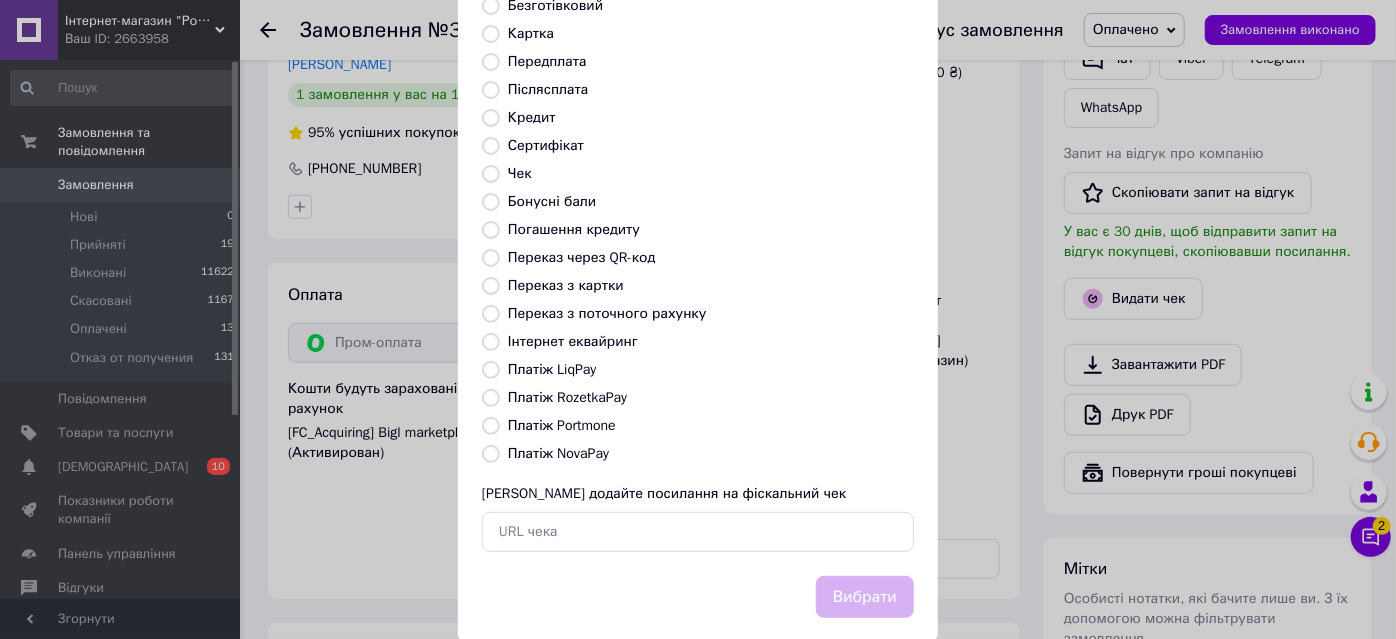 click on "Платіж RozetkaPay" at bounding box center [491, 398] 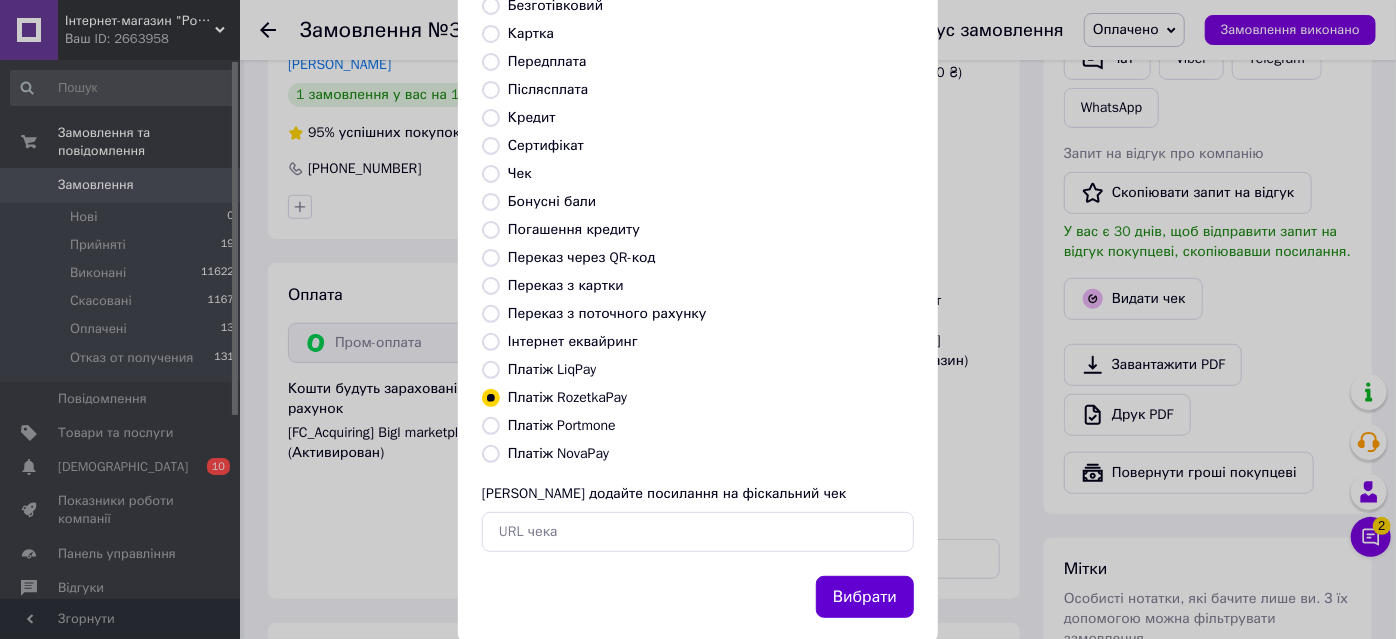 click on "Вибрати" at bounding box center [865, 597] 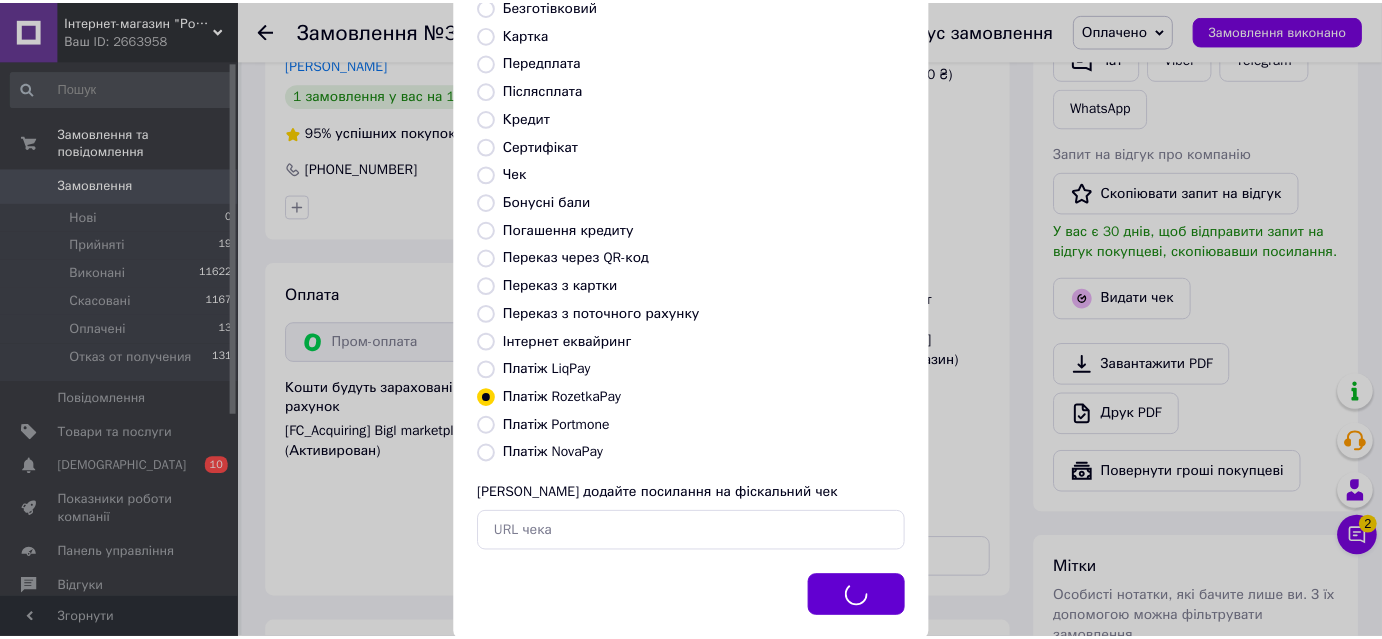 scroll, scrollTop: 545, scrollLeft: 0, axis: vertical 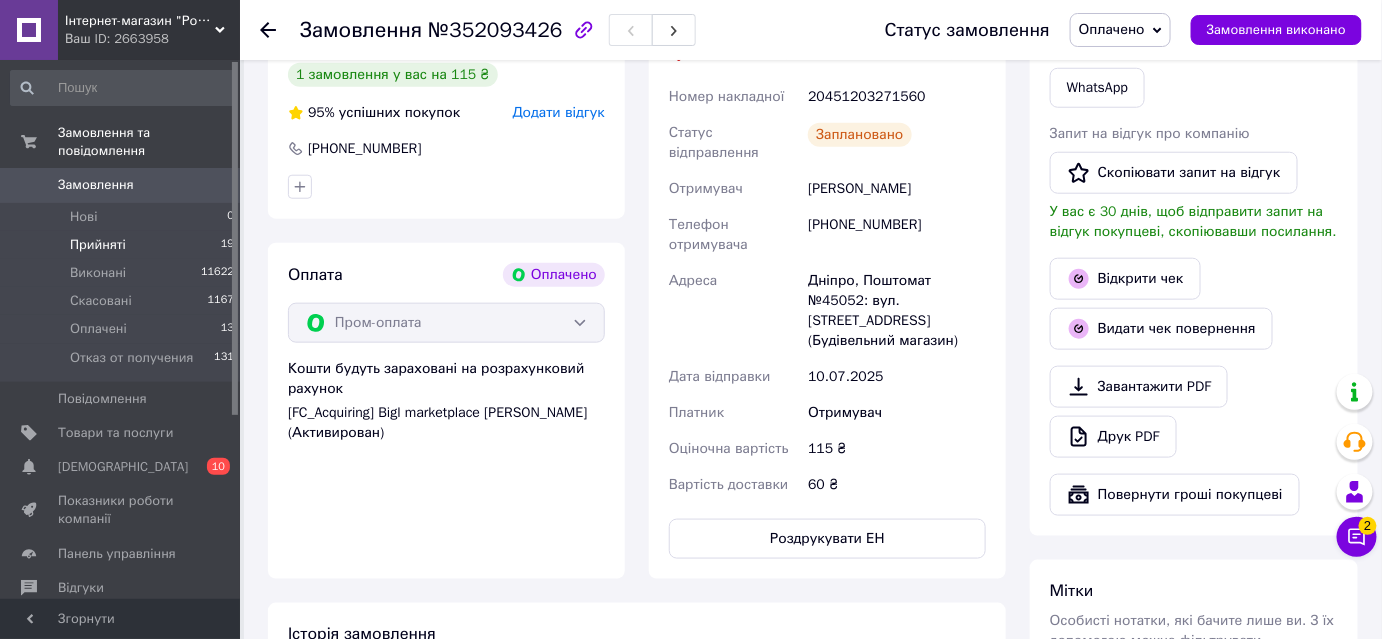 click on "Прийняті" at bounding box center (98, 245) 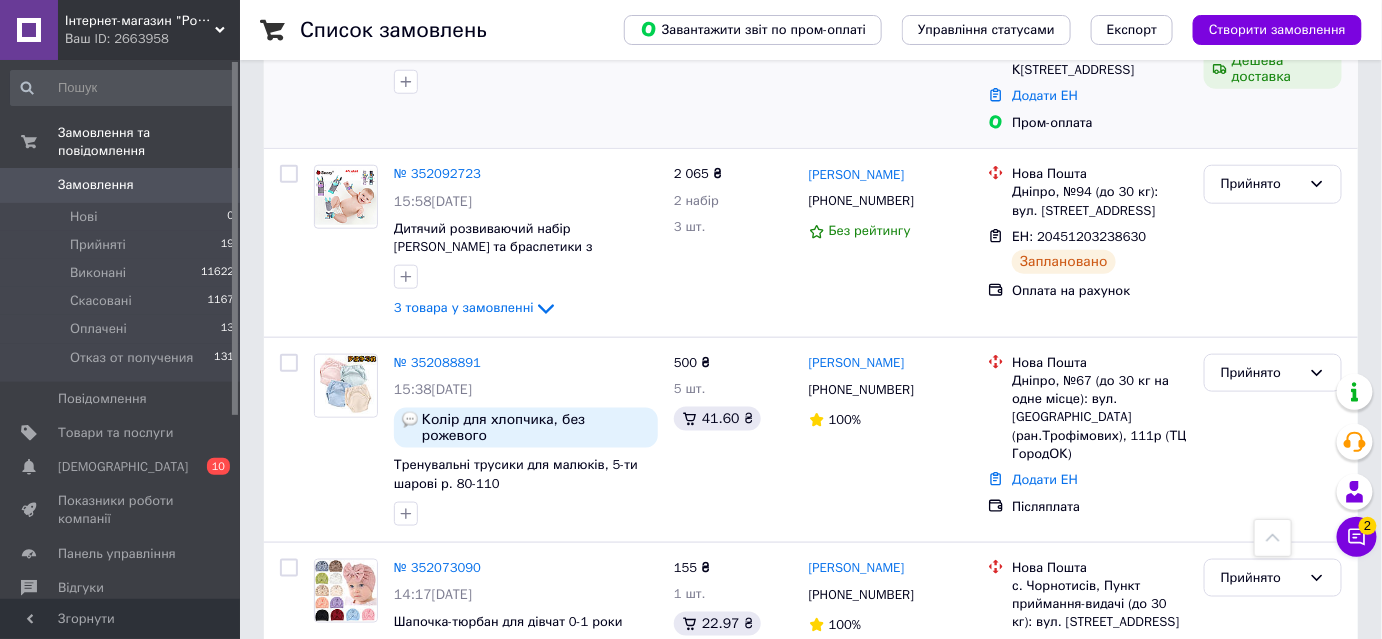 scroll, scrollTop: 636, scrollLeft: 0, axis: vertical 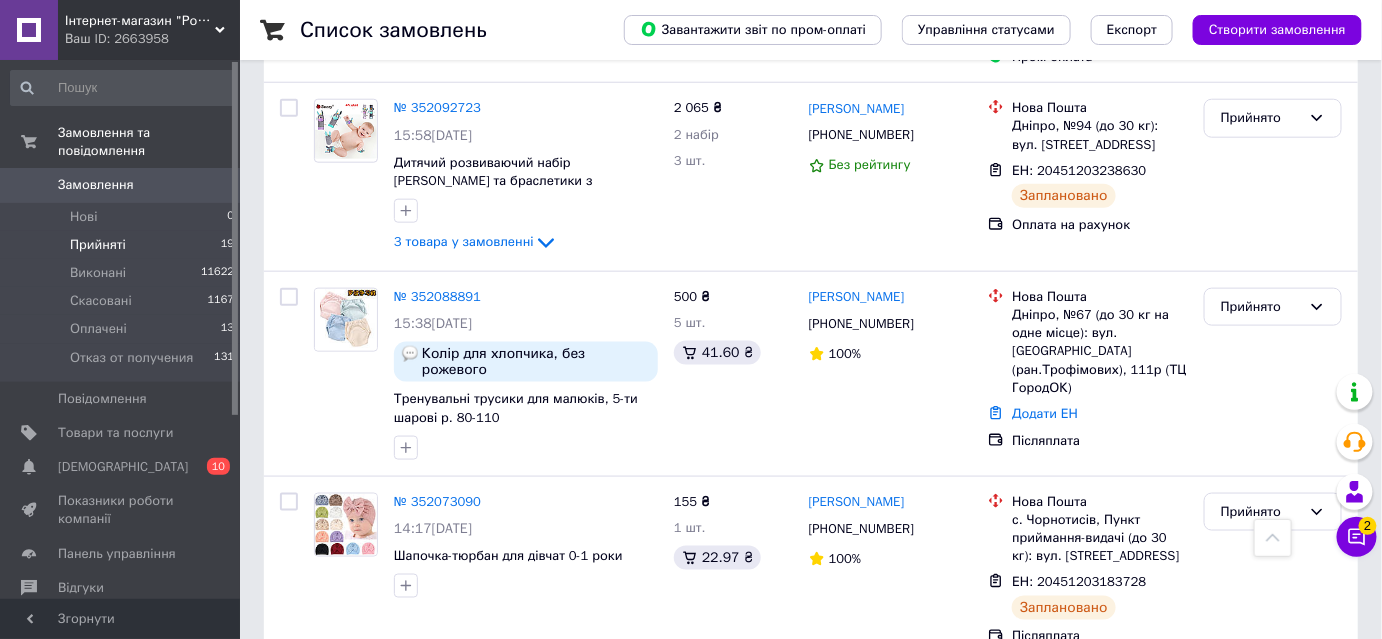 click on "Прийняті" at bounding box center [98, 245] 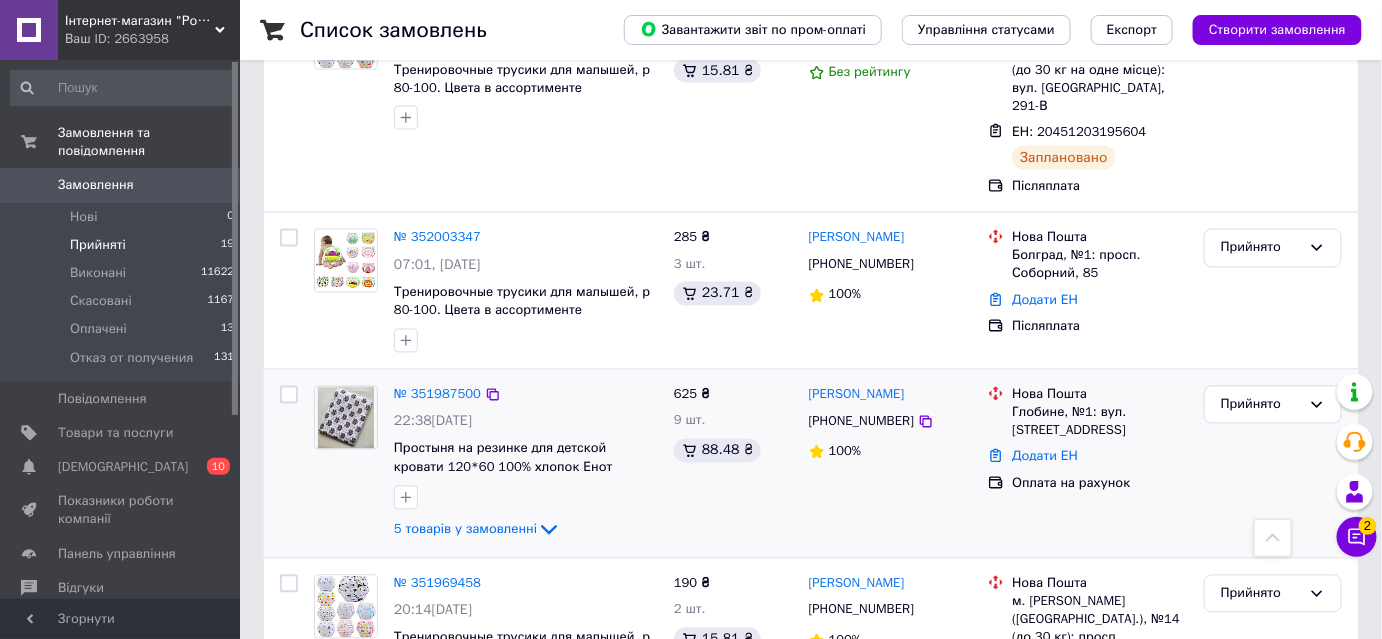 scroll, scrollTop: 1181, scrollLeft: 0, axis: vertical 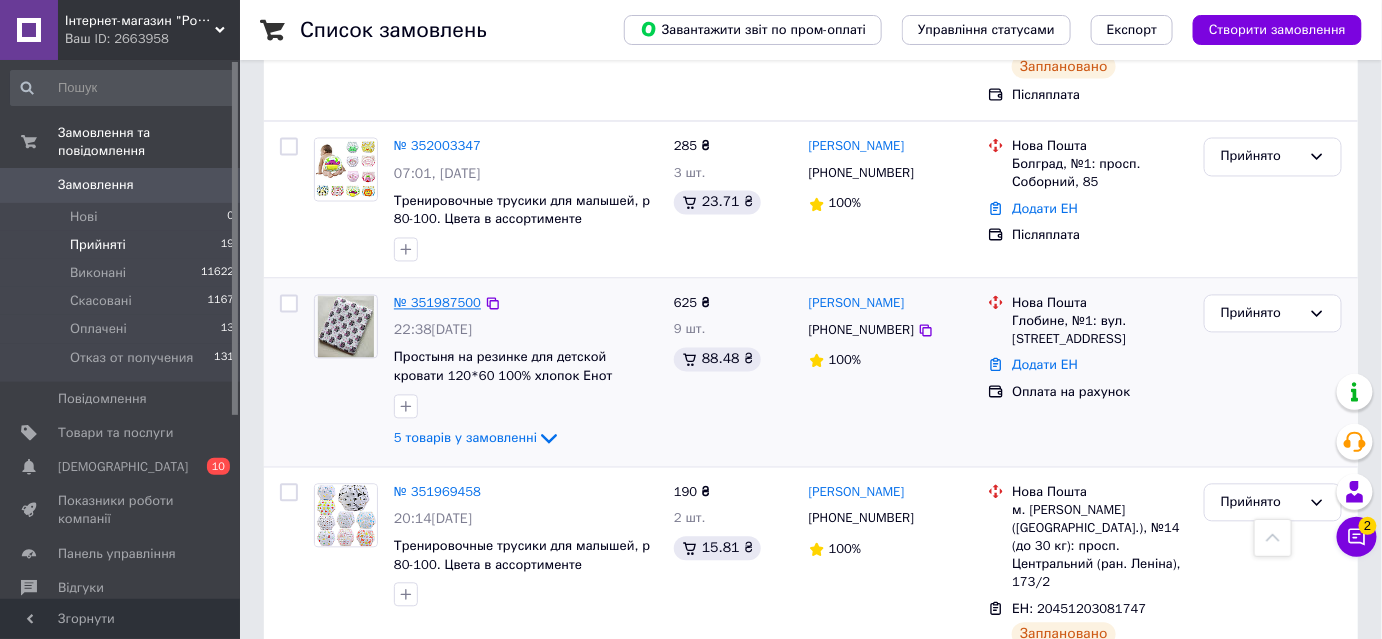 click on "№ 351987500" at bounding box center [437, 303] 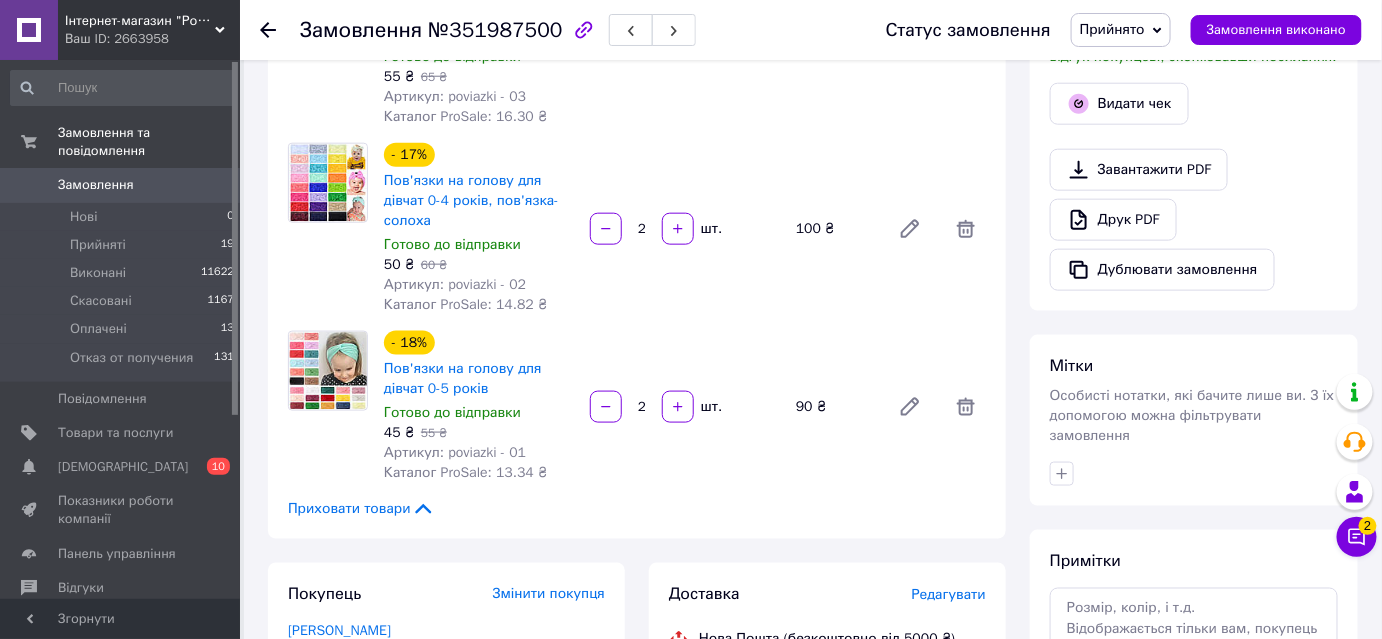 scroll, scrollTop: 657, scrollLeft: 0, axis: vertical 